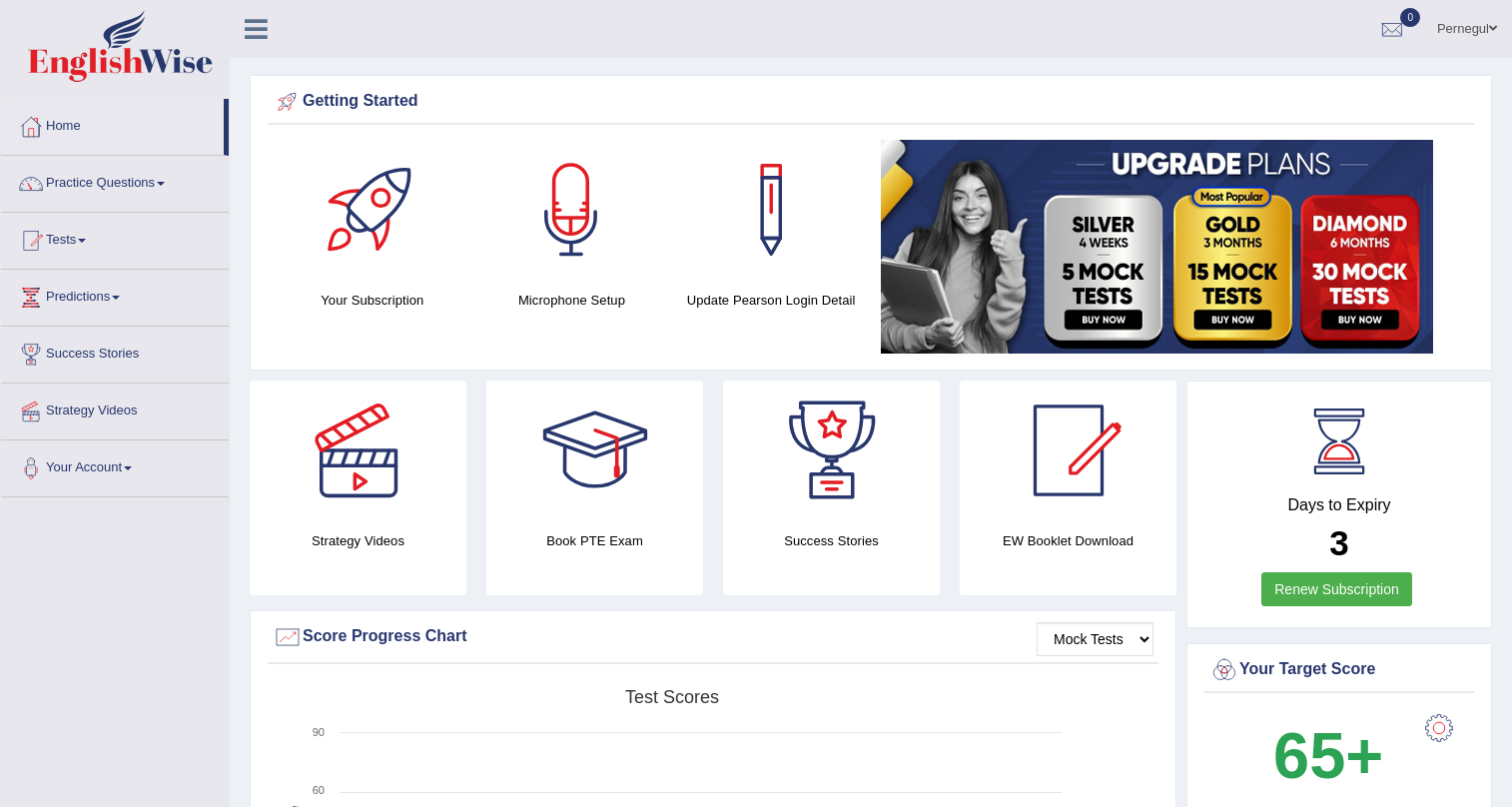scroll, scrollTop: 0, scrollLeft: 0, axis: both 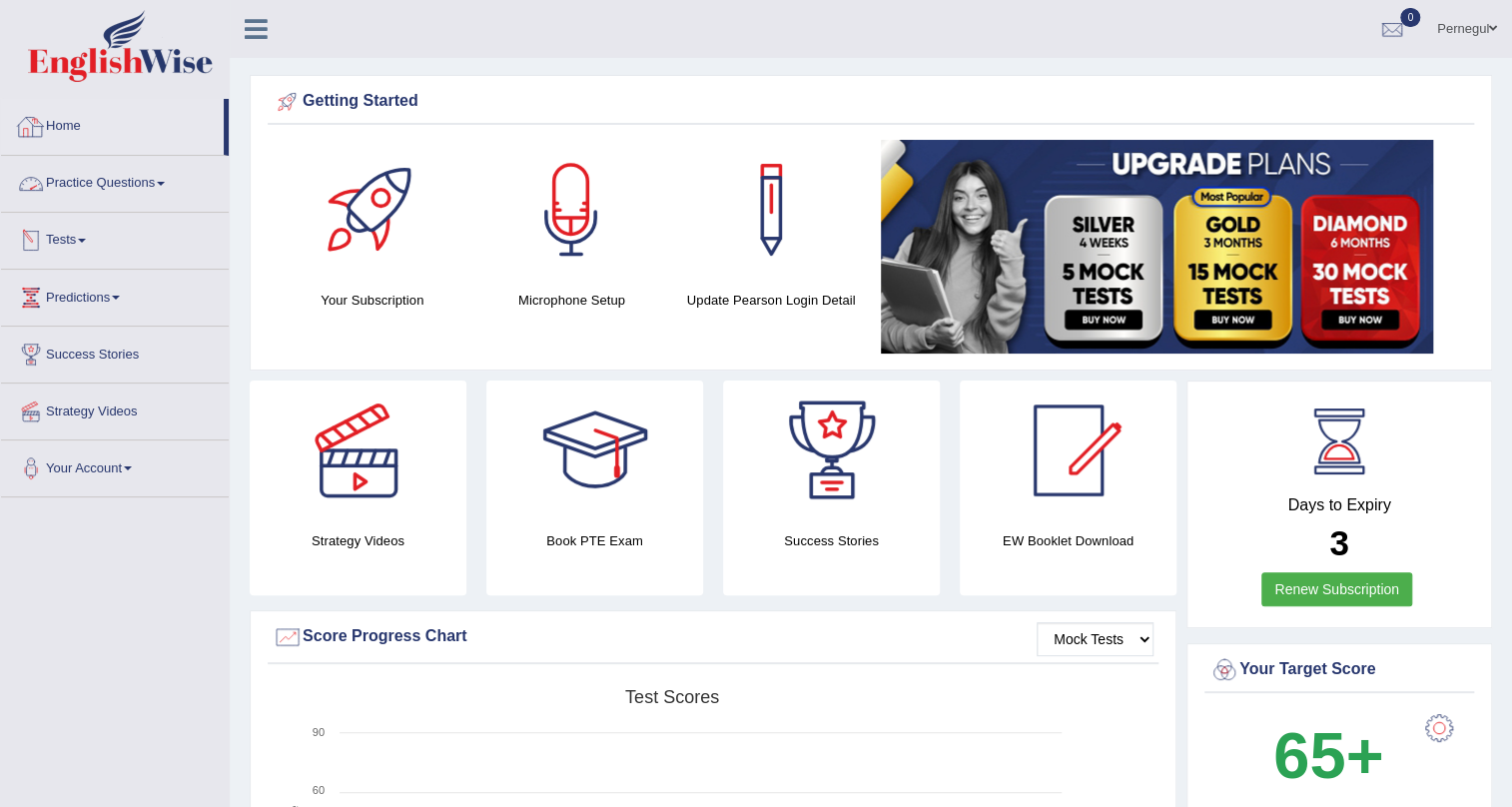 click on "Practice Questions" at bounding box center [115, 181] 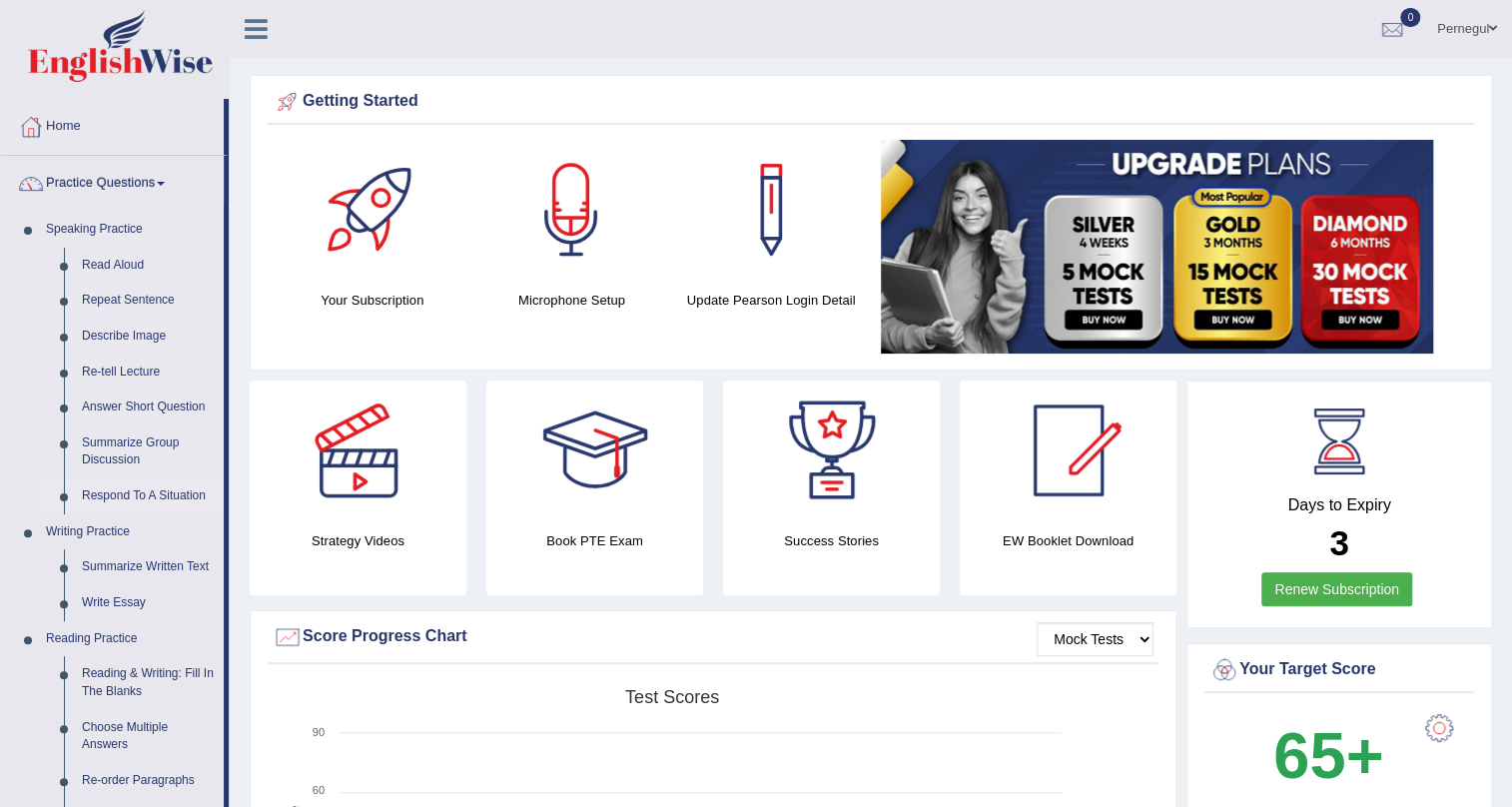 click on "Respond To A Situation" at bounding box center (148, 496) 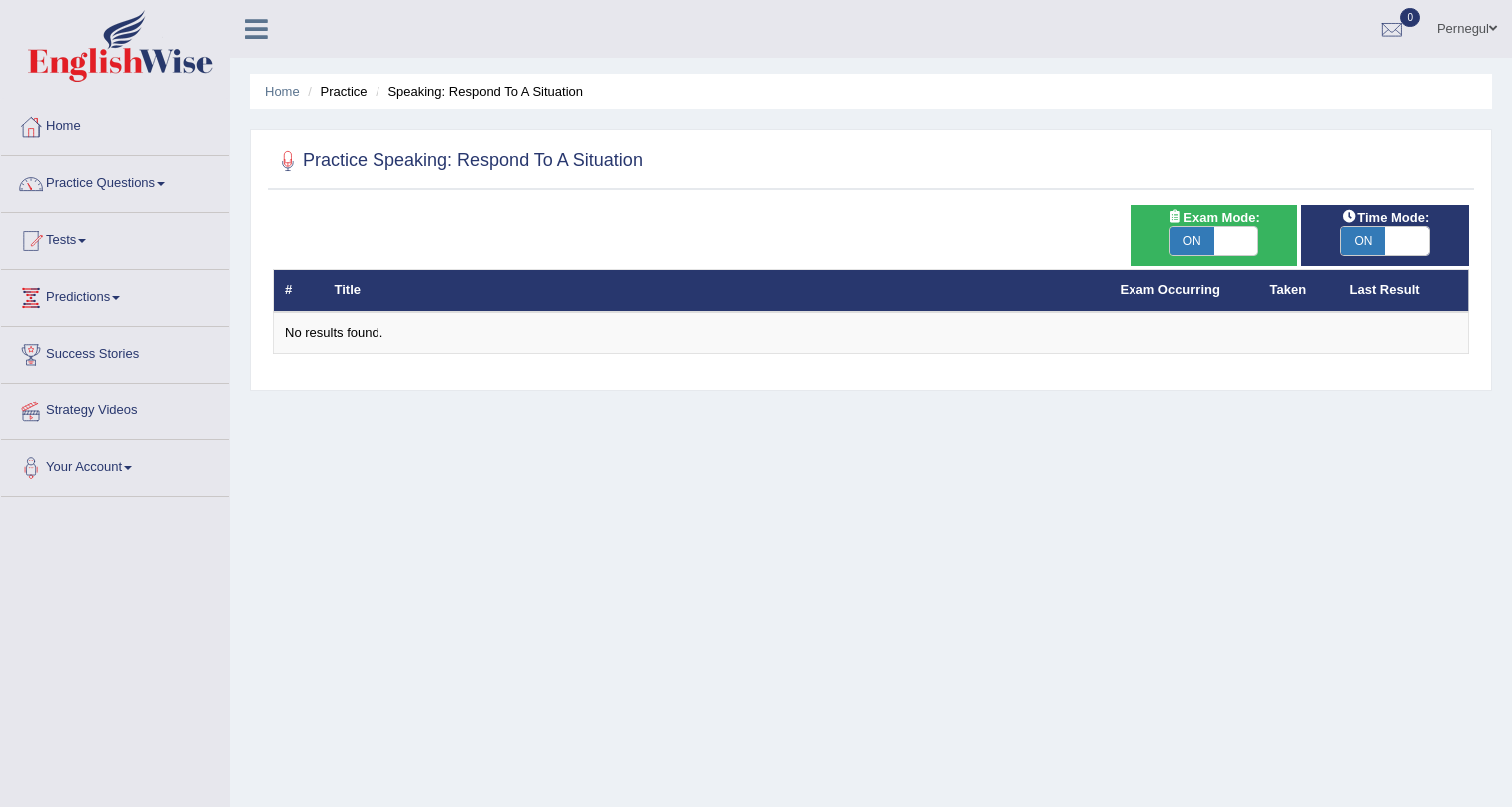 scroll, scrollTop: 0, scrollLeft: 0, axis: both 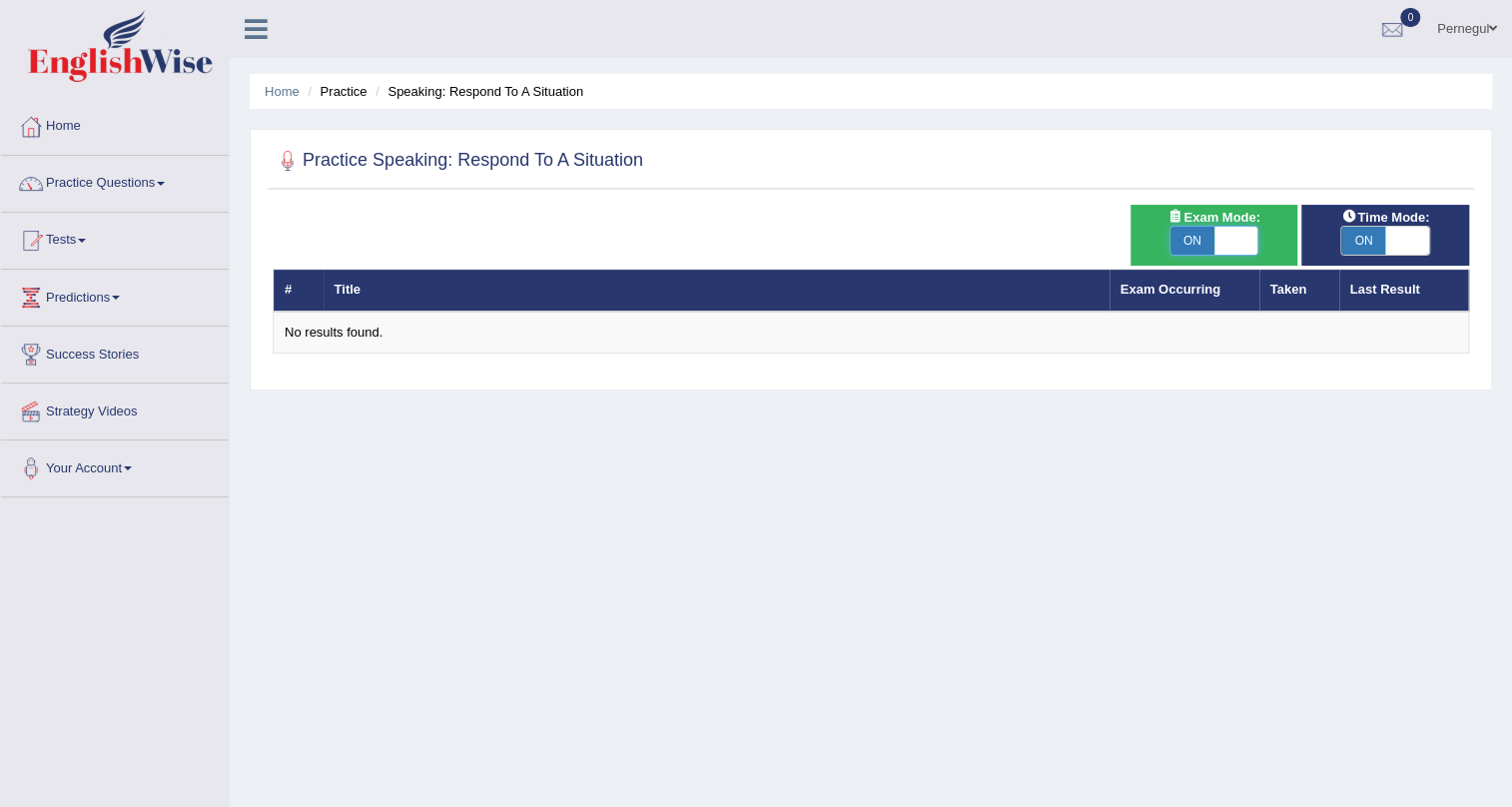 click at bounding box center [1236, 241] 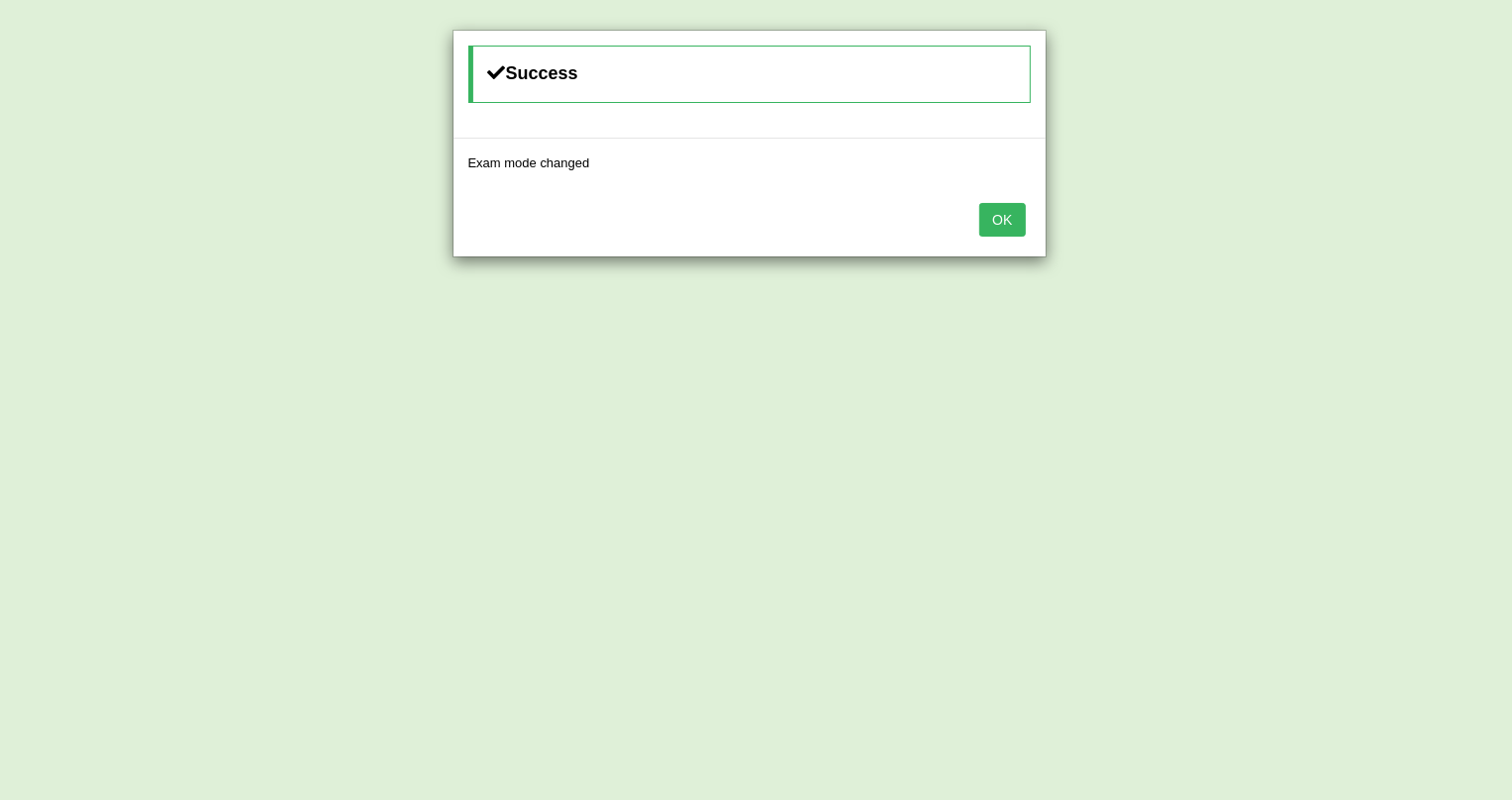 click on "OK" at bounding box center [750, 222] 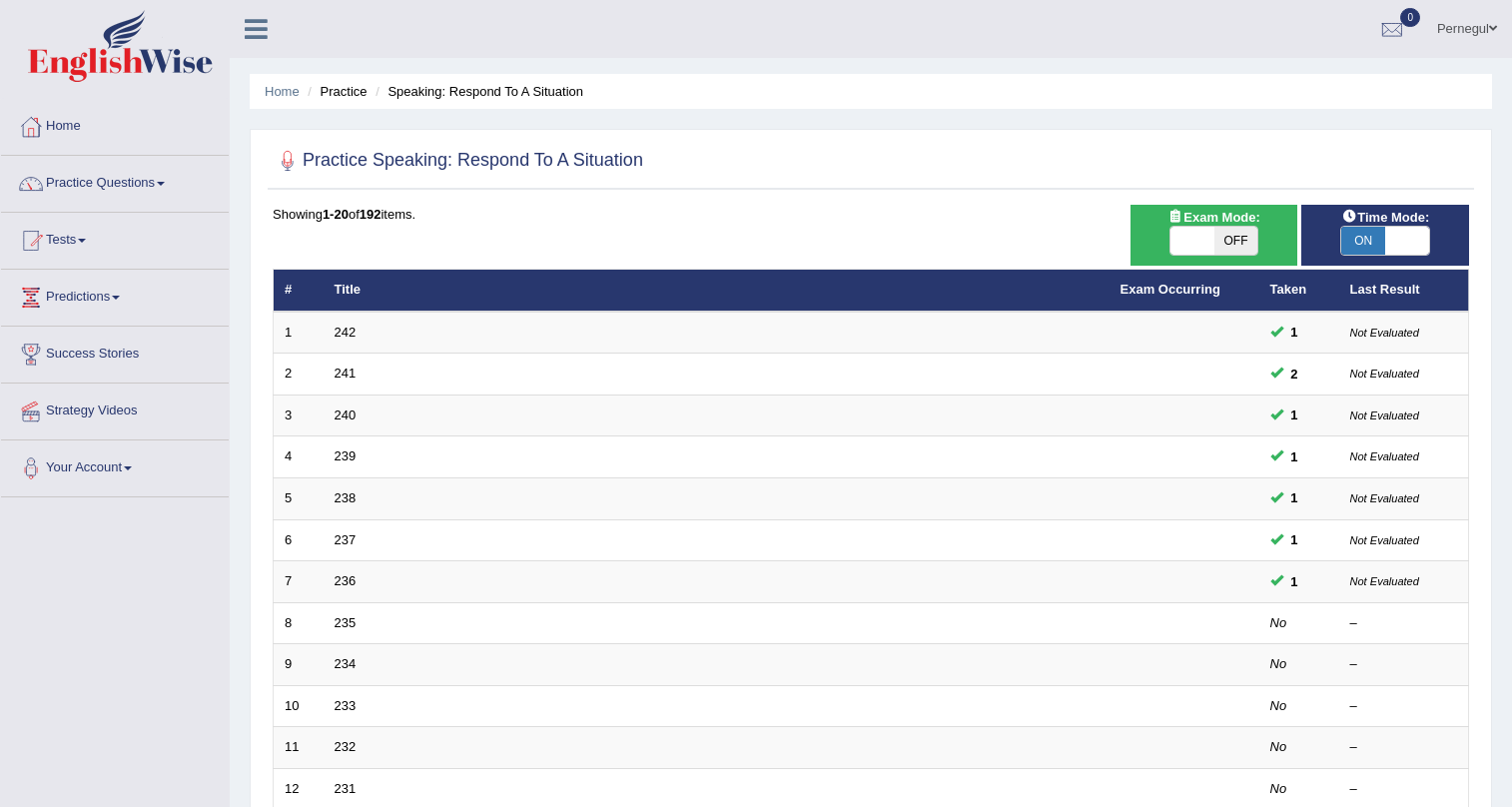 scroll, scrollTop: 147, scrollLeft: 0, axis: vertical 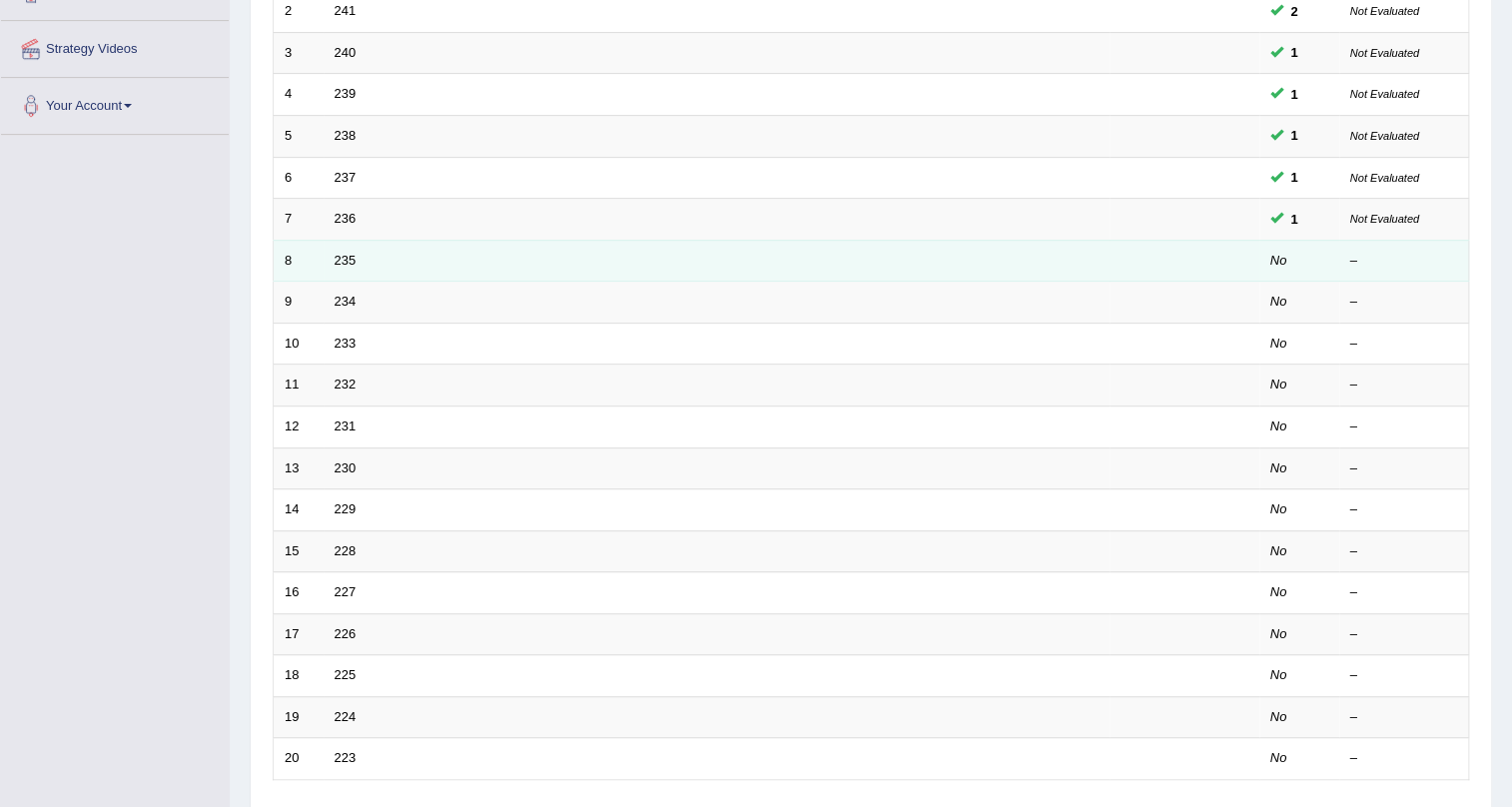 click on "235" at bounding box center [716, 261] 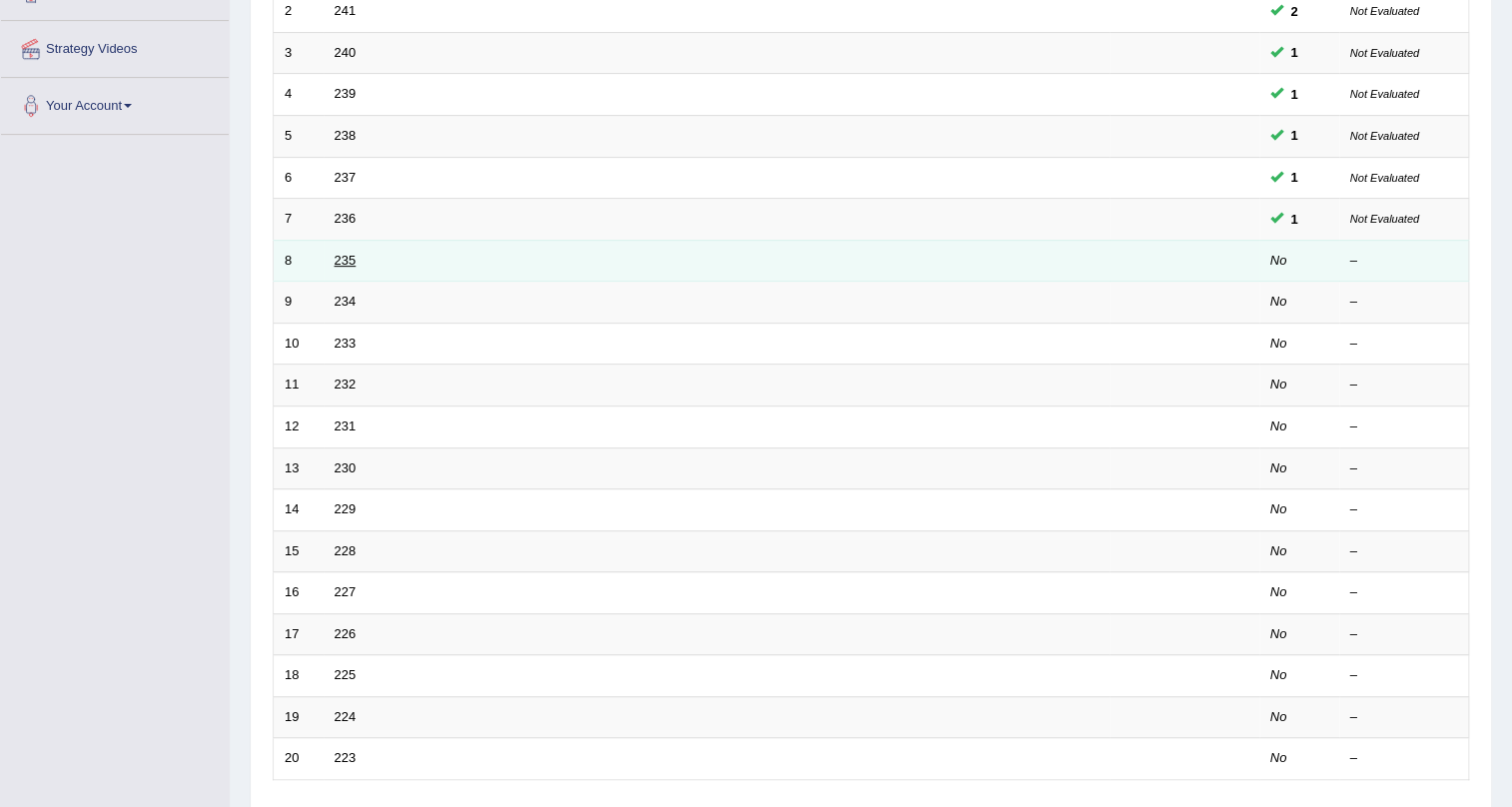 click on "235" at bounding box center [346, 260] 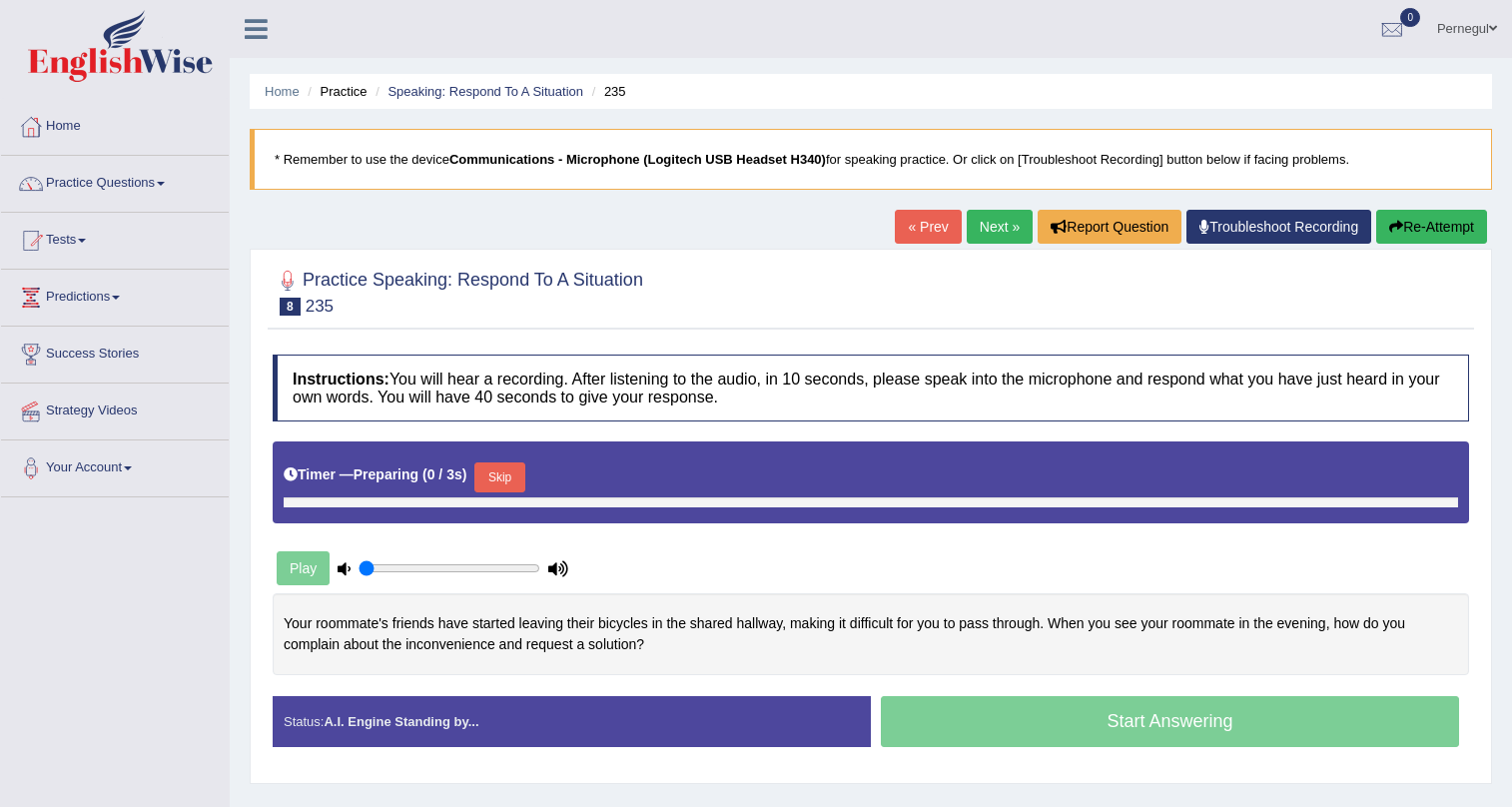 scroll, scrollTop: 191, scrollLeft: 0, axis: vertical 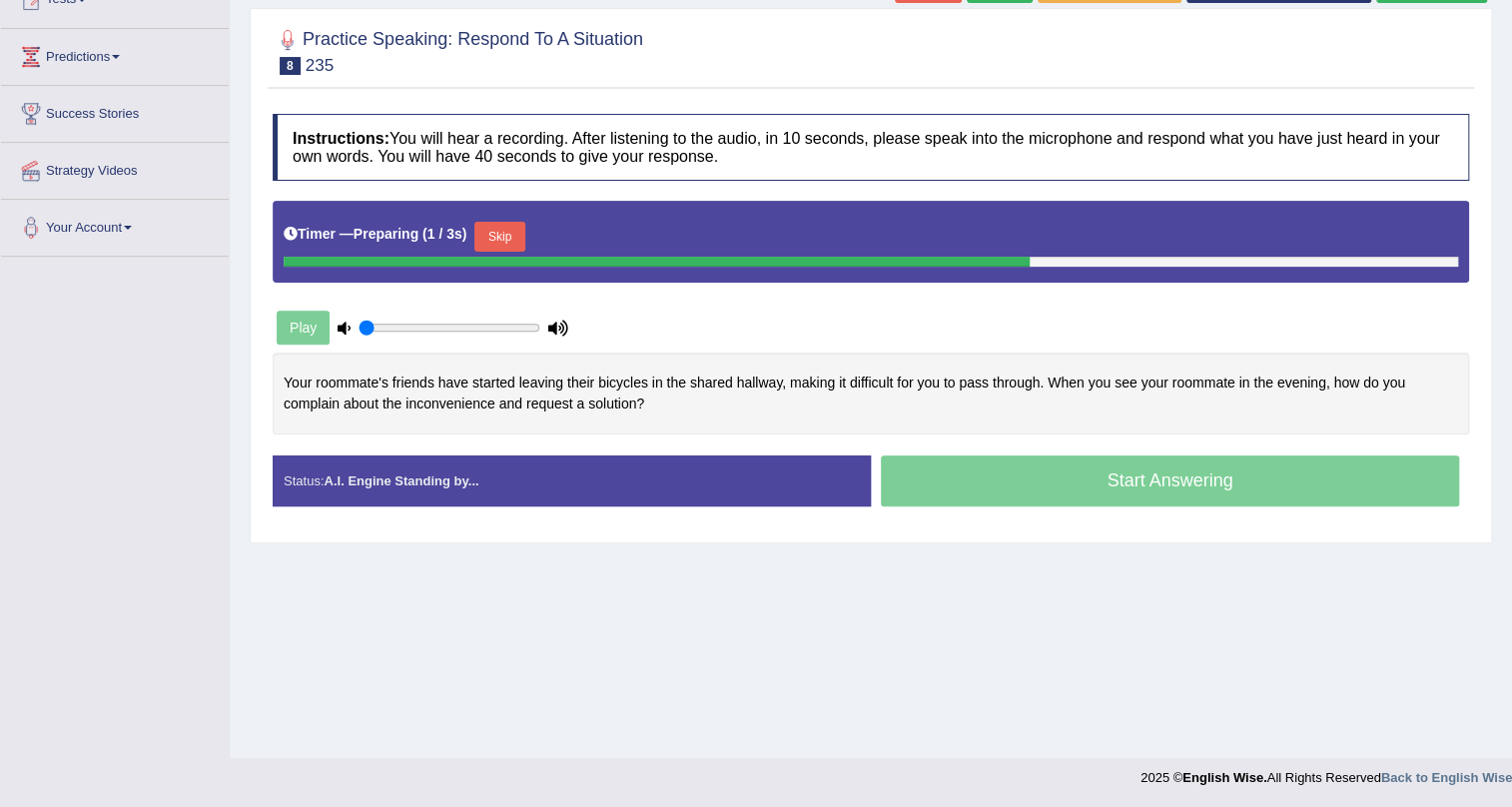 click on "Skip" at bounding box center (499, 237) 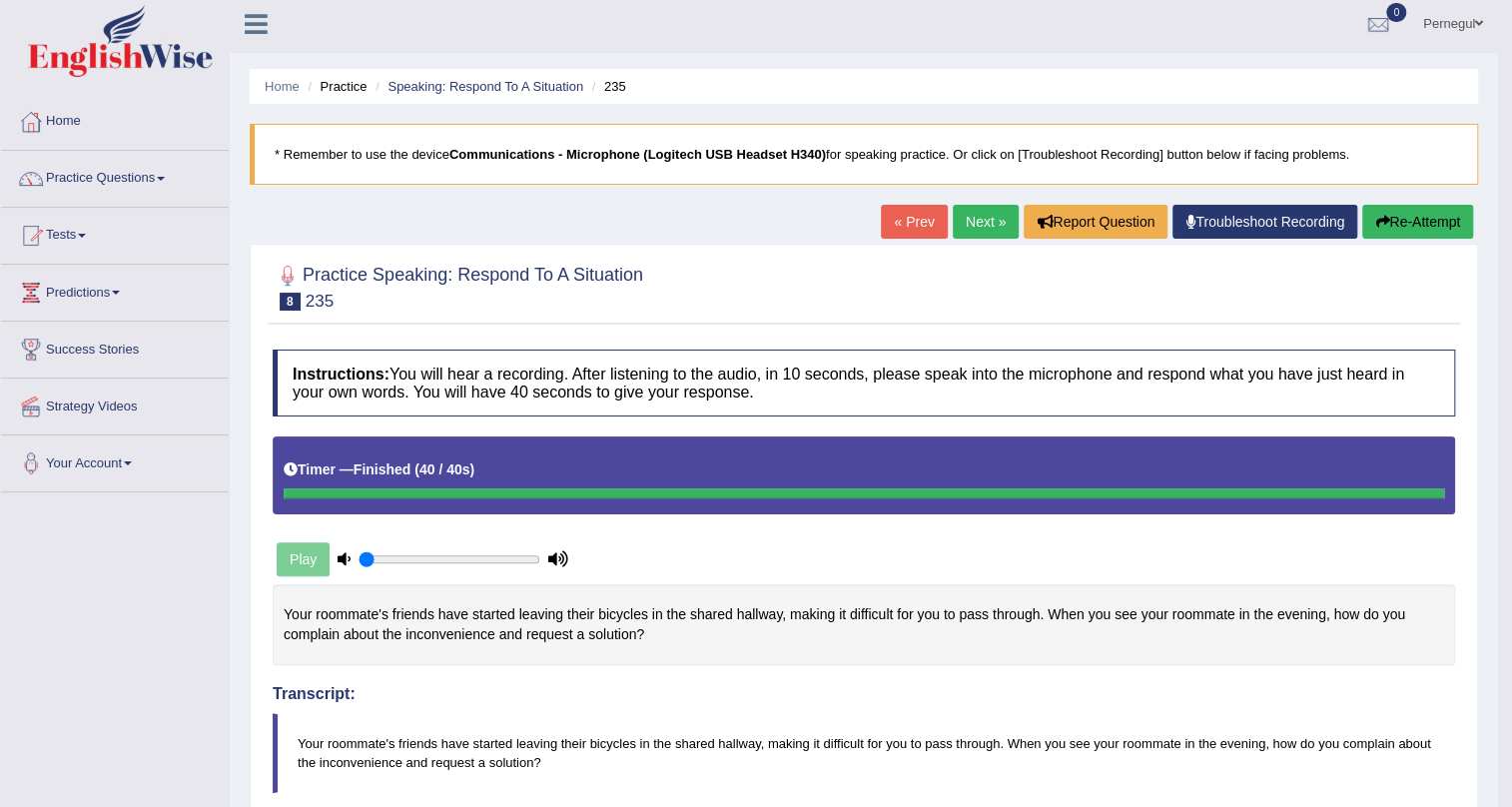 scroll, scrollTop: 0, scrollLeft: 0, axis: both 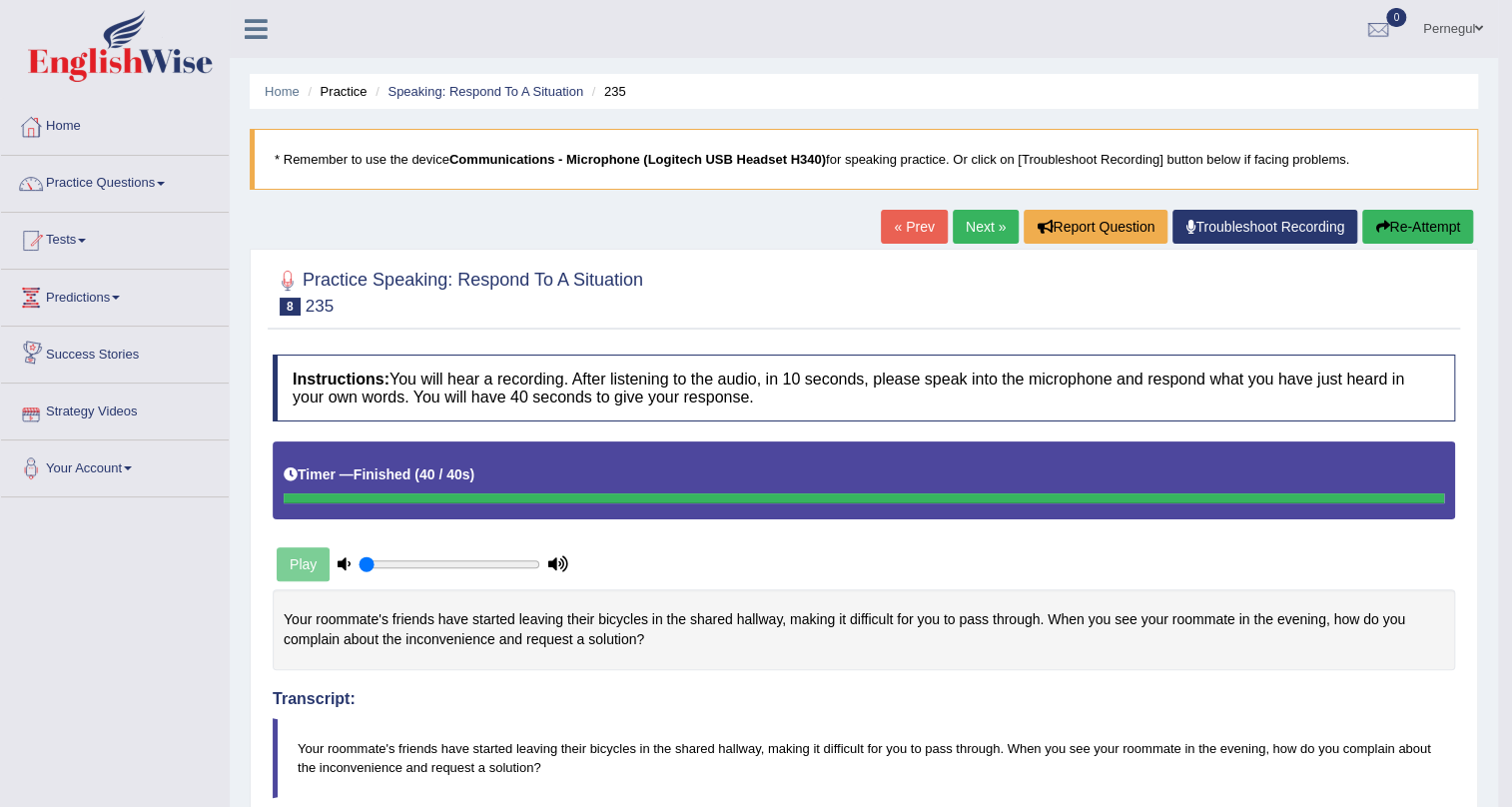 click on "Re-Attempt" at bounding box center [1417, 227] 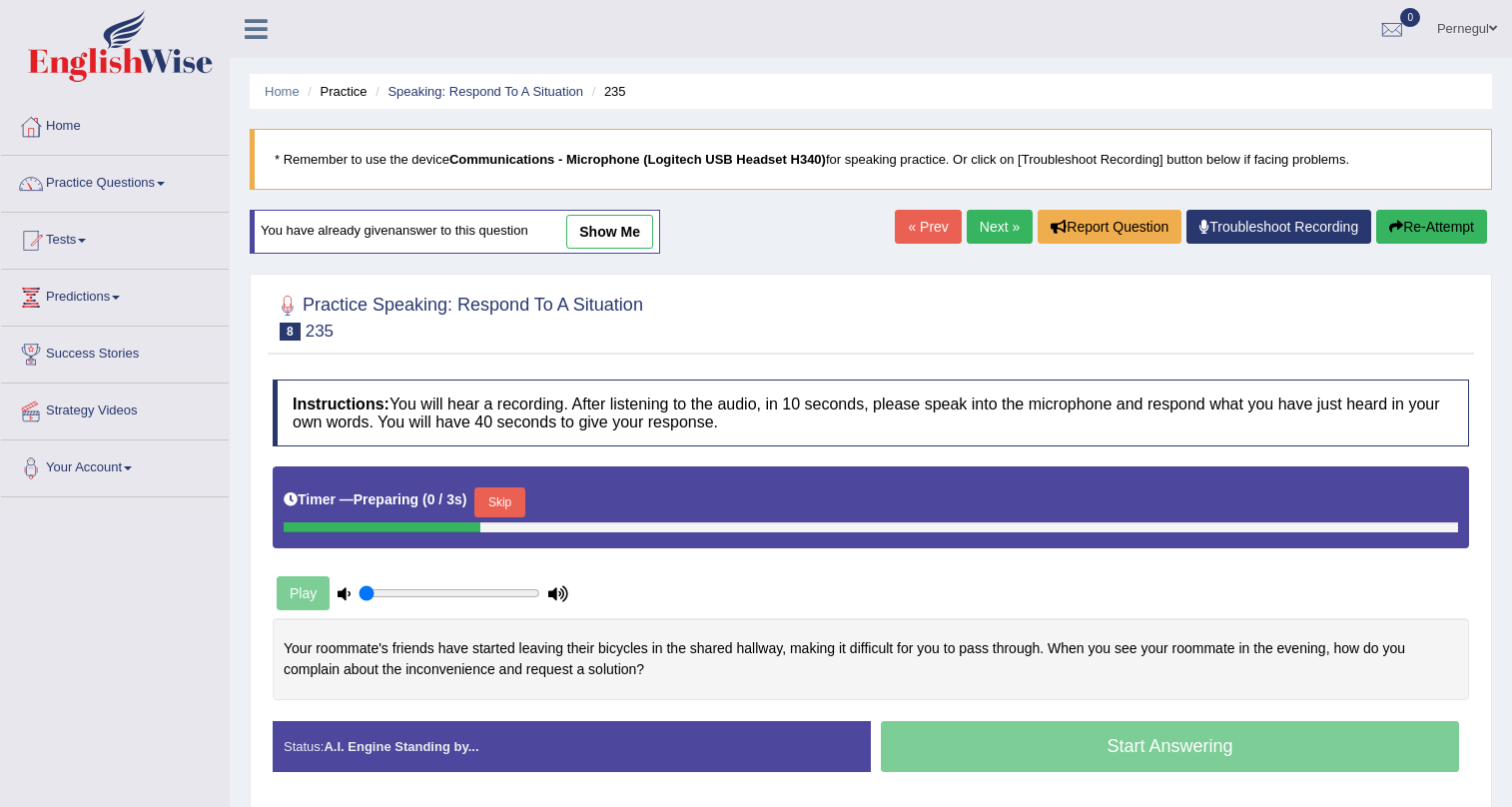 scroll, scrollTop: 0, scrollLeft: 0, axis: both 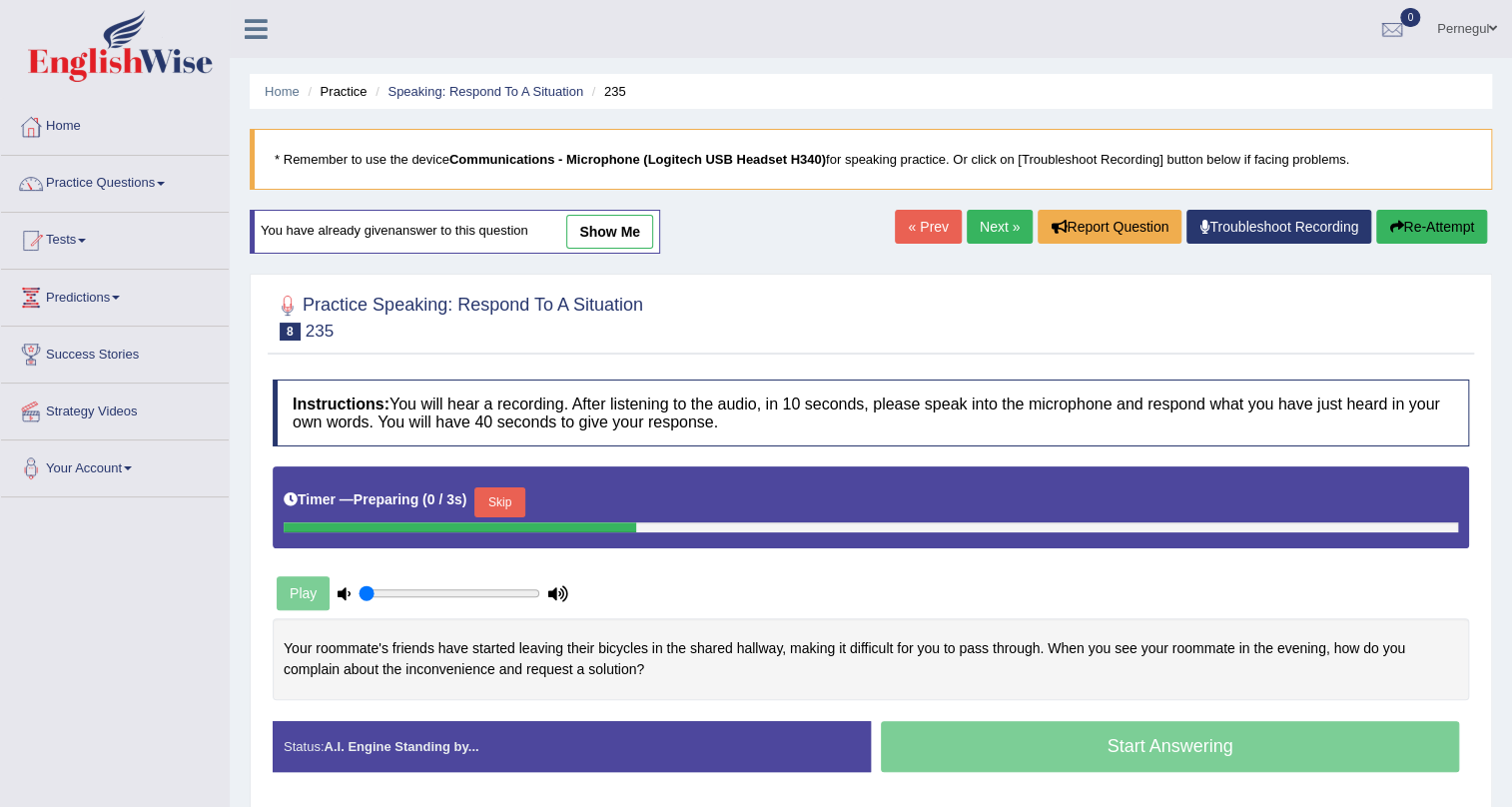 click on "Skip" at bounding box center [499, 502] 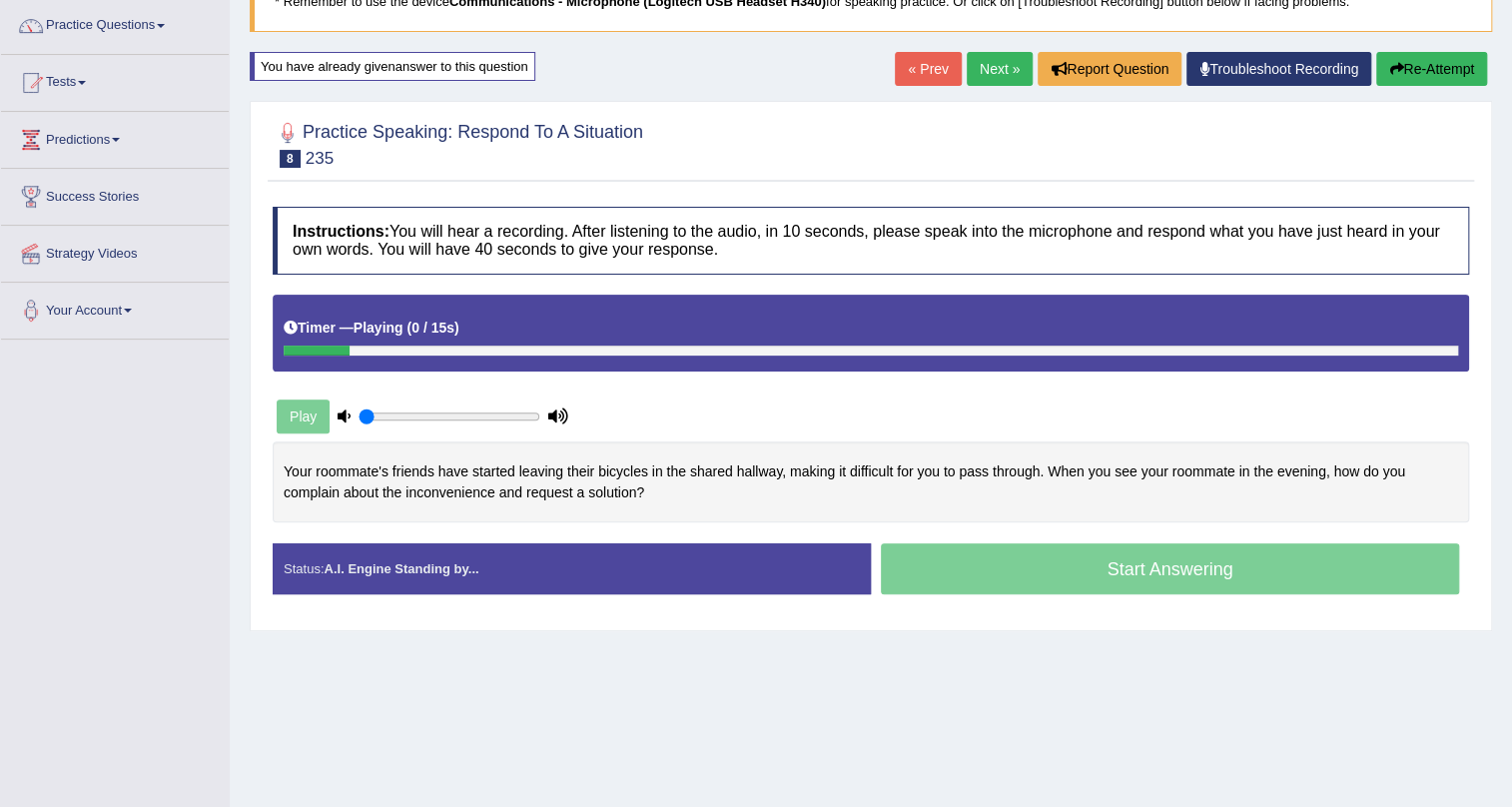 scroll, scrollTop: 181, scrollLeft: 0, axis: vertical 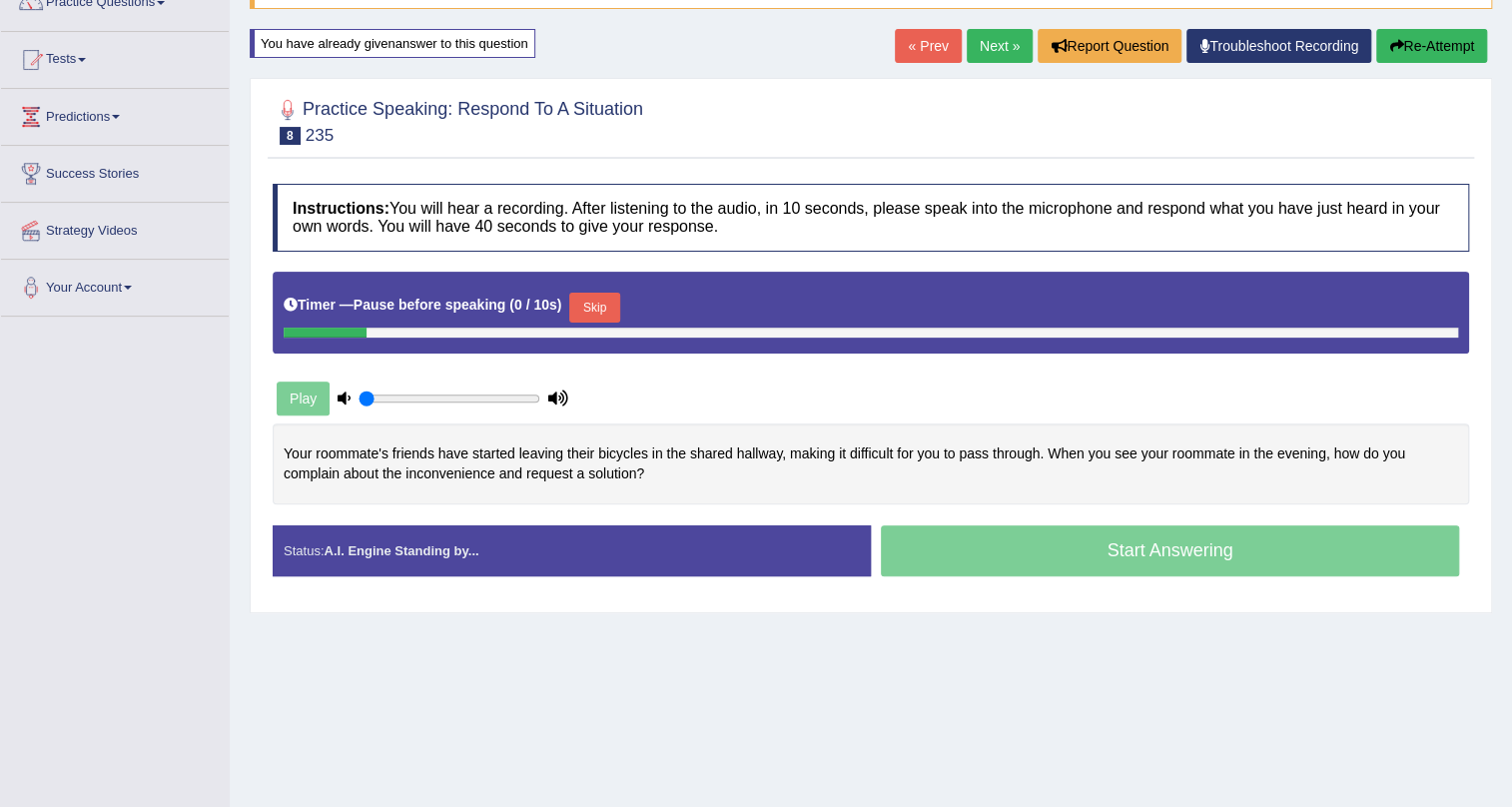click on "Skip" at bounding box center (594, 308) 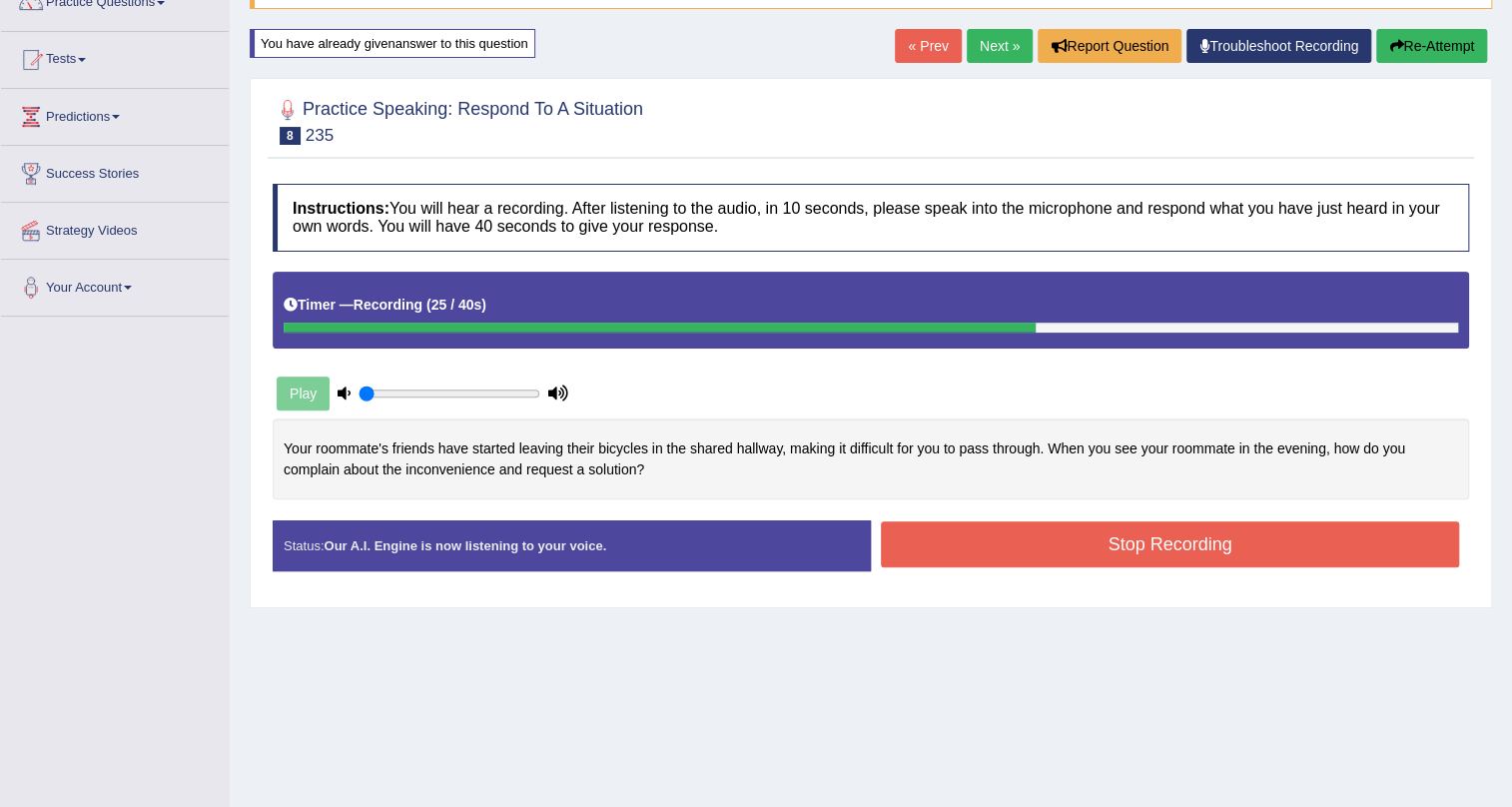 click on "Stop Recording" at bounding box center [1169, 544] 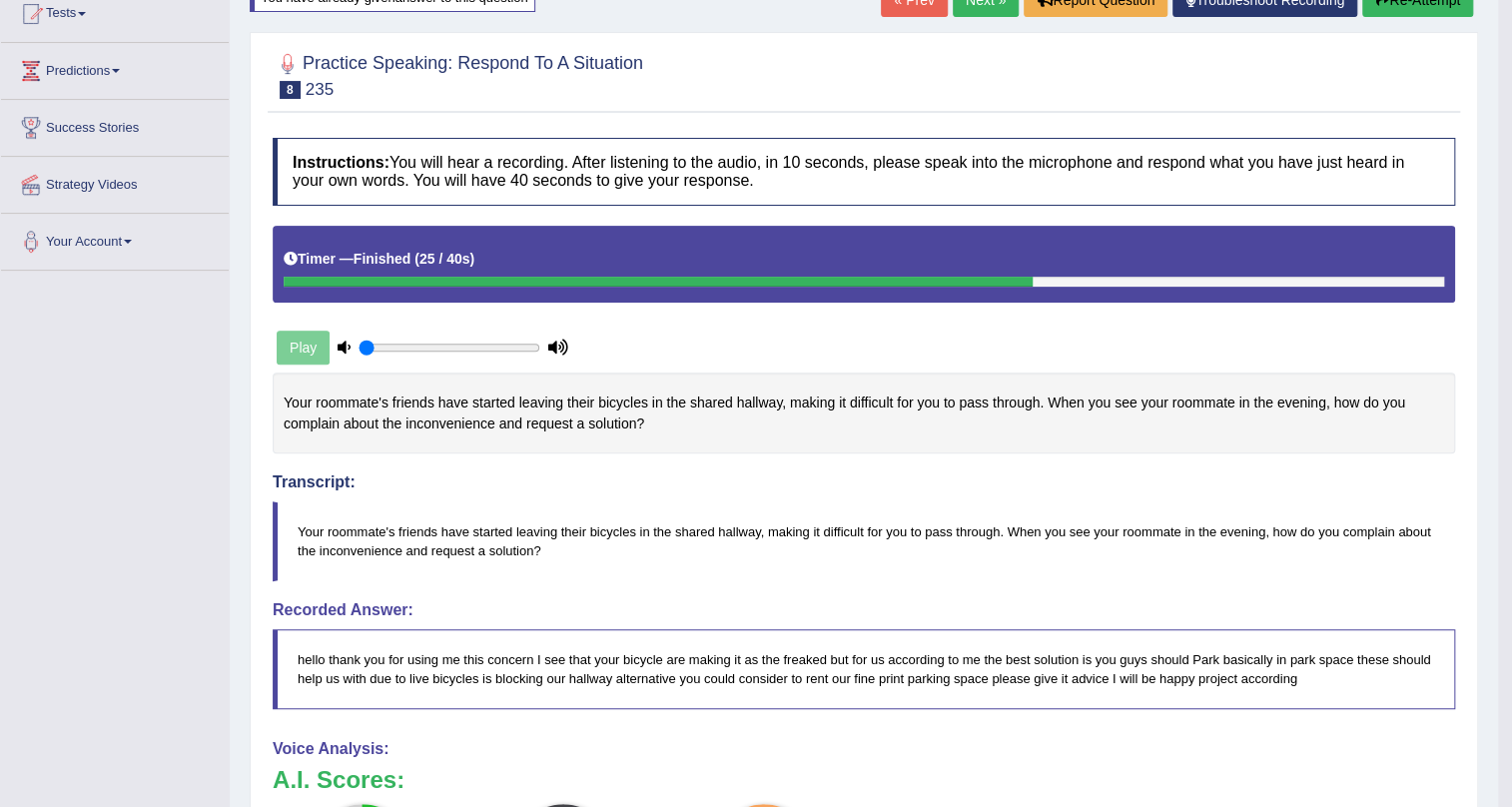 scroll, scrollTop: 160, scrollLeft: 0, axis: vertical 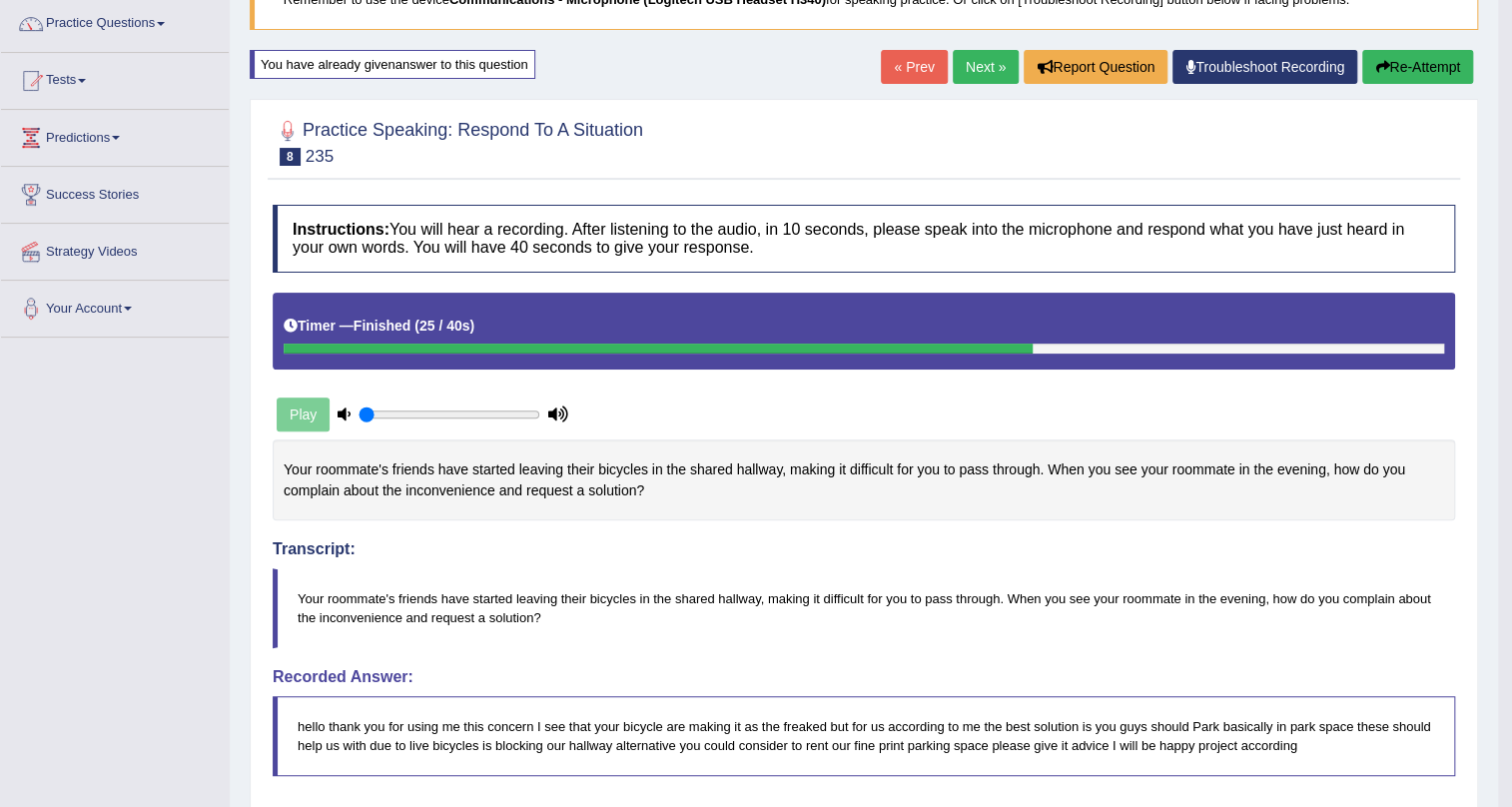 click on "Re-Attempt" at bounding box center (1417, 67) 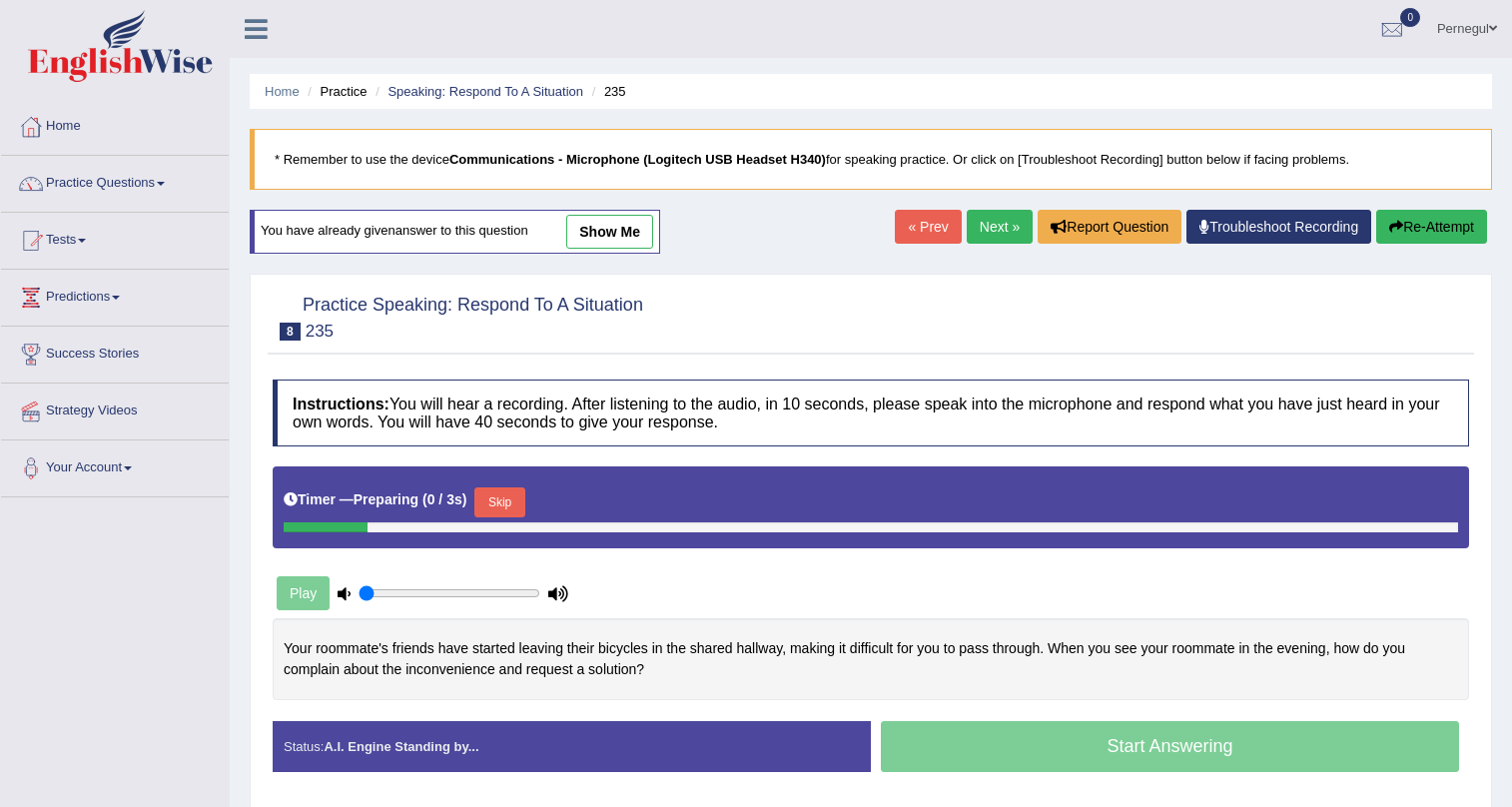 scroll, scrollTop: 167, scrollLeft: 0, axis: vertical 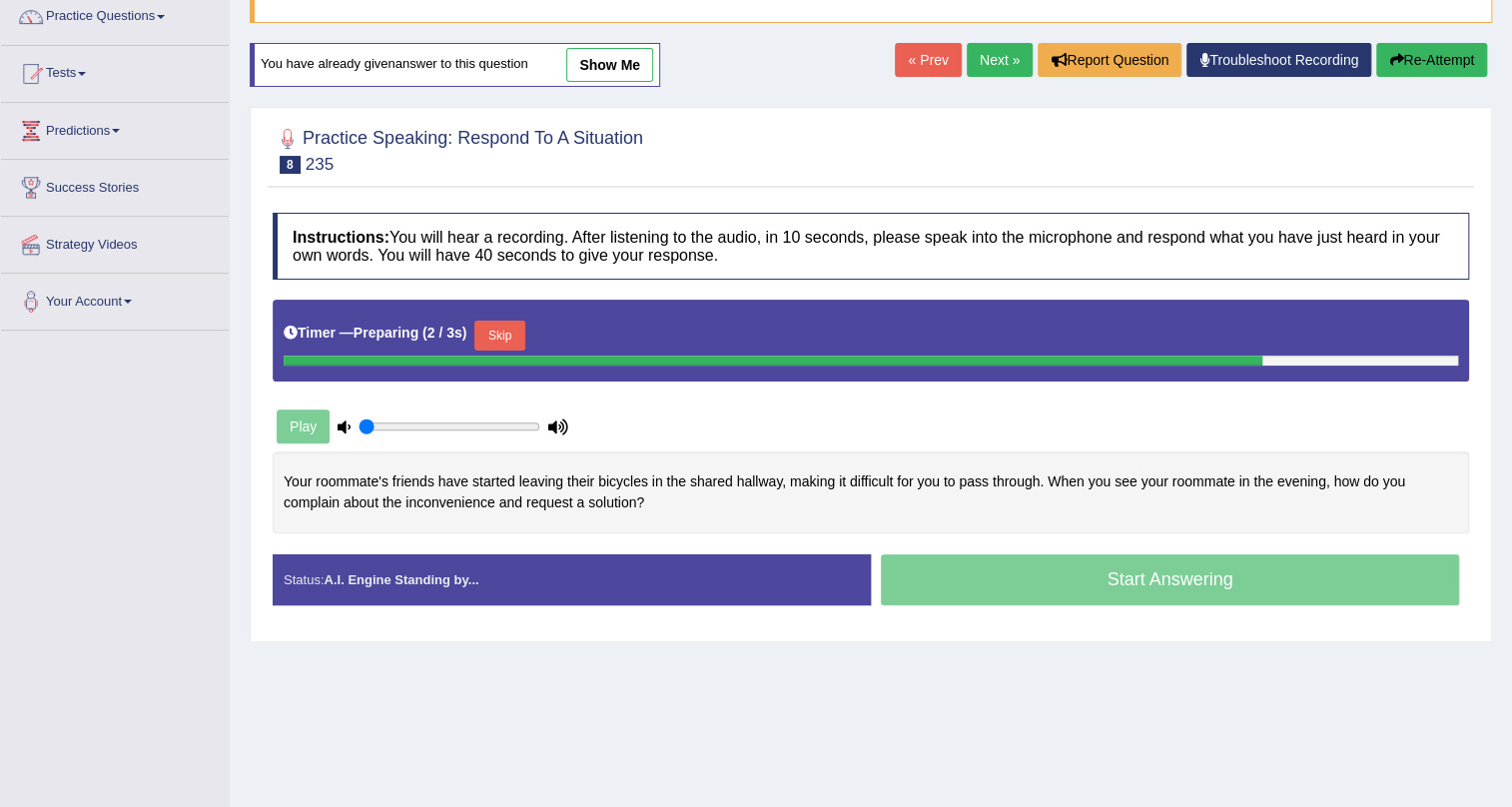 click on "Skip" at bounding box center [499, 336] 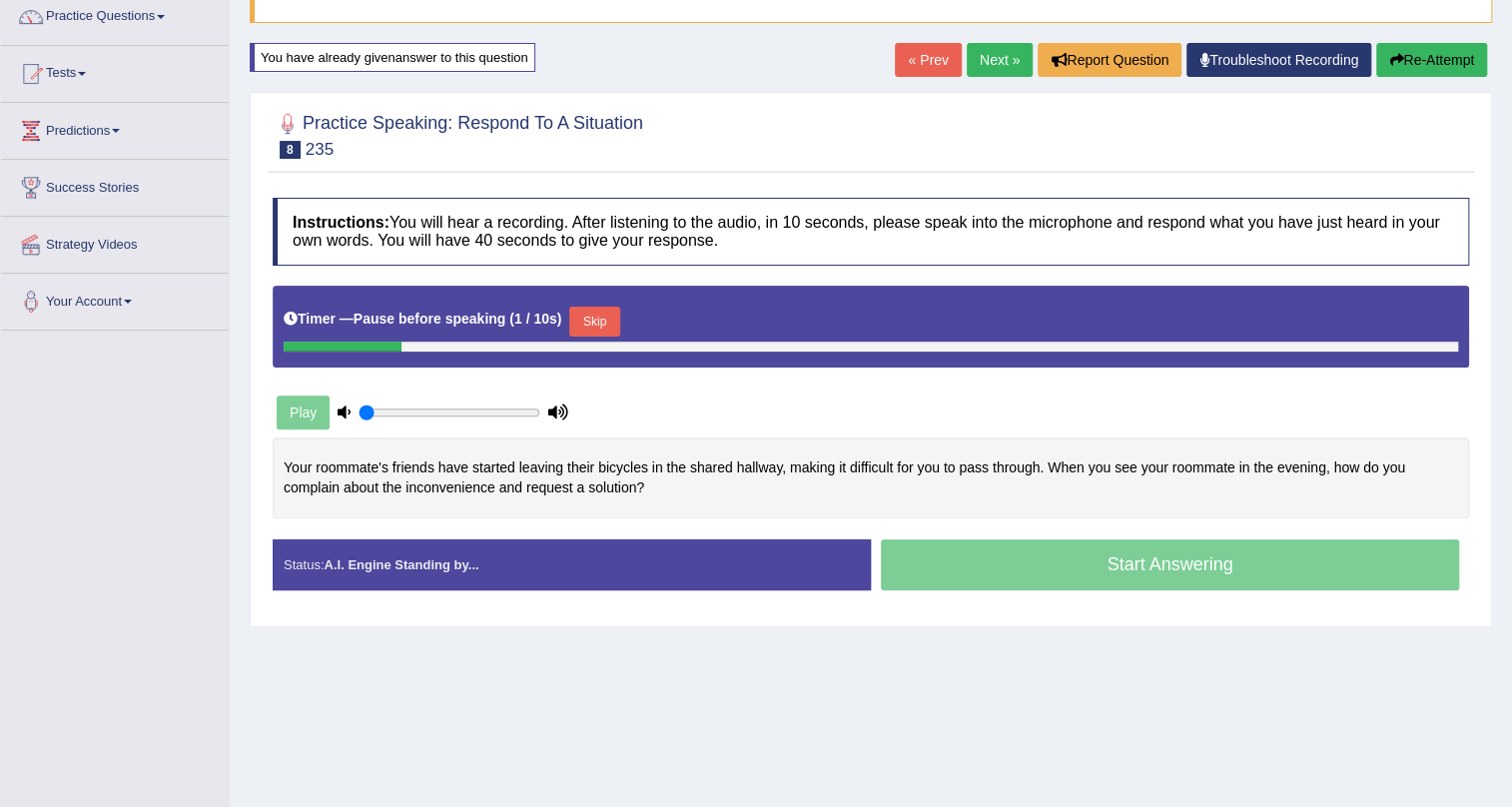 click on "Skip" at bounding box center [594, 322] 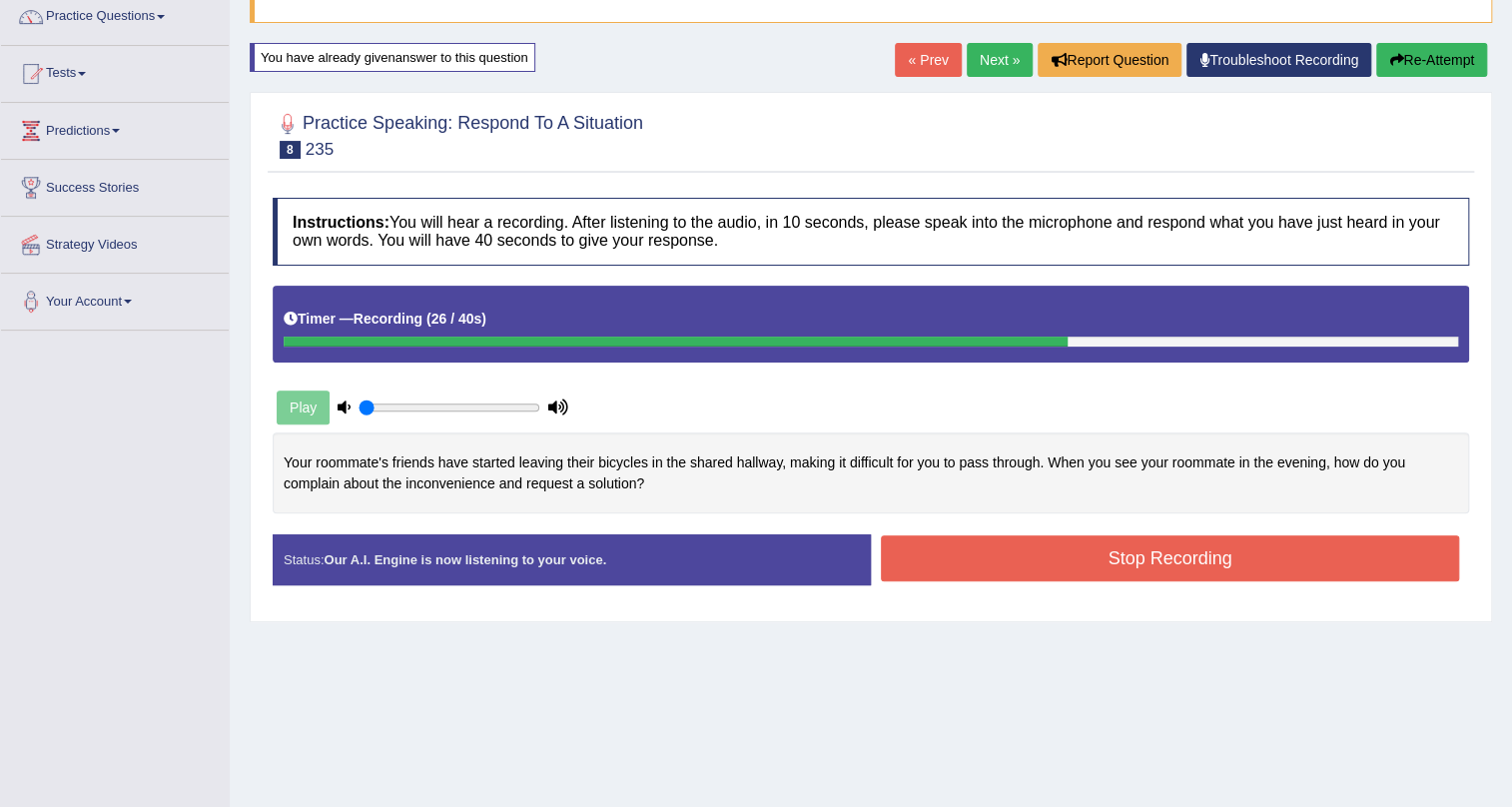 click on "Stop Recording" at bounding box center [1169, 558] 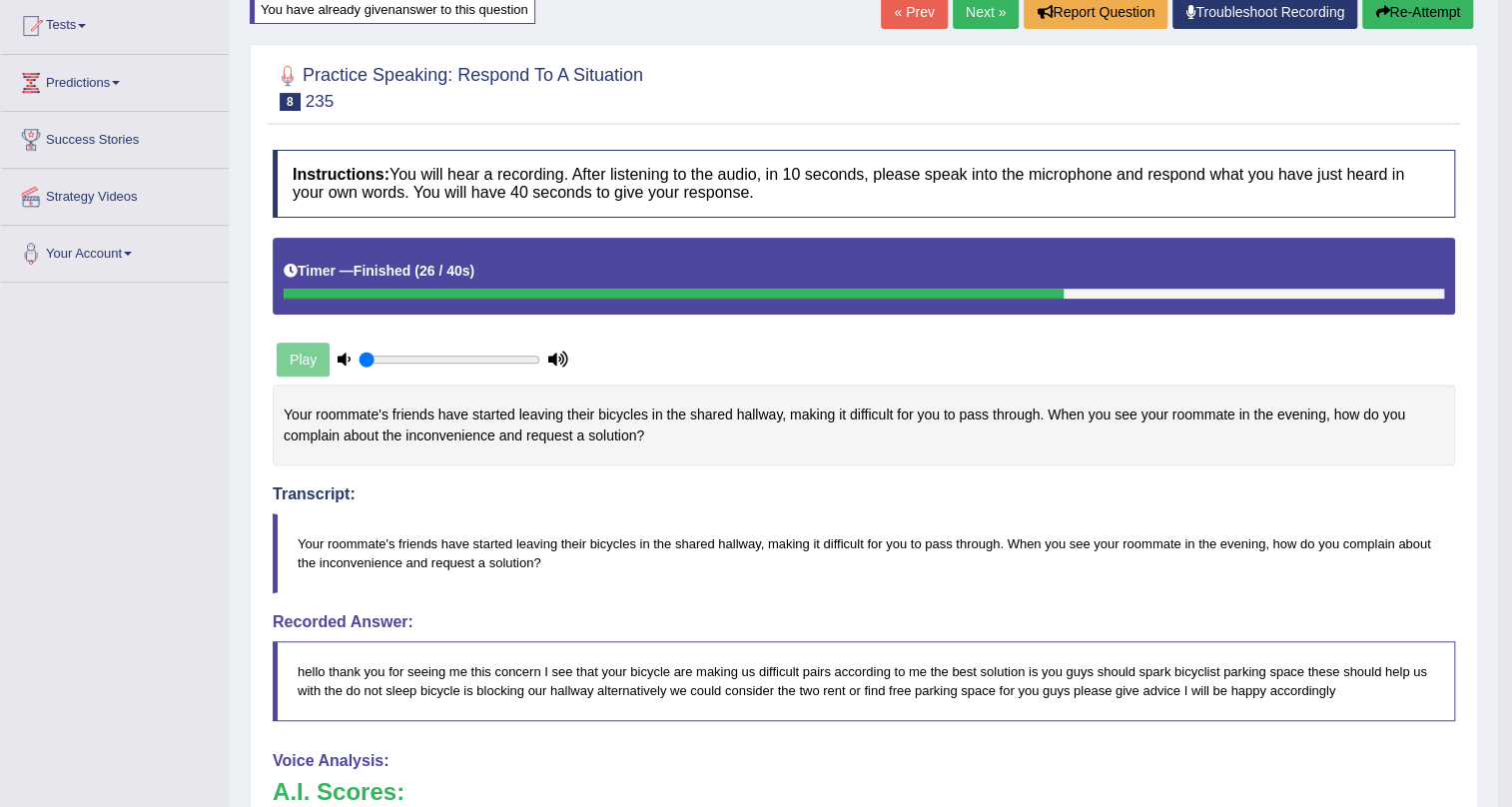 scroll, scrollTop: 167, scrollLeft: 0, axis: vertical 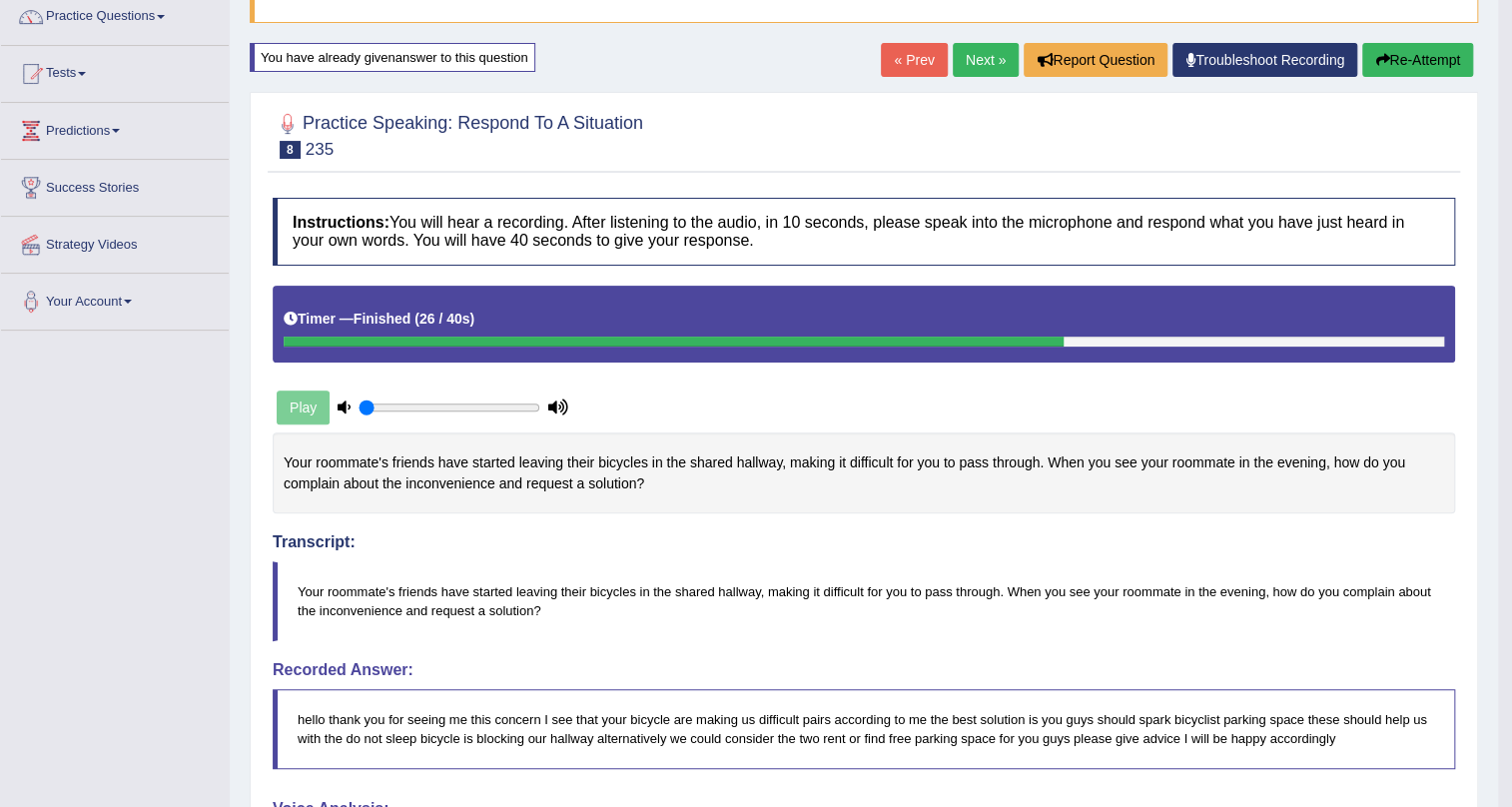 click on "Re-Attempt" at bounding box center [1417, 60] 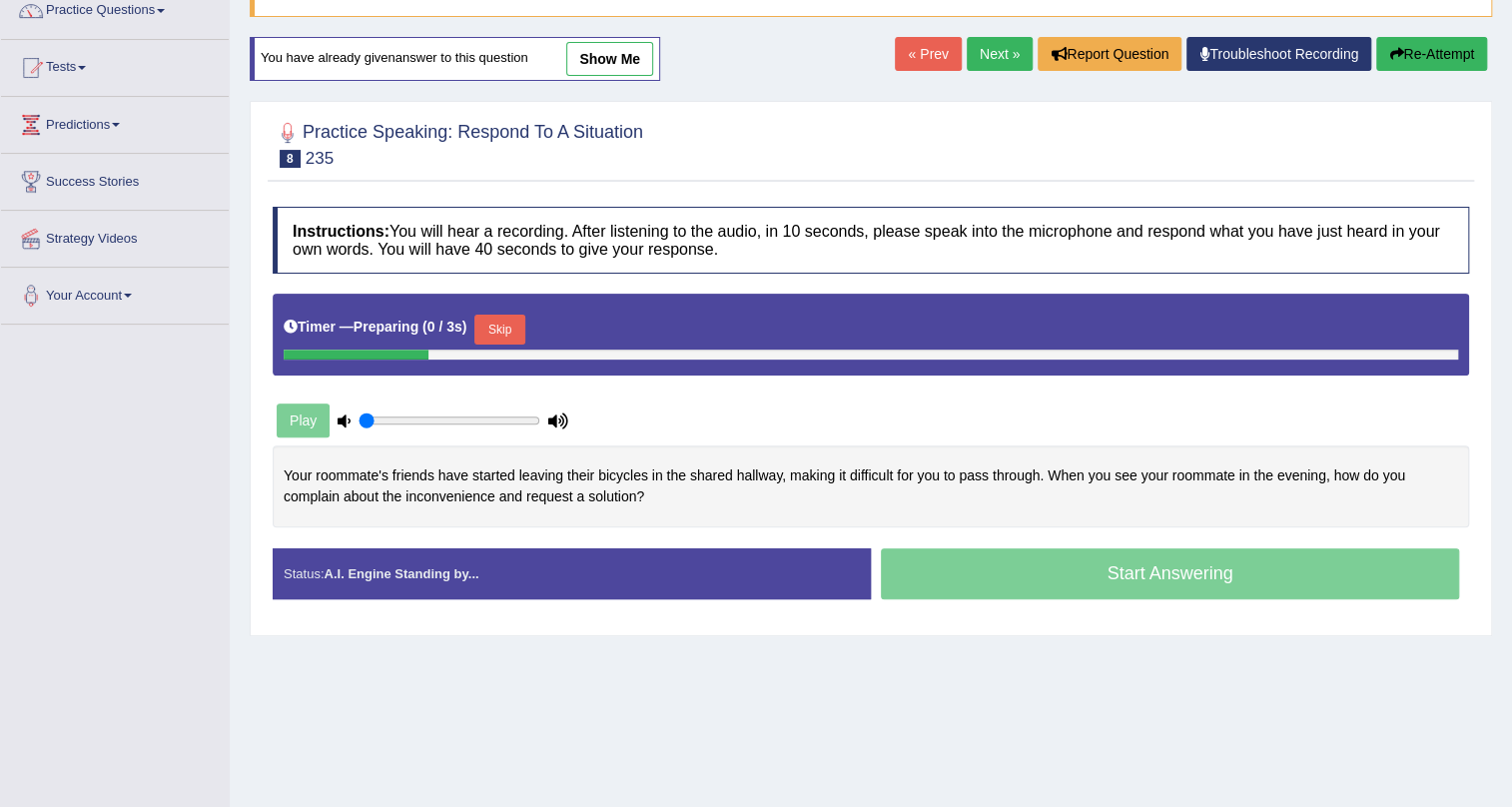 scroll, scrollTop: 0, scrollLeft: 0, axis: both 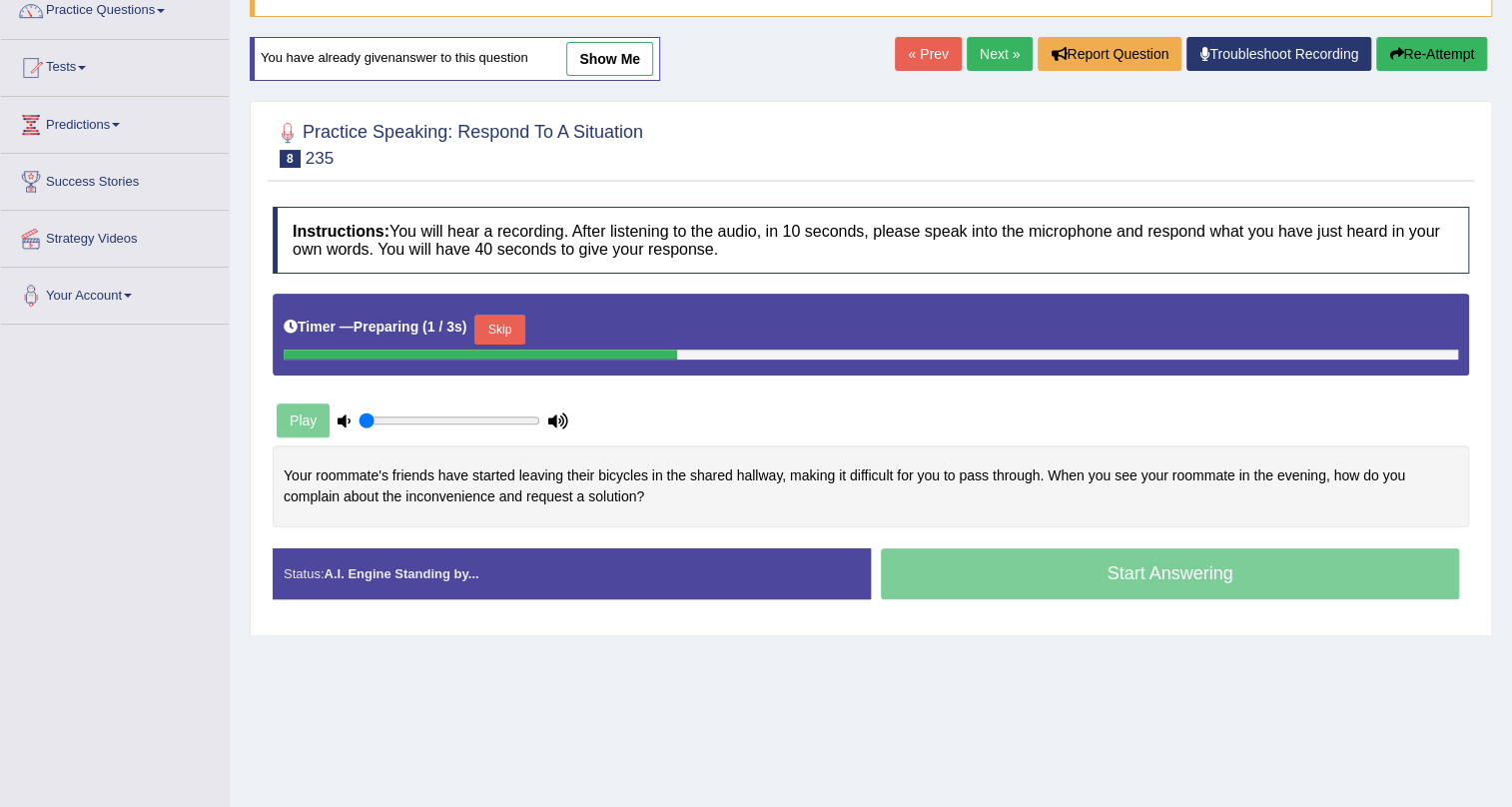 click on "Skip" at bounding box center [499, 330] 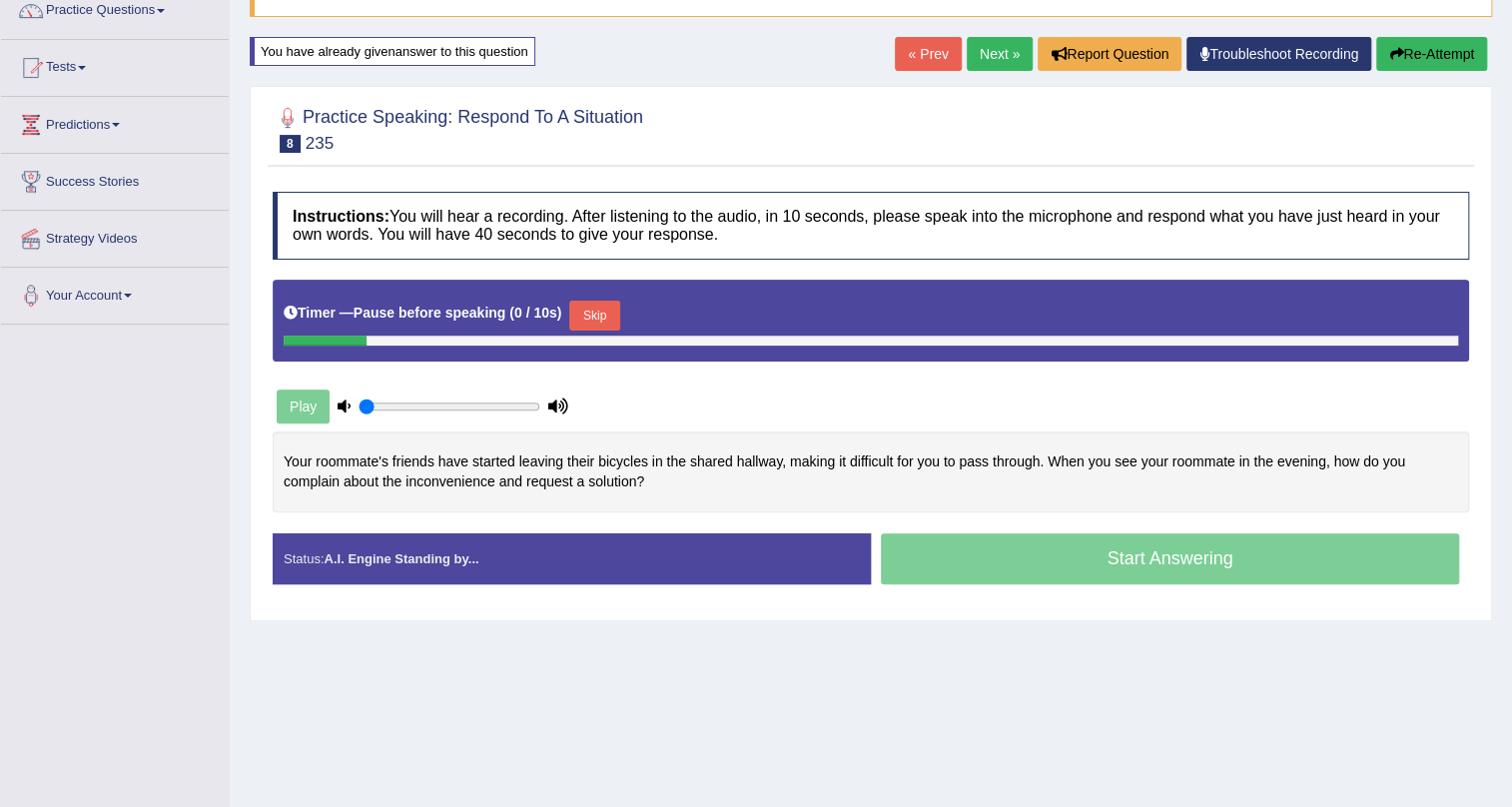 click on "Skip" at bounding box center [594, 316] 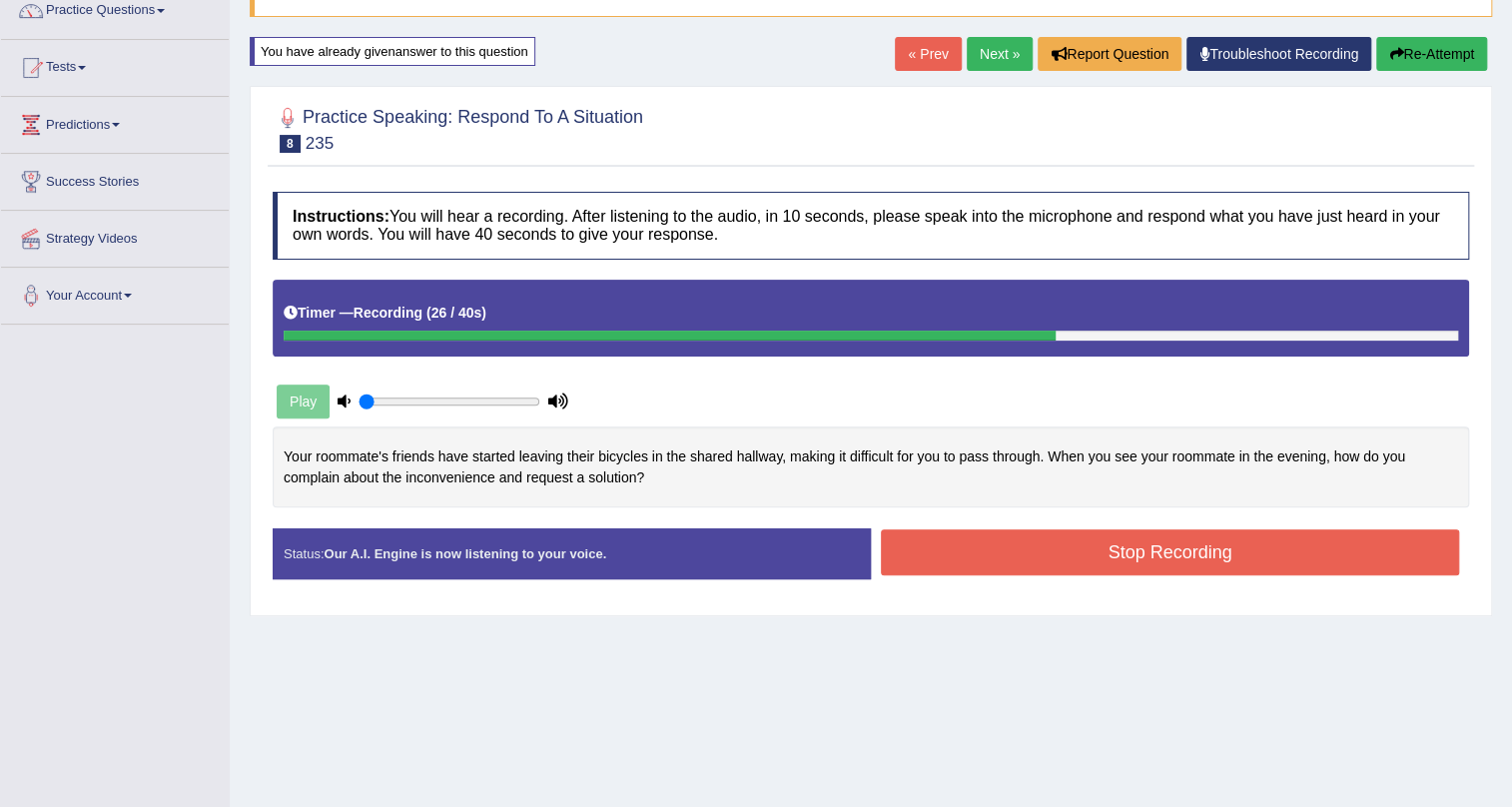 click on "Stop Recording" at bounding box center [1169, 552] 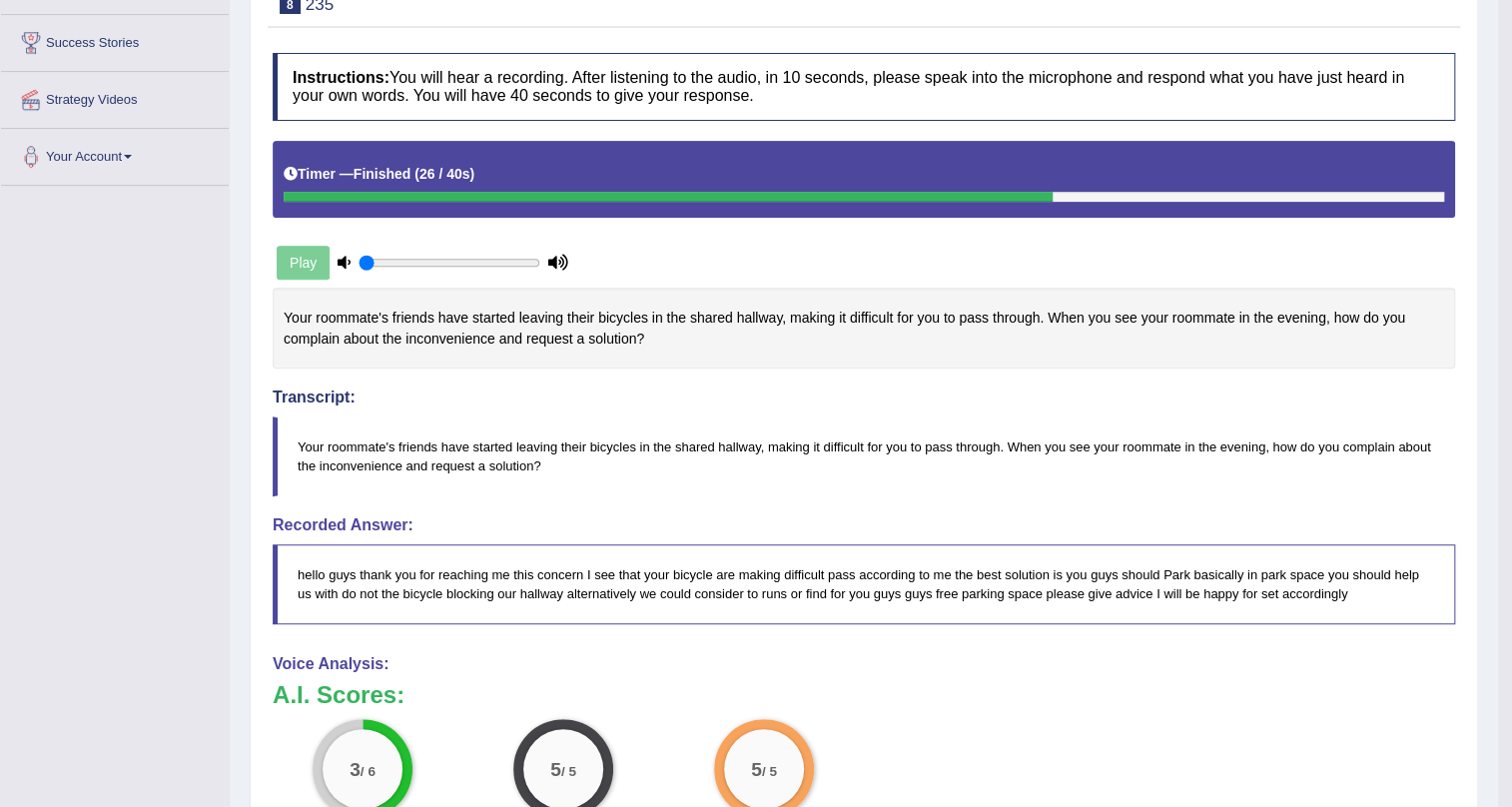 scroll, scrollTop: 0, scrollLeft: 0, axis: both 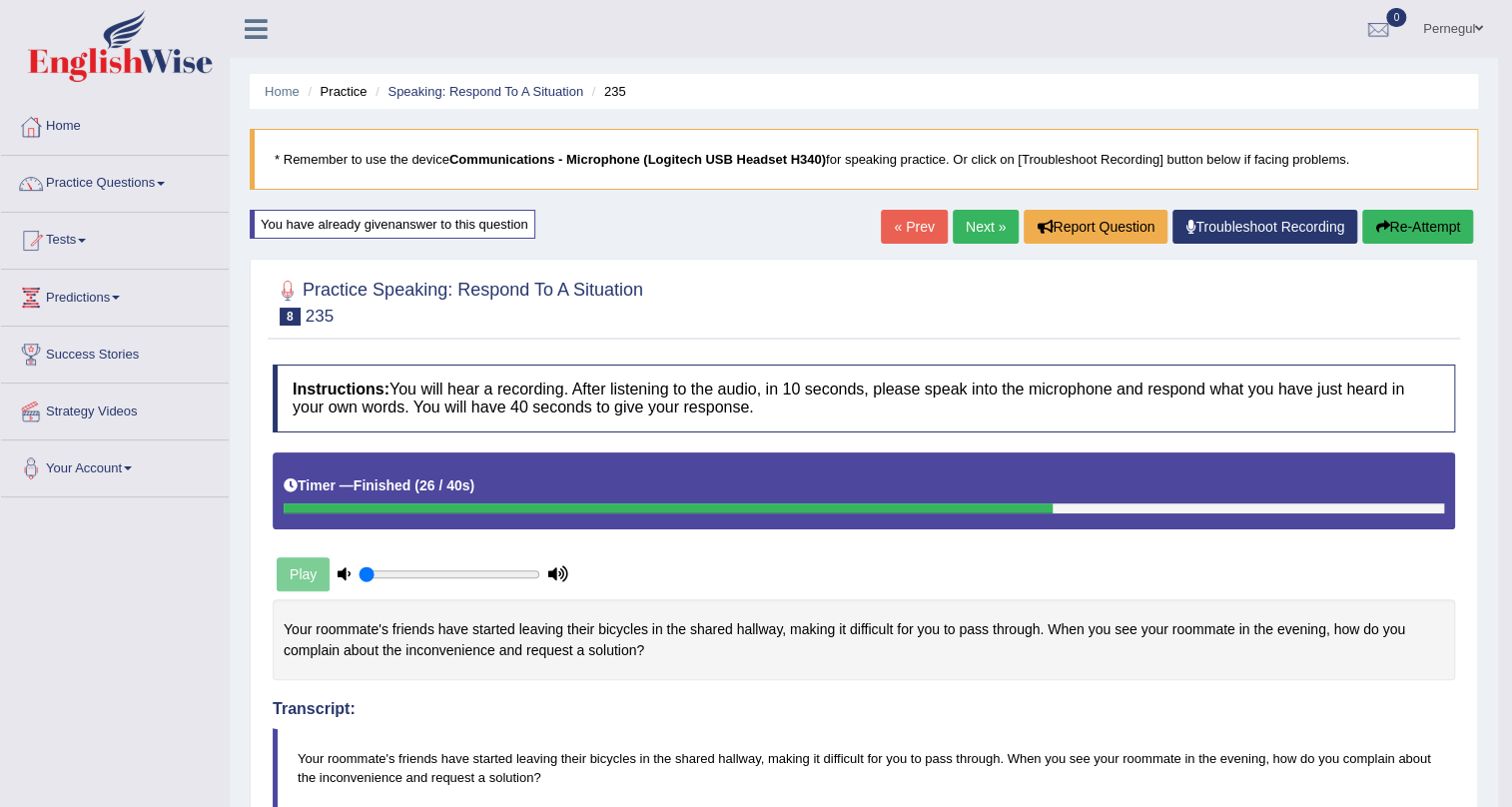 click on "Next »" at bounding box center [986, 227] 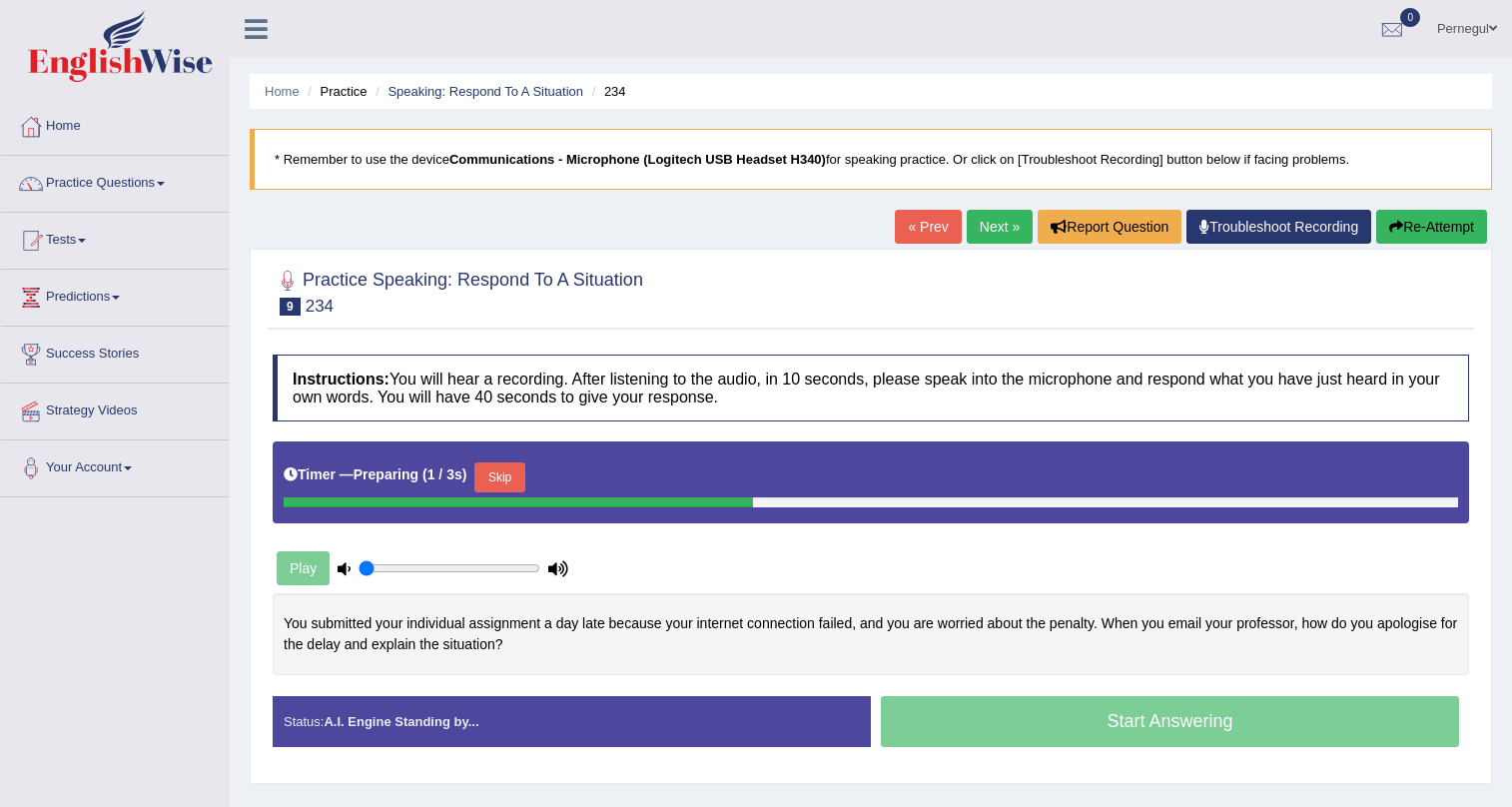 scroll, scrollTop: 0, scrollLeft: 0, axis: both 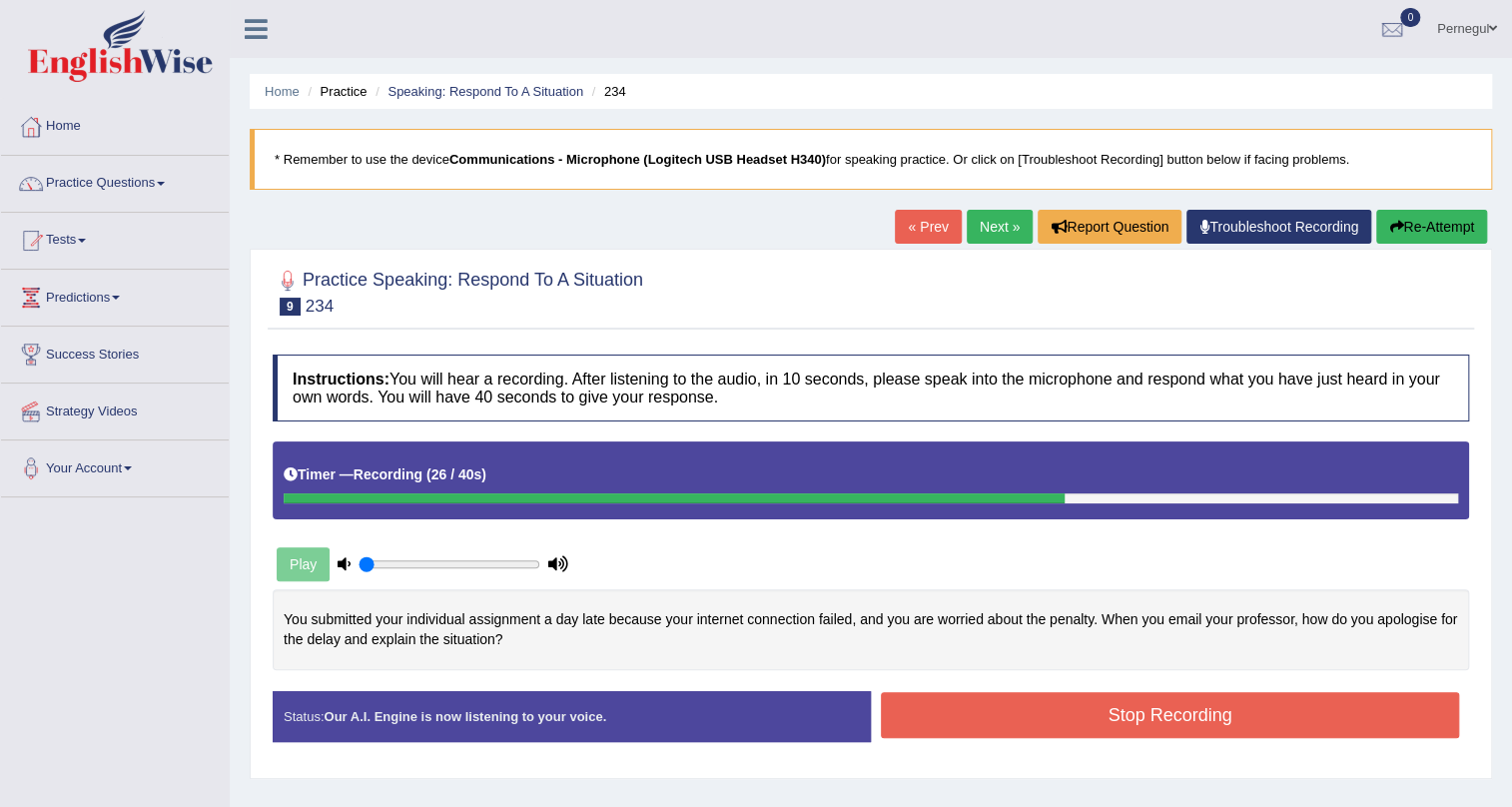 click on "Stop Recording" at bounding box center (1169, 715) 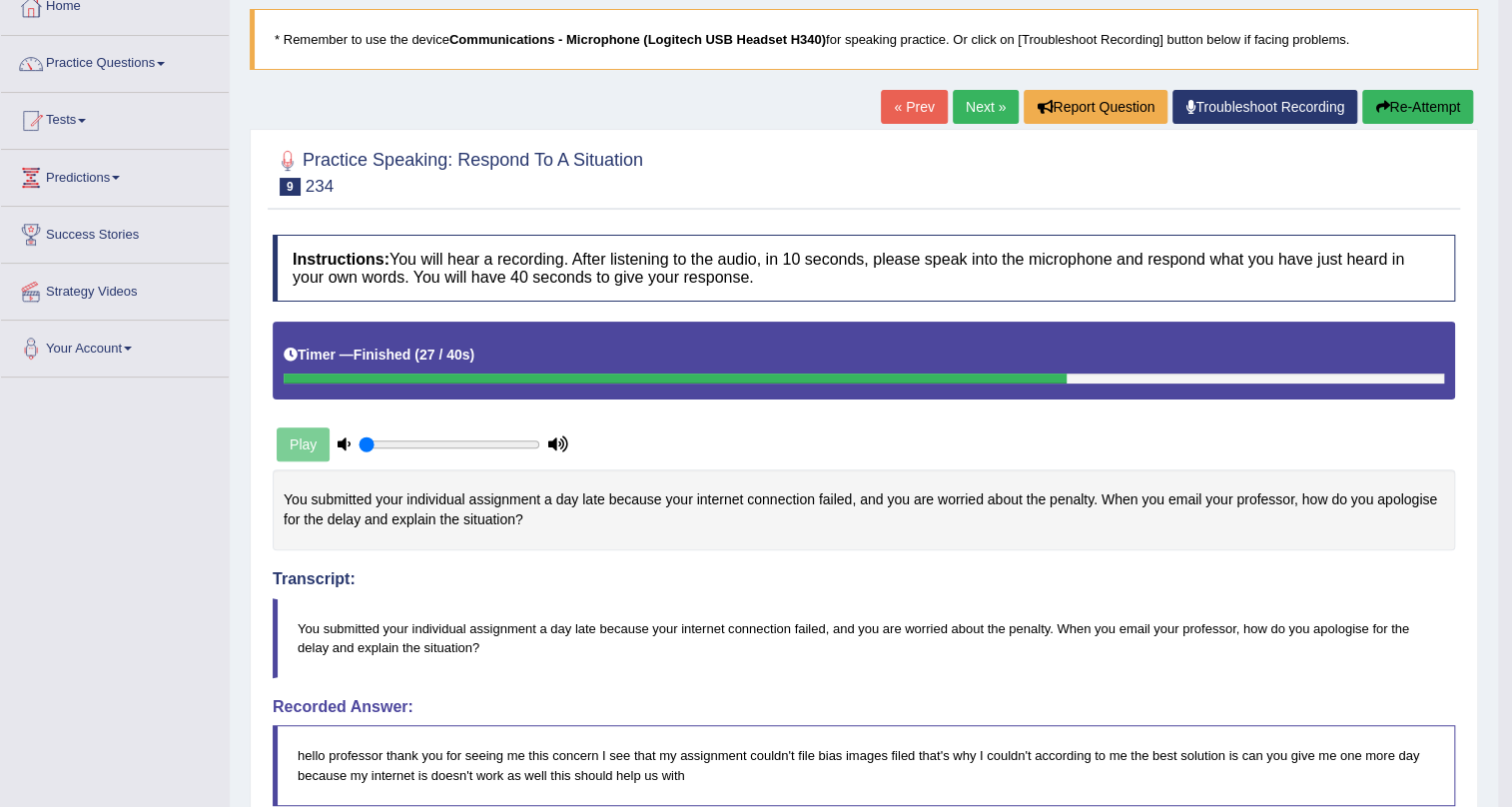 scroll, scrollTop: 46, scrollLeft: 0, axis: vertical 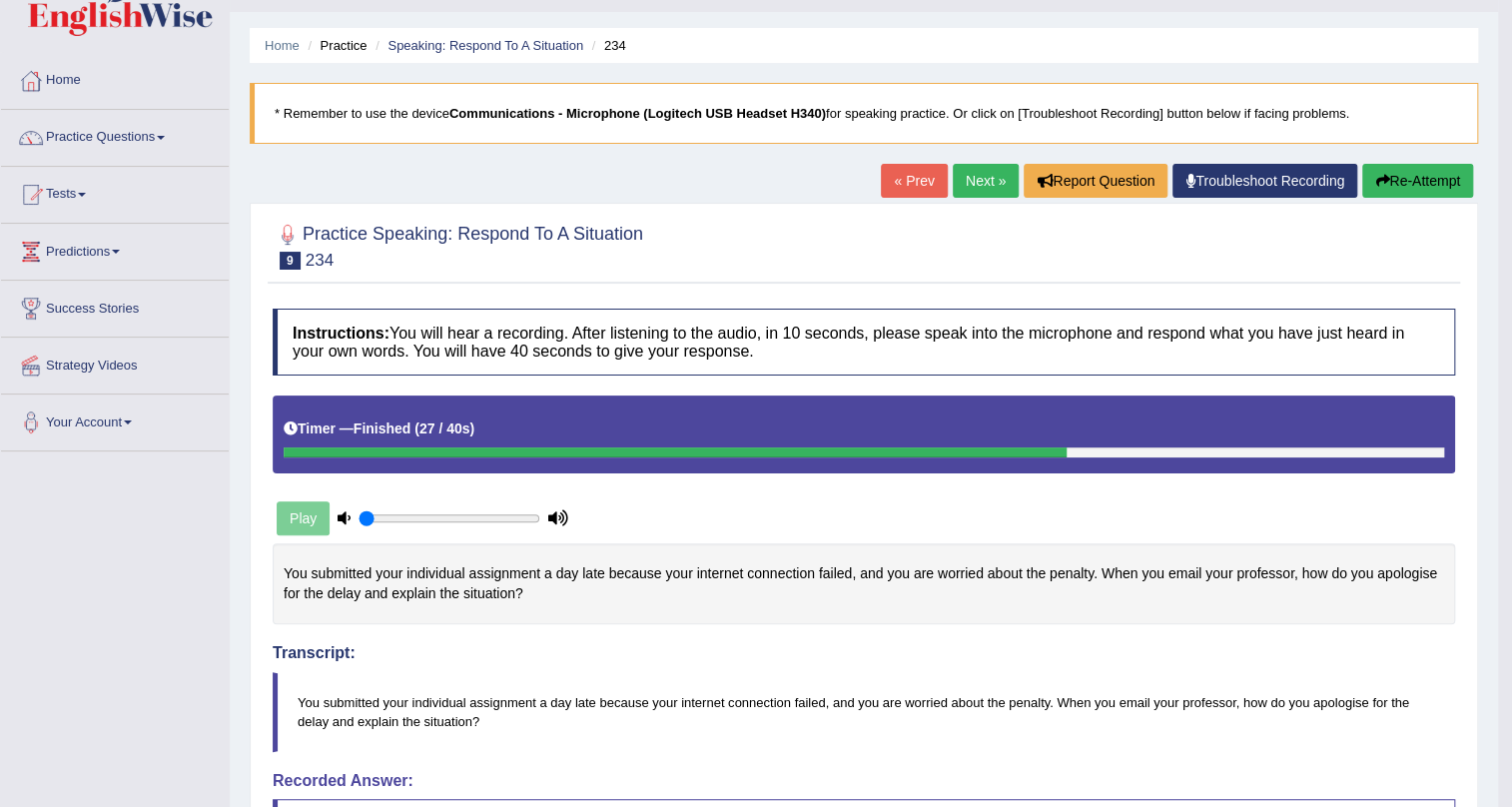 click on "Re-Attempt" at bounding box center [1417, 181] 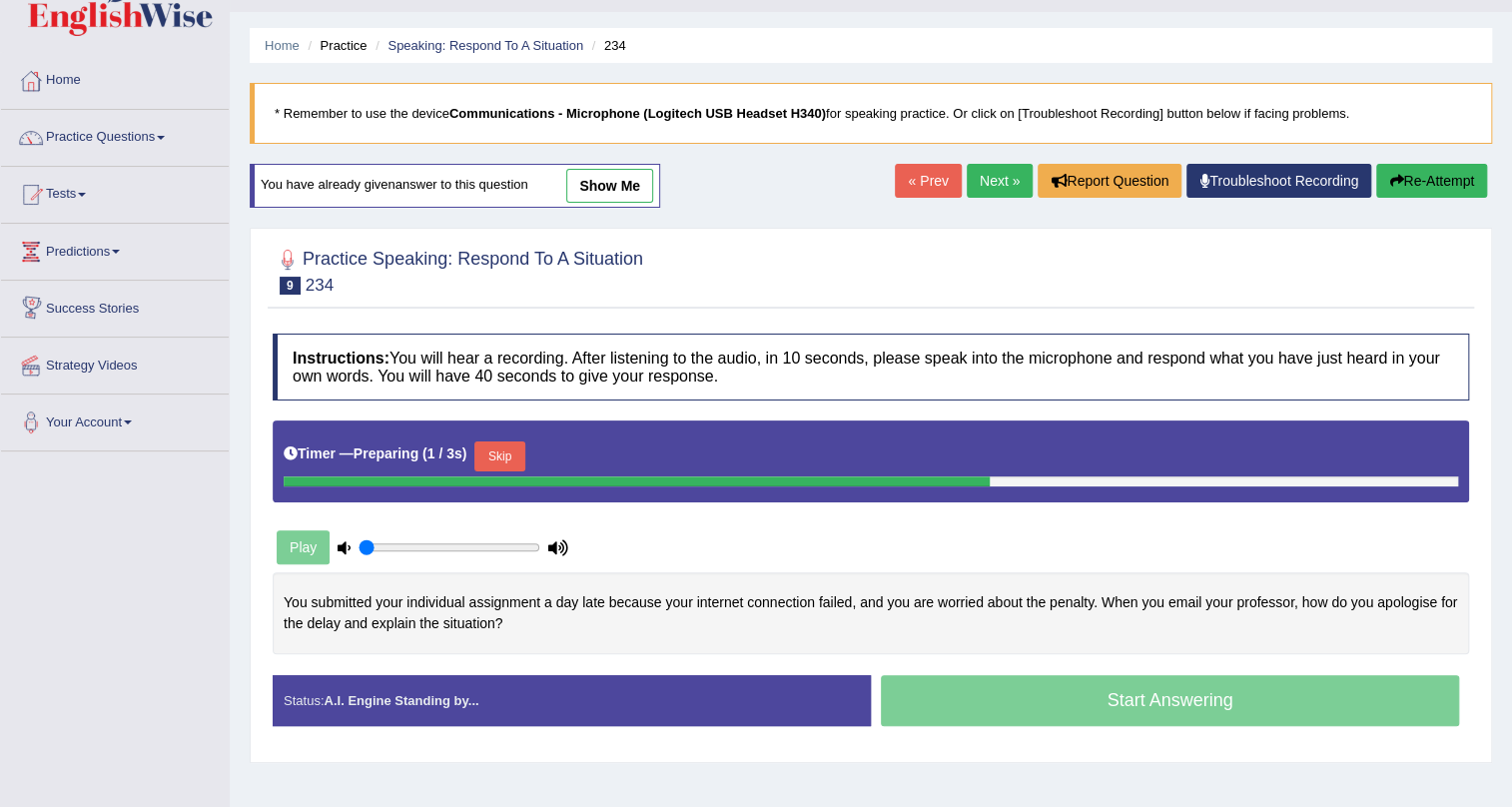 scroll, scrollTop: 46, scrollLeft: 0, axis: vertical 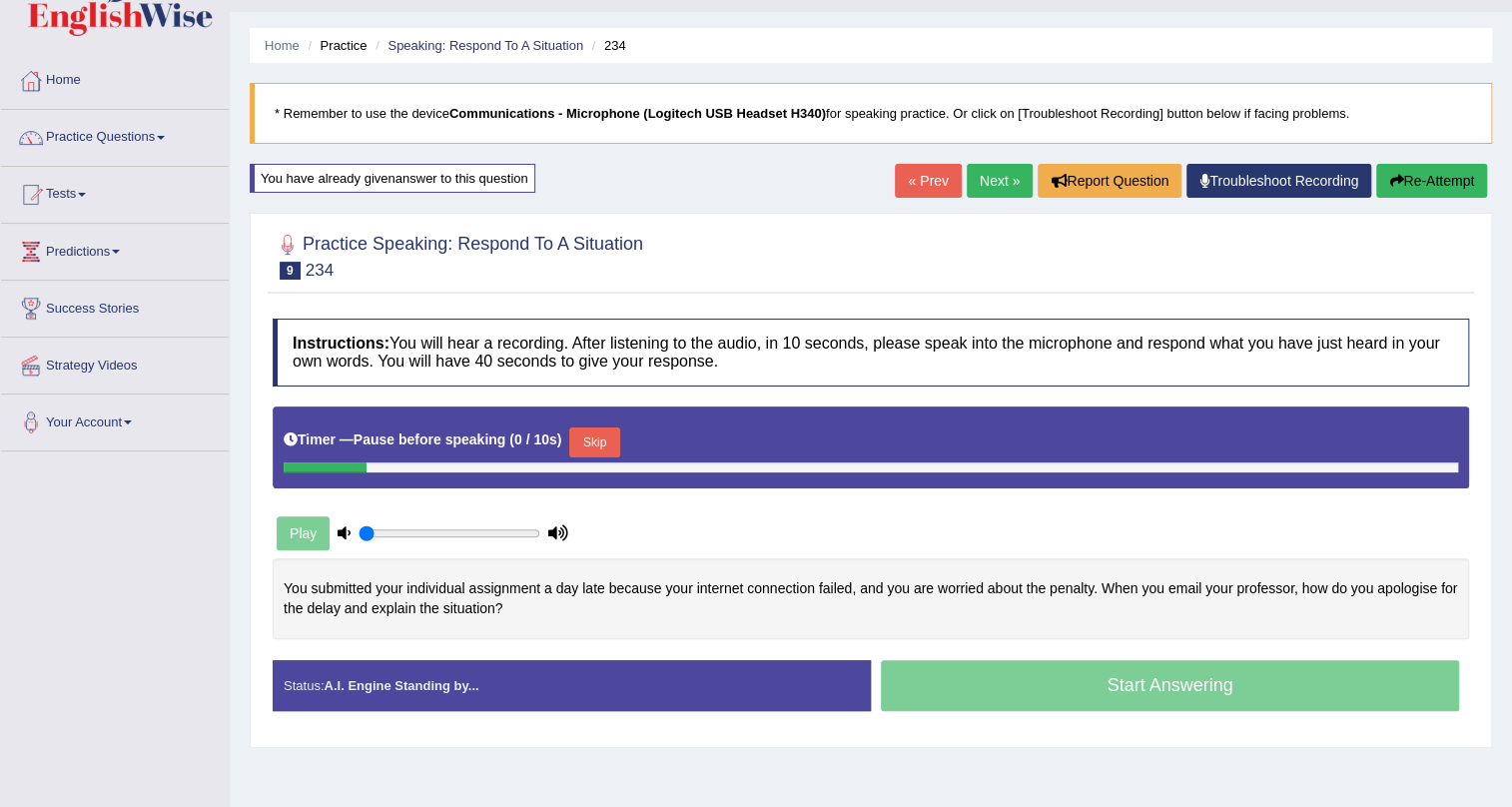 click on "Skip" at bounding box center (594, 442) 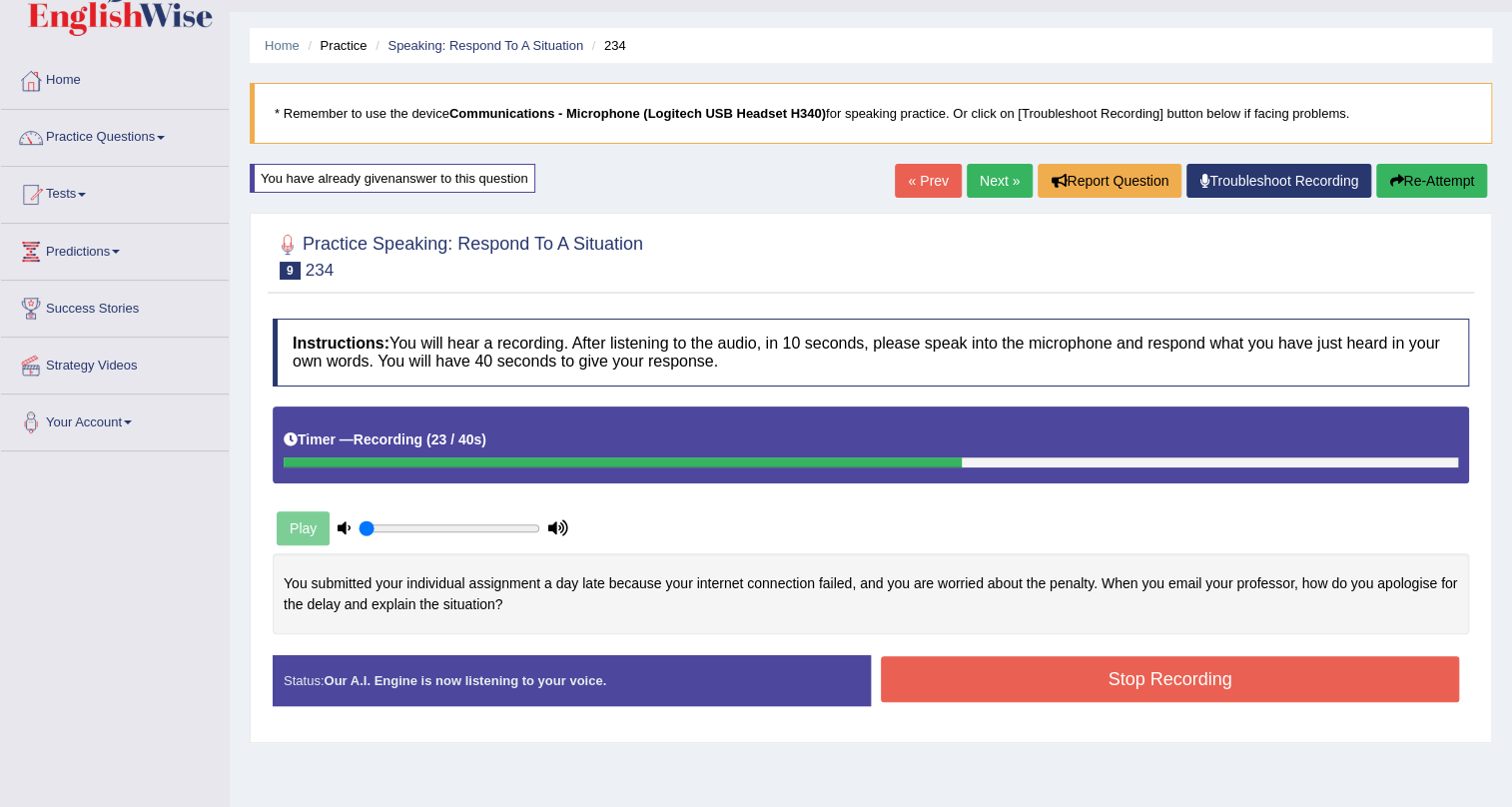 click on "Stop Recording" at bounding box center [1169, 679] 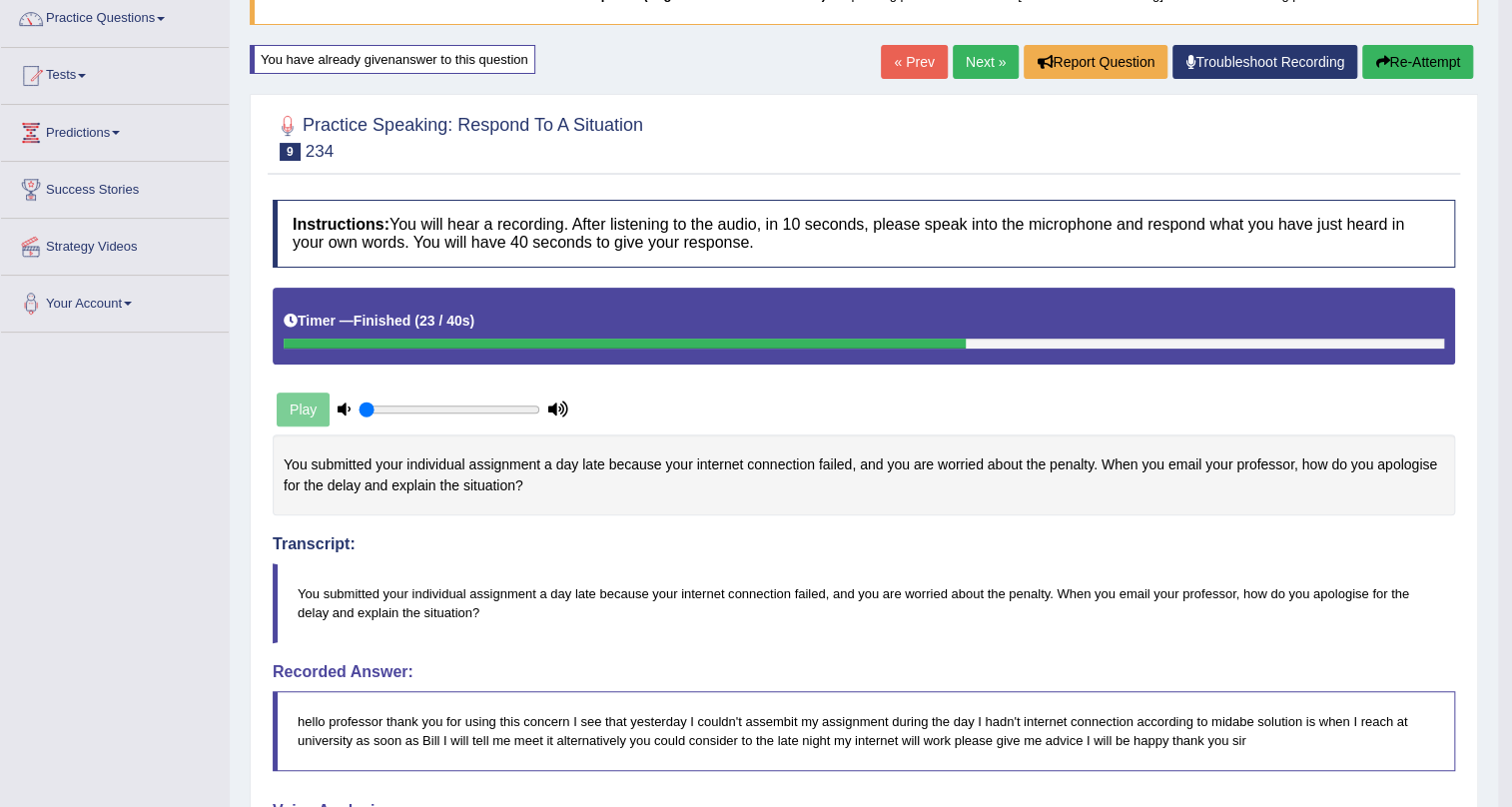 scroll, scrollTop: 137, scrollLeft: 0, axis: vertical 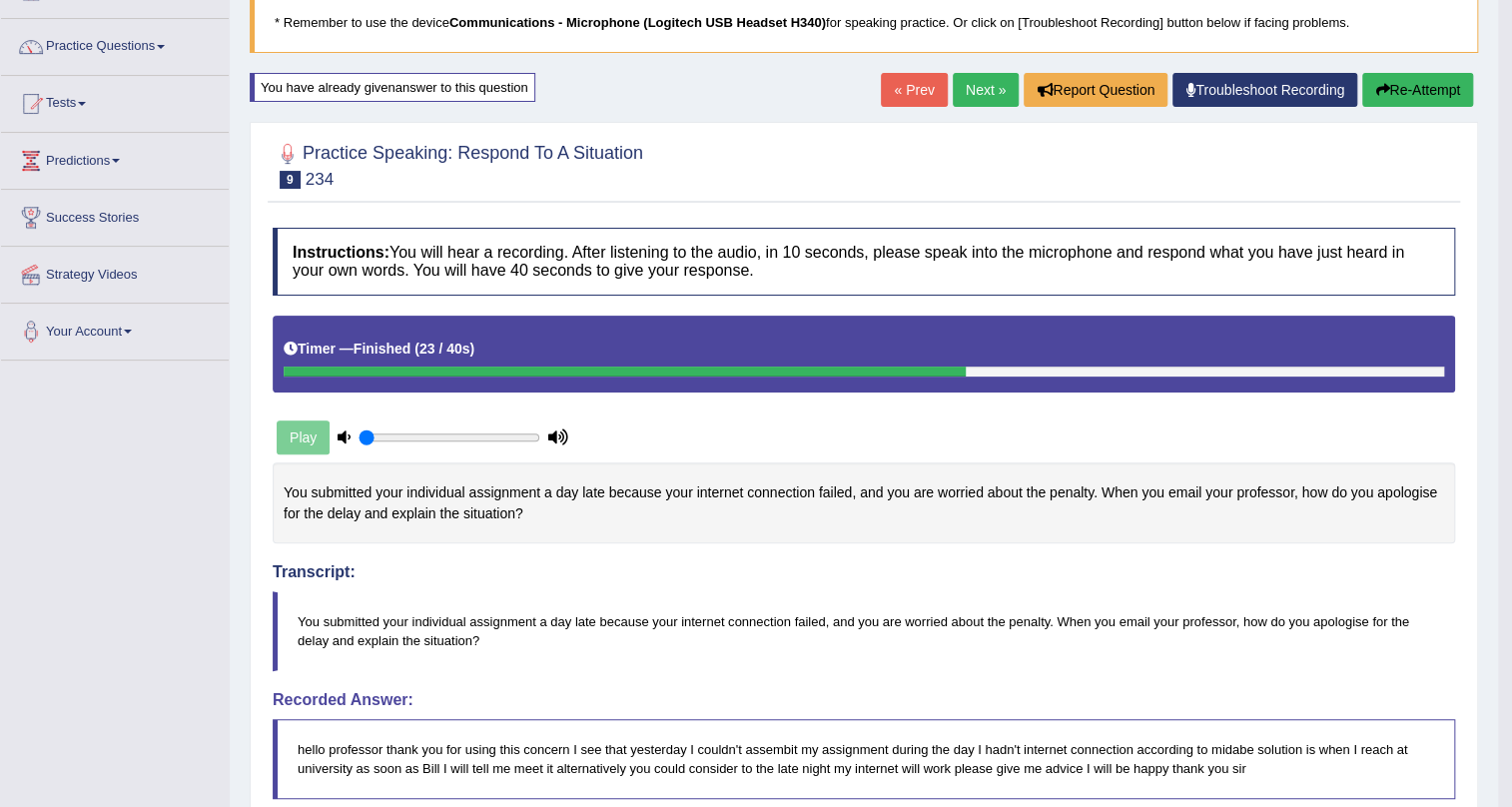 click at bounding box center [1382, 90] 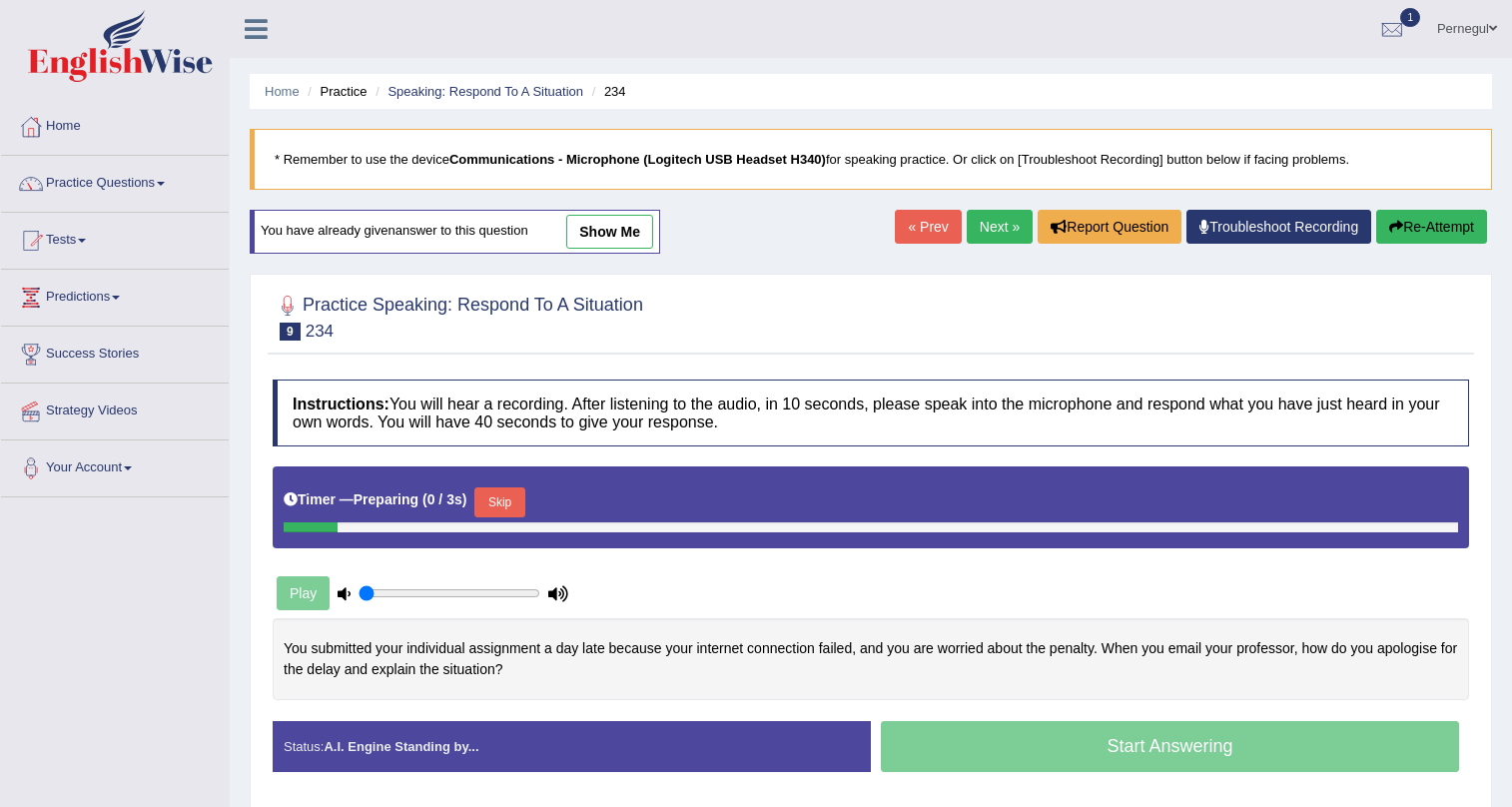 scroll, scrollTop: 137, scrollLeft: 0, axis: vertical 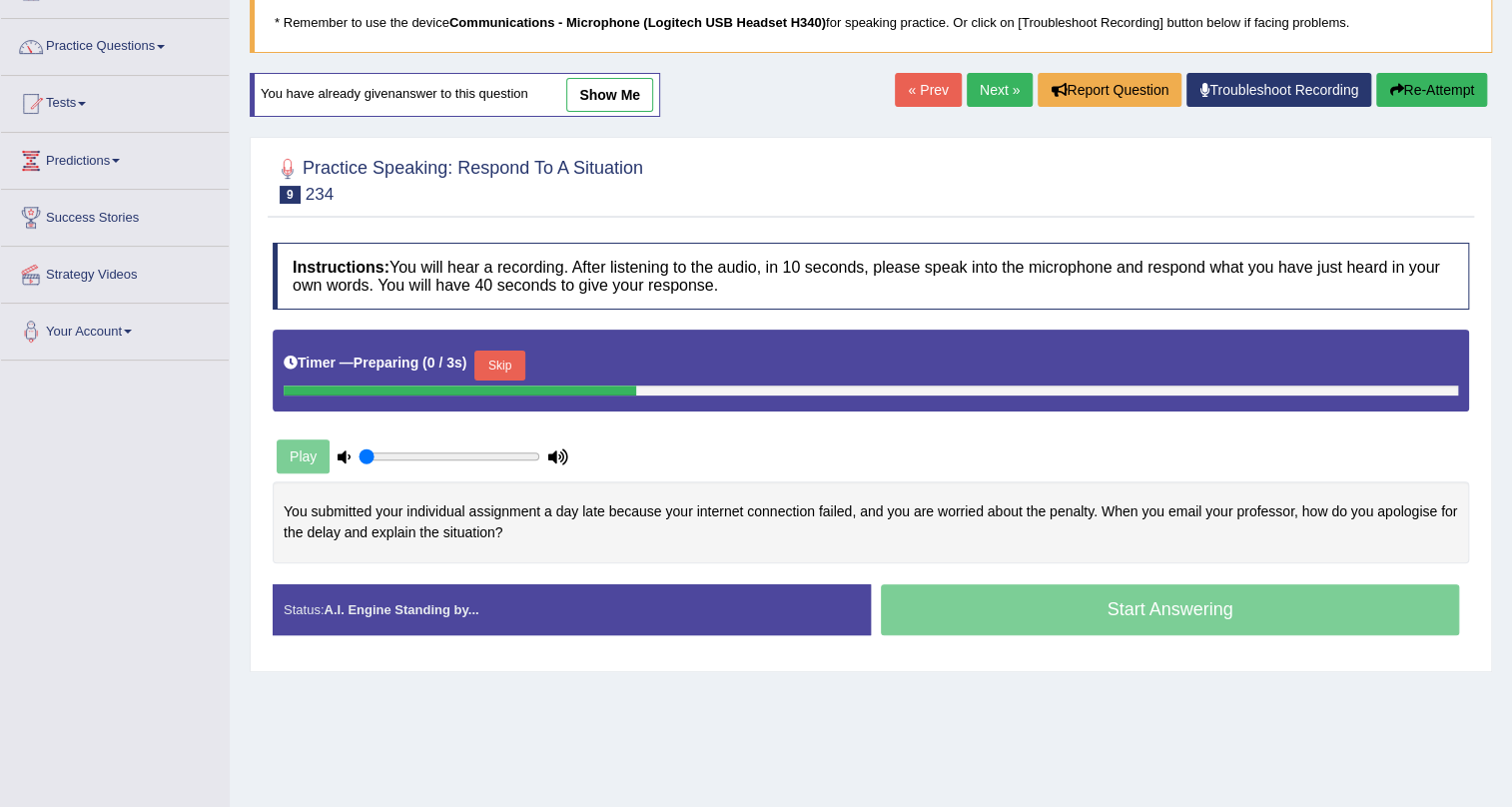 click on "Skip" at bounding box center [499, 366] 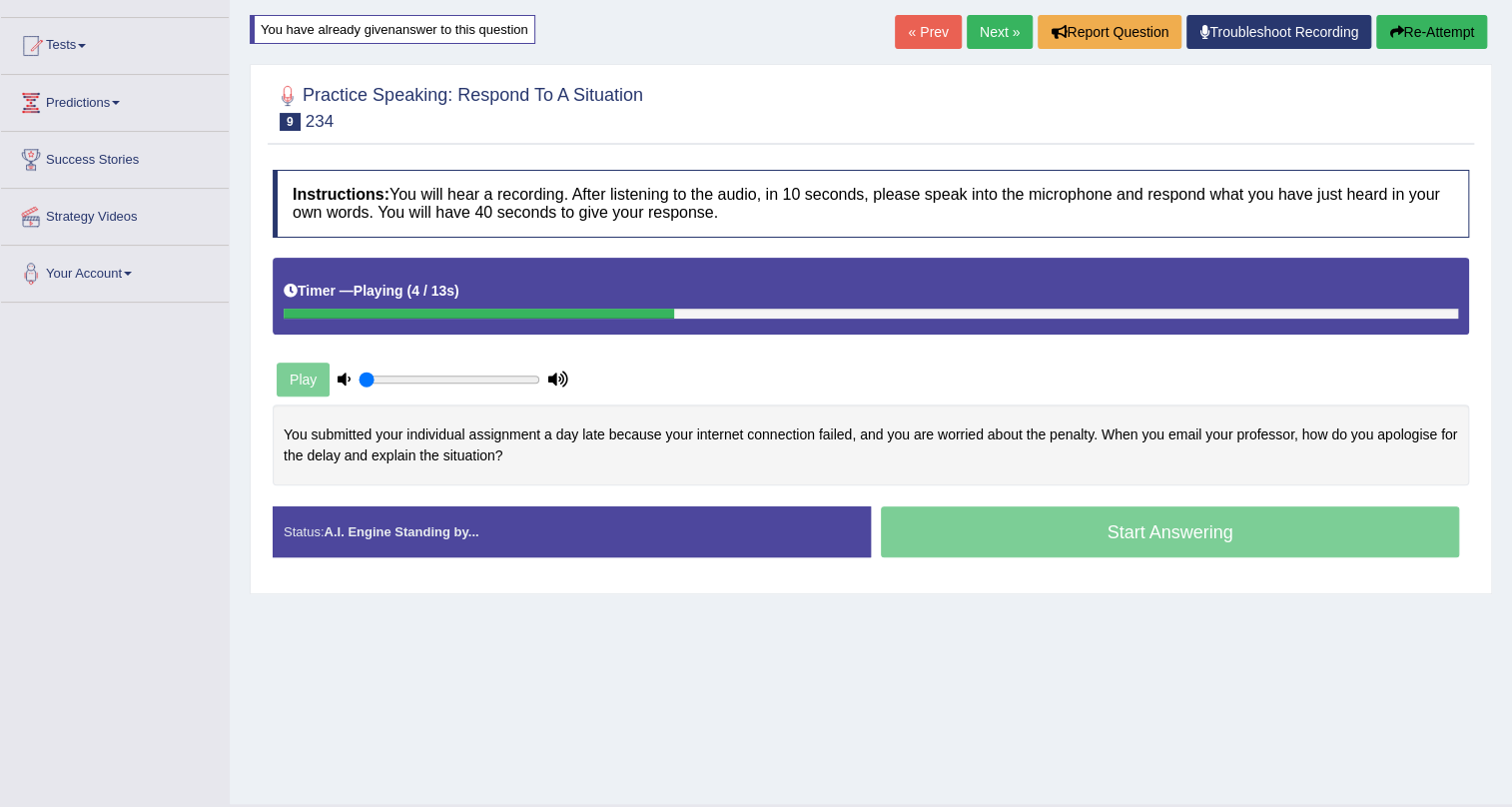 scroll, scrollTop: 228, scrollLeft: 0, axis: vertical 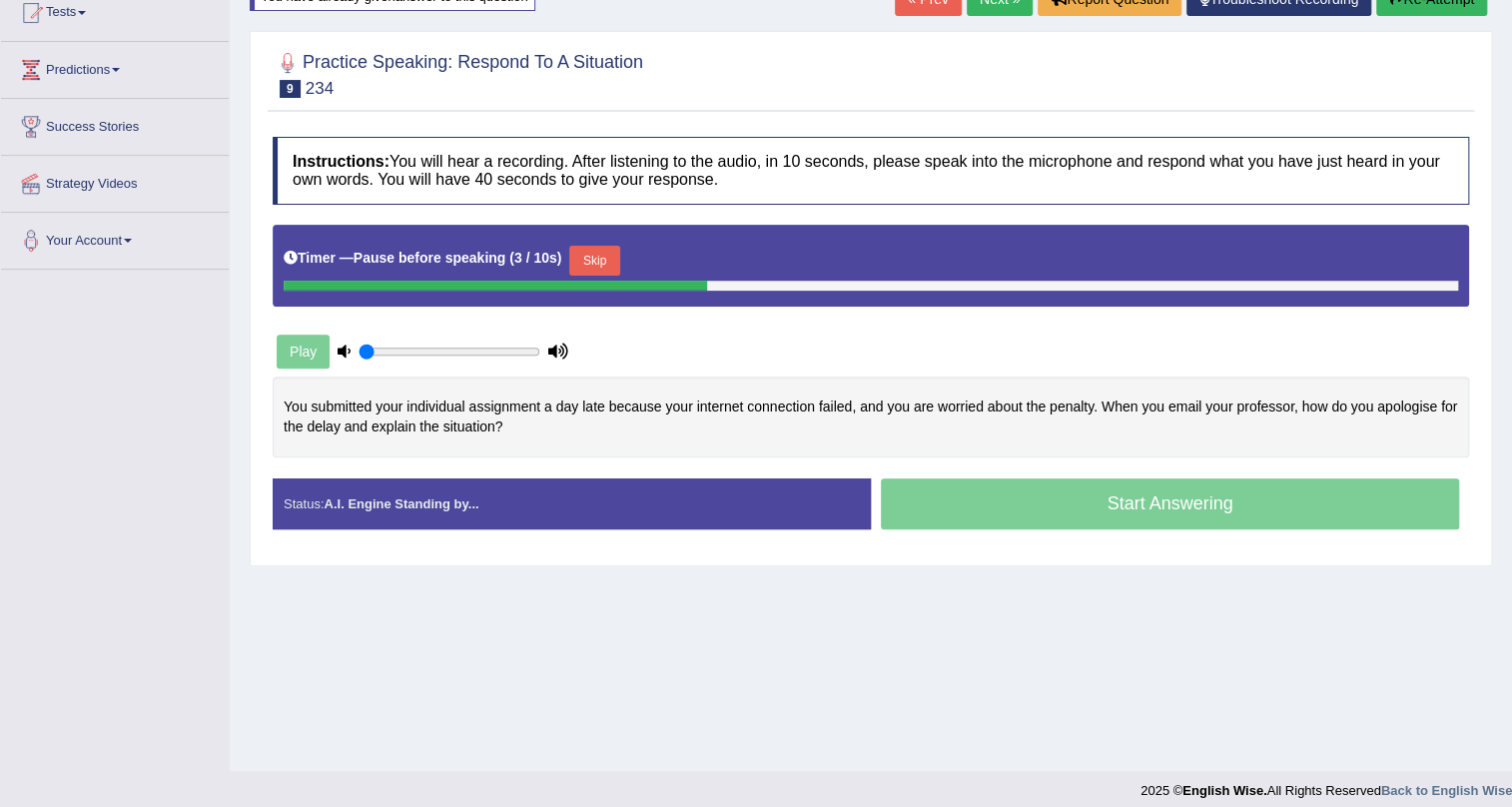 click on "Skip" at bounding box center (594, 261) 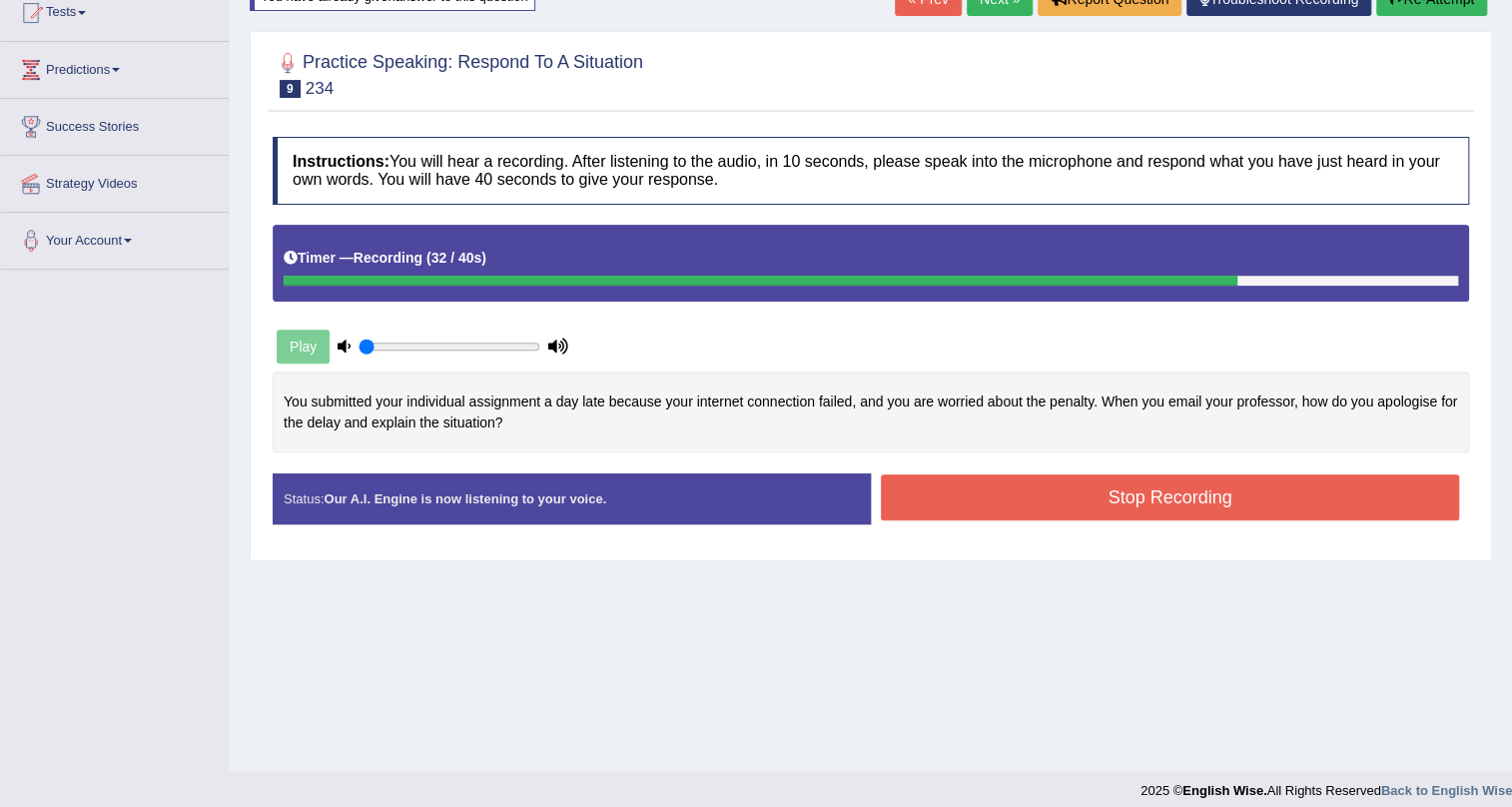 click on "Stop Recording" at bounding box center [1169, 497] 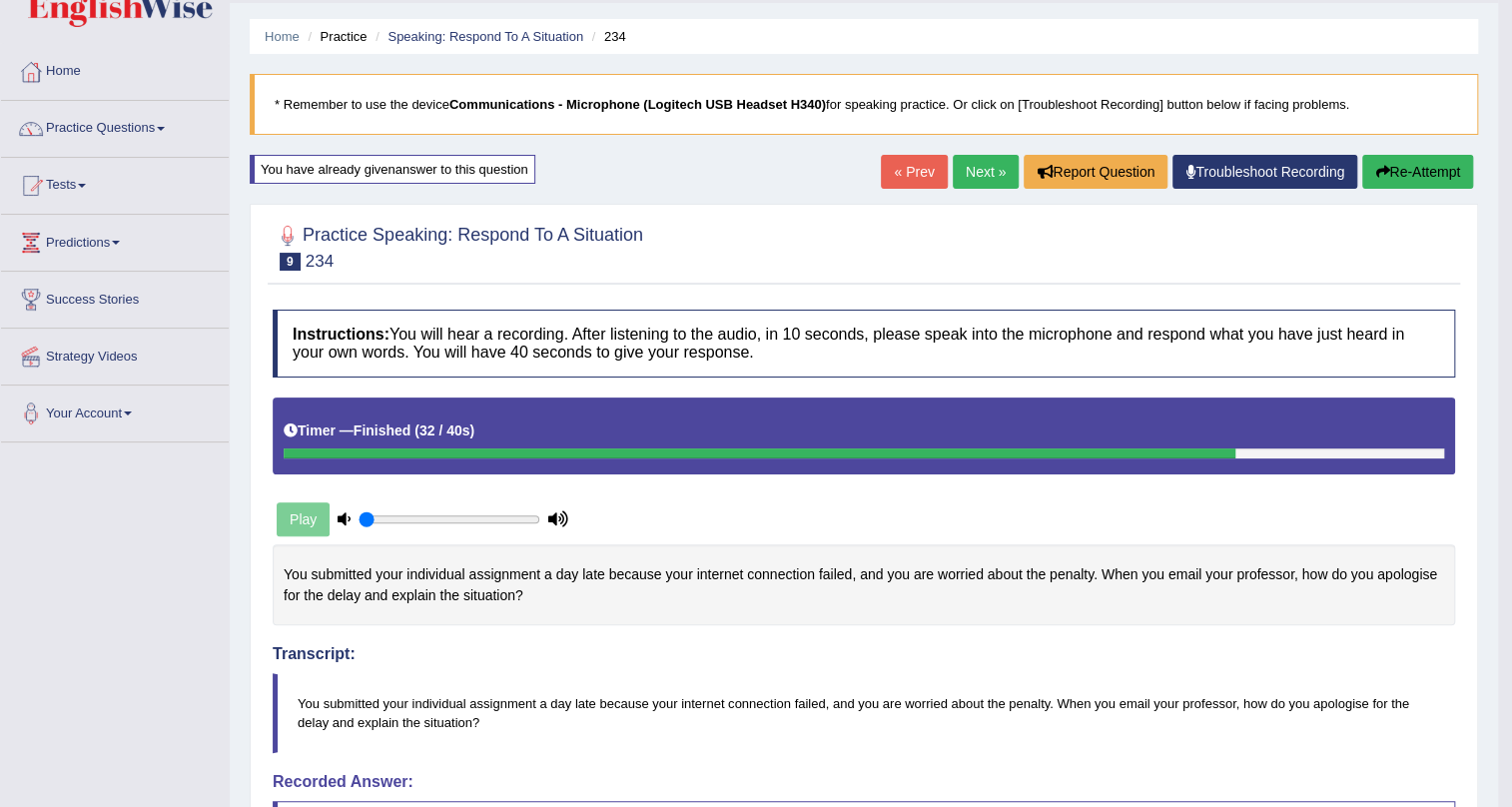 scroll, scrollTop: 46, scrollLeft: 0, axis: vertical 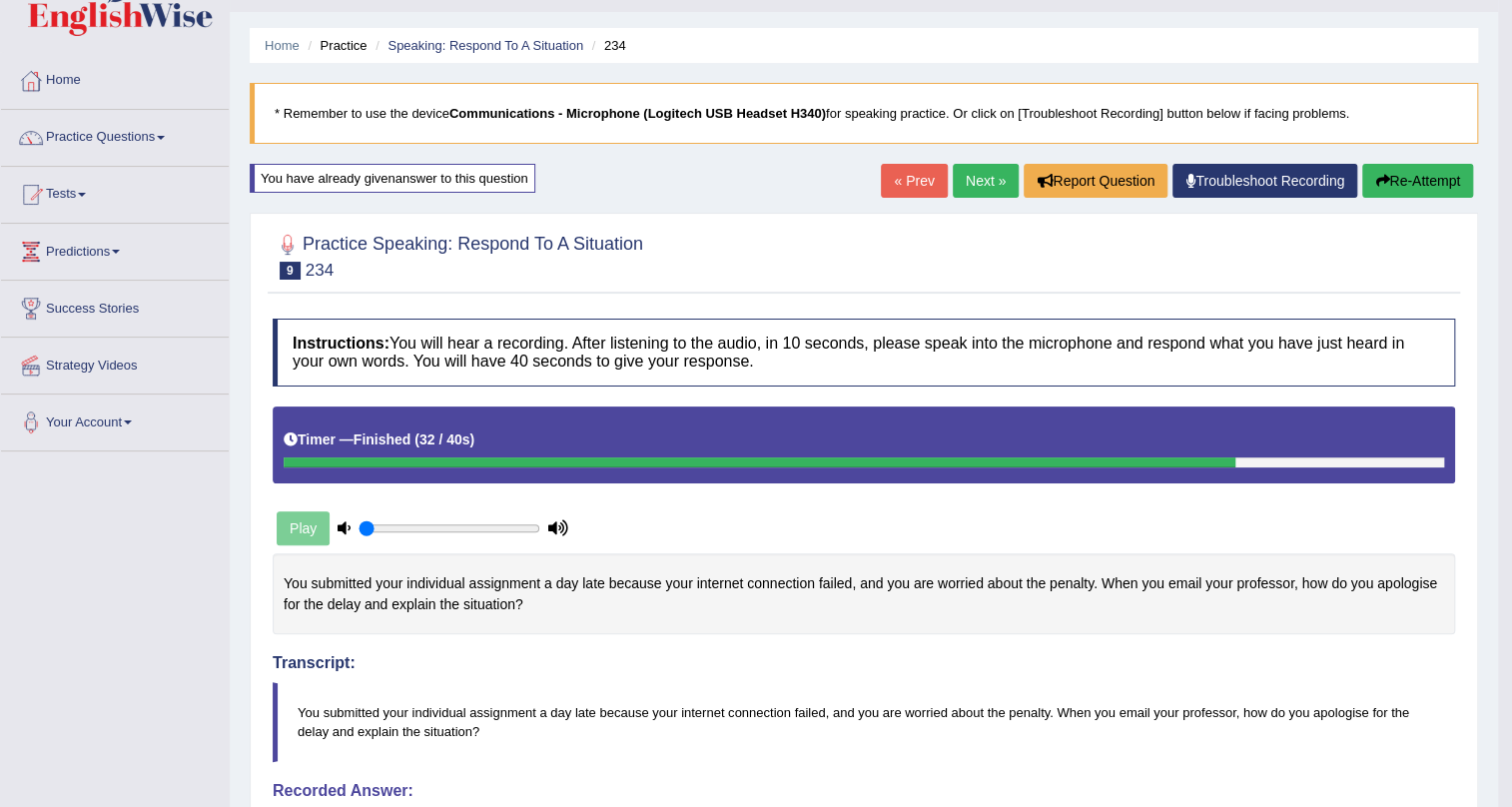 click on "Next »" at bounding box center [986, 181] 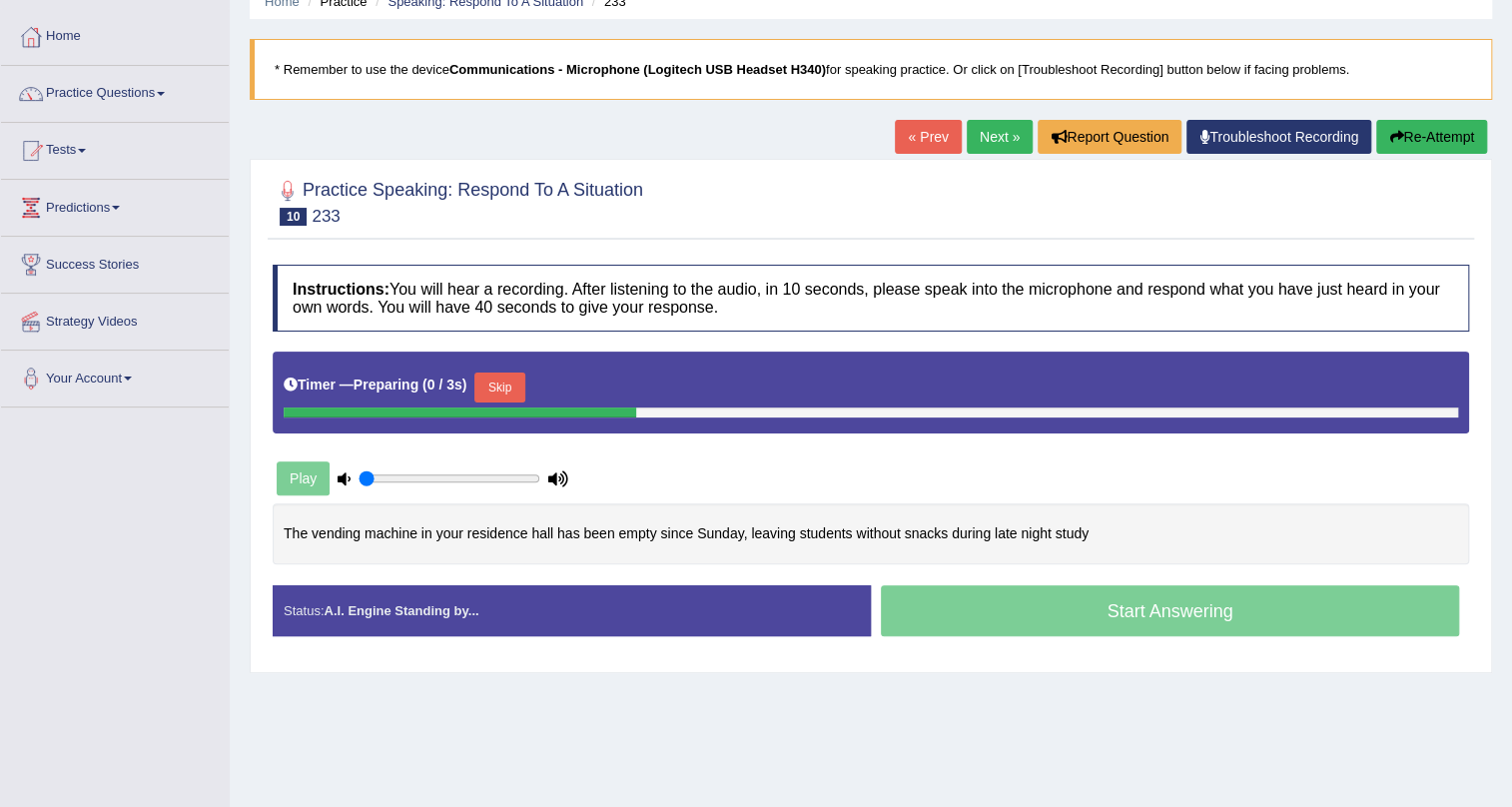 scroll, scrollTop: 90, scrollLeft: 0, axis: vertical 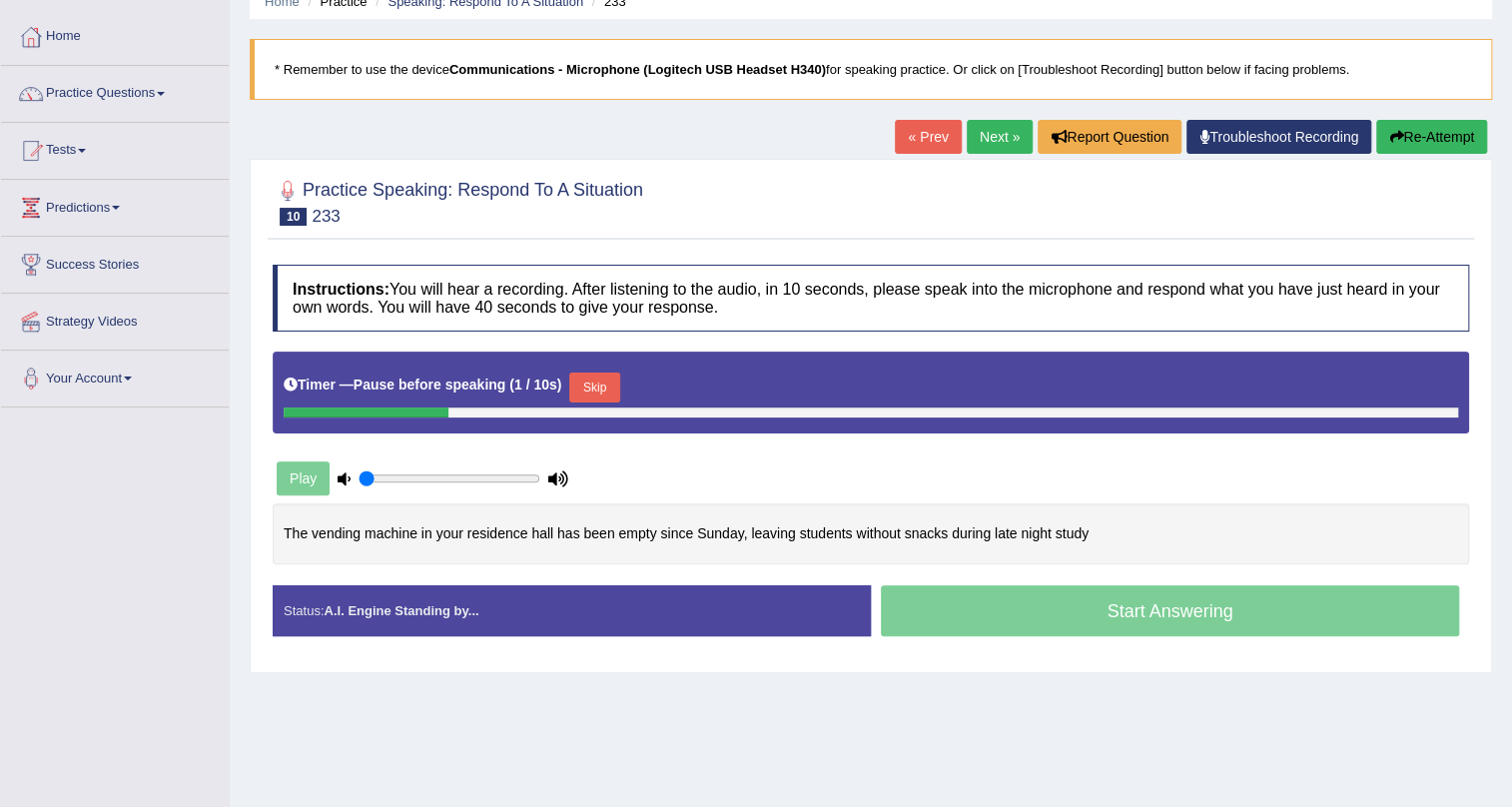 click on "Skip" at bounding box center (594, 388) 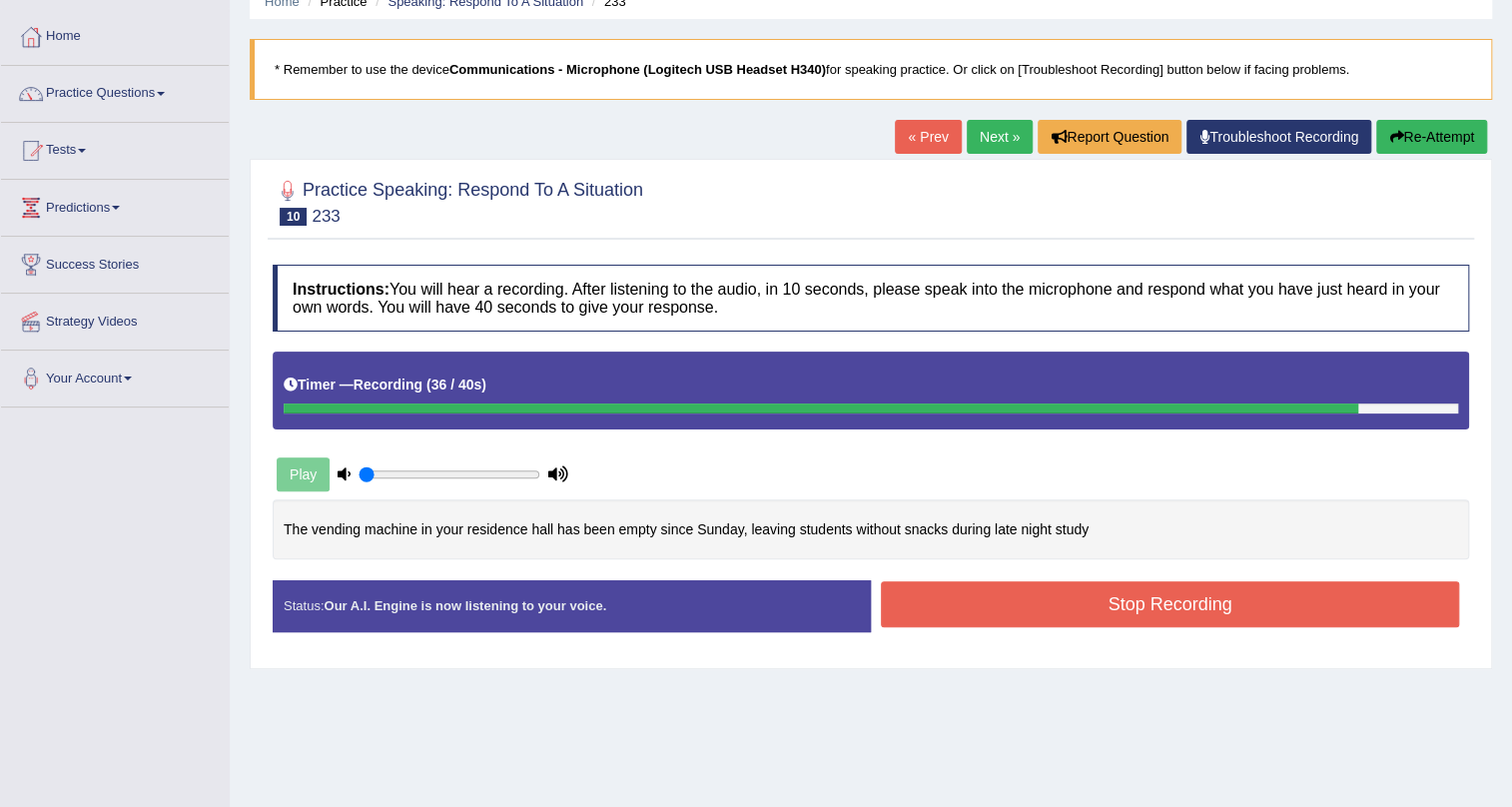 click on "Stop Recording" at bounding box center (1169, 604) 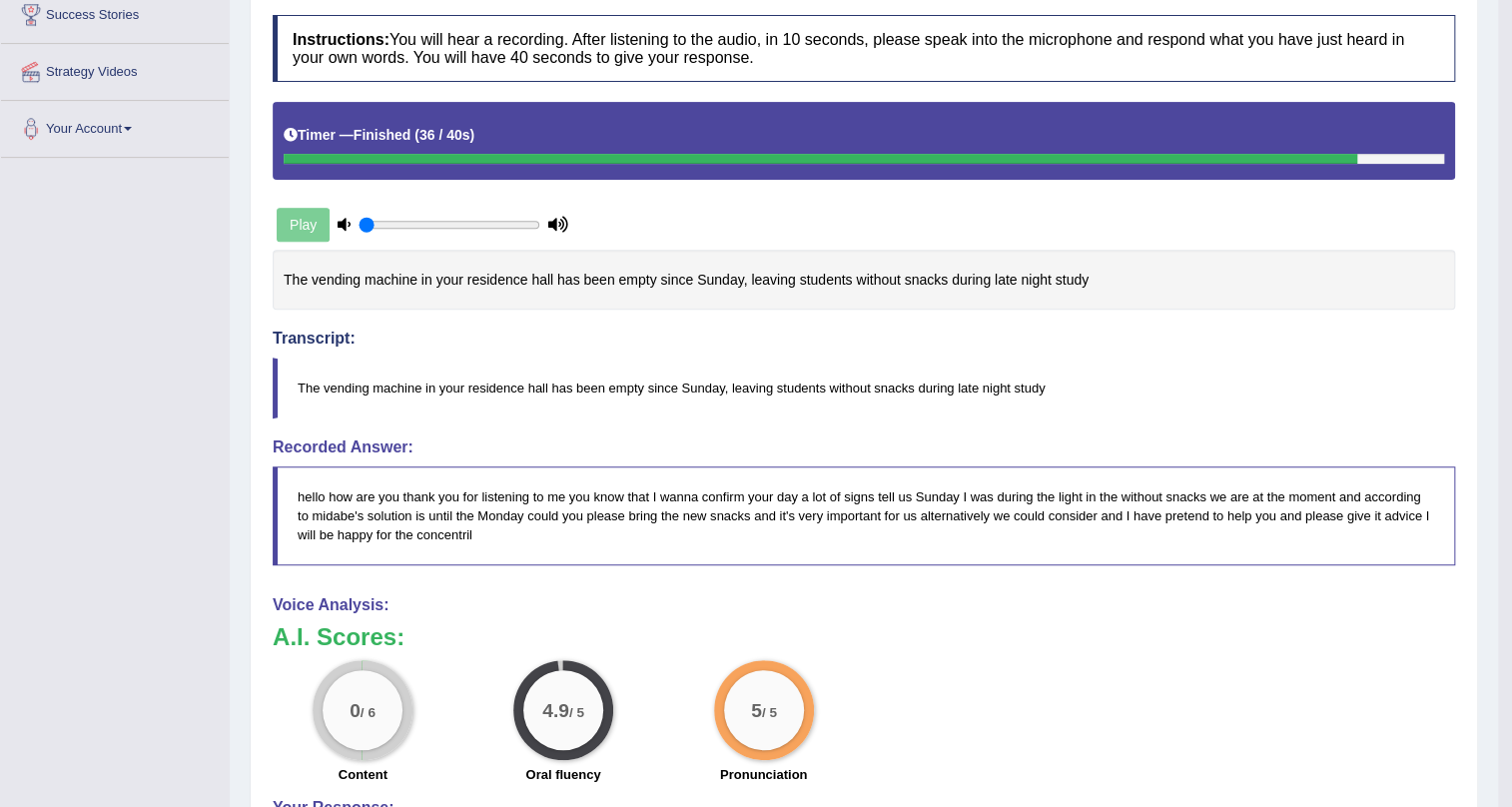 scroll, scrollTop: 0, scrollLeft: 0, axis: both 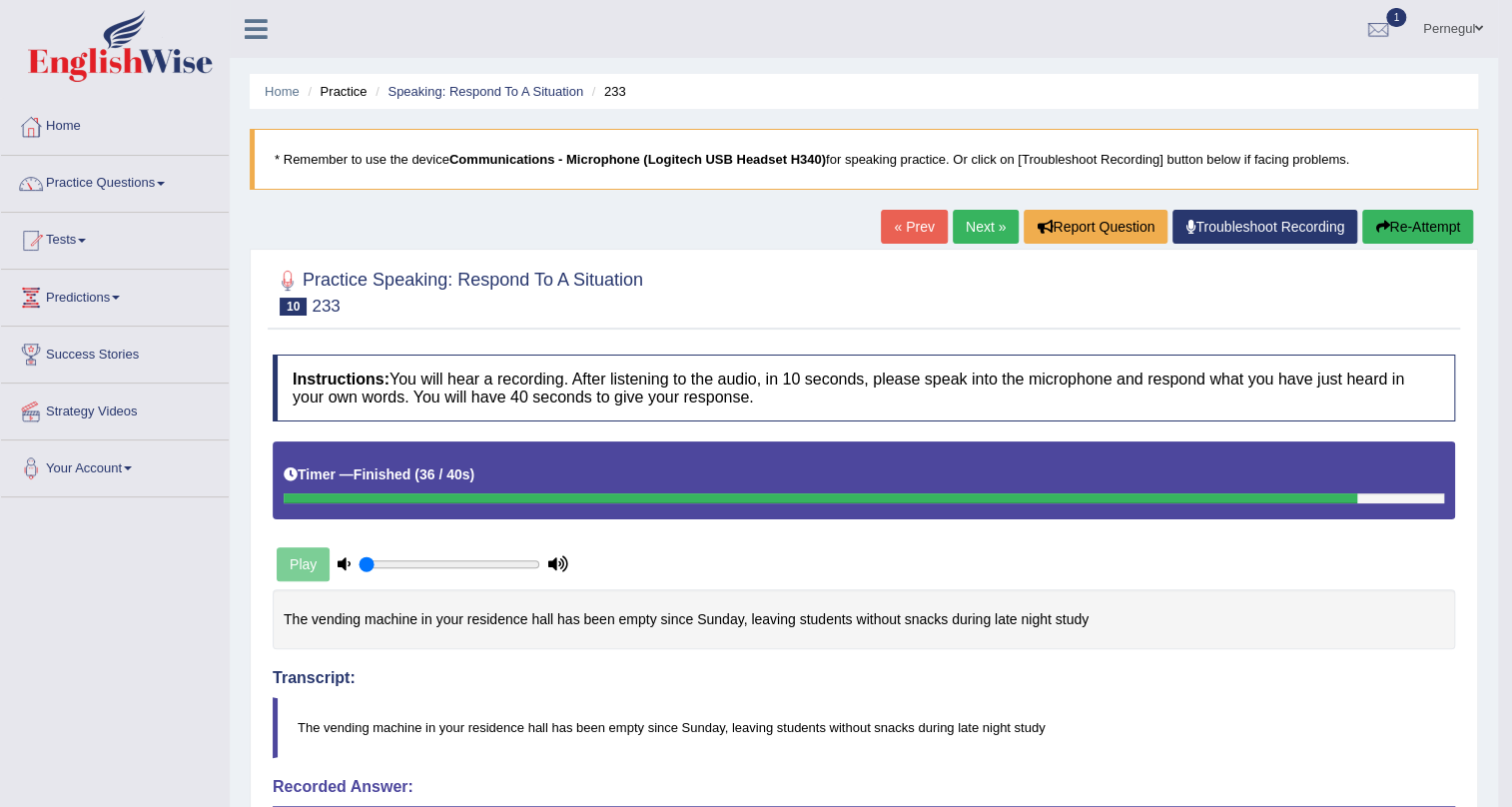 click on "Re-Attempt" at bounding box center (1417, 227) 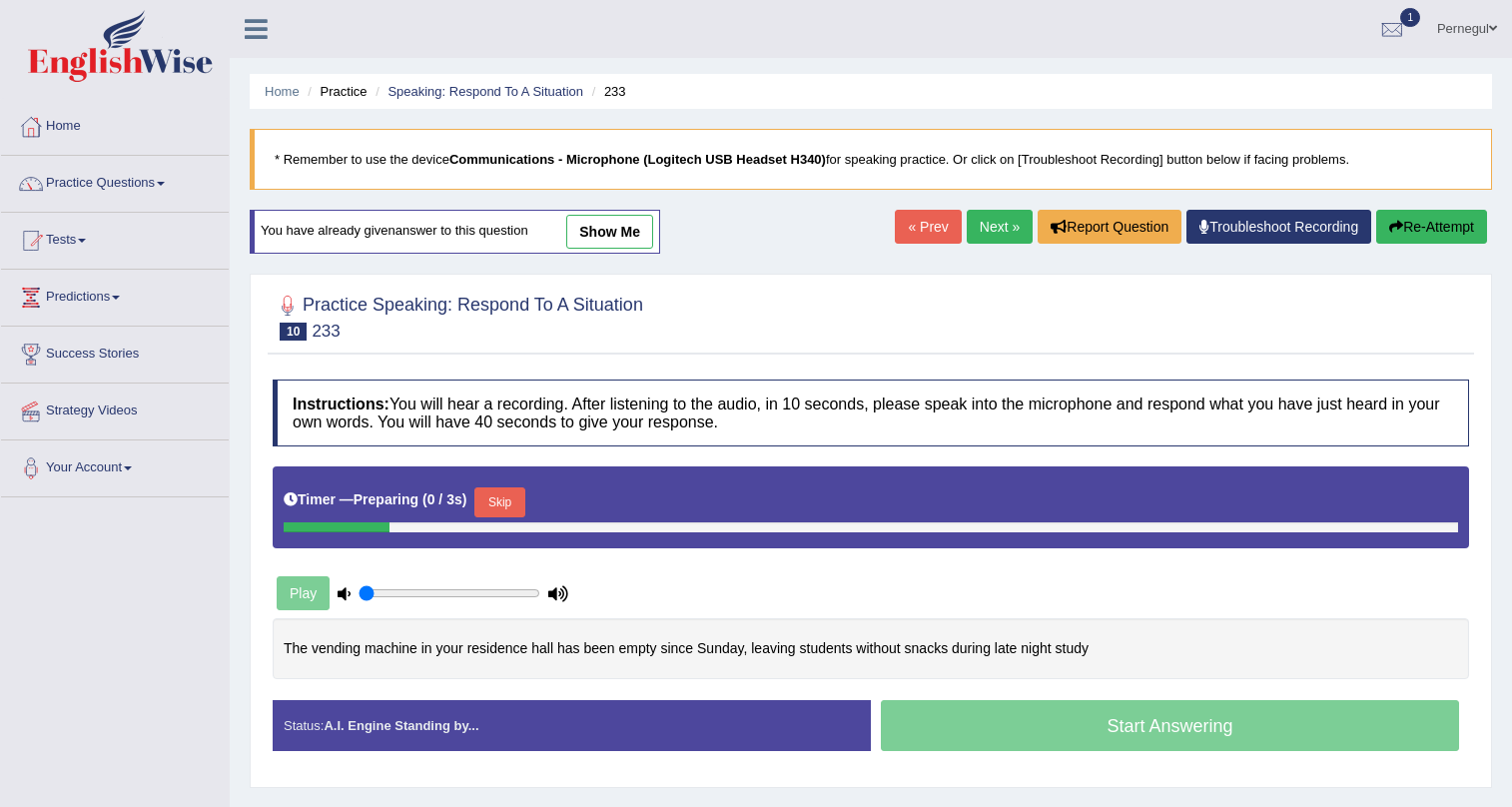 scroll, scrollTop: 0, scrollLeft: 0, axis: both 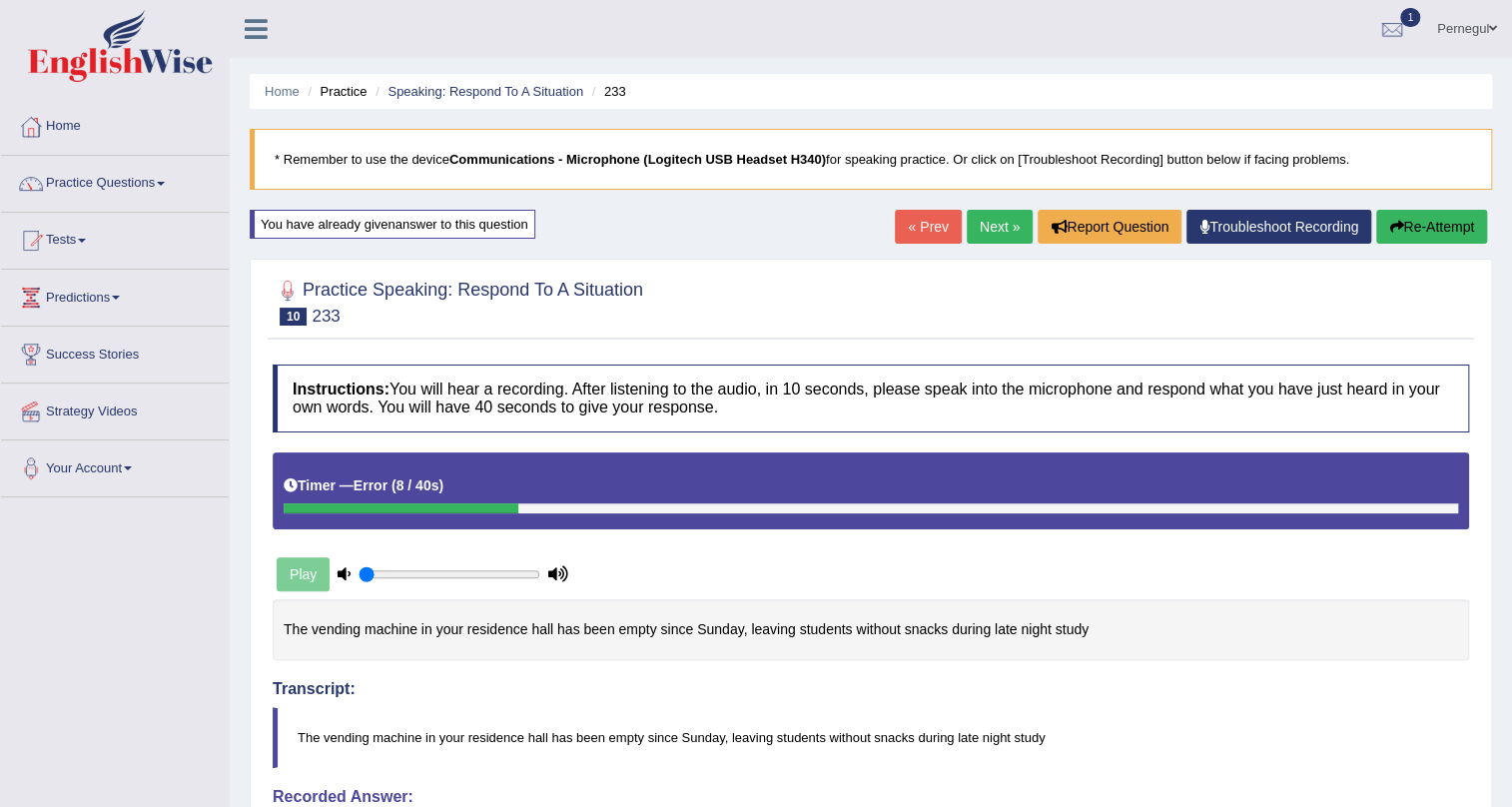 click on "Re-Attempt" at bounding box center [1431, 227] 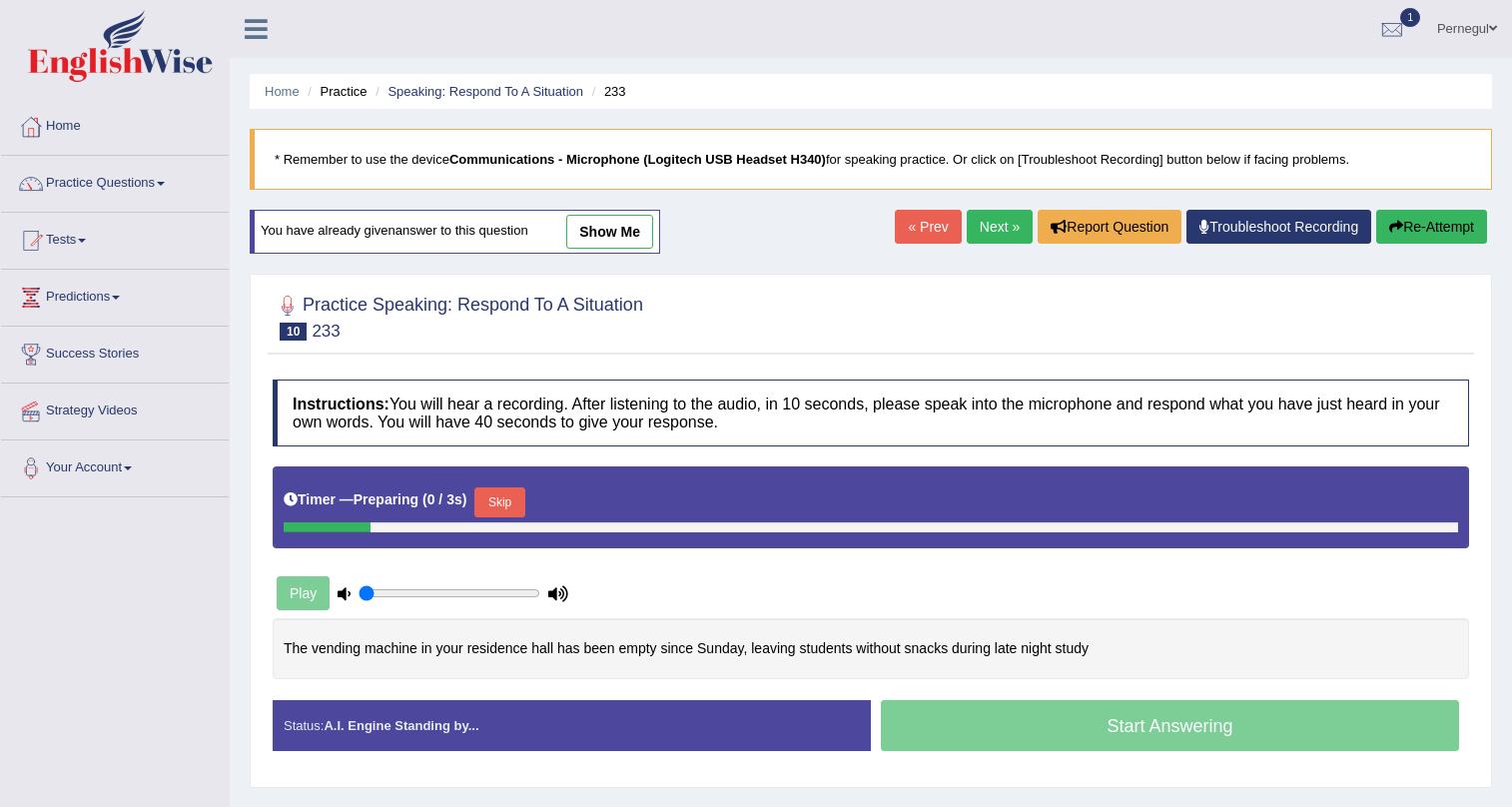 scroll, scrollTop: 0, scrollLeft: 0, axis: both 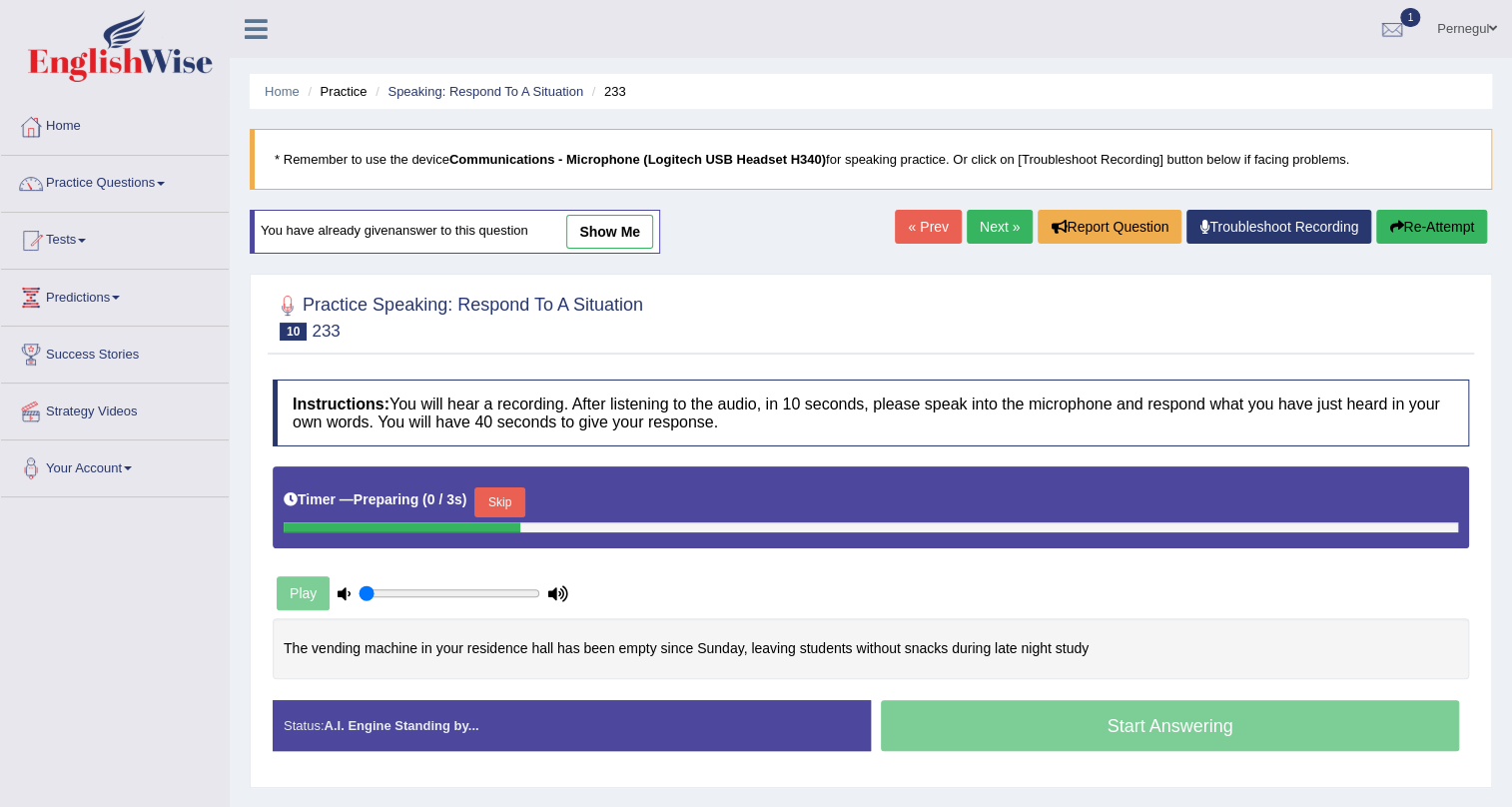 click on "Skip" at bounding box center (499, 502) 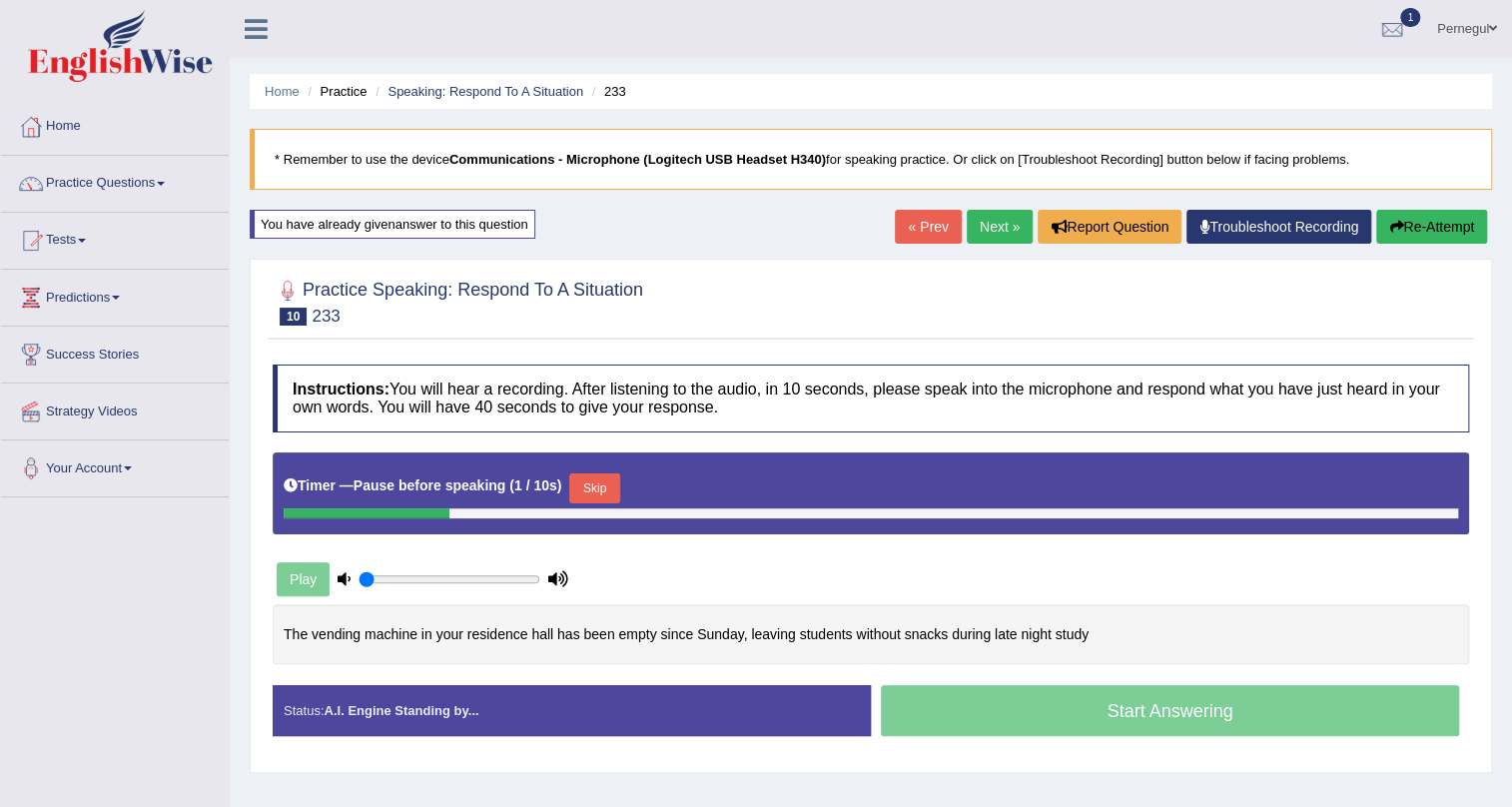 click on "Skip" at bounding box center (594, 488) 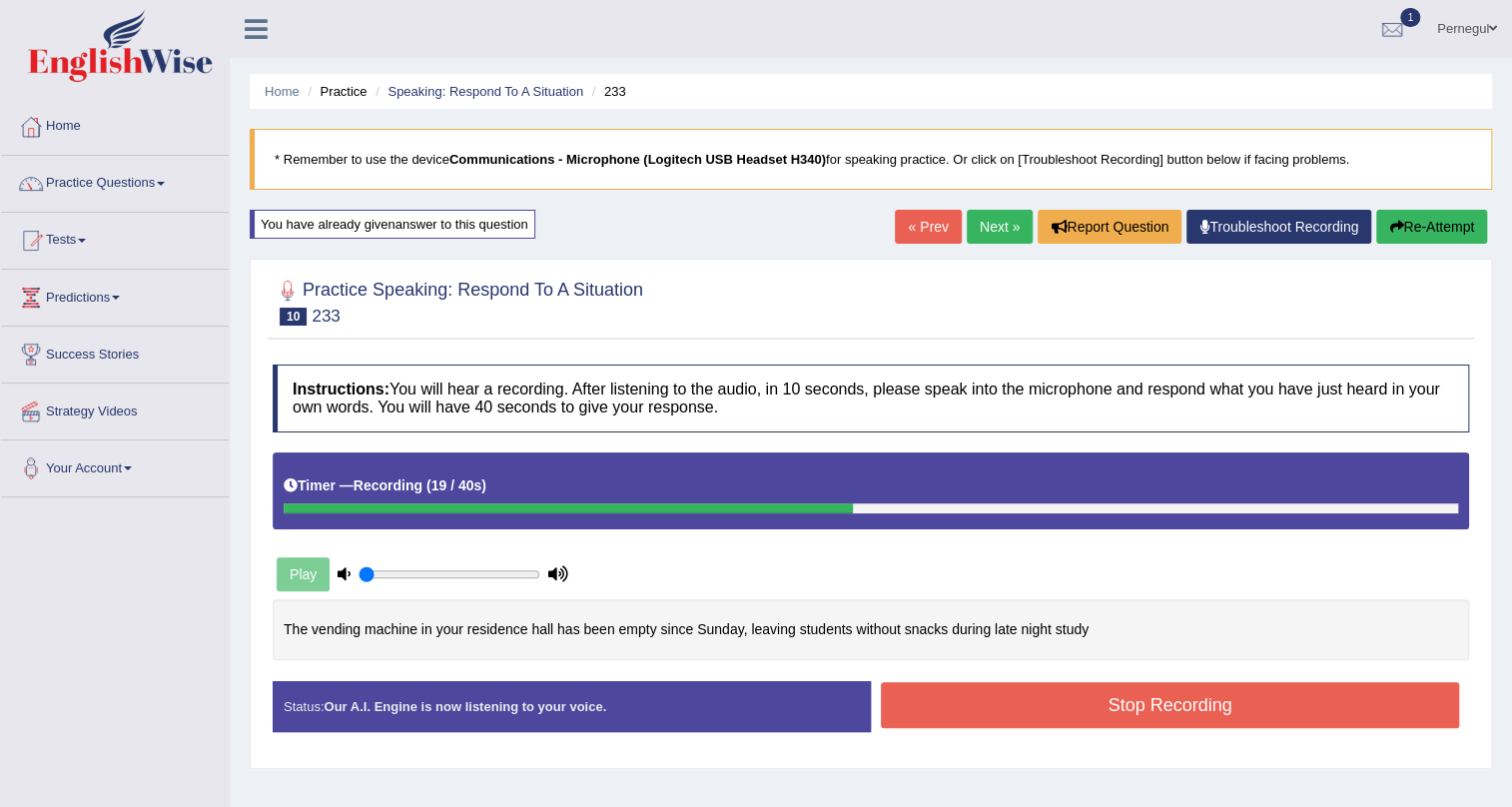 click on "Stop Recording" at bounding box center (1169, 705) 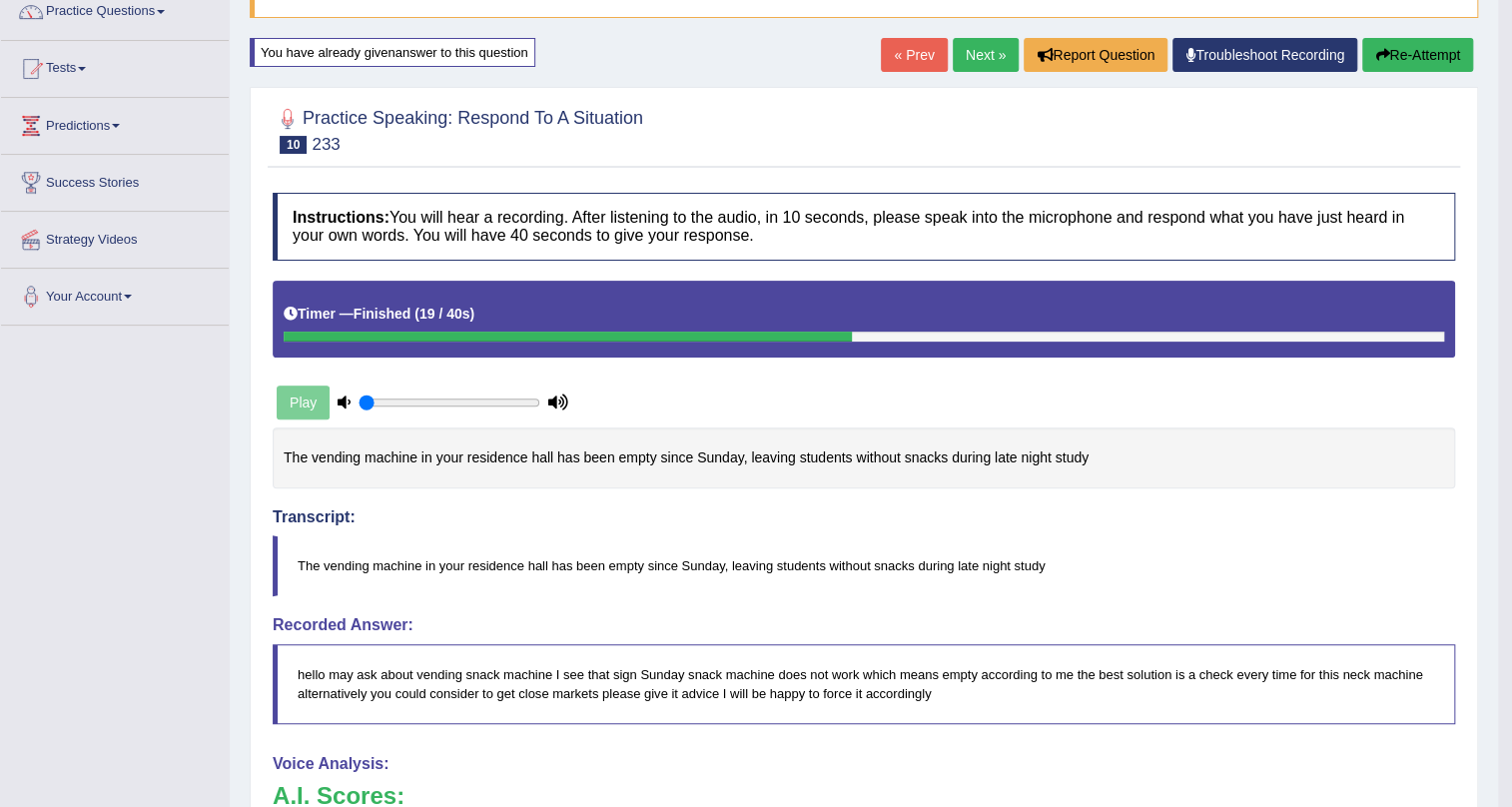 scroll, scrollTop: 90, scrollLeft: 0, axis: vertical 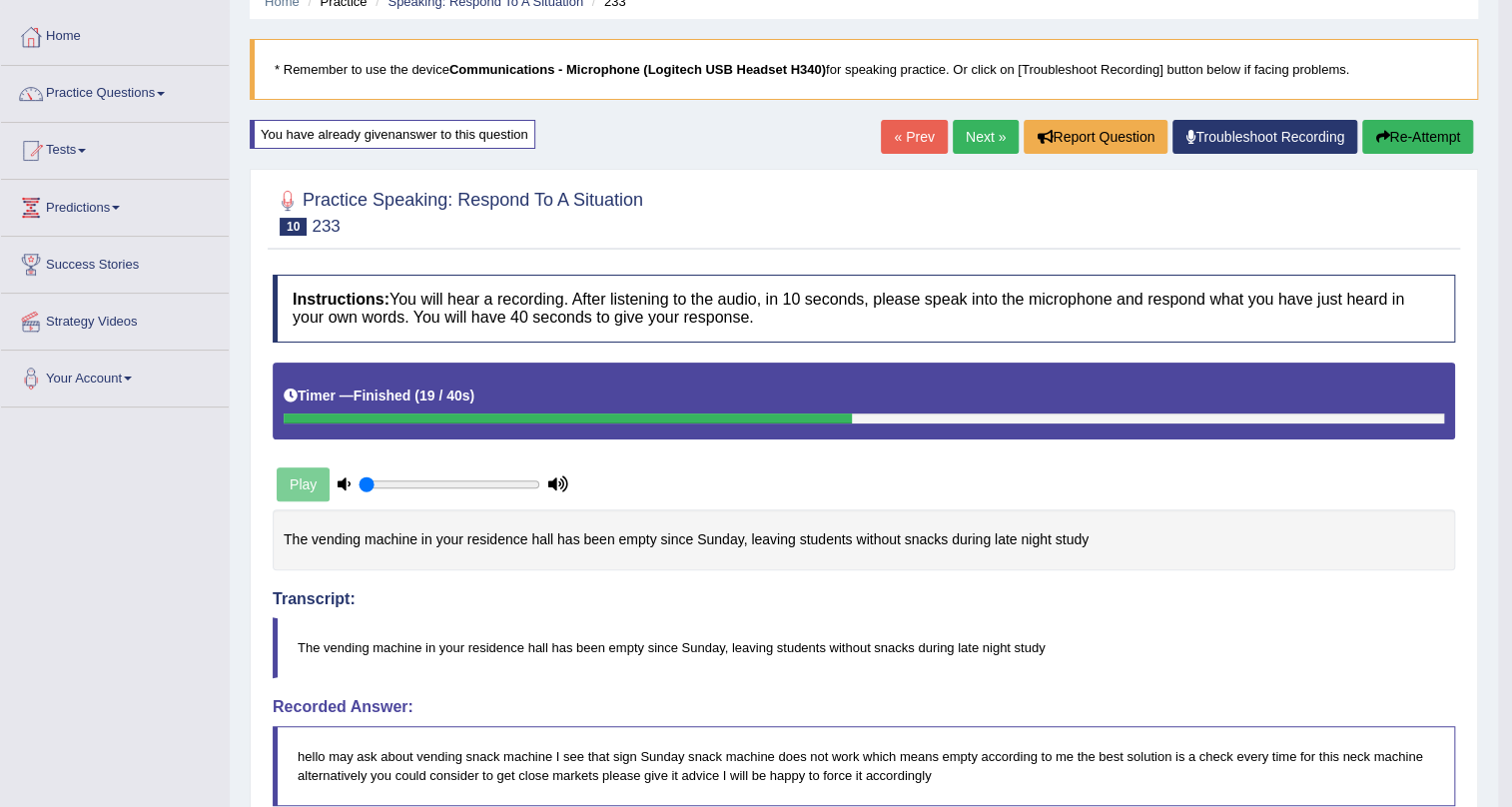 click on "Next »" at bounding box center (986, 137) 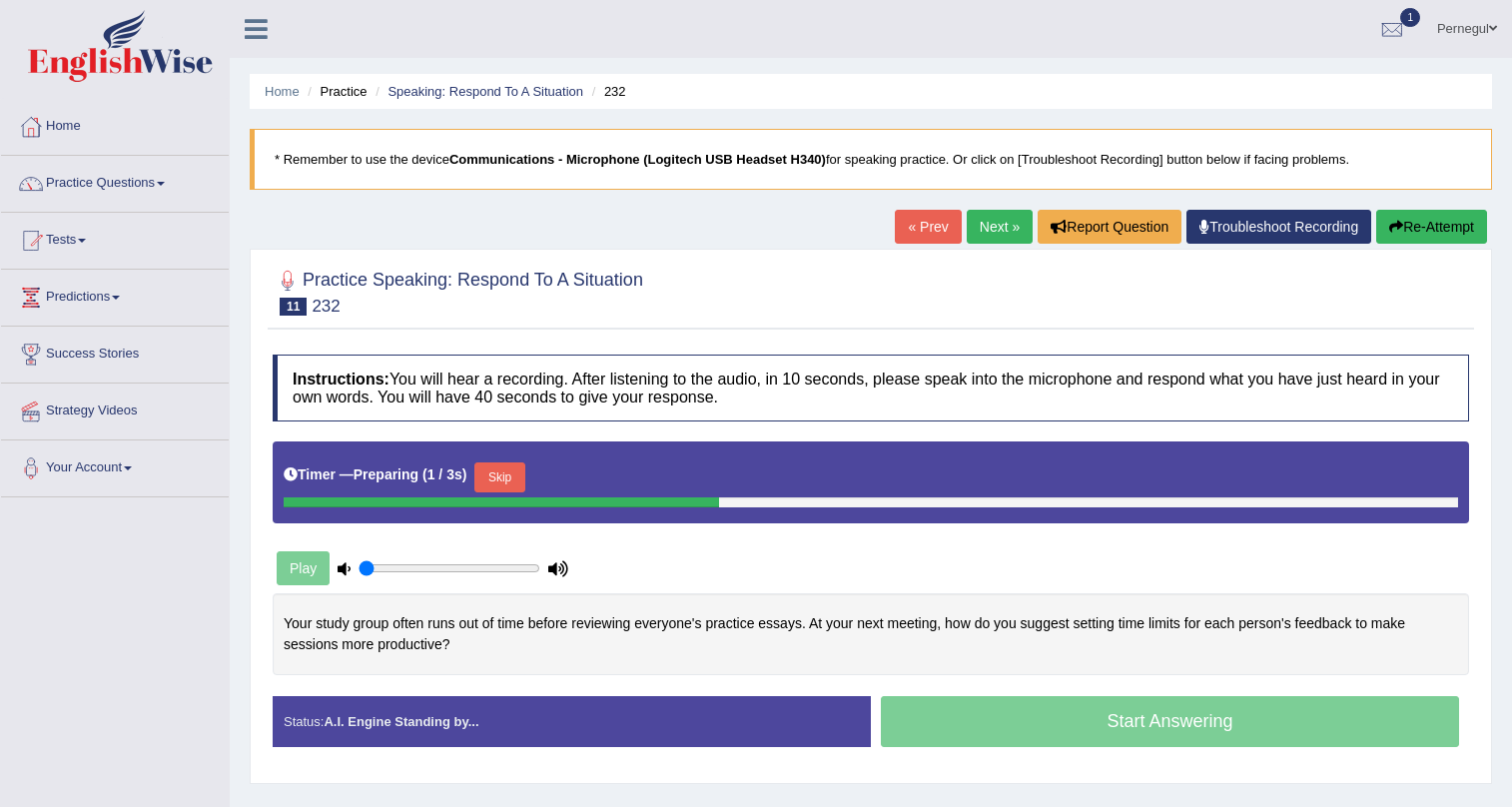 scroll, scrollTop: 0, scrollLeft: 0, axis: both 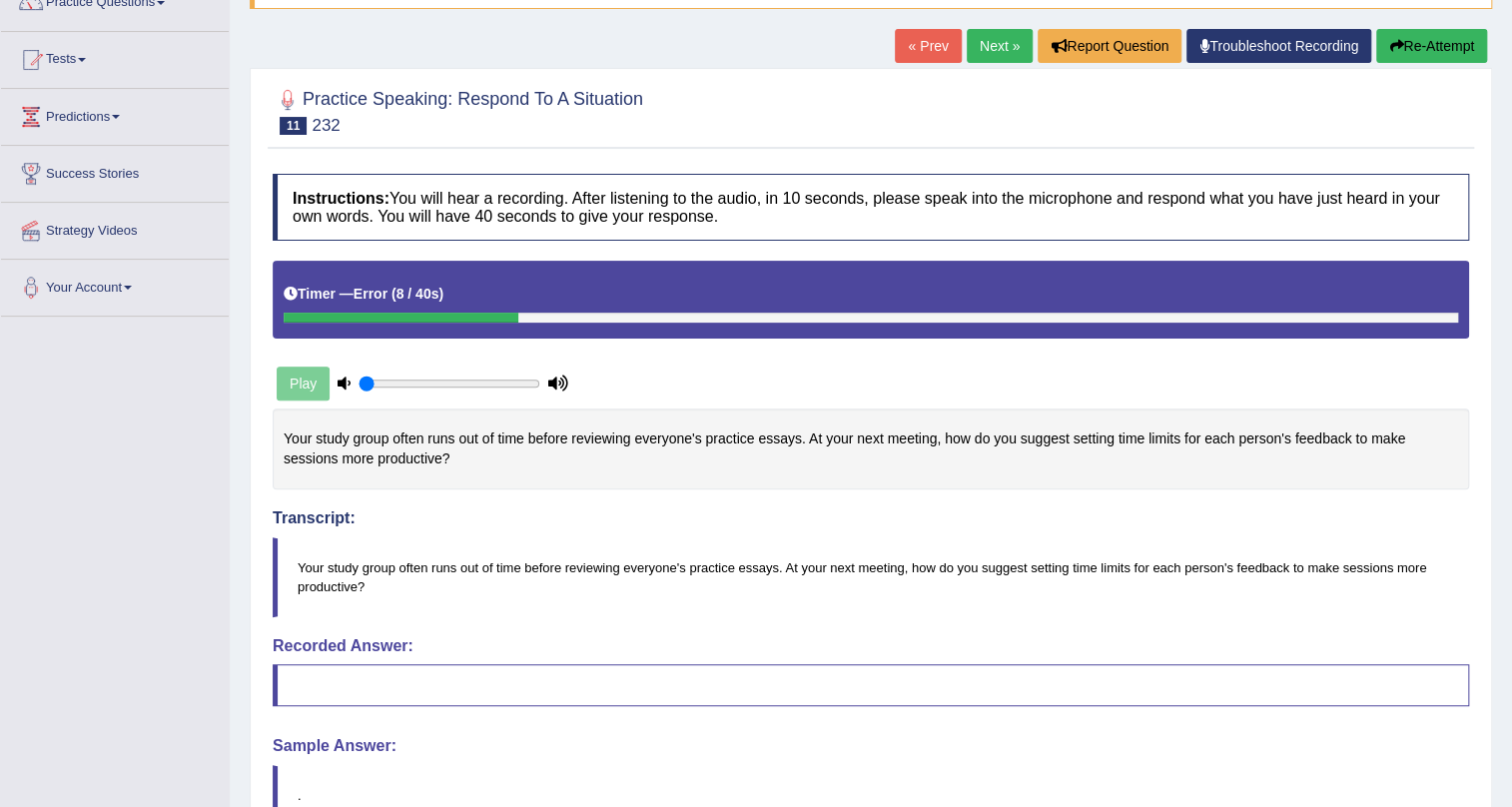 click on "Re-Attempt" at bounding box center (1431, 46) 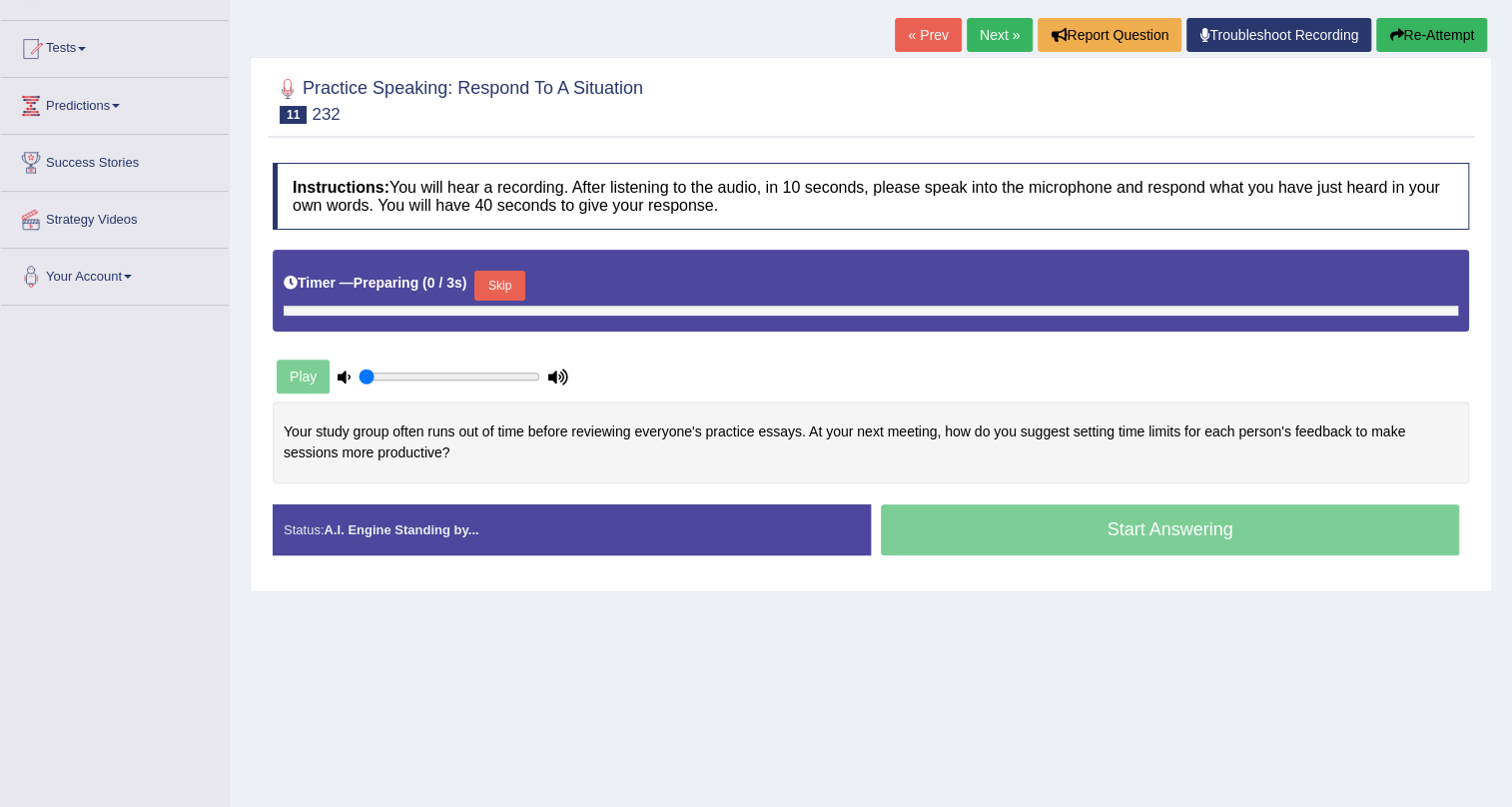 scroll, scrollTop: 181, scrollLeft: 0, axis: vertical 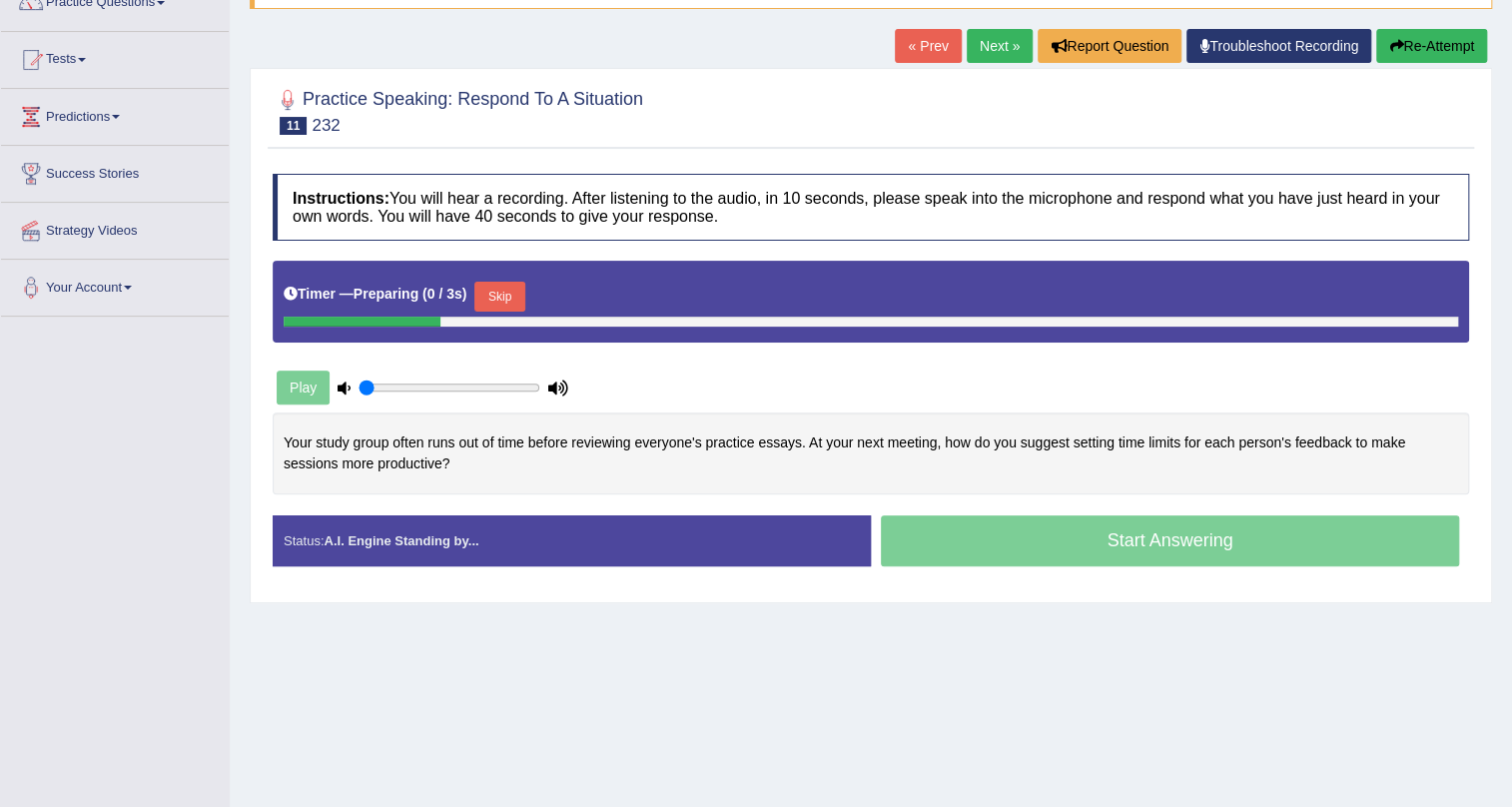 click on "Skip" at bounding box center (499, 297) 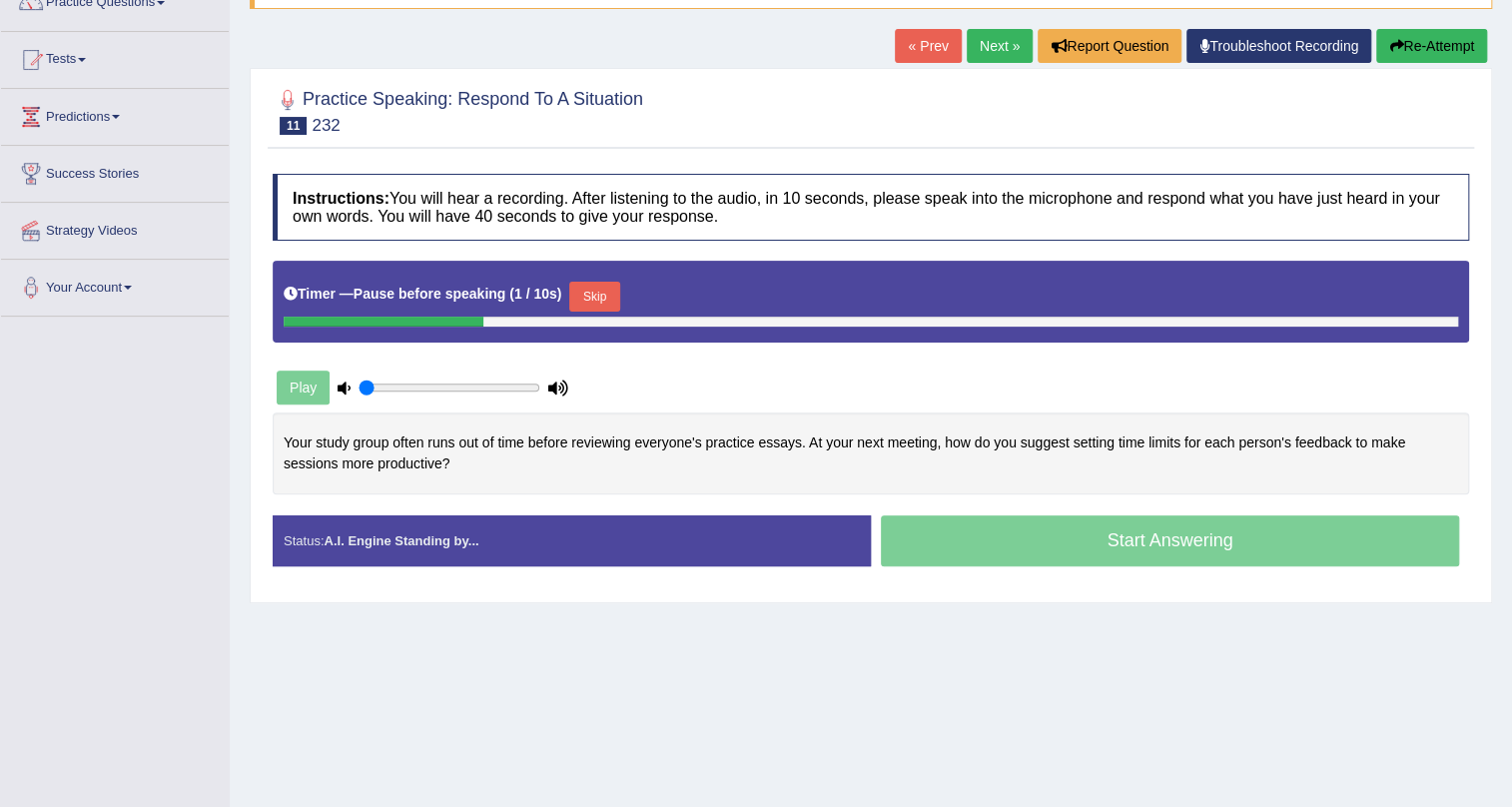 click on "Skip" at bounding box center (594, 297) 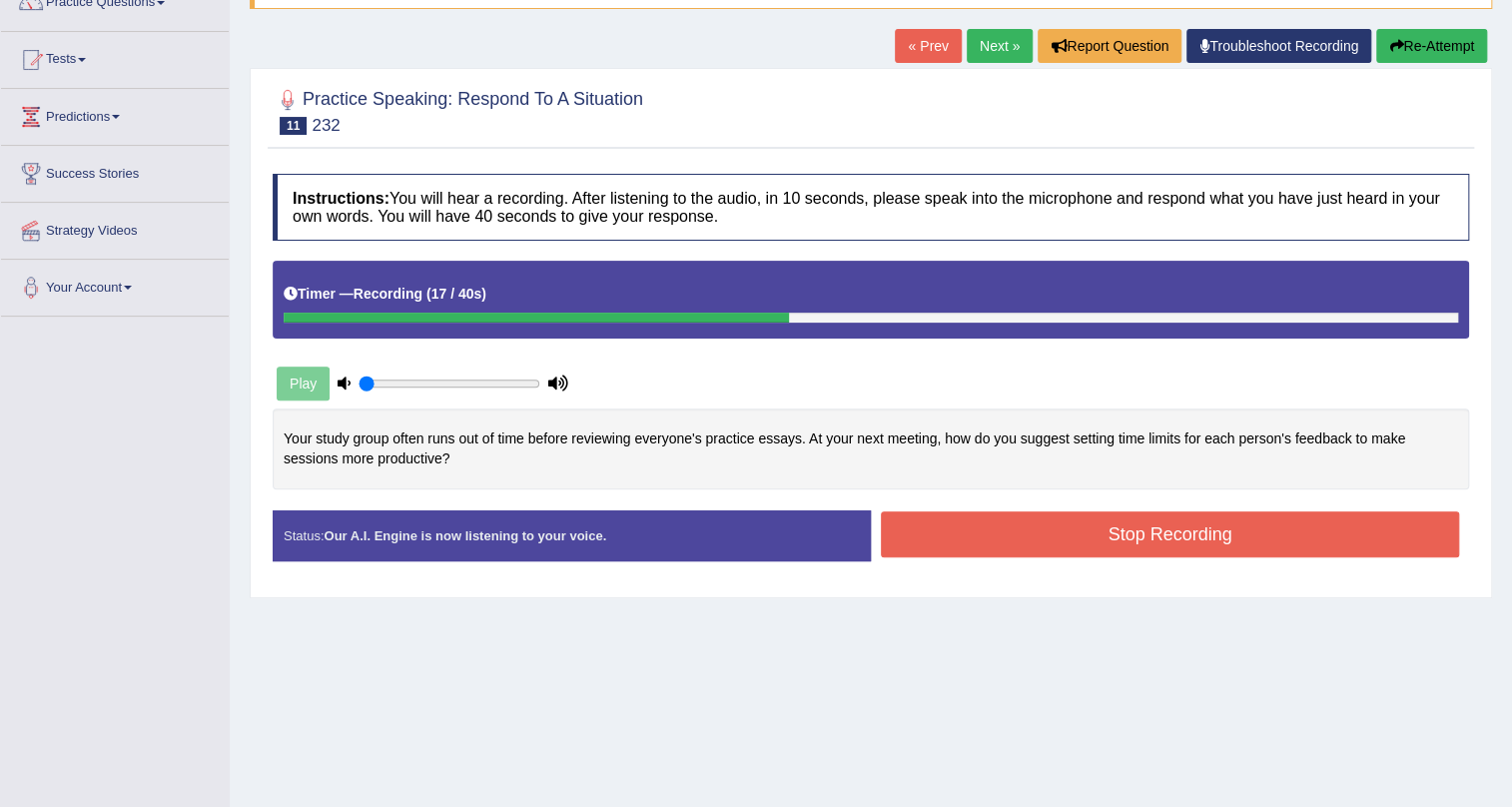 click on "Stop Recording" at bounding box center [1169, 534] 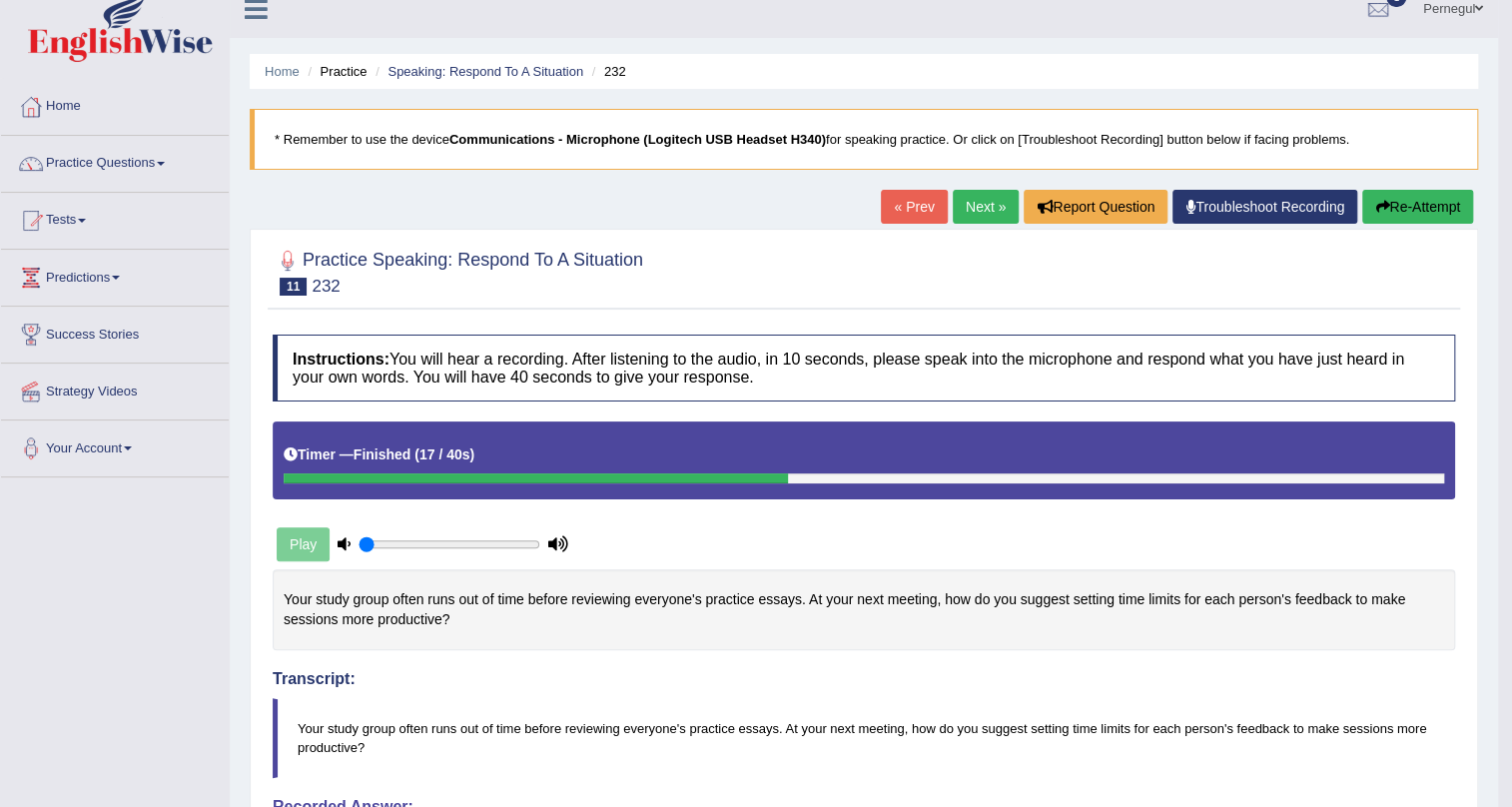 scroll, scrollTop: 0, scrollLeft: 0, axis: both 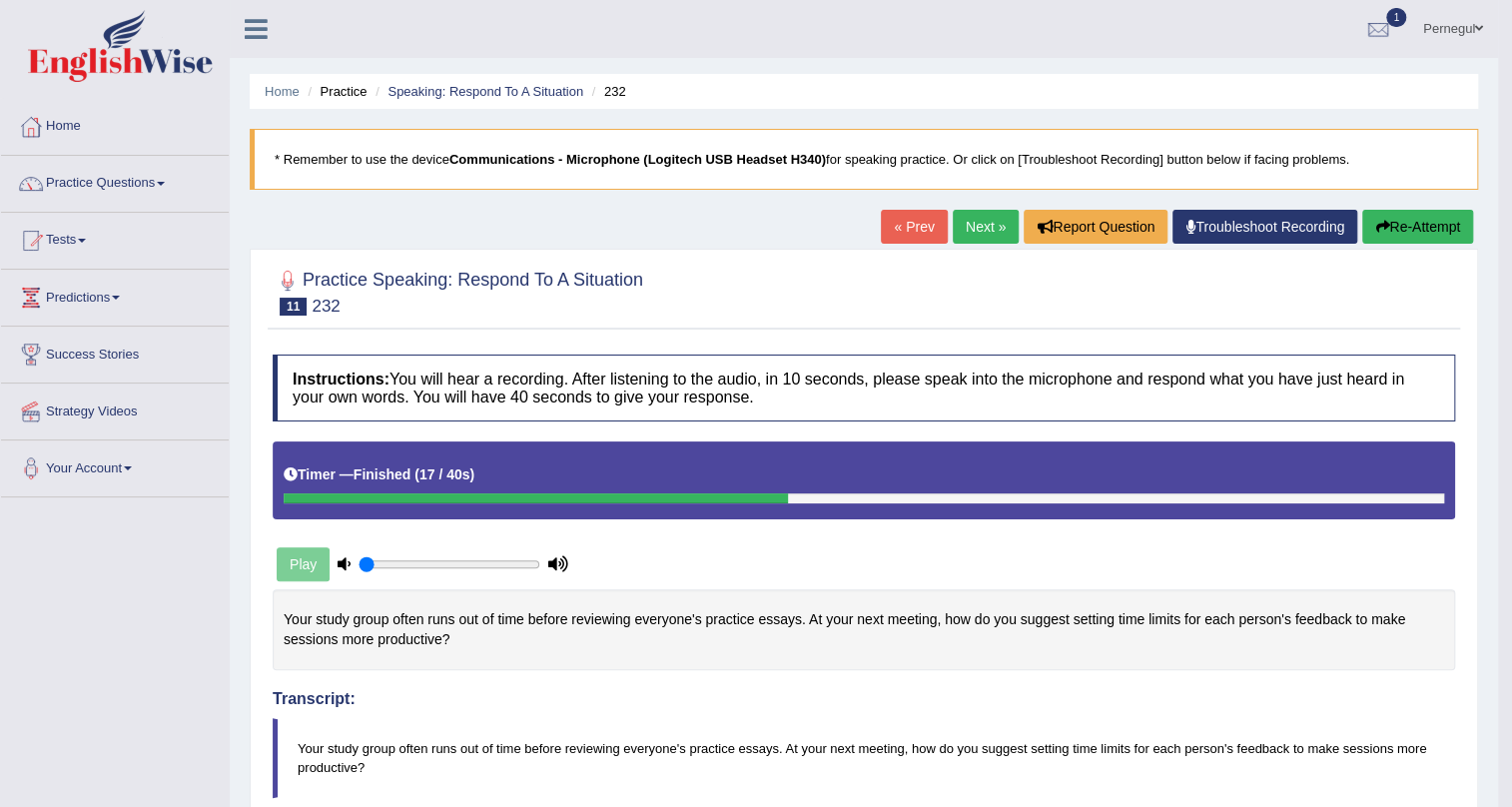 click on "Next »" at bounding box center (986, 227) 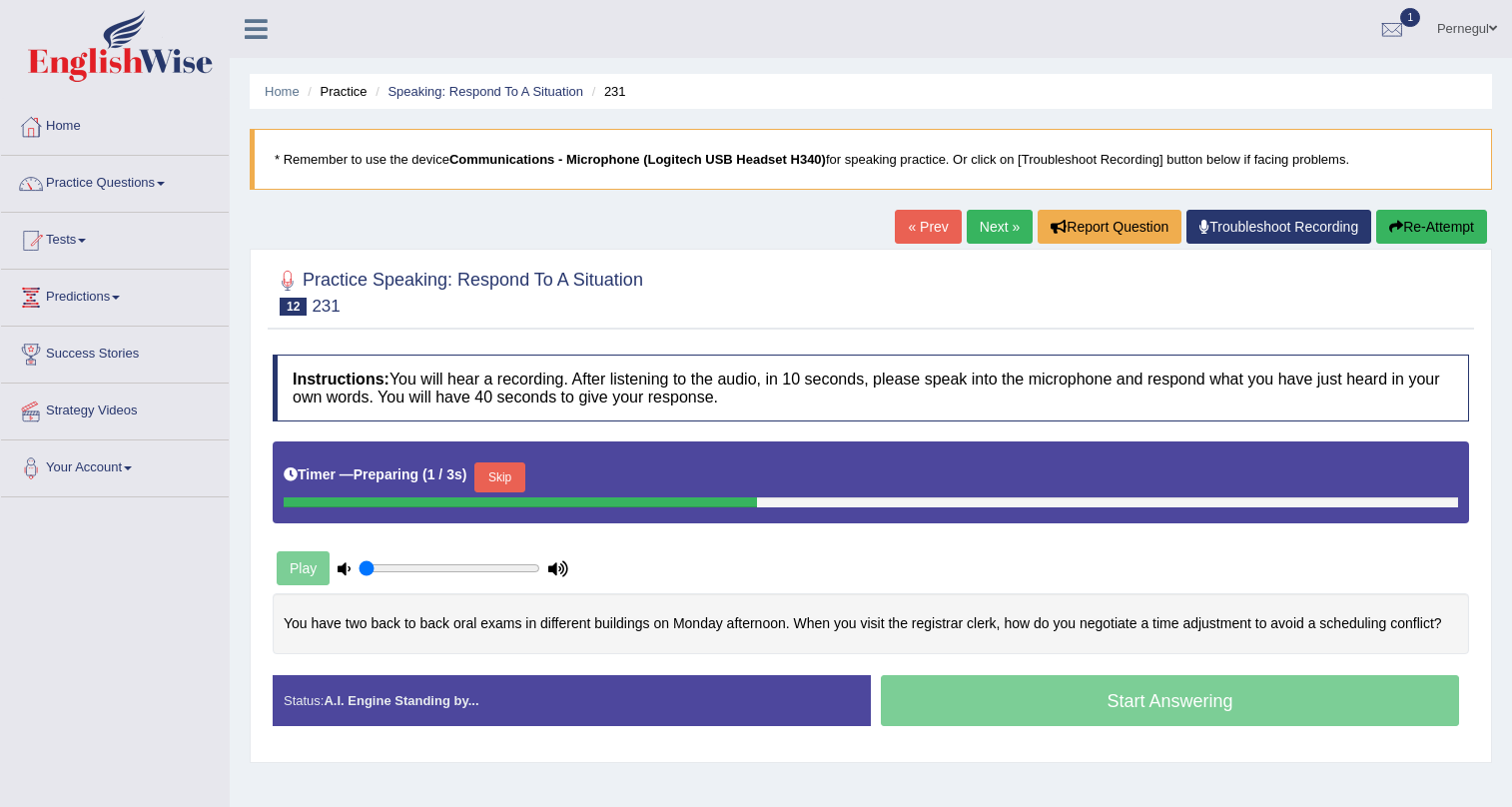 scroll, scrollTop: 0, scrollLeft: 0, axis: both 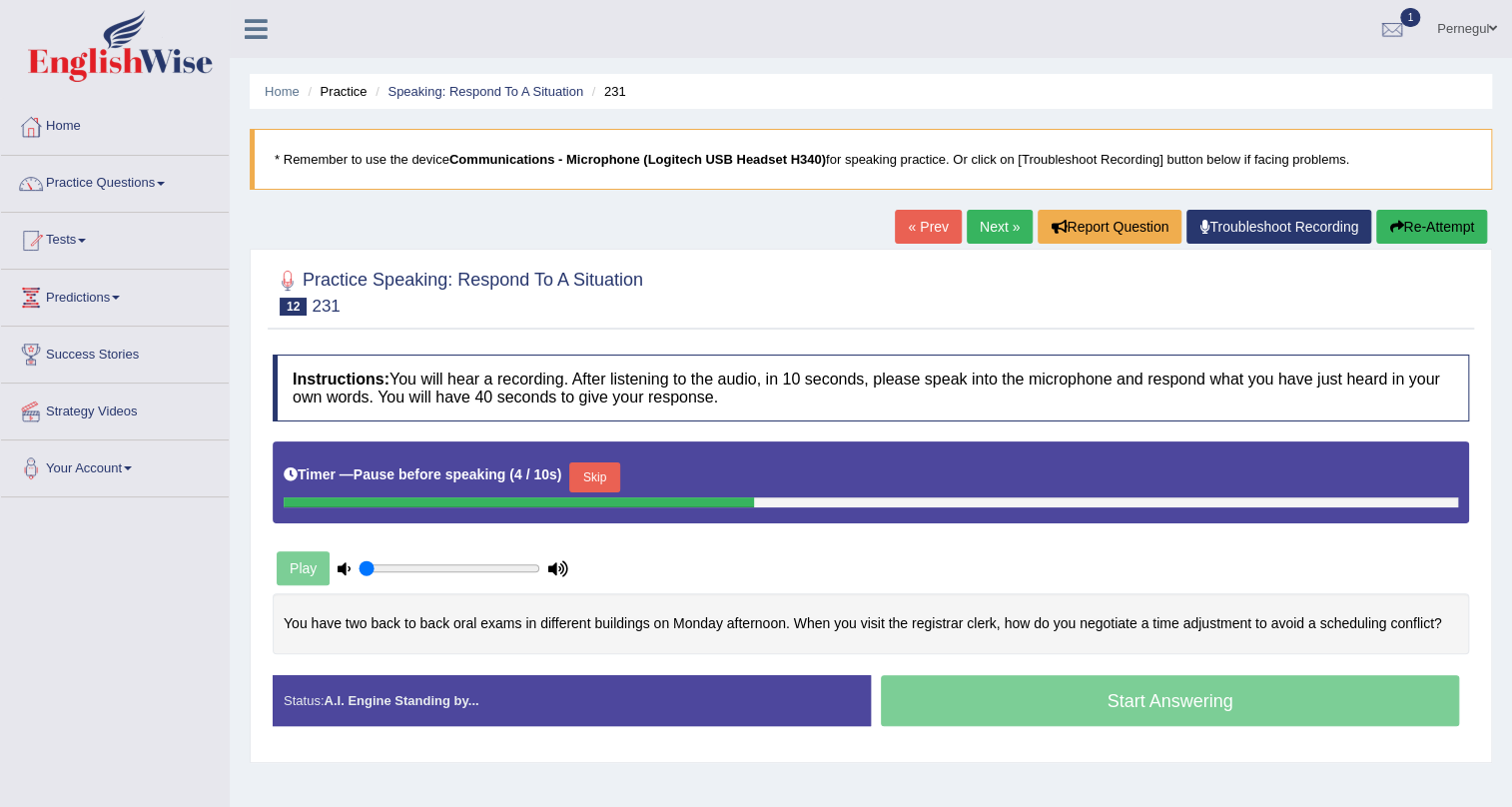 click on "Skip" at bounding box center [594, 477] 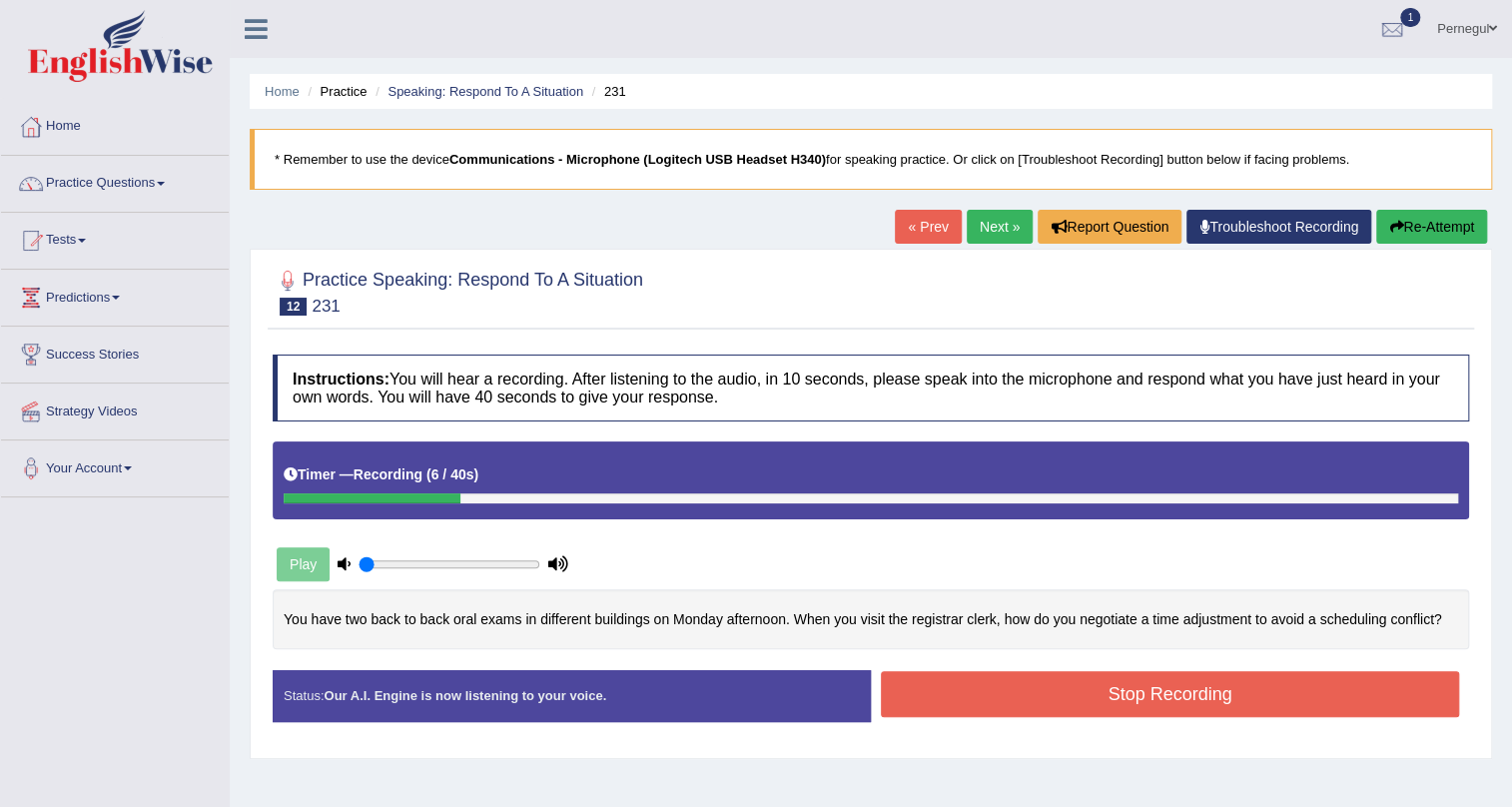 click on "Stop Recording" at bounding box center [1169, 694] 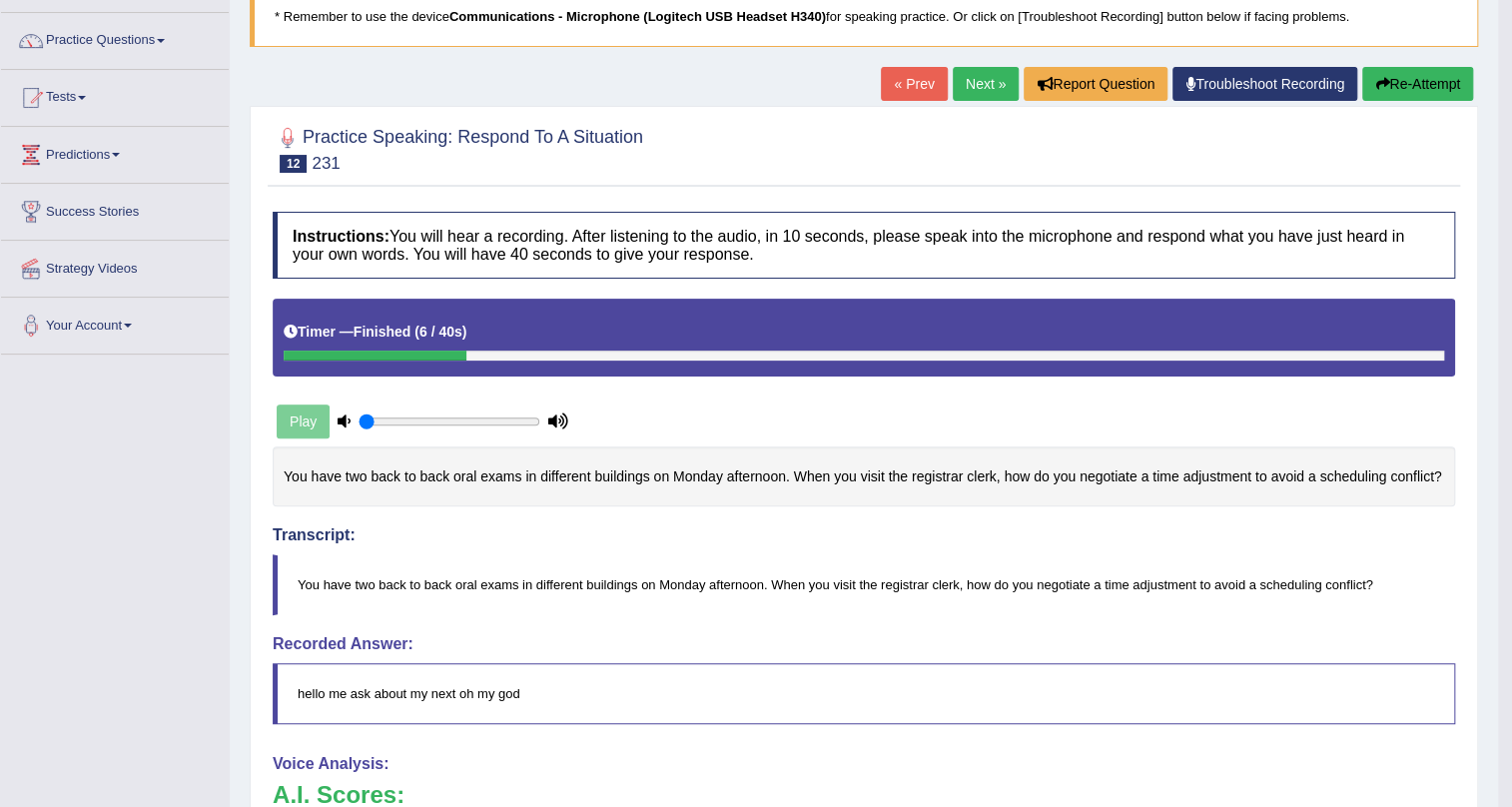 scroll, scrollTop: 0, scrollLeft: 0, axis: both 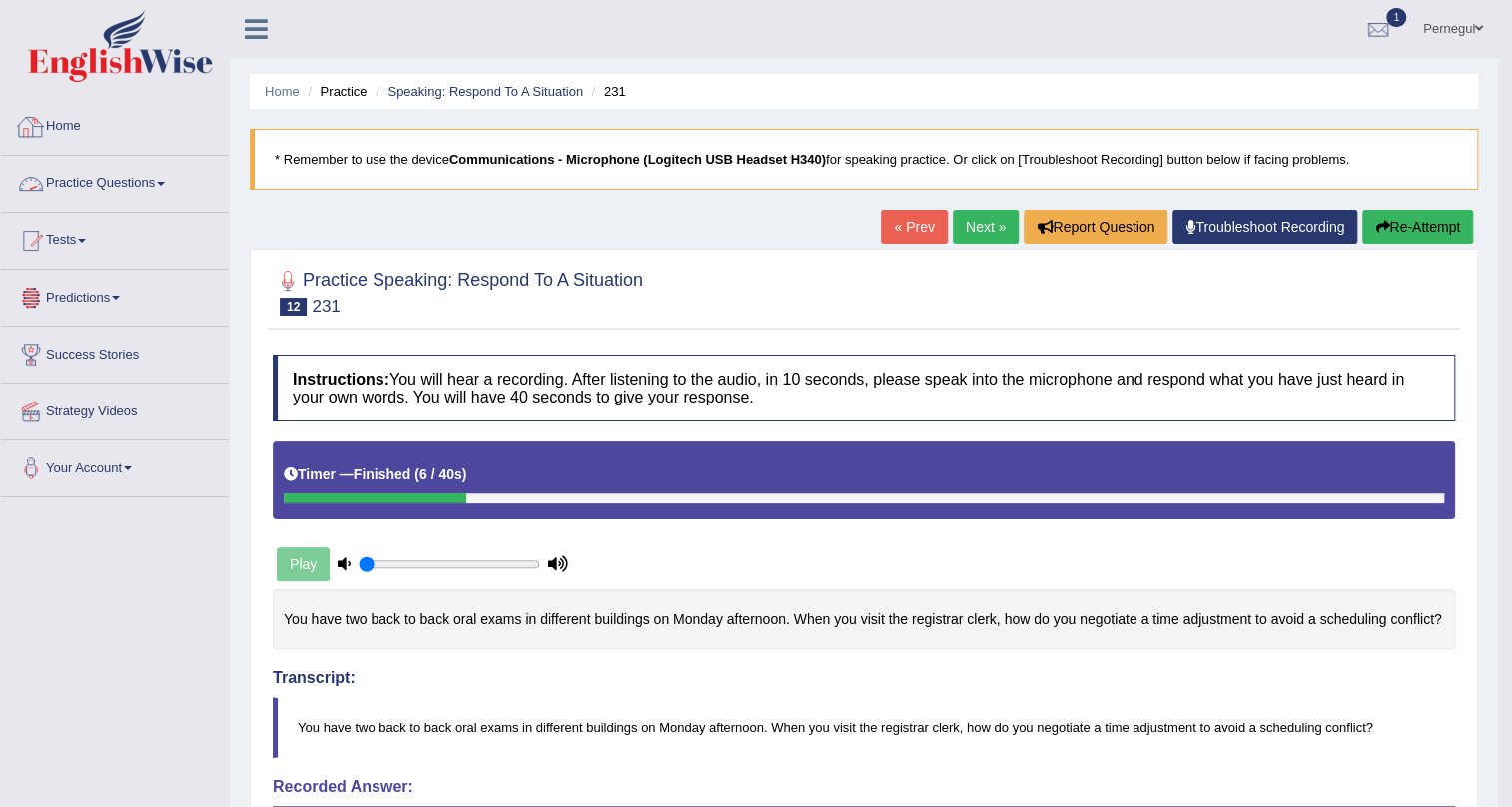 click on "Practice Questions" at bounding box center [115, 181] 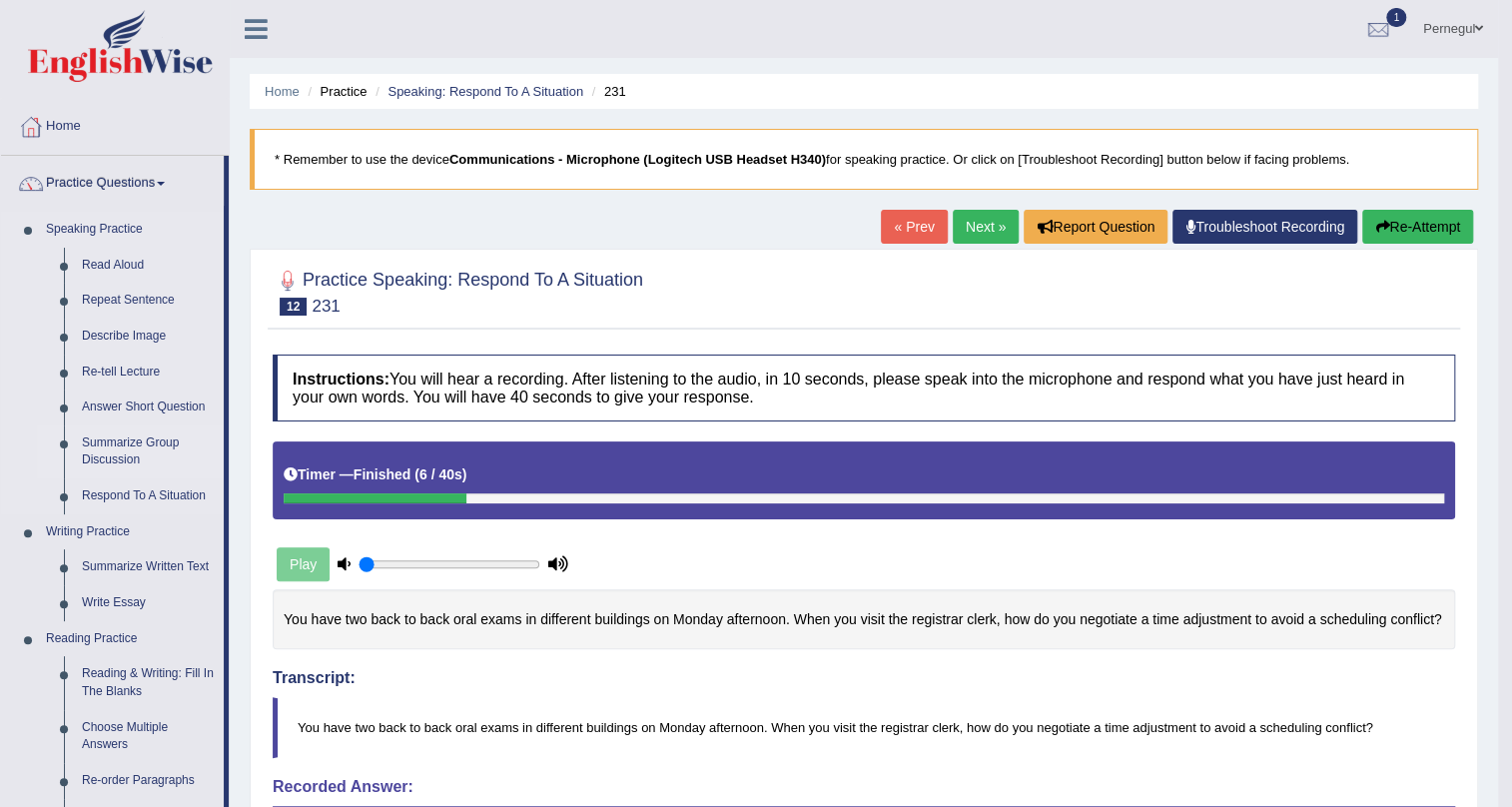 click on "Summarize Group Discussion" at bounding box center [148, 451] 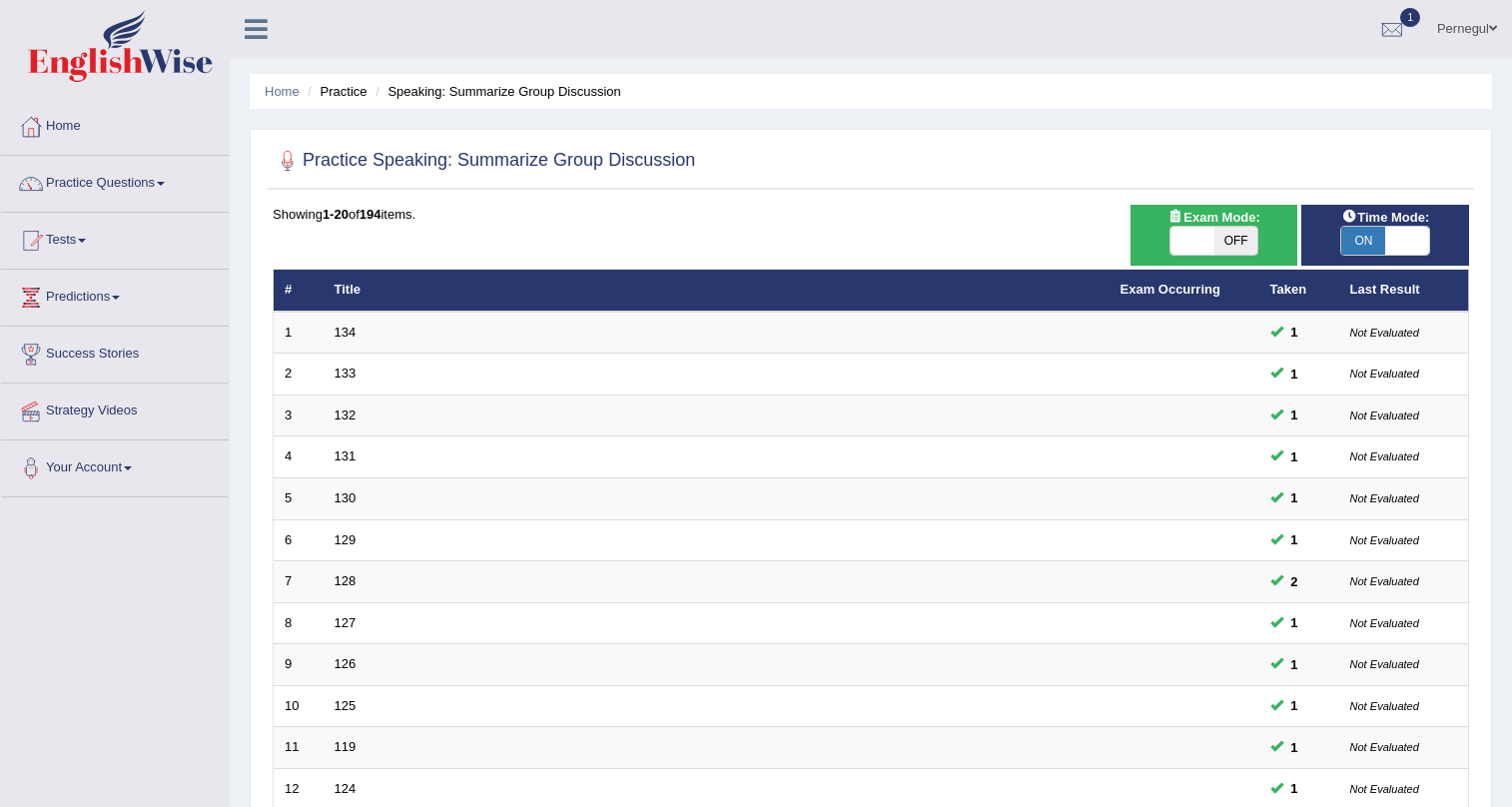 scroll, scrollTop: 13, scrollLeft: 0, axis: vertical 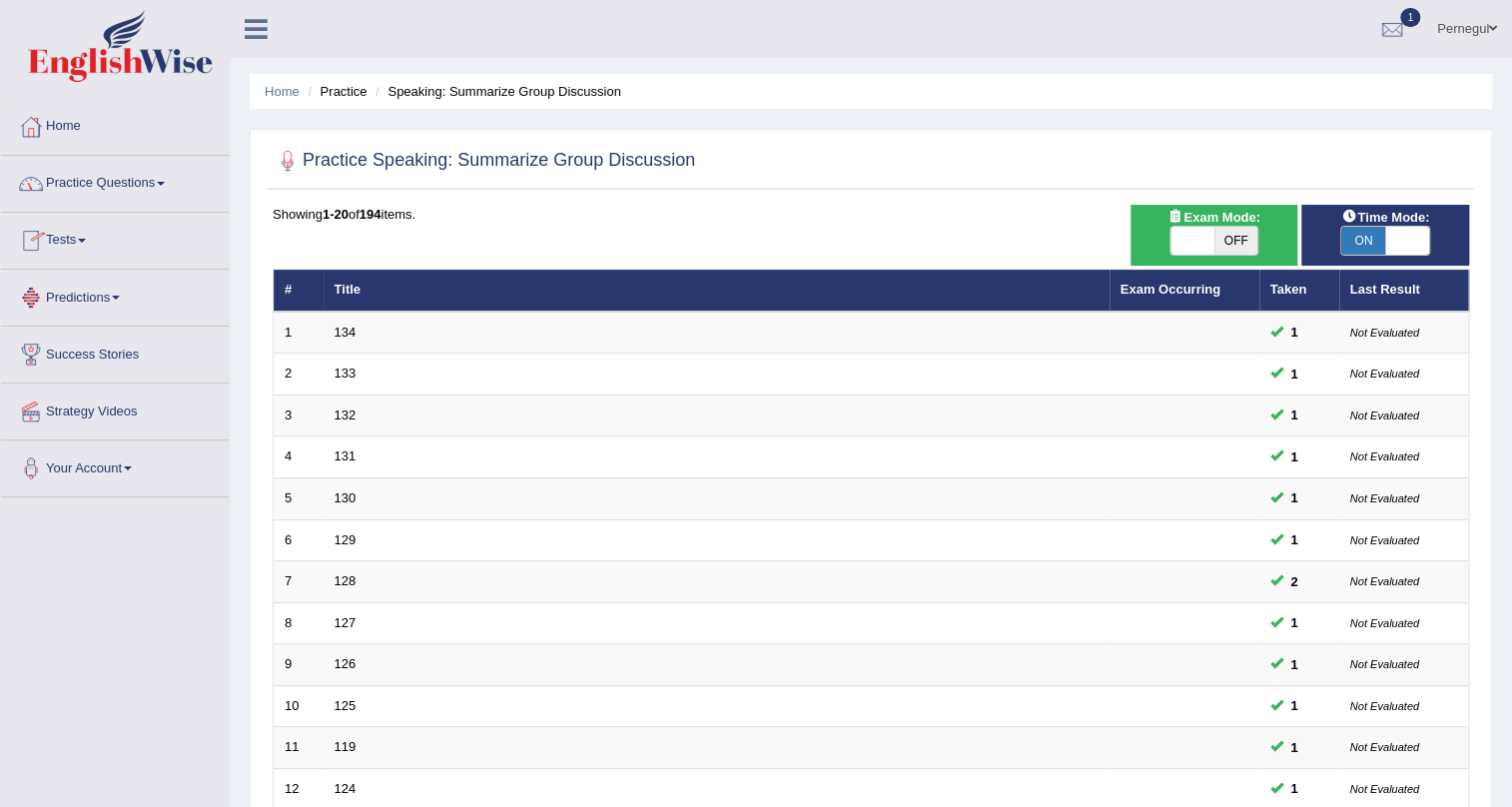 click on "Tests" at bounding box center (115, 238) 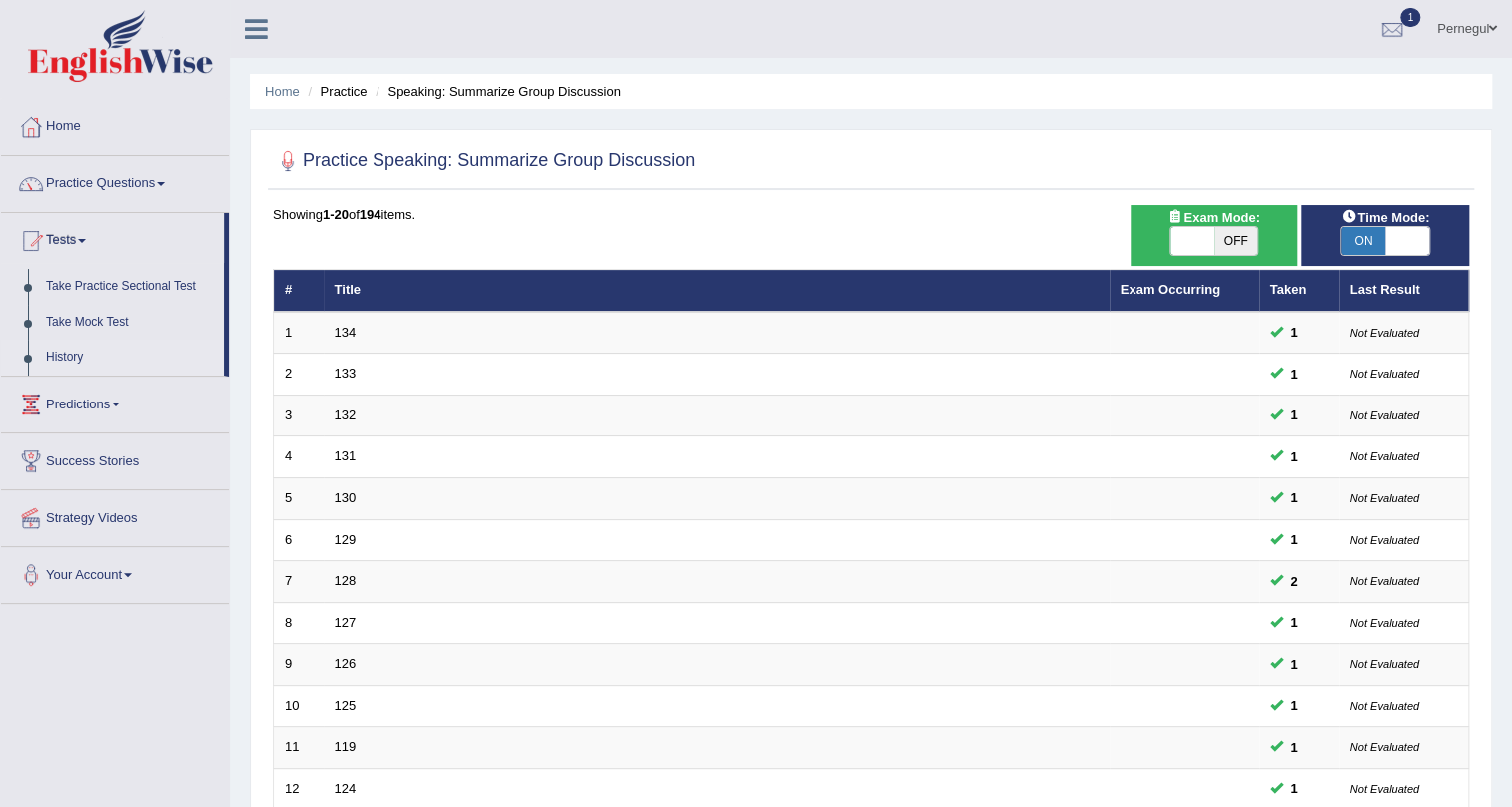 click on "History" at bounding box center [130, 358] 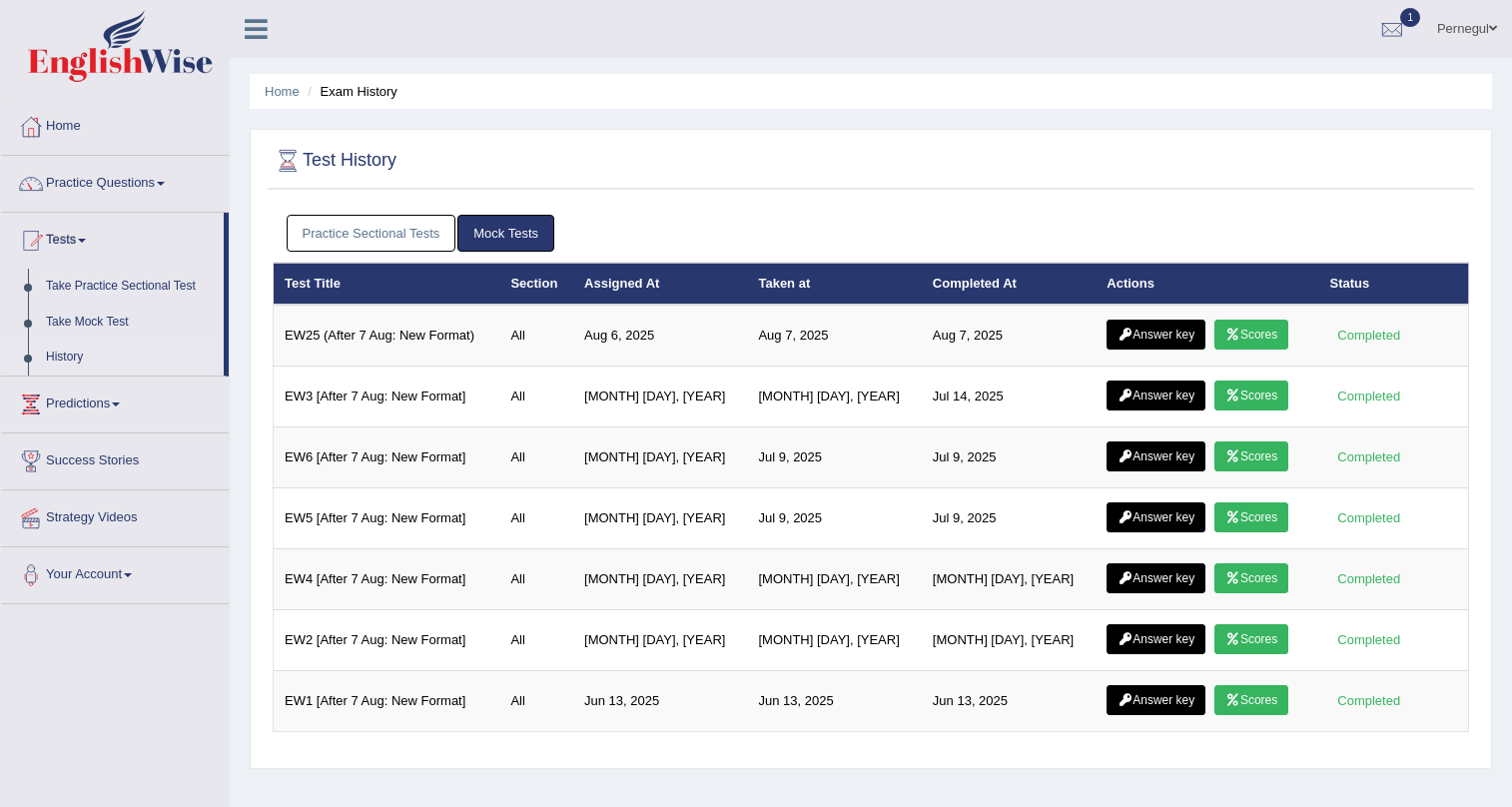 scroll, scrollTop: 0, scrollLeft: 0, axis: both 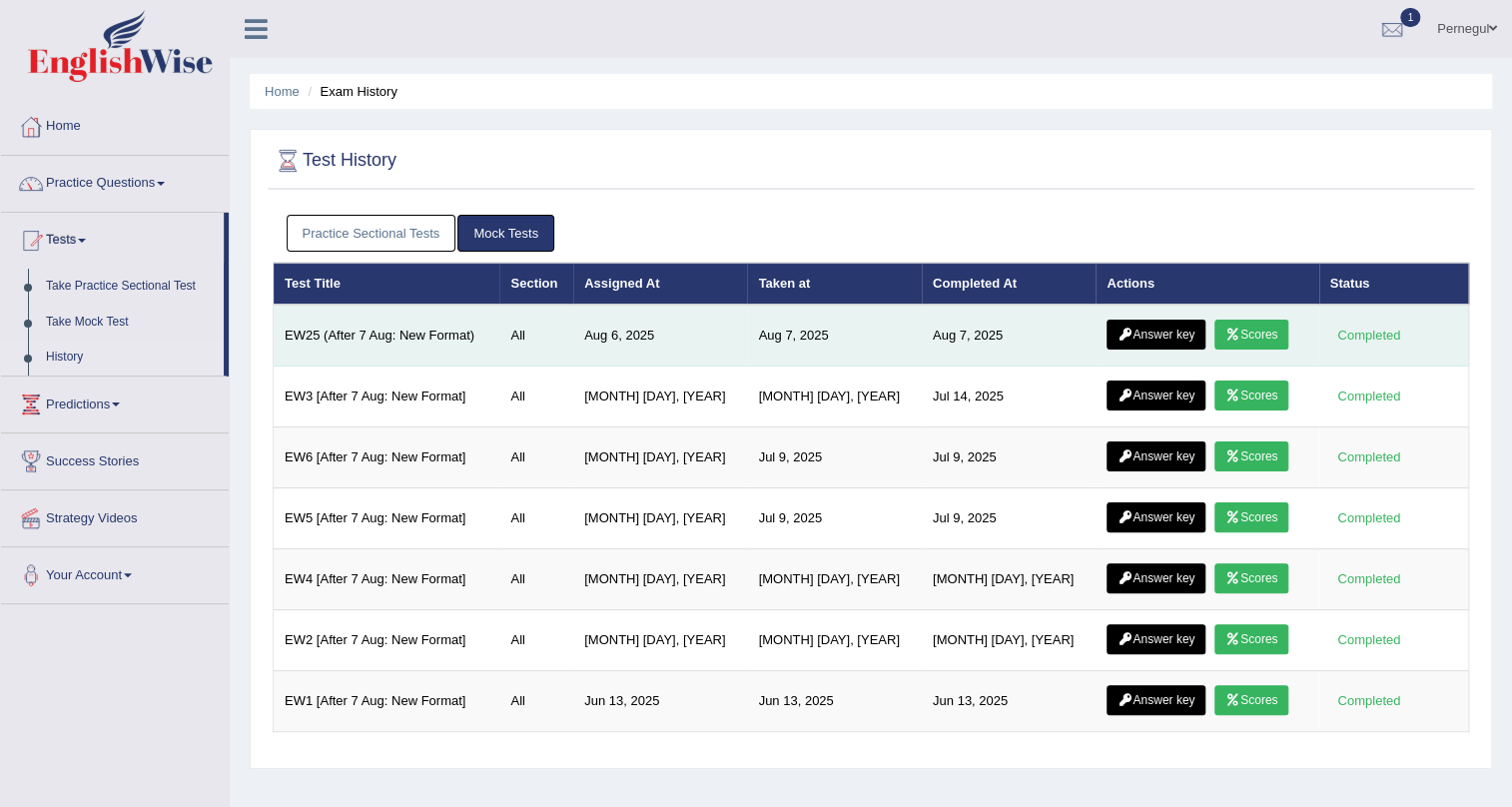 click on "Answer key" at bounding box center (1155, 335) 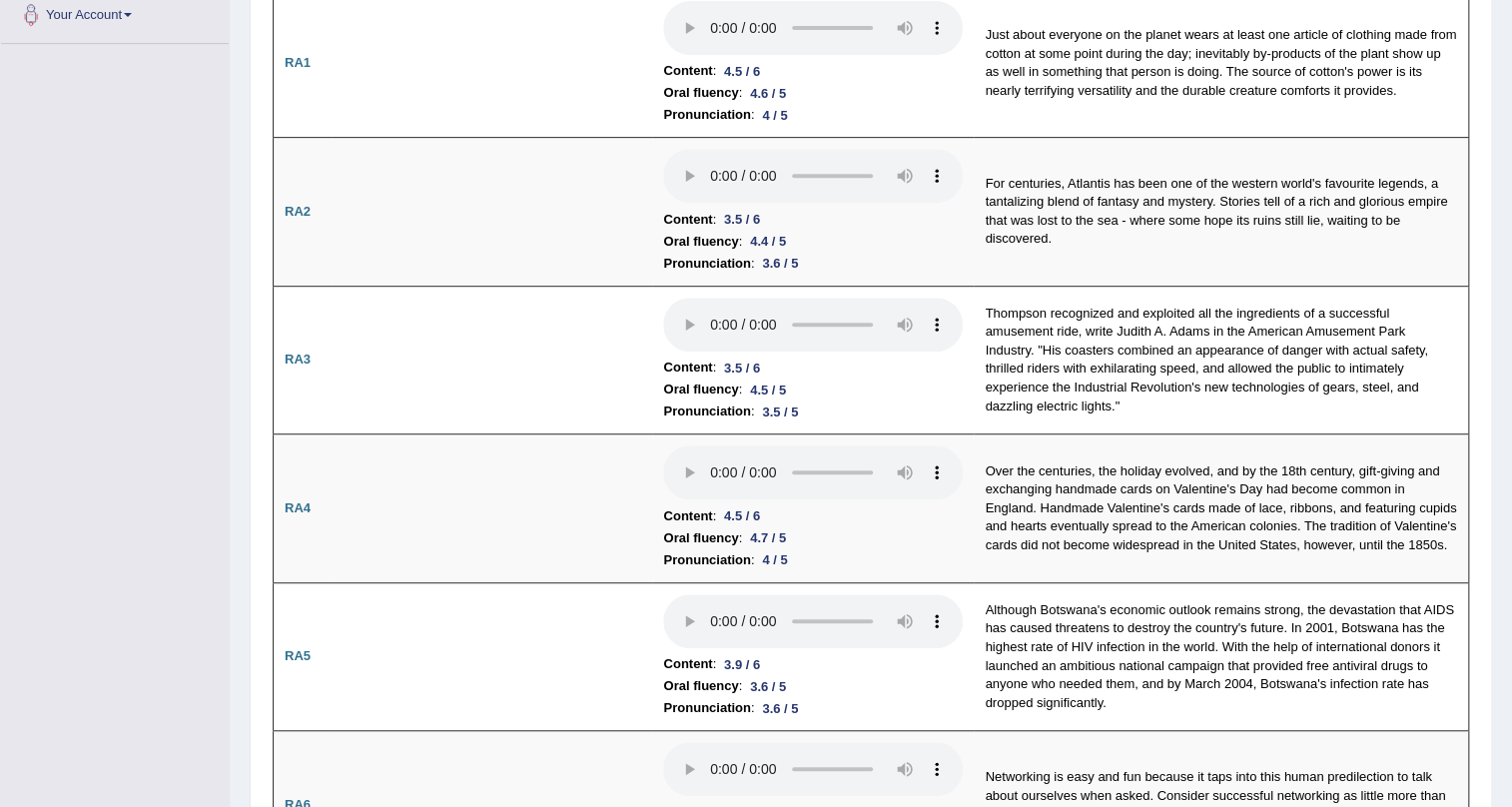scroll, scrollTop: 453, scrollLeft: 0, axis: vertical 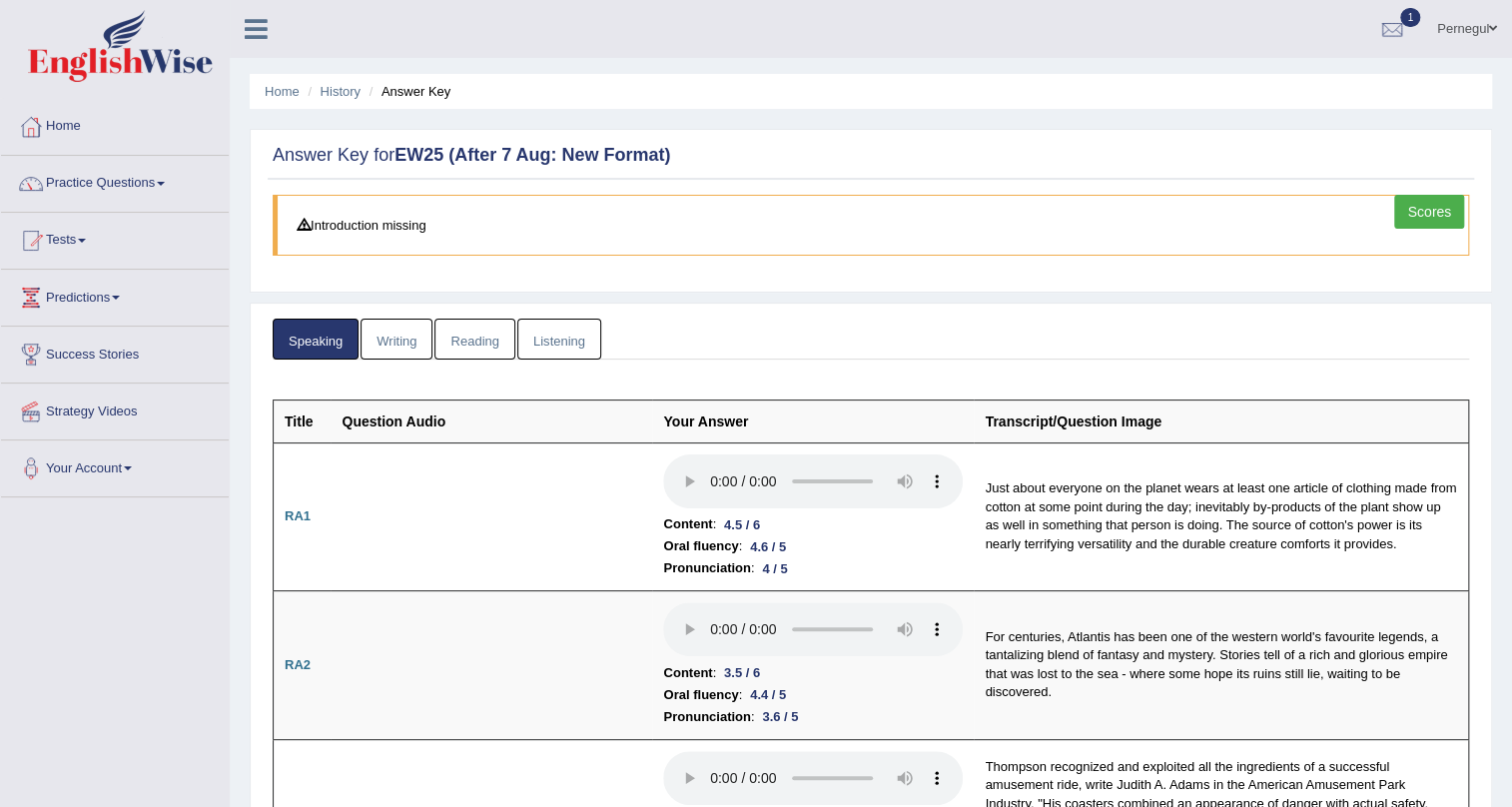 click on "Scores" at bounding box center [1429, 212] 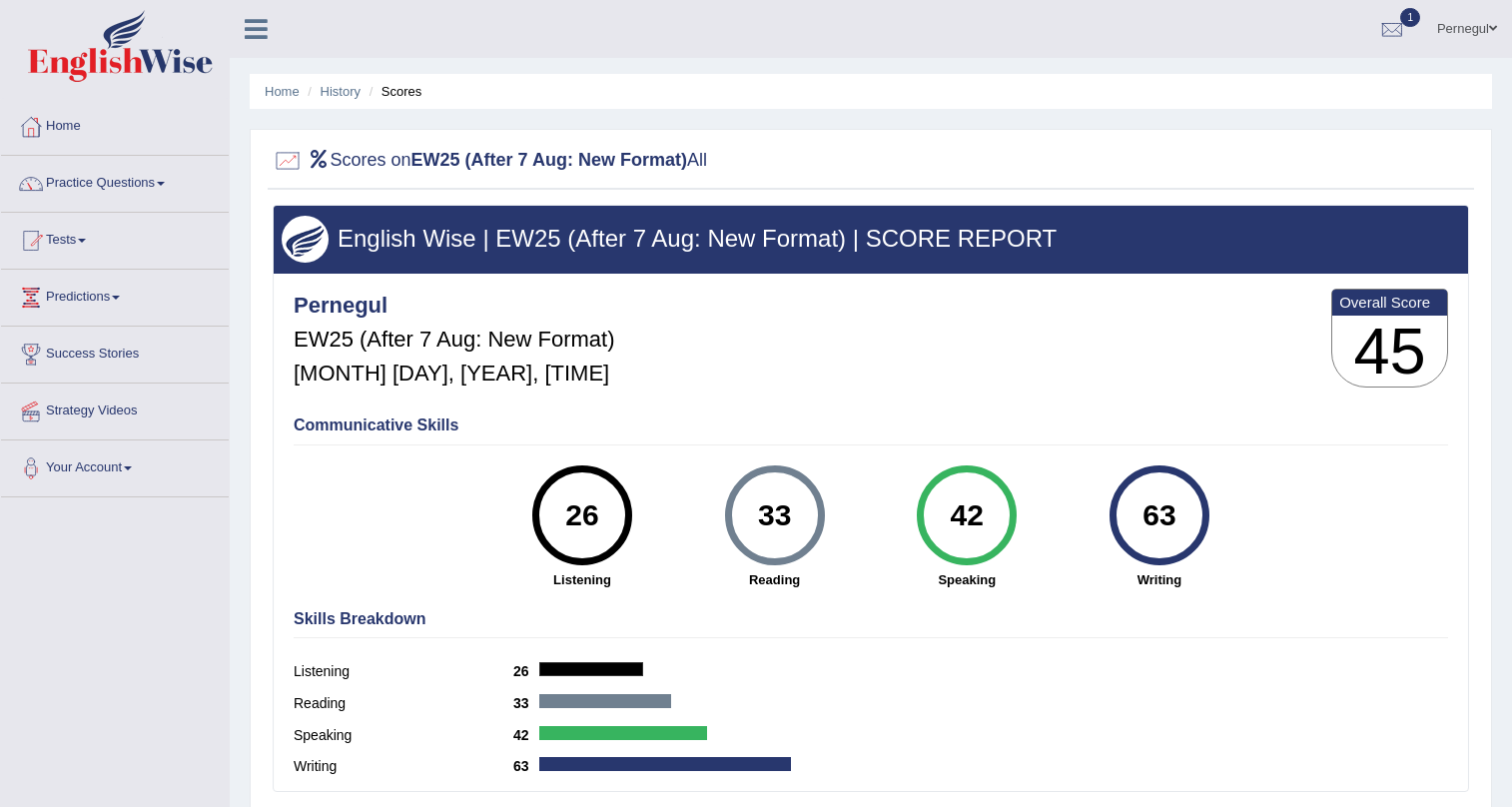 scroll, scrollTop: 0, scrollLeft: 0, axis: both 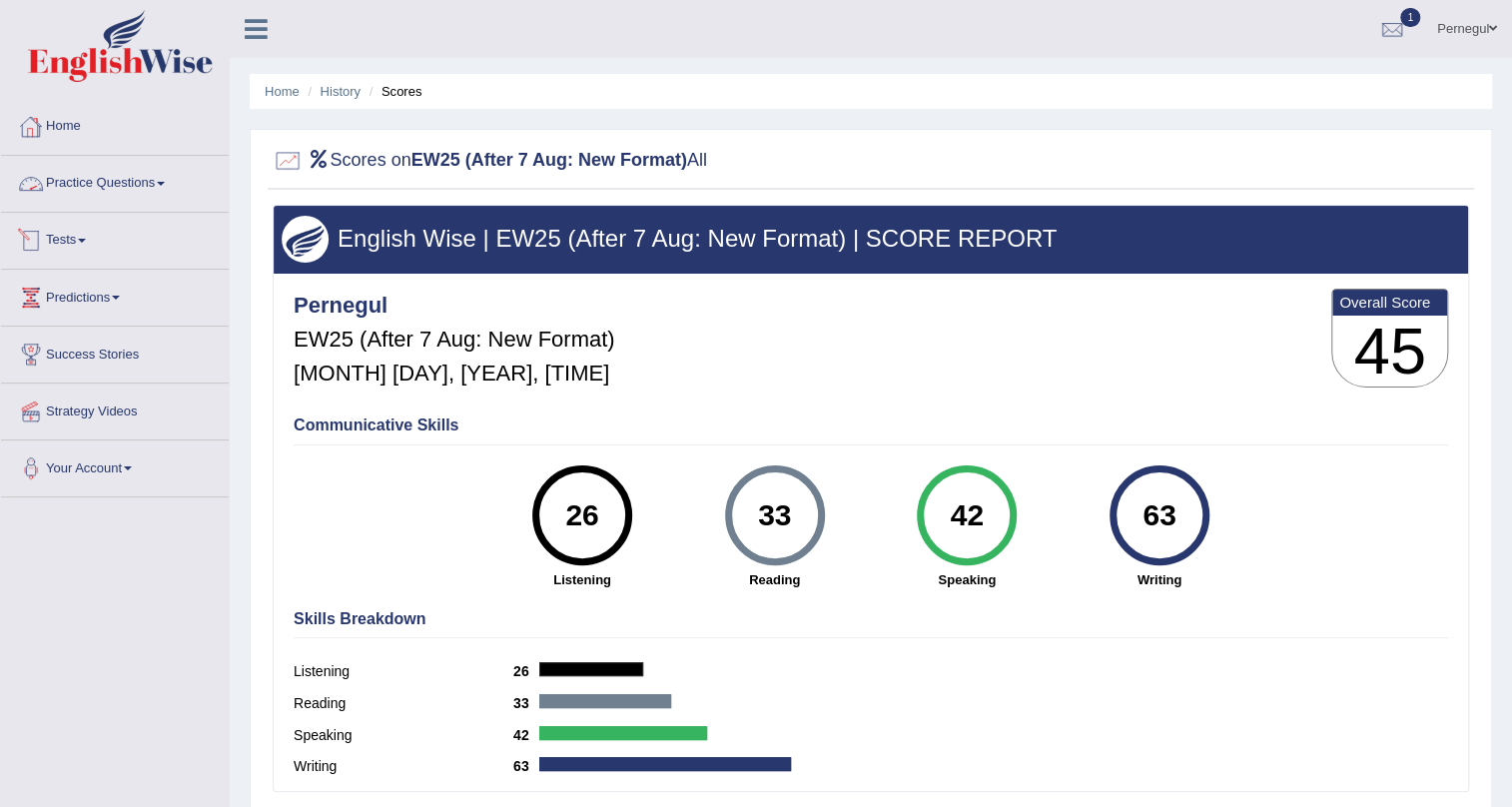 click on "Tests" at bounding box center (115, 238) 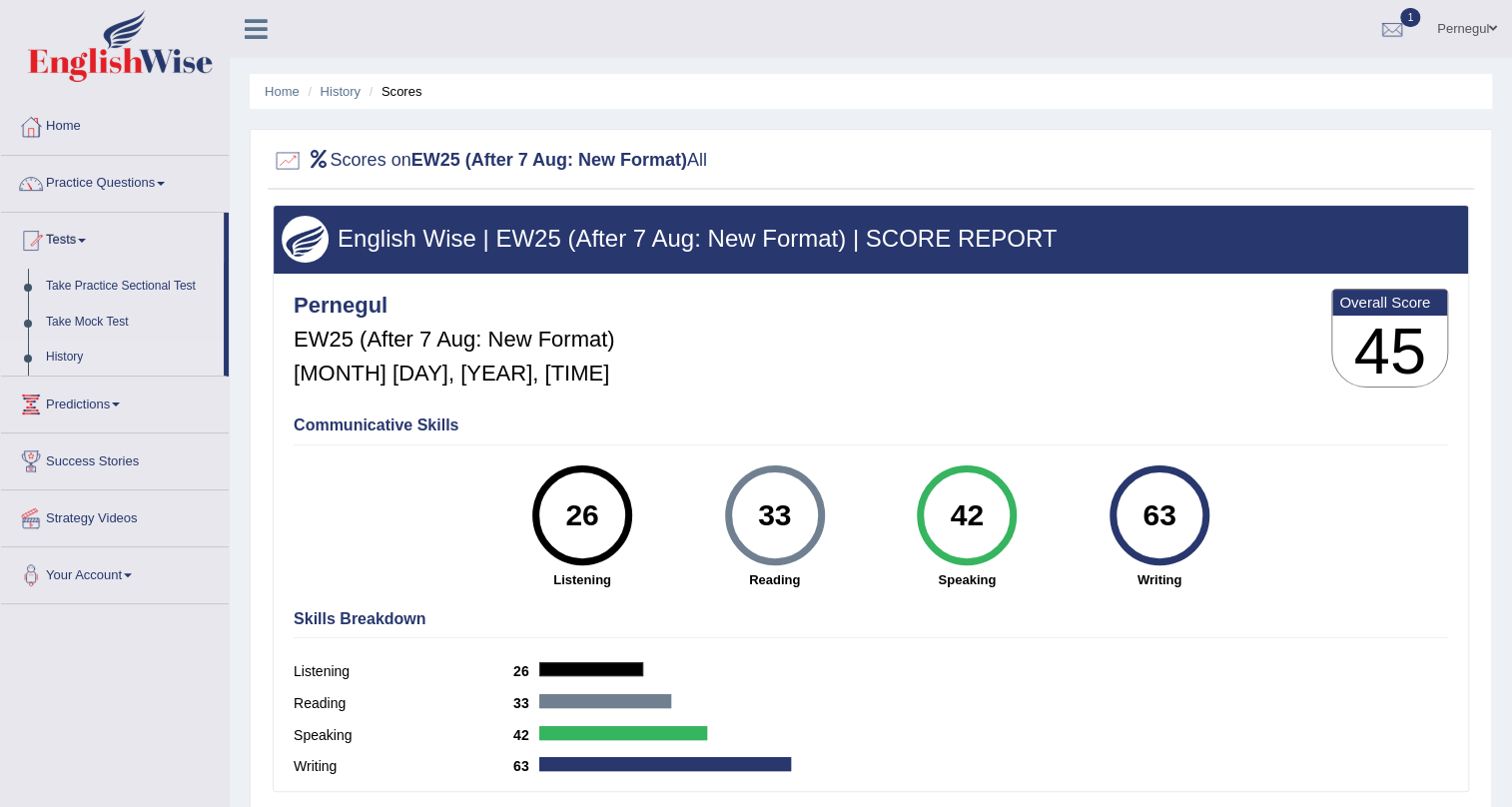 click on "History" at bounding box center (130, 358) 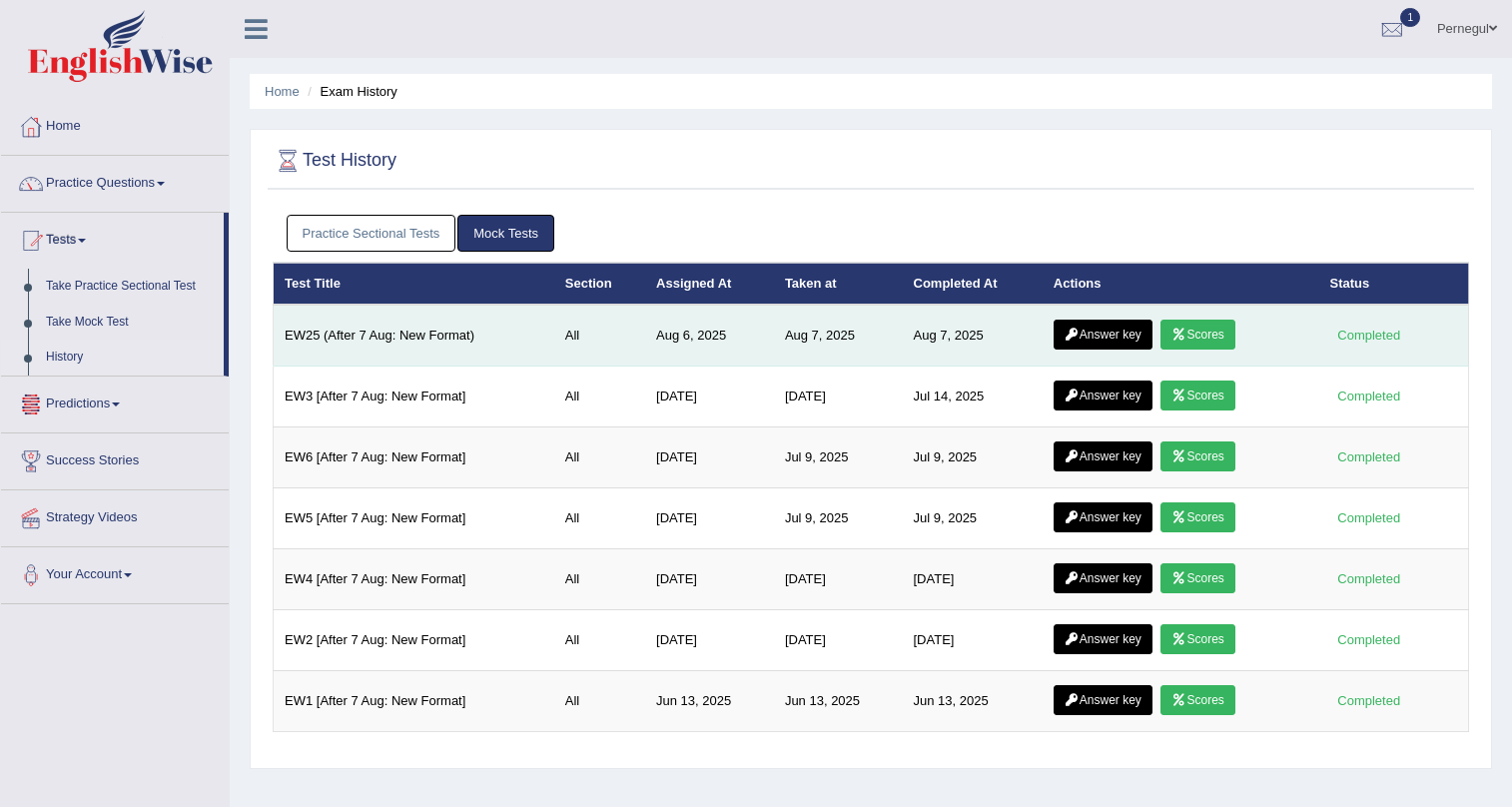 scroll, scrollTop: 0, scrollLeft: 0, axis: both 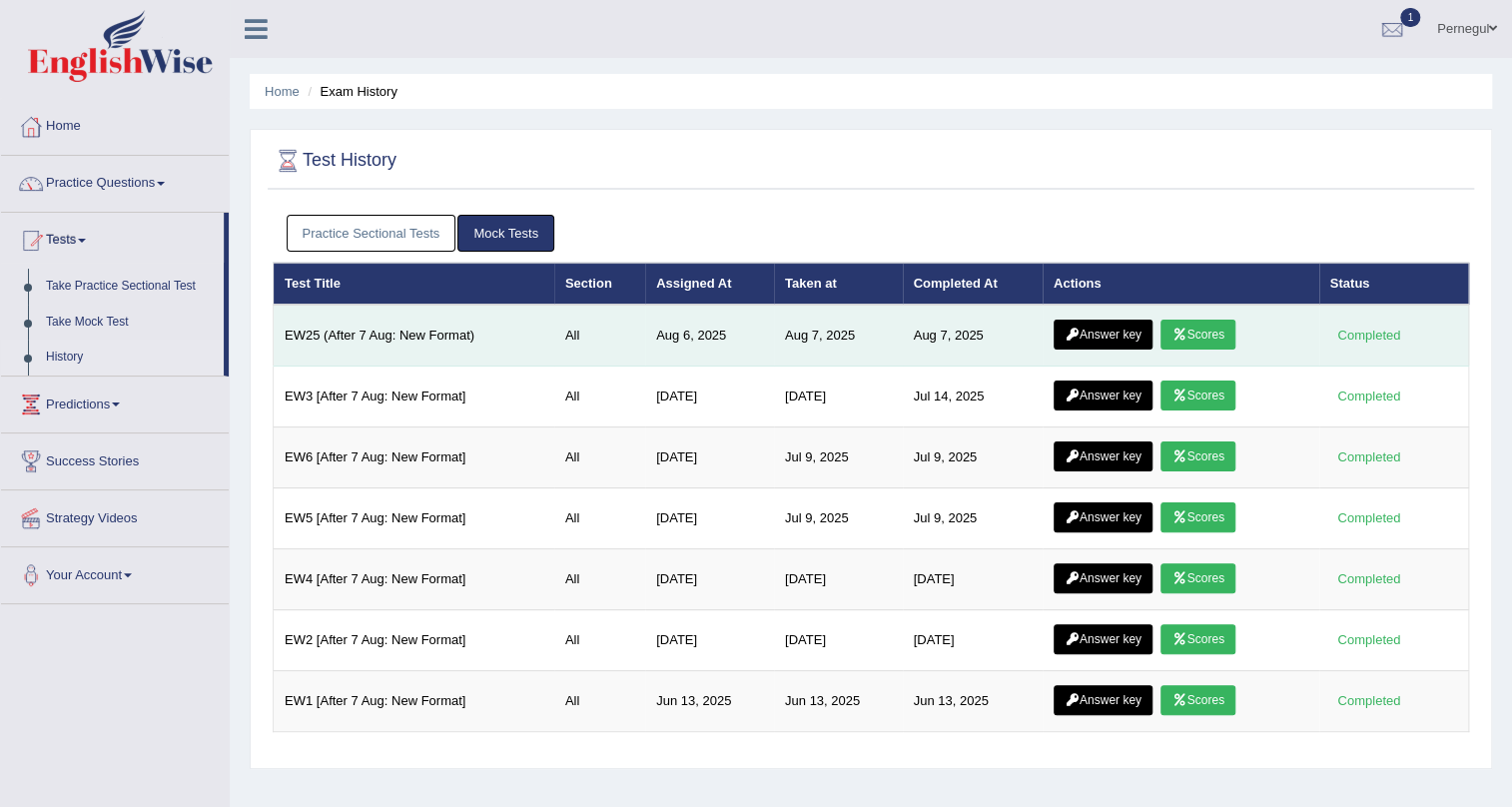 click on "Answer key" at bounding box center [1103, 335] 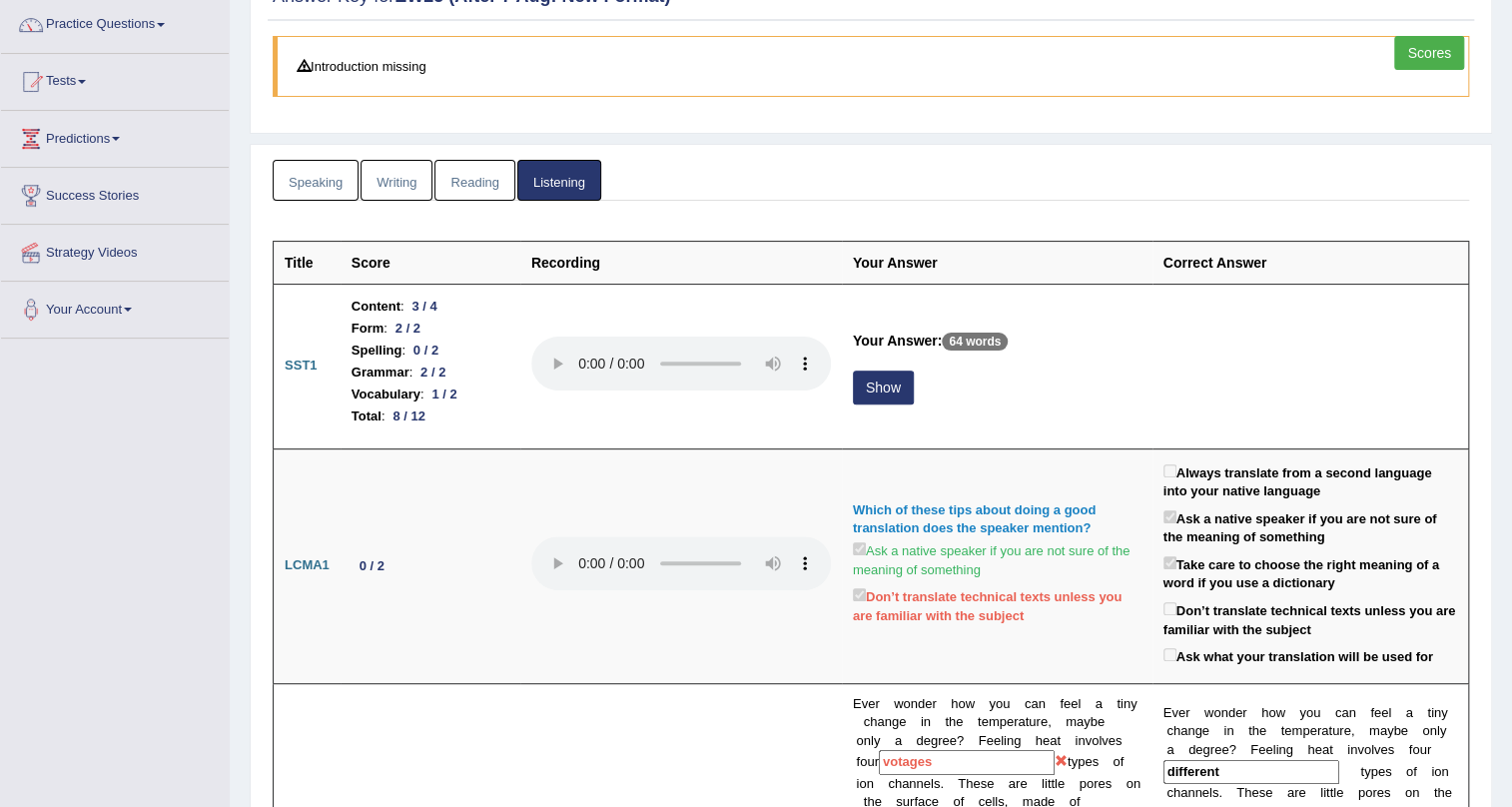 scroll, scrollTop: 272, scrollLeft: 0, axis: vertical 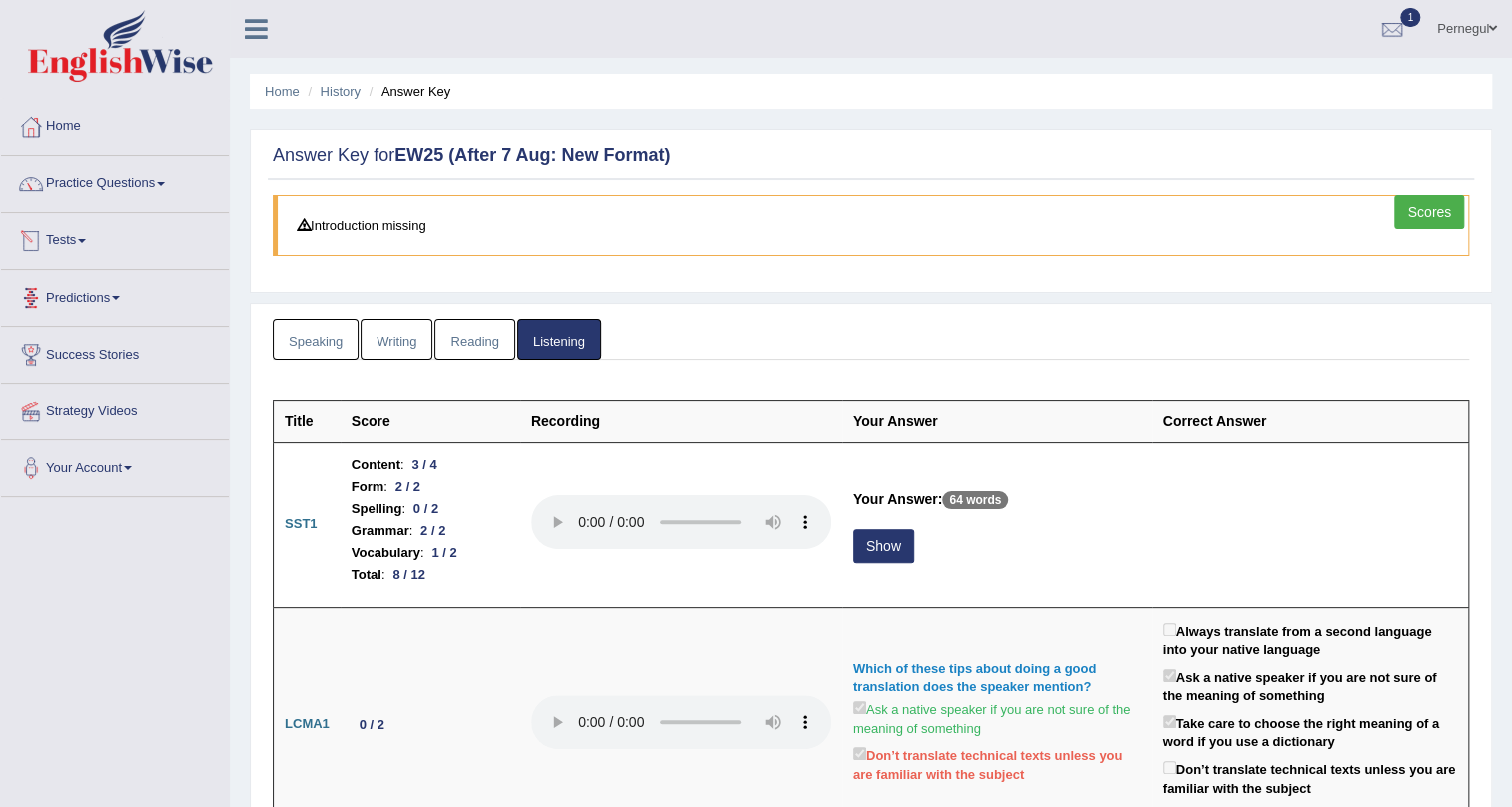 click on "Reading" at bounding box center [474, 339] 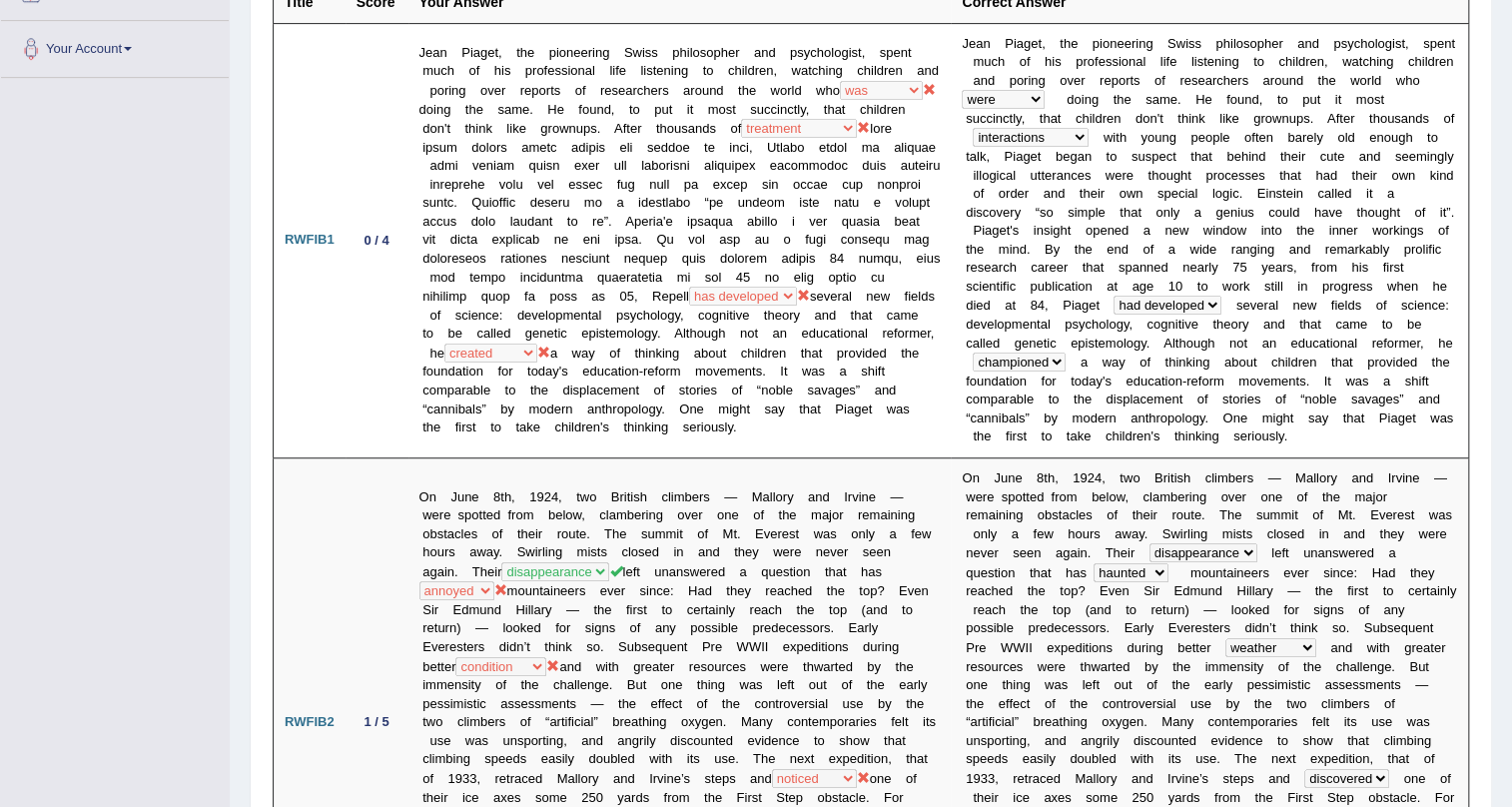 scroll, scrollTop: 0, scrollLeft: 0, axis: both 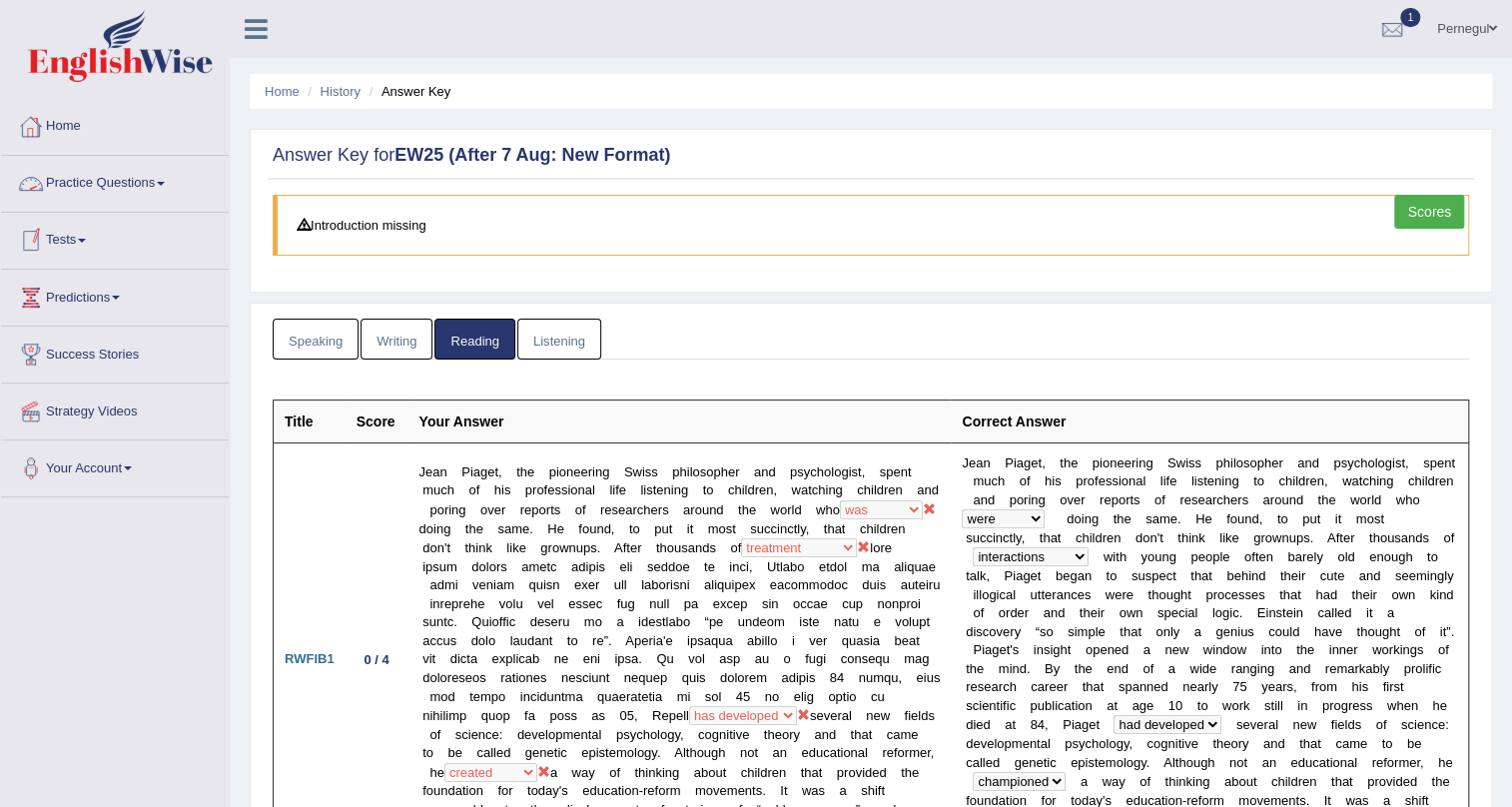 click on "Writing" at bounding box center [396, 339] 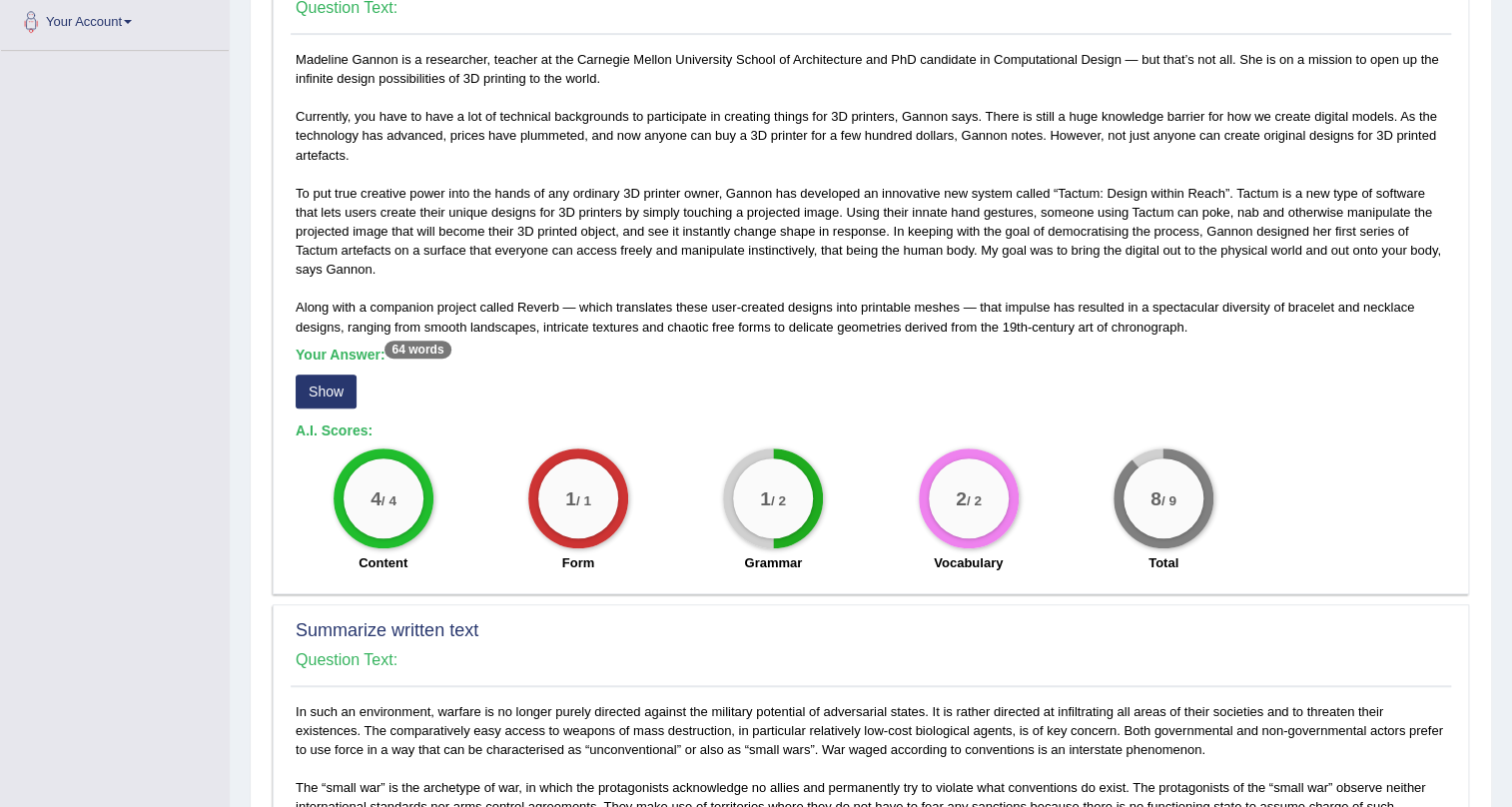 scroll, scrollTop: 453, scrollLeft: 0, axis: vertical 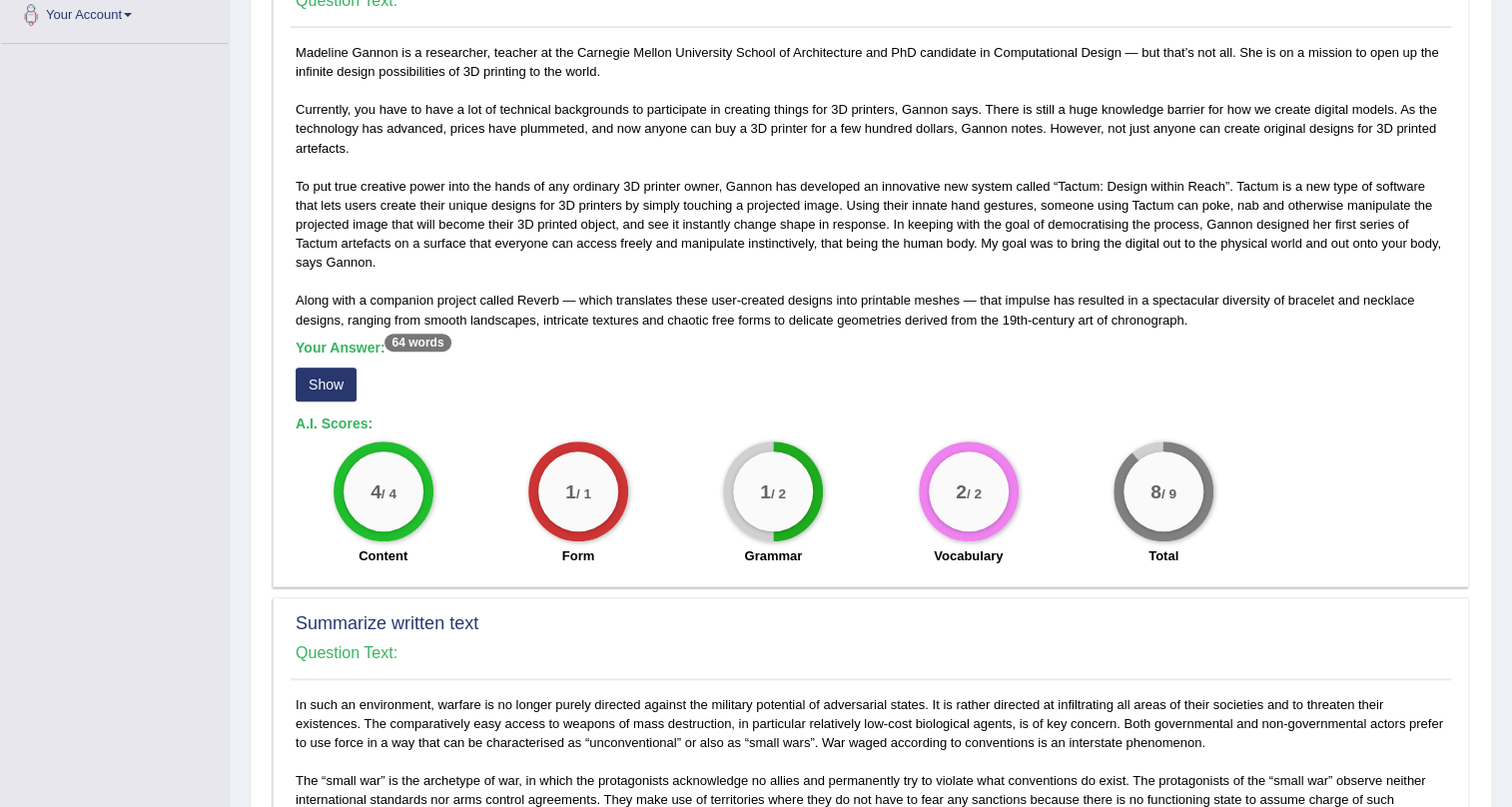 click on "Show" at bounding box center [326, 385] 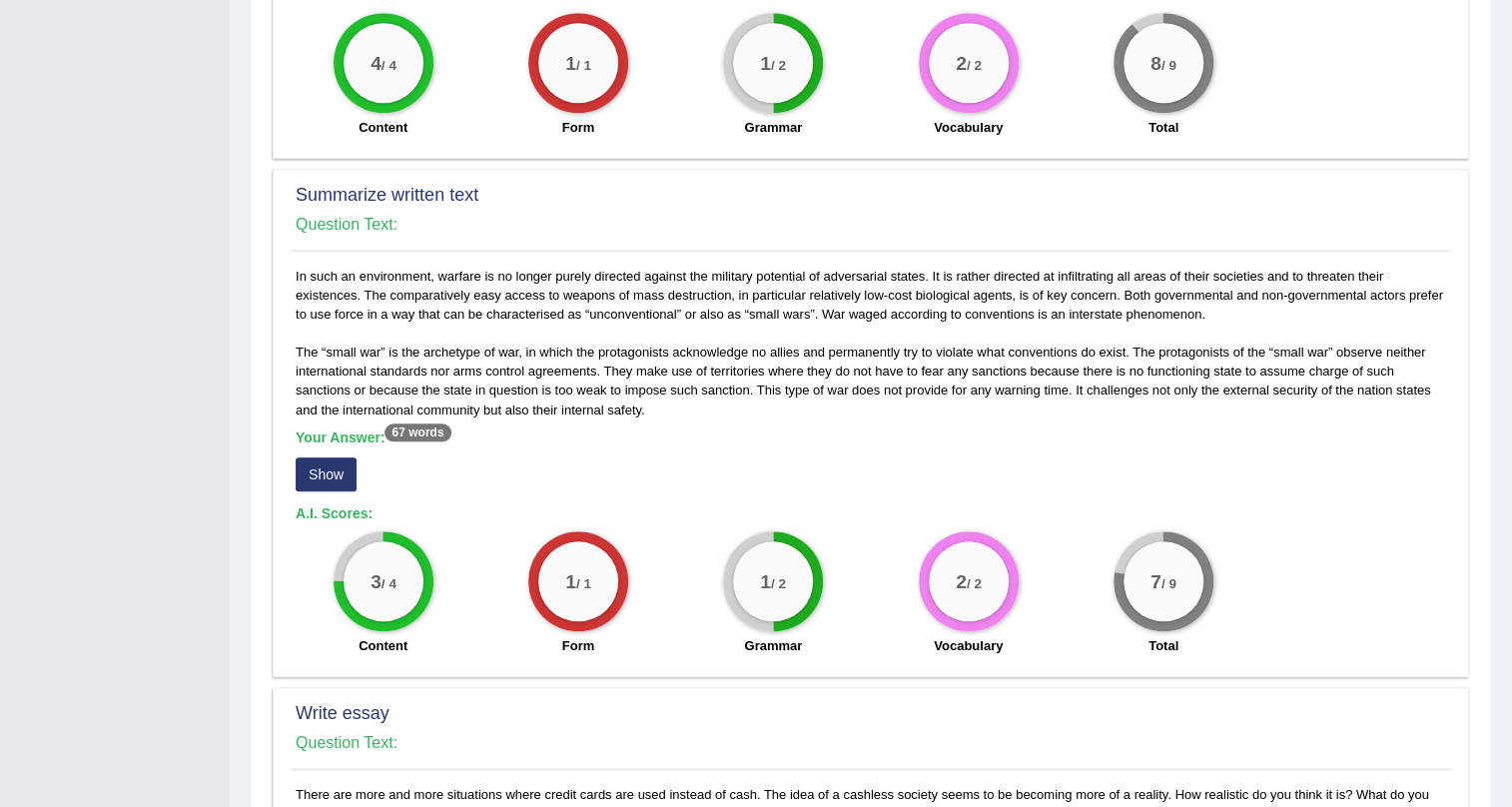 scroll, scrollTop: 908, scrollLeft: 0, axis: vertical 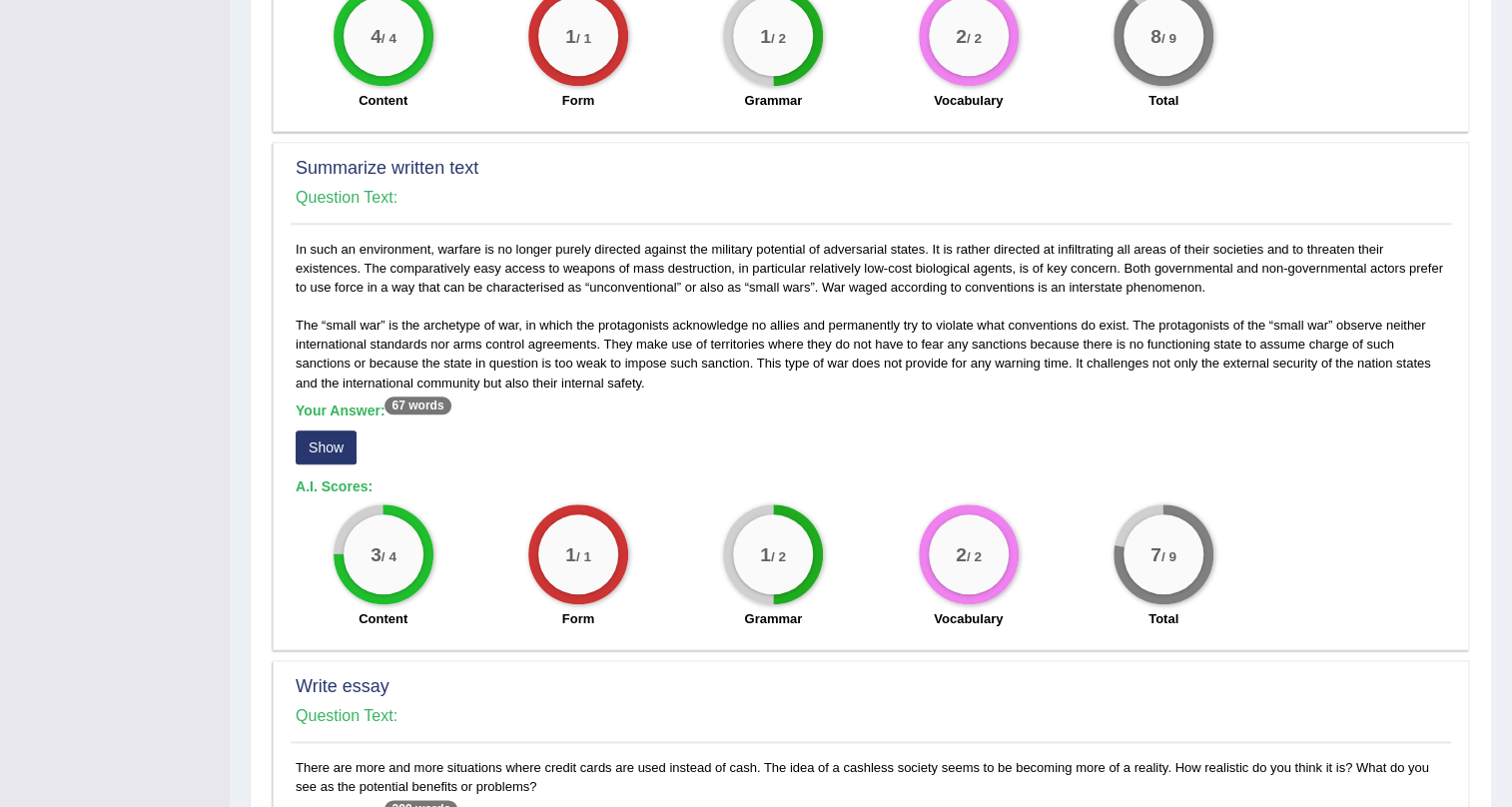 click on "Show" at bounding box center [326, 447] 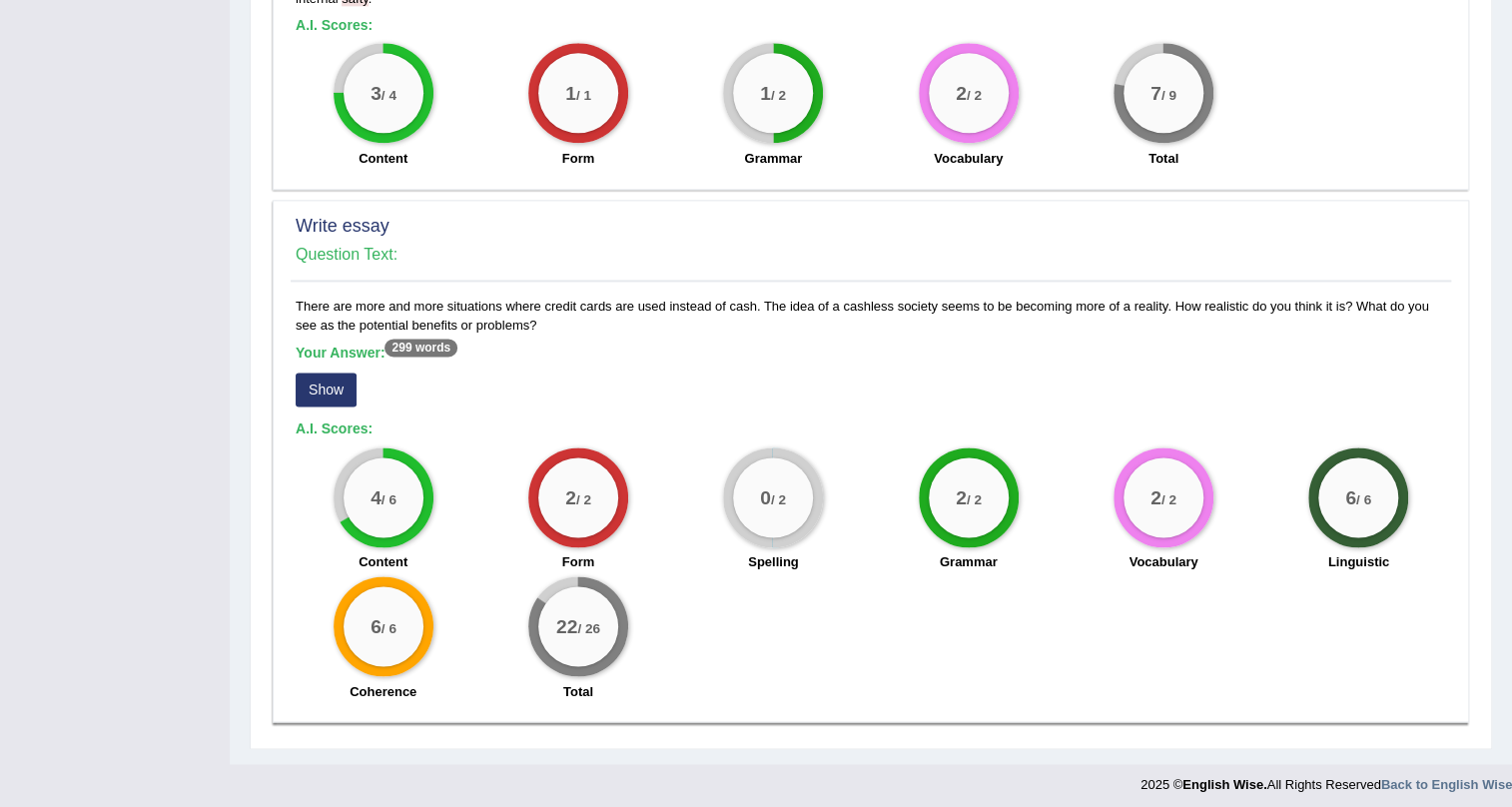scroll, scrollTop: 1393, scrollLeft: 0, axis: vertical 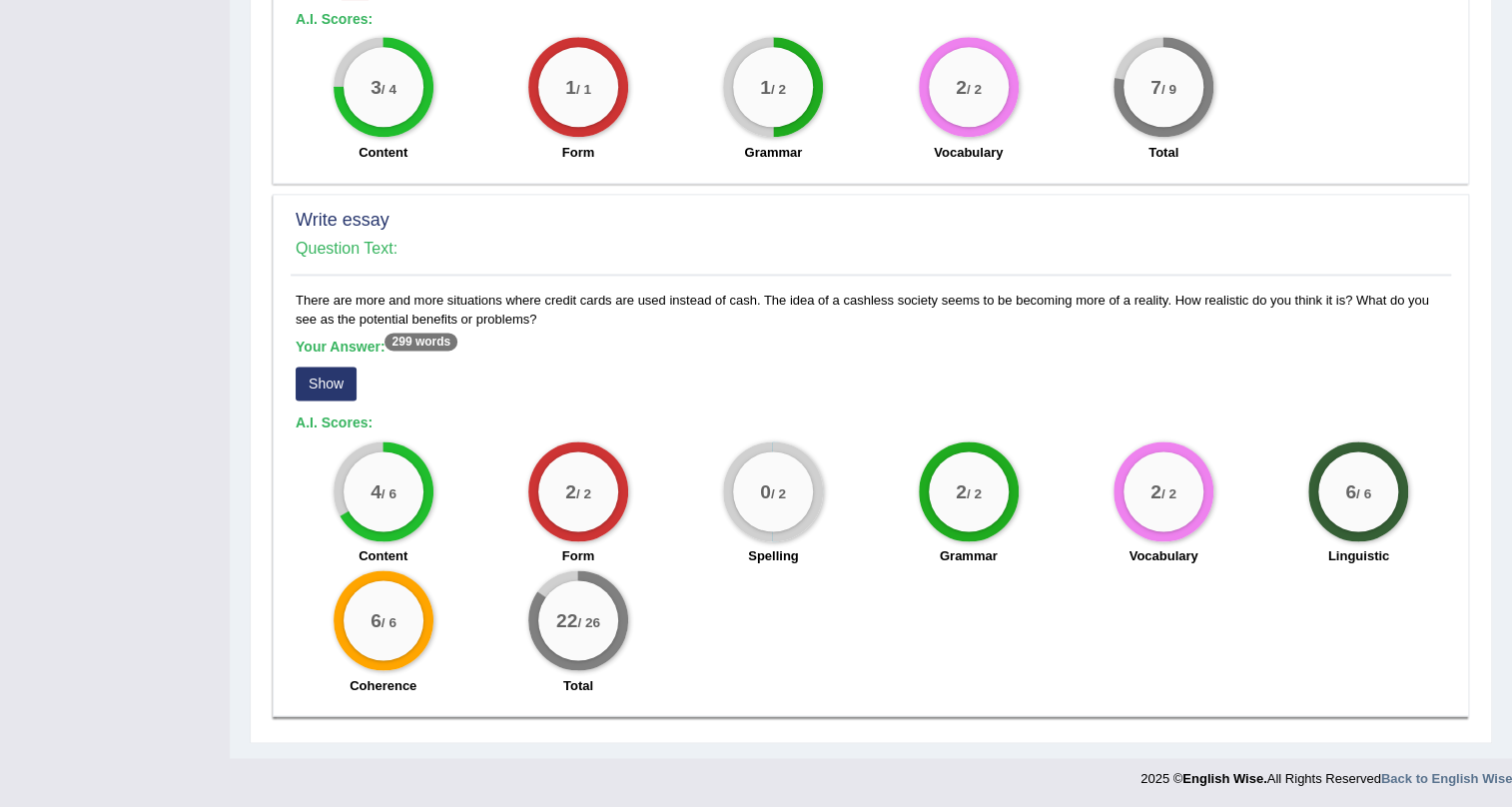 click on "Show" at bounding box center [326, 384] 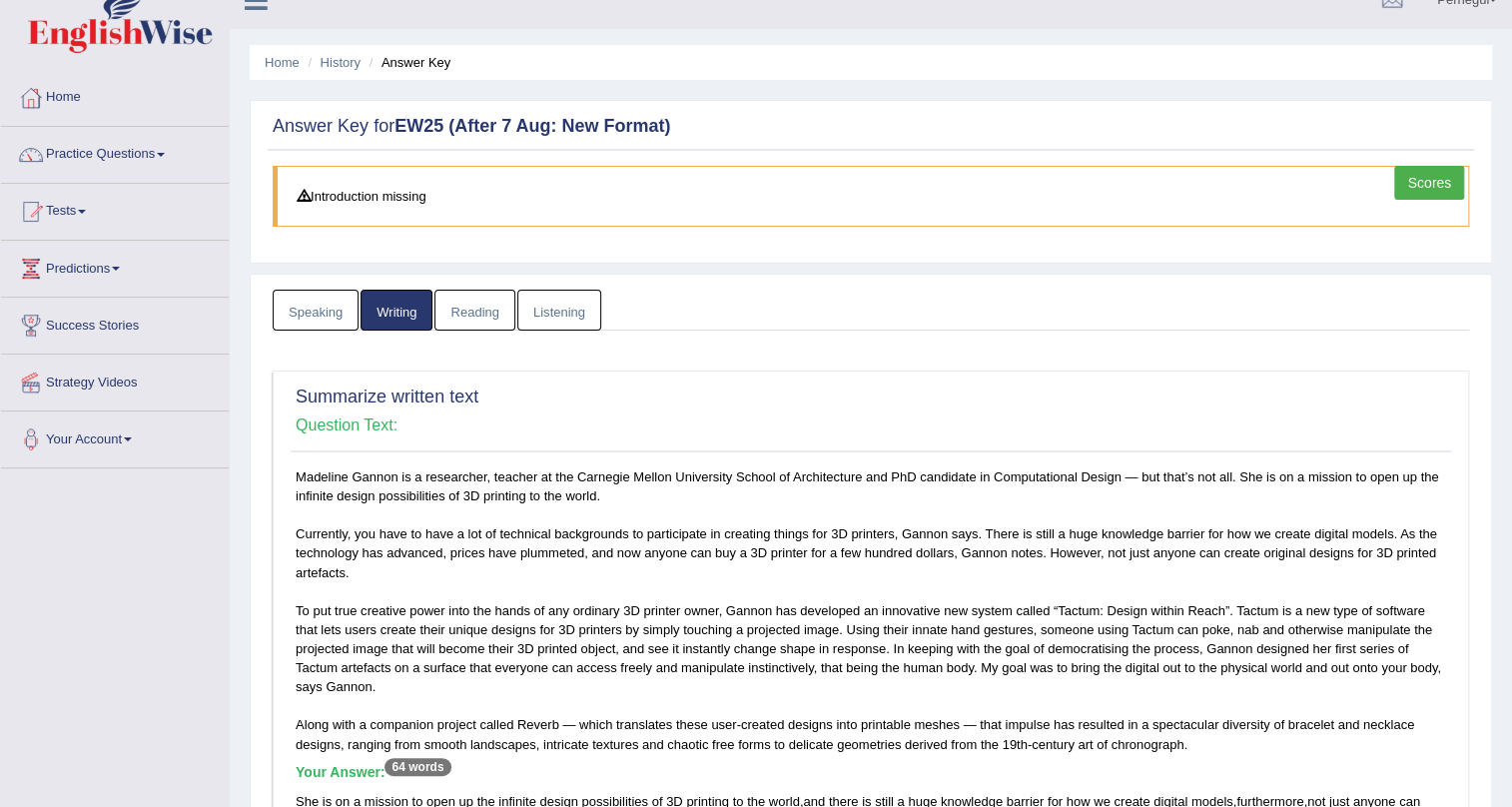 scroll, scrollTop: 20, scrollLeft: 0, axis: vertical 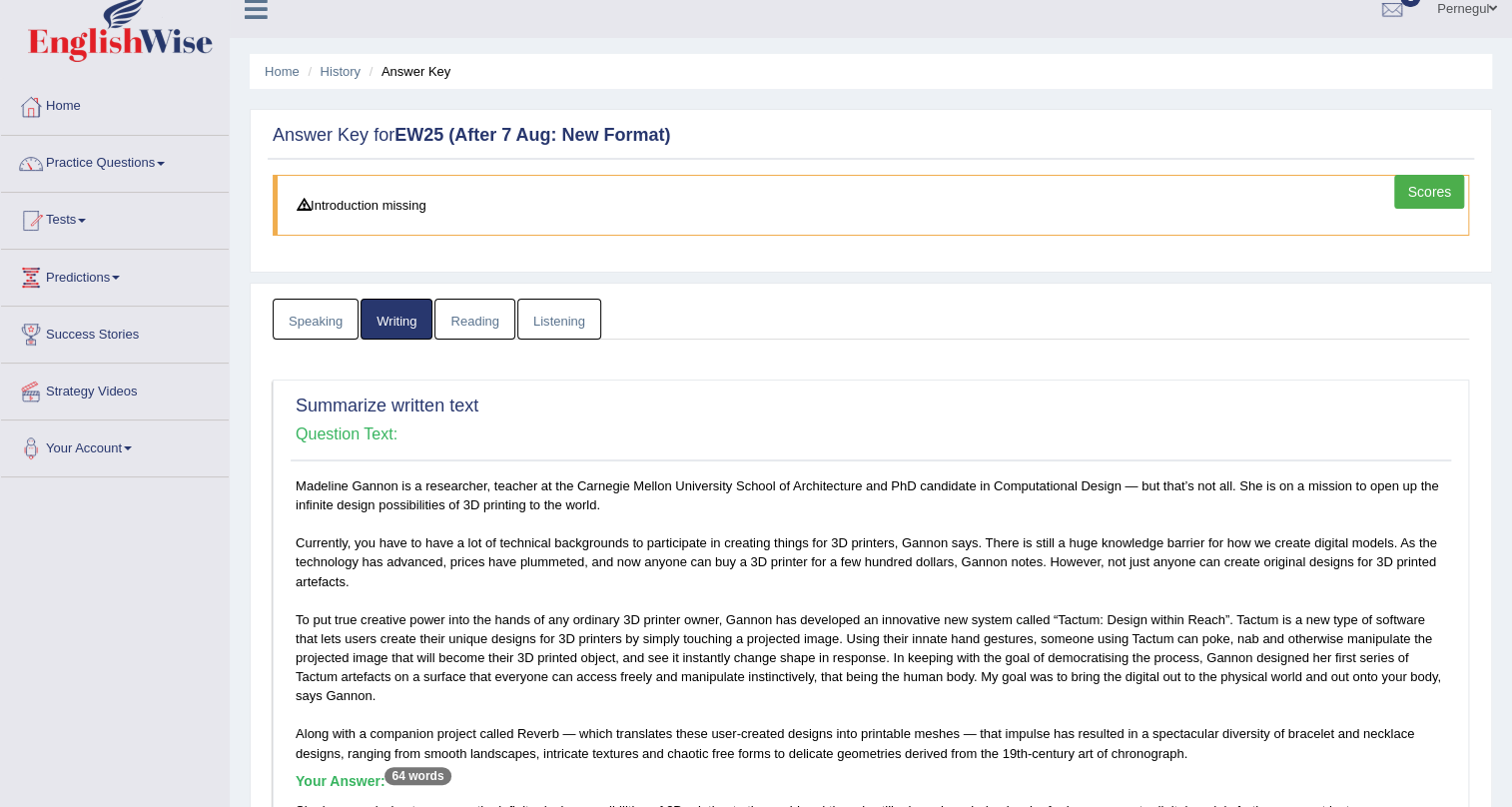 click on "Speaking" at bounding box center [316, 319] 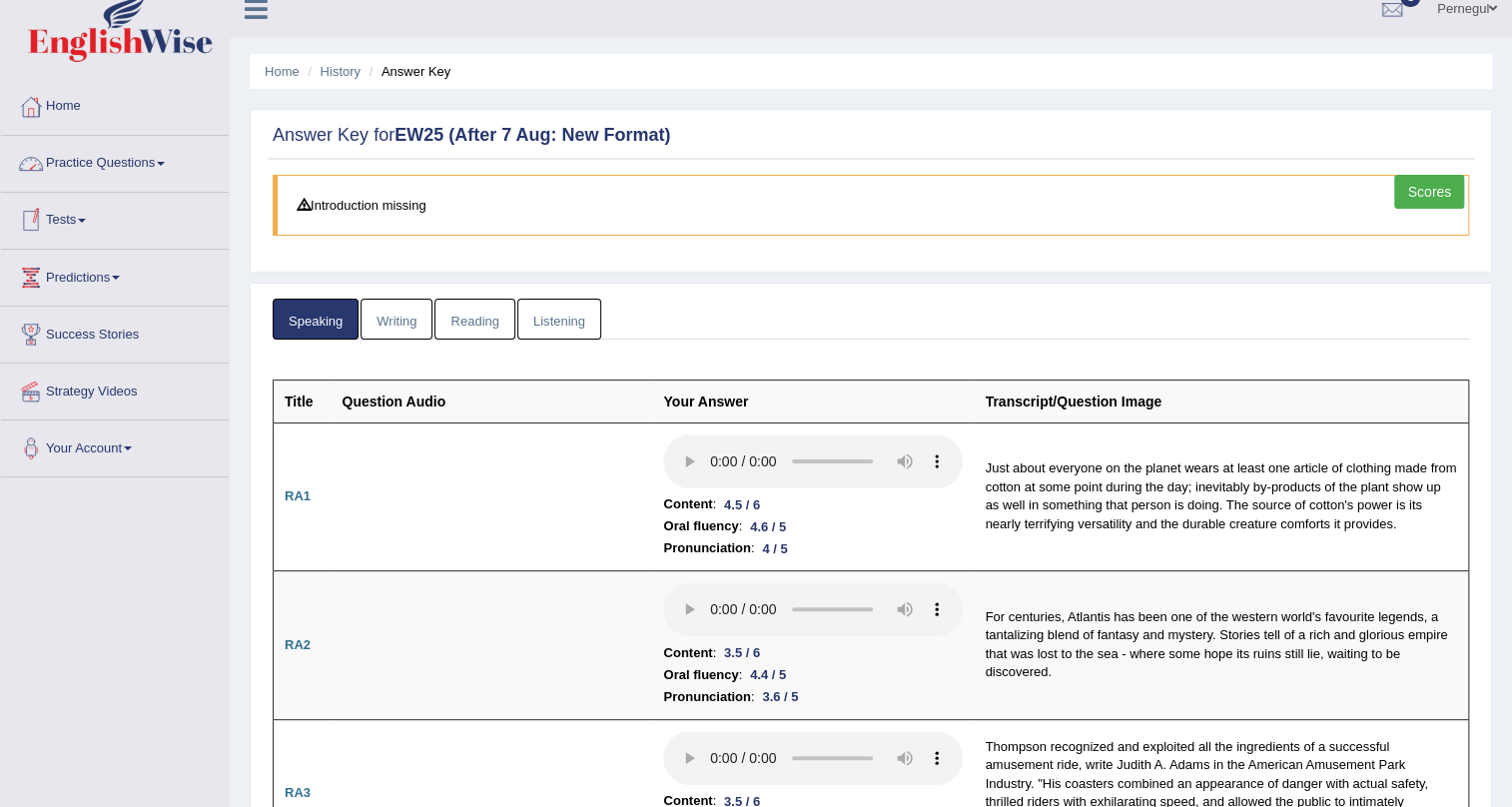 click on "Scores" at bounding box center [1429, 192] 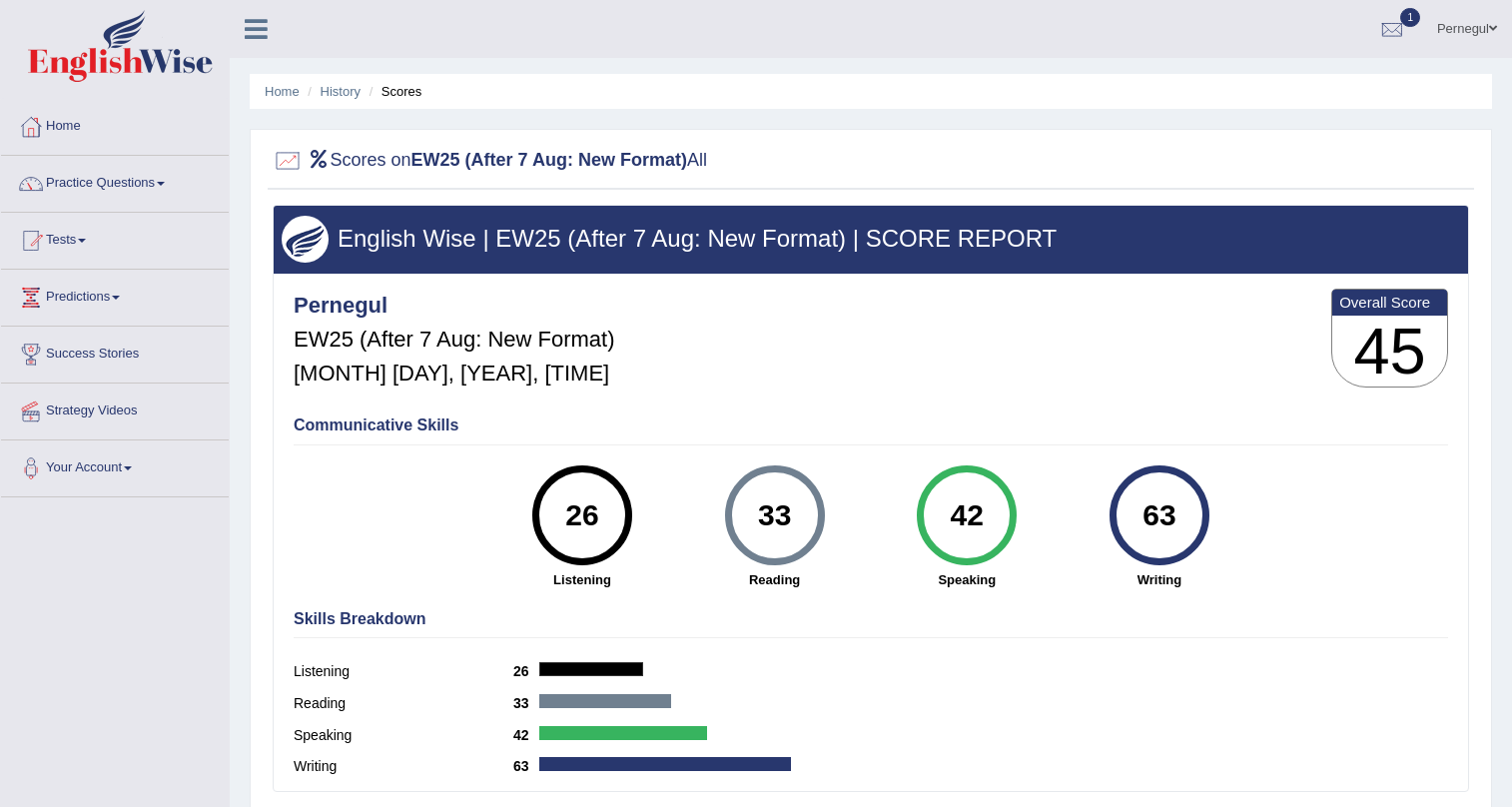 scroll, scrollTop: 0, scrollLeft: 0, axis: both 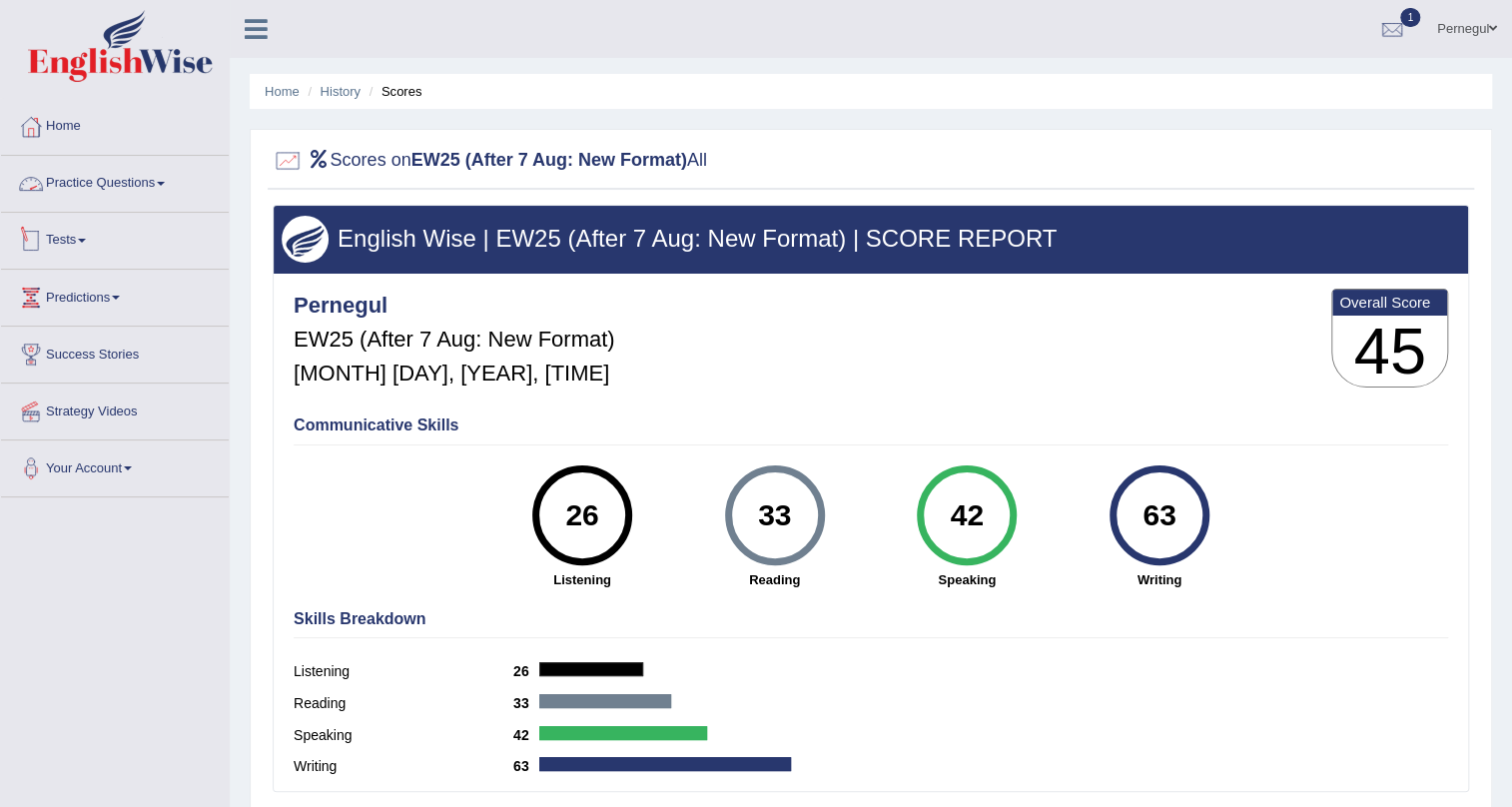 click on "Practice Questions" at bounding box center (115, 181) 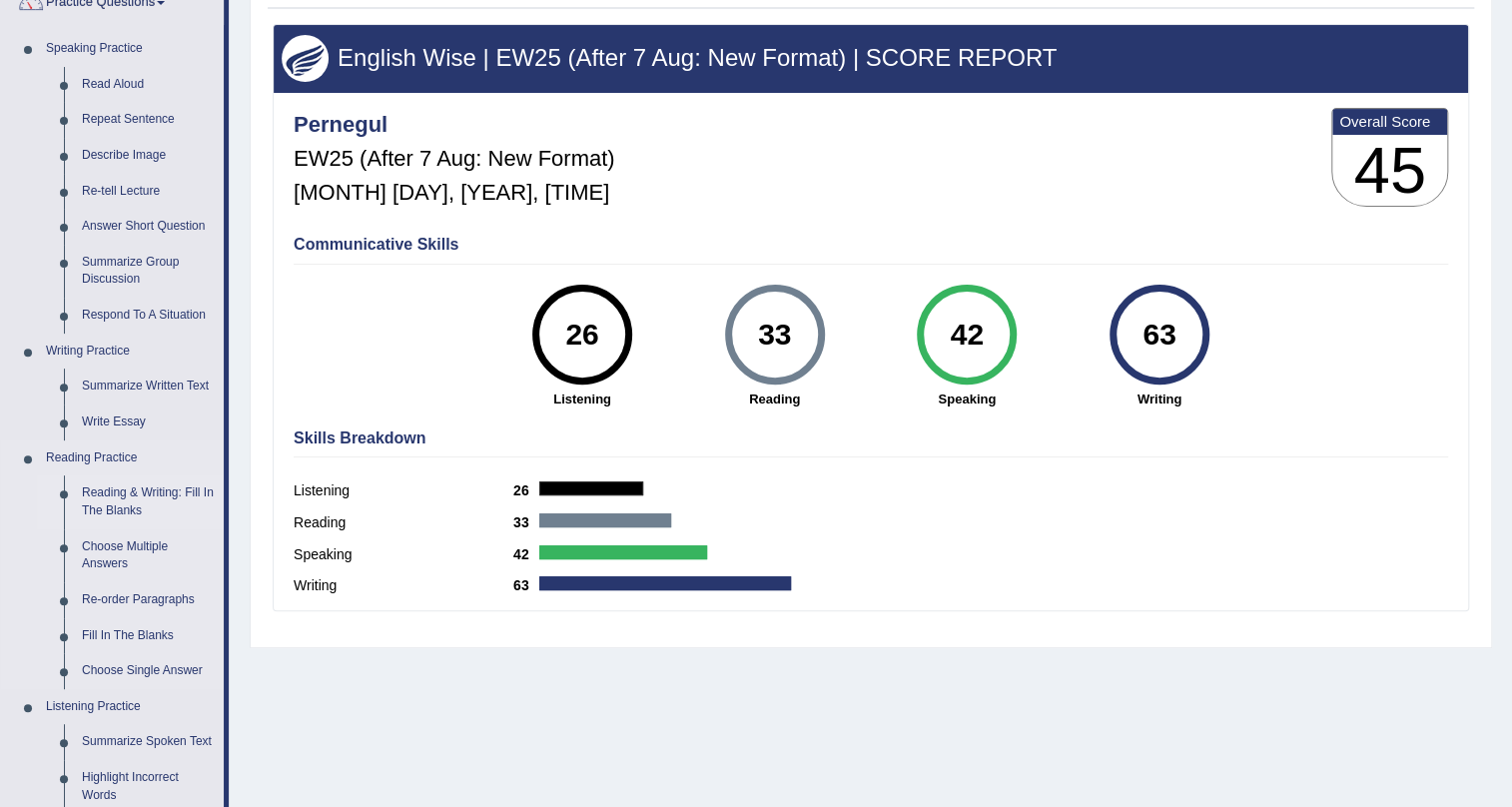 scroll, scrollTop: 272, scrollLeft: 0, axis: vertical 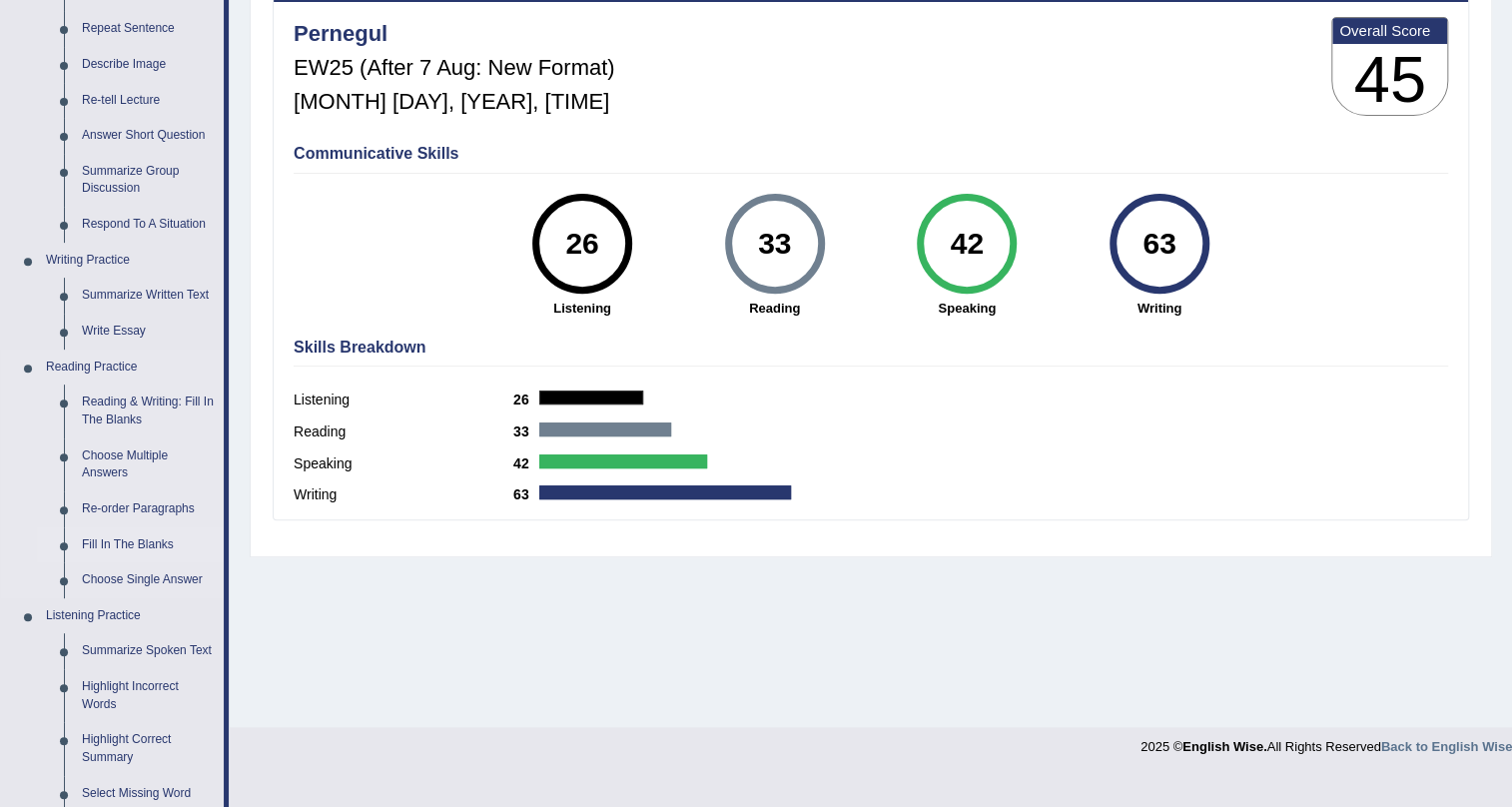 click on "Fill In The Blanks" at bounding box center [148, 545] 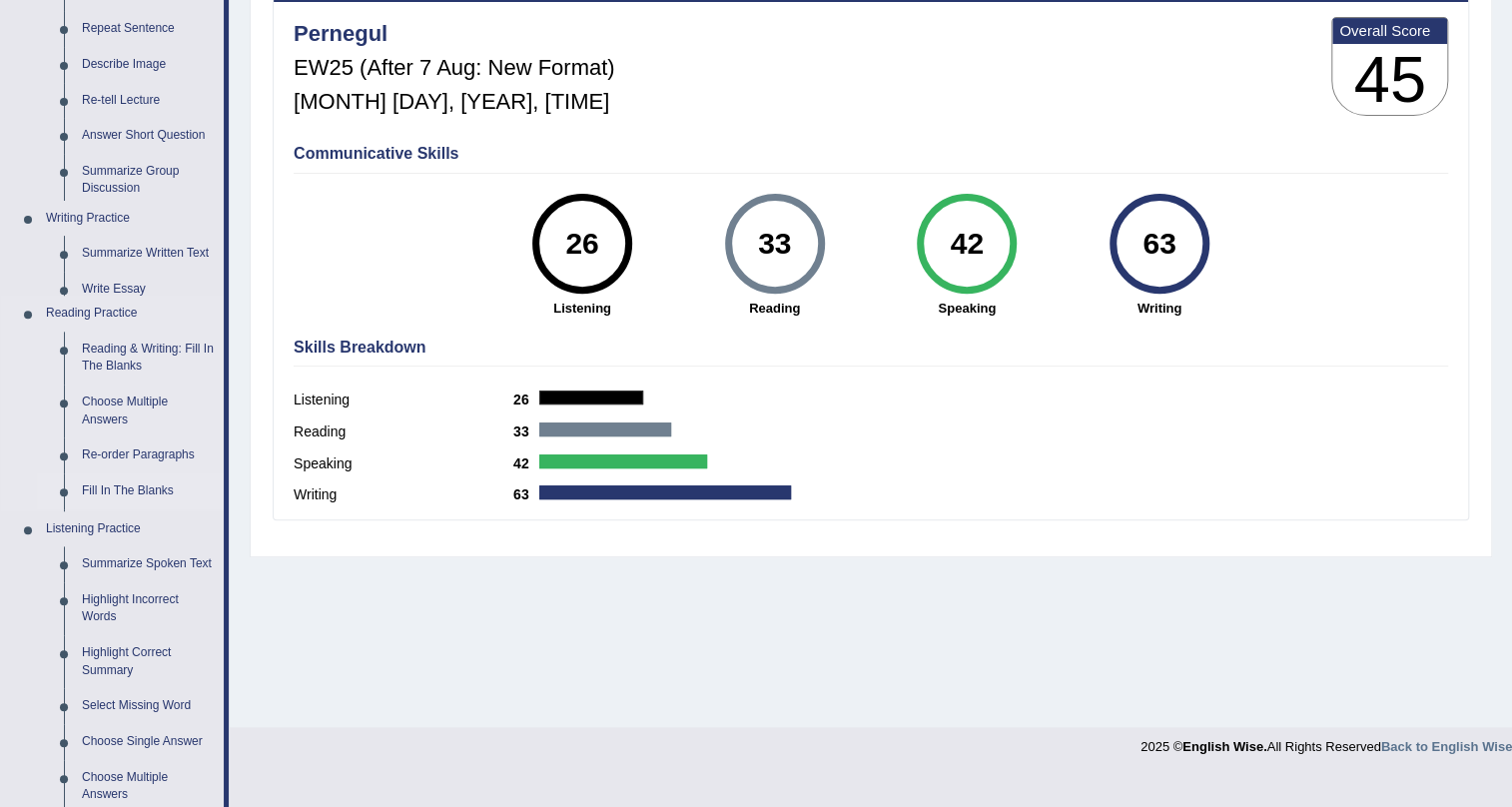 scroll, scrollTop: 241, scrollLeft: 0, axis: vertical 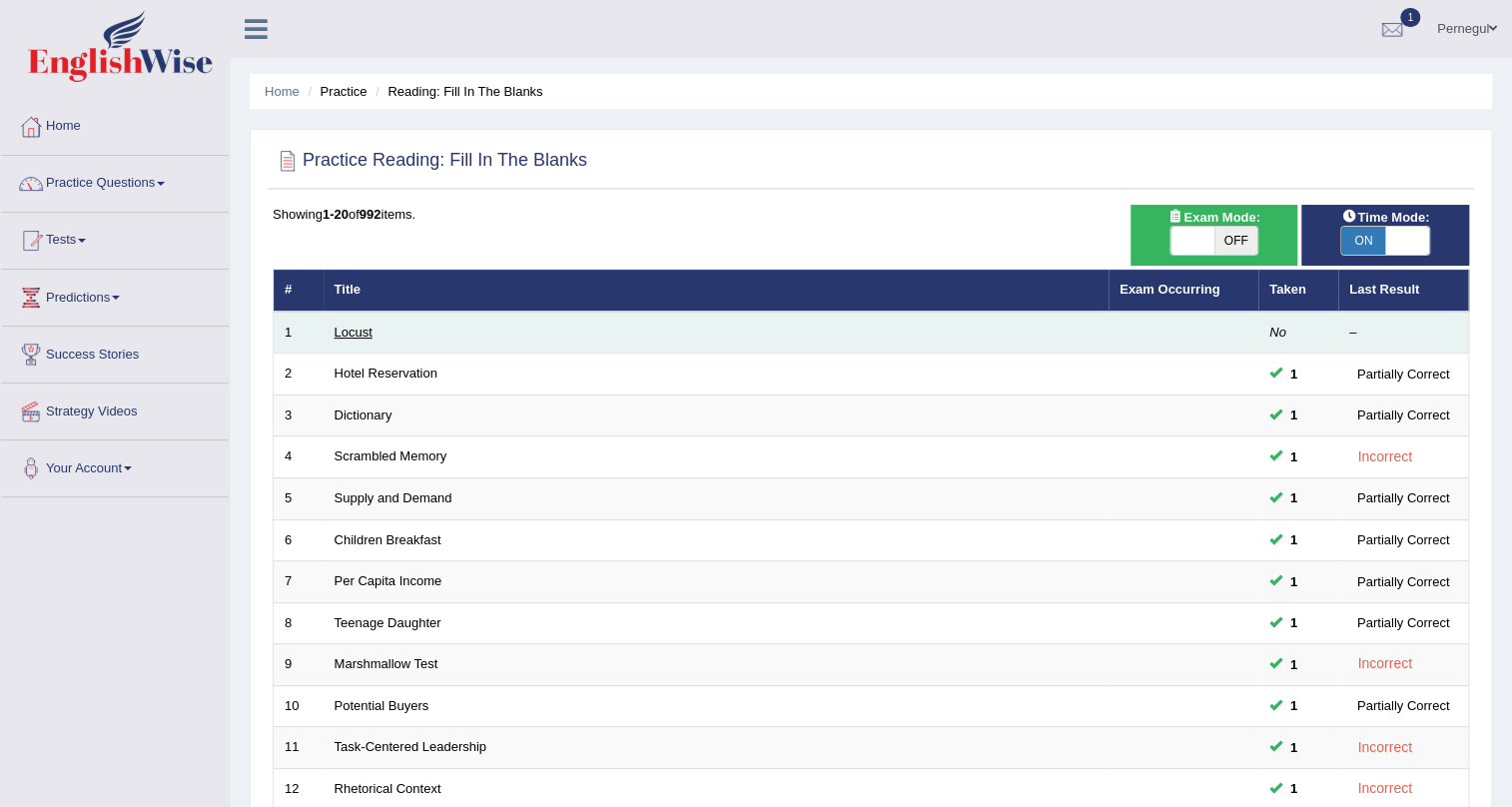 click on "Locust" at bounding box center (354, 332) 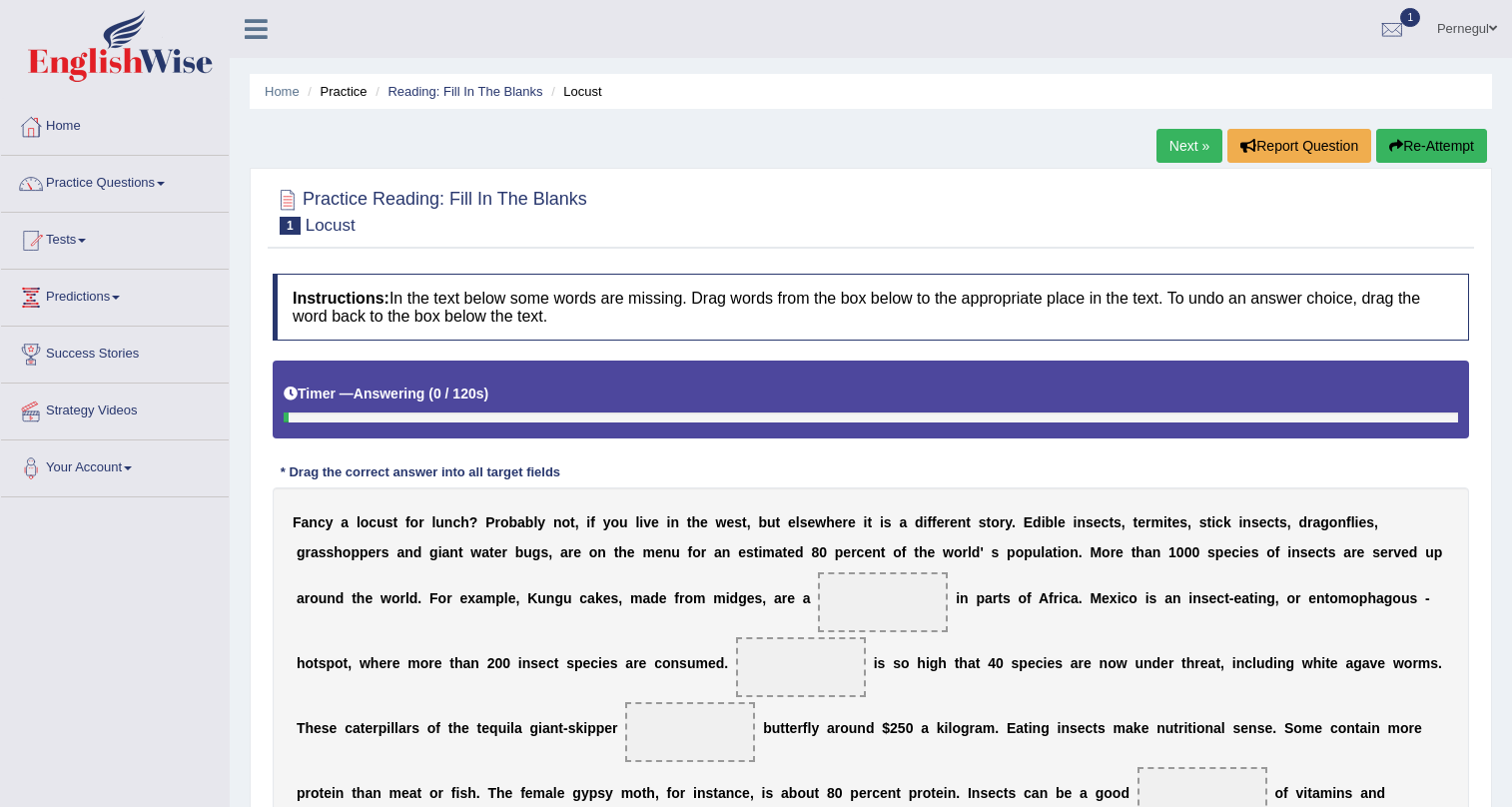 scroll, scrollTop: 0, scrollLeft: 0, axis: both 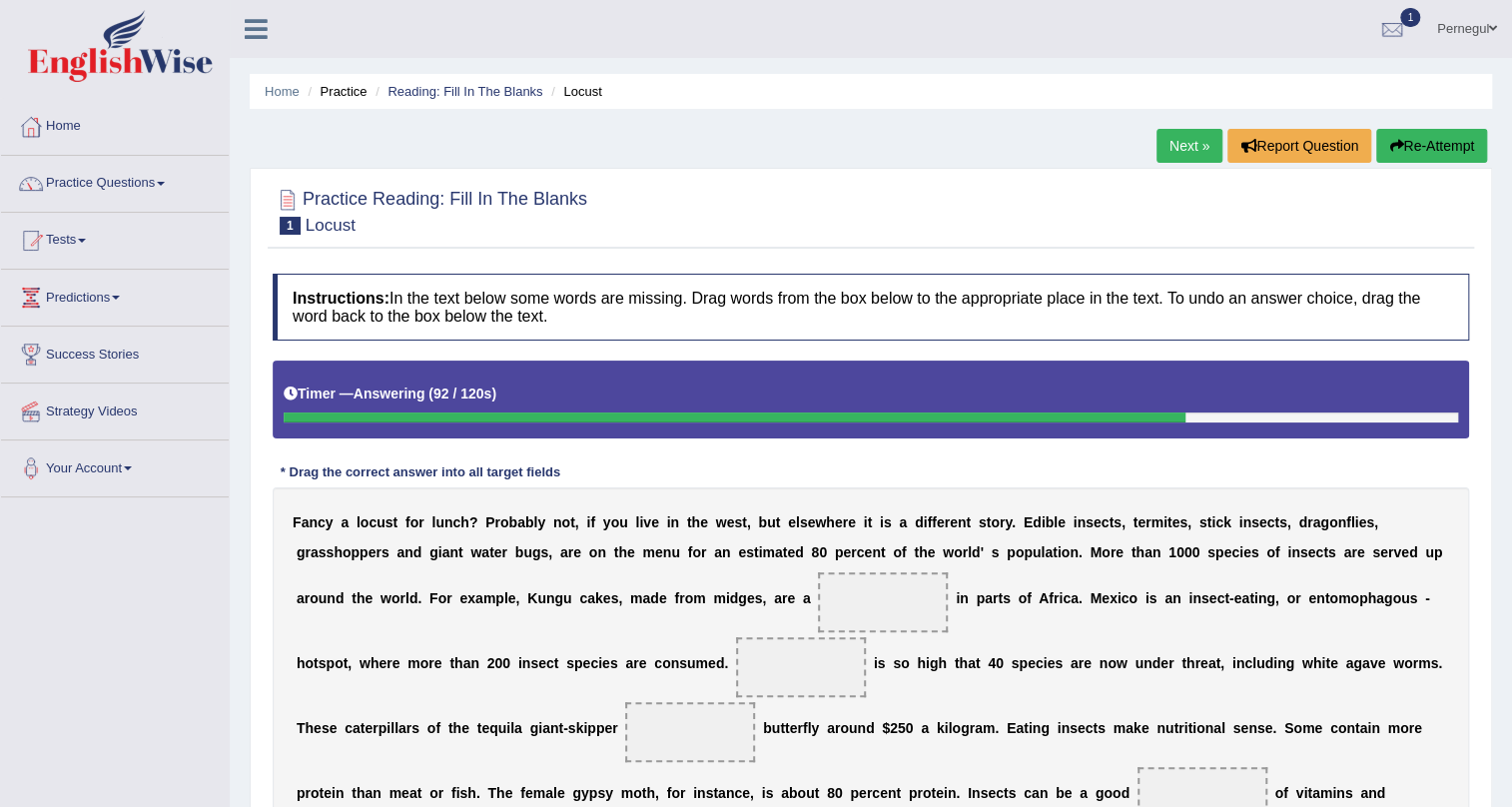 click on "Next »" at bounding box center [1189, 146] 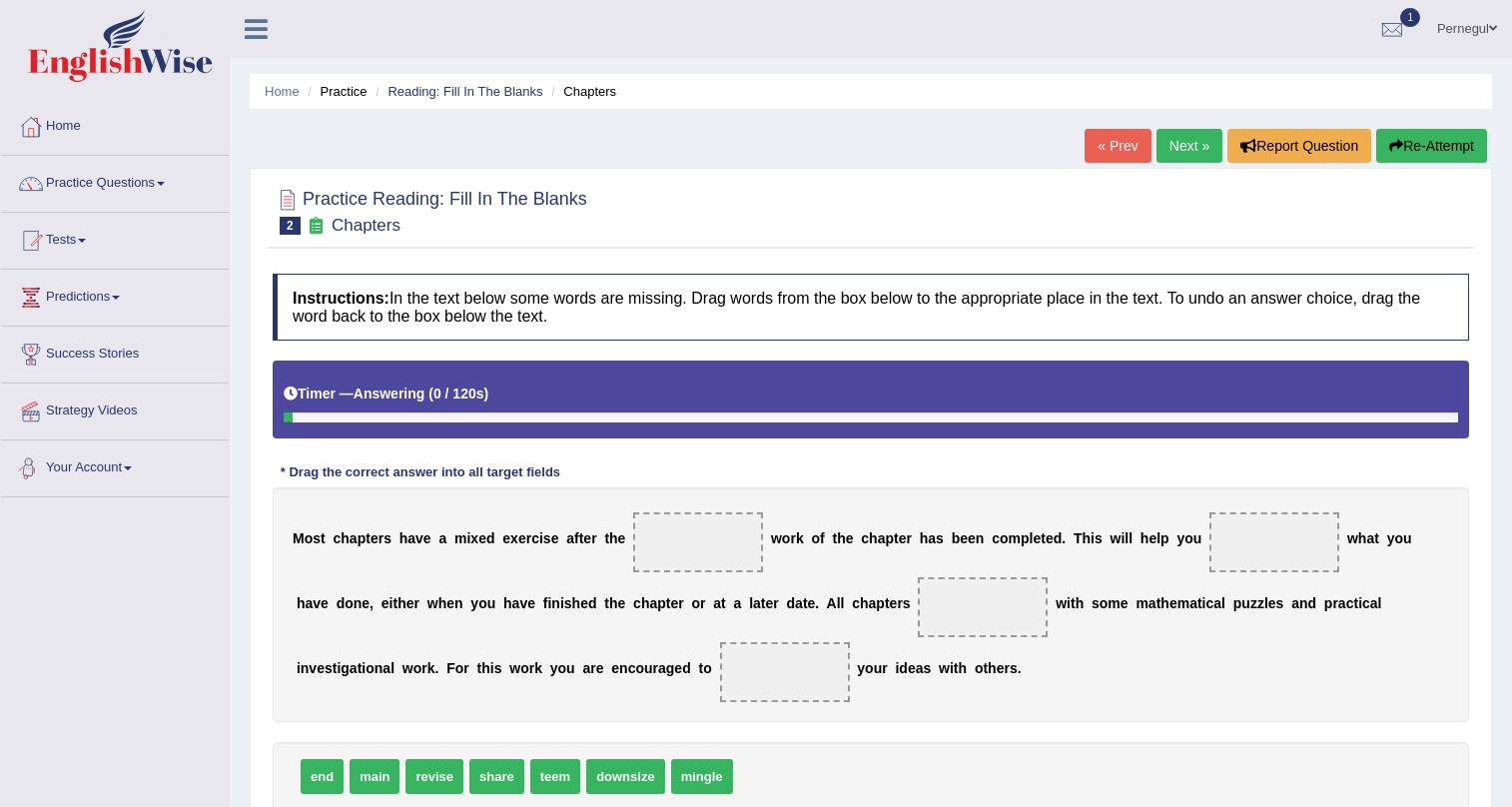 scroll, scrollTop: 0, scrollLeft: 0, axis: both 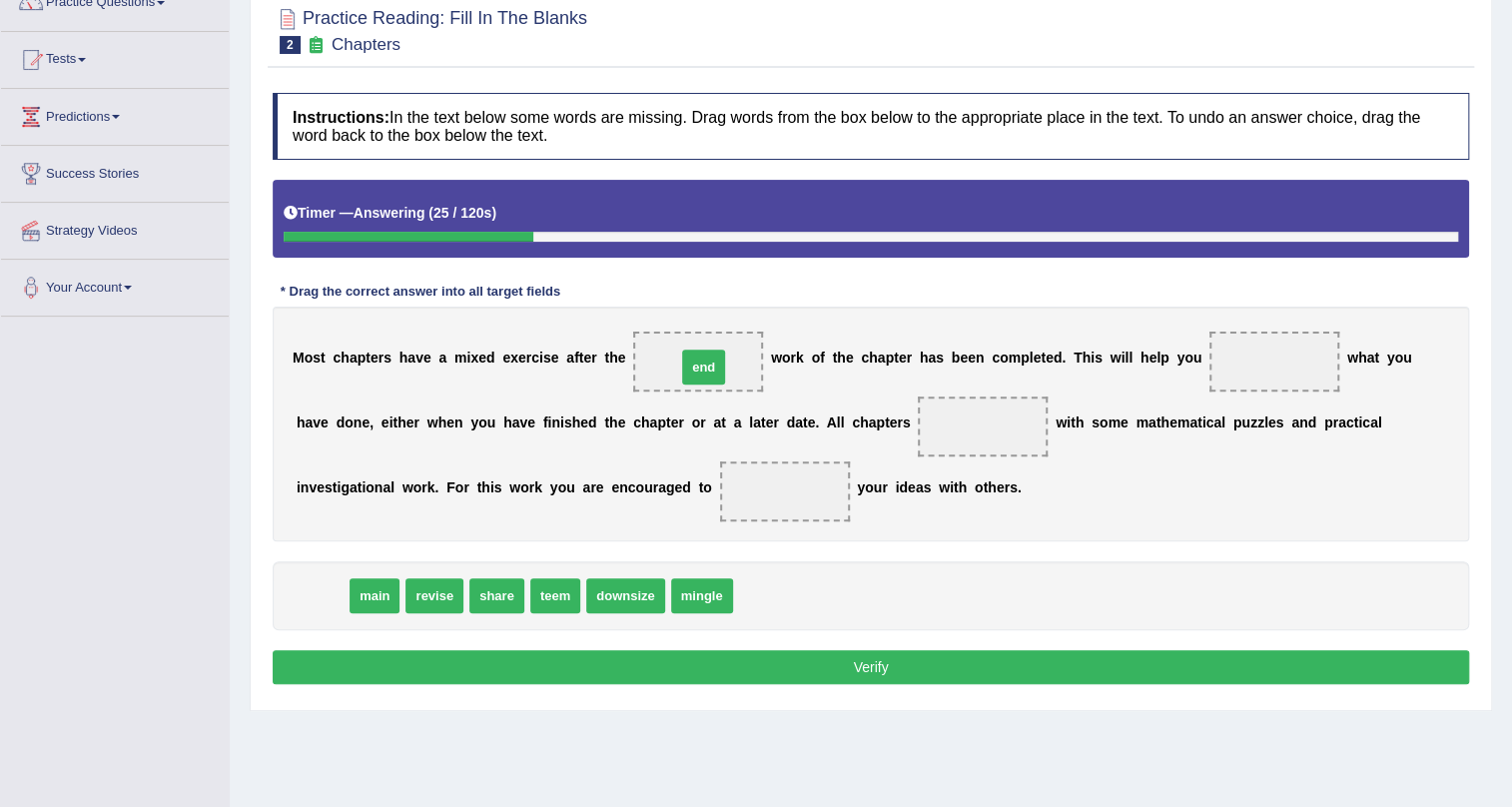 drag, startPoint x: 328, startPoint y: 601, endPoint x: 709, endPoint y: 373, distance: 444.01014 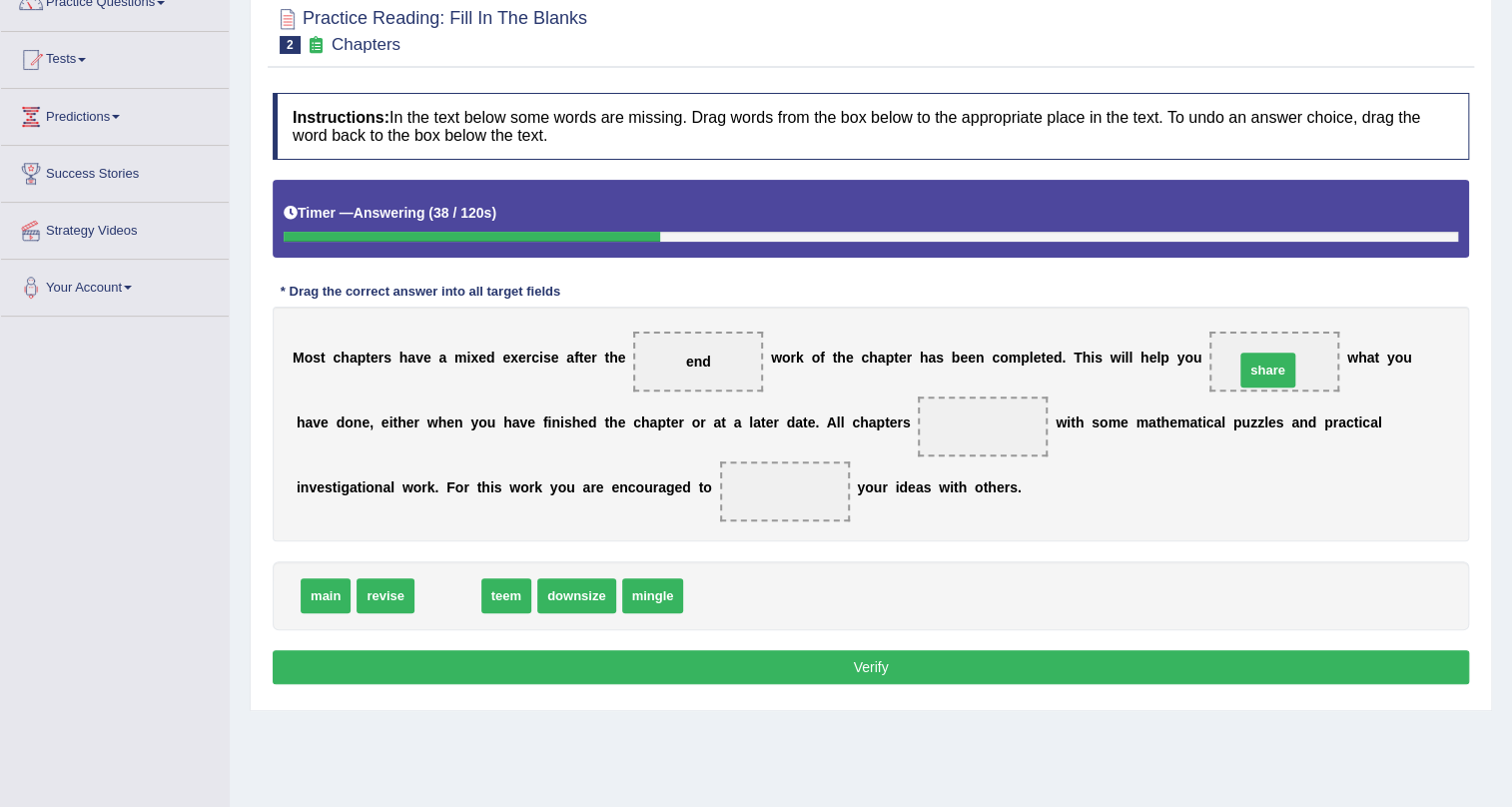 drag, startPoint x: 448, startPoint y: 596, endPoint x: 1268, endPoint y: 371, distance: 850.309 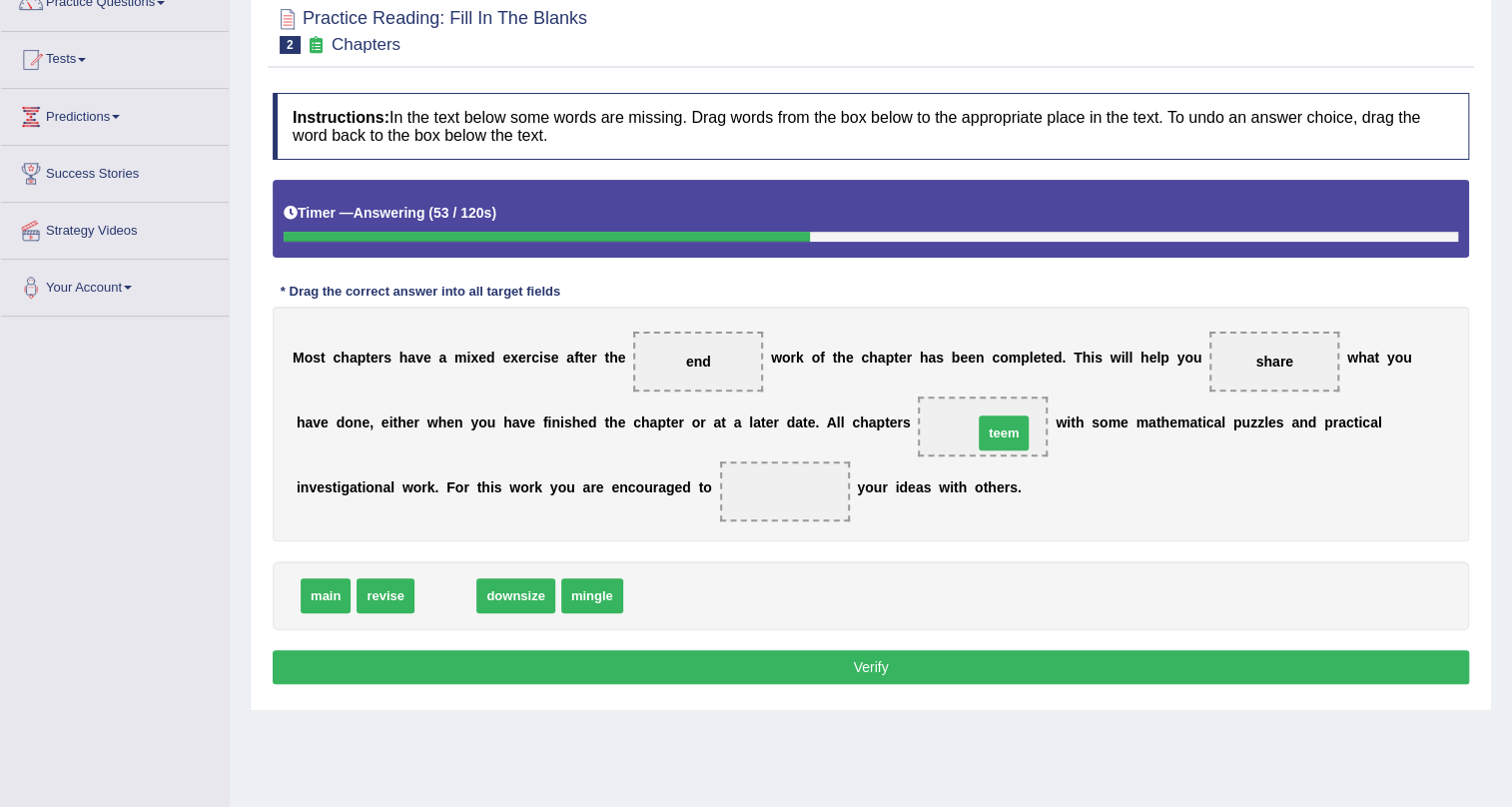 drag, startPoint x: 447, startPoint y: 599, endPoint x: 1006, endPoint y: 436, distance: 582.28 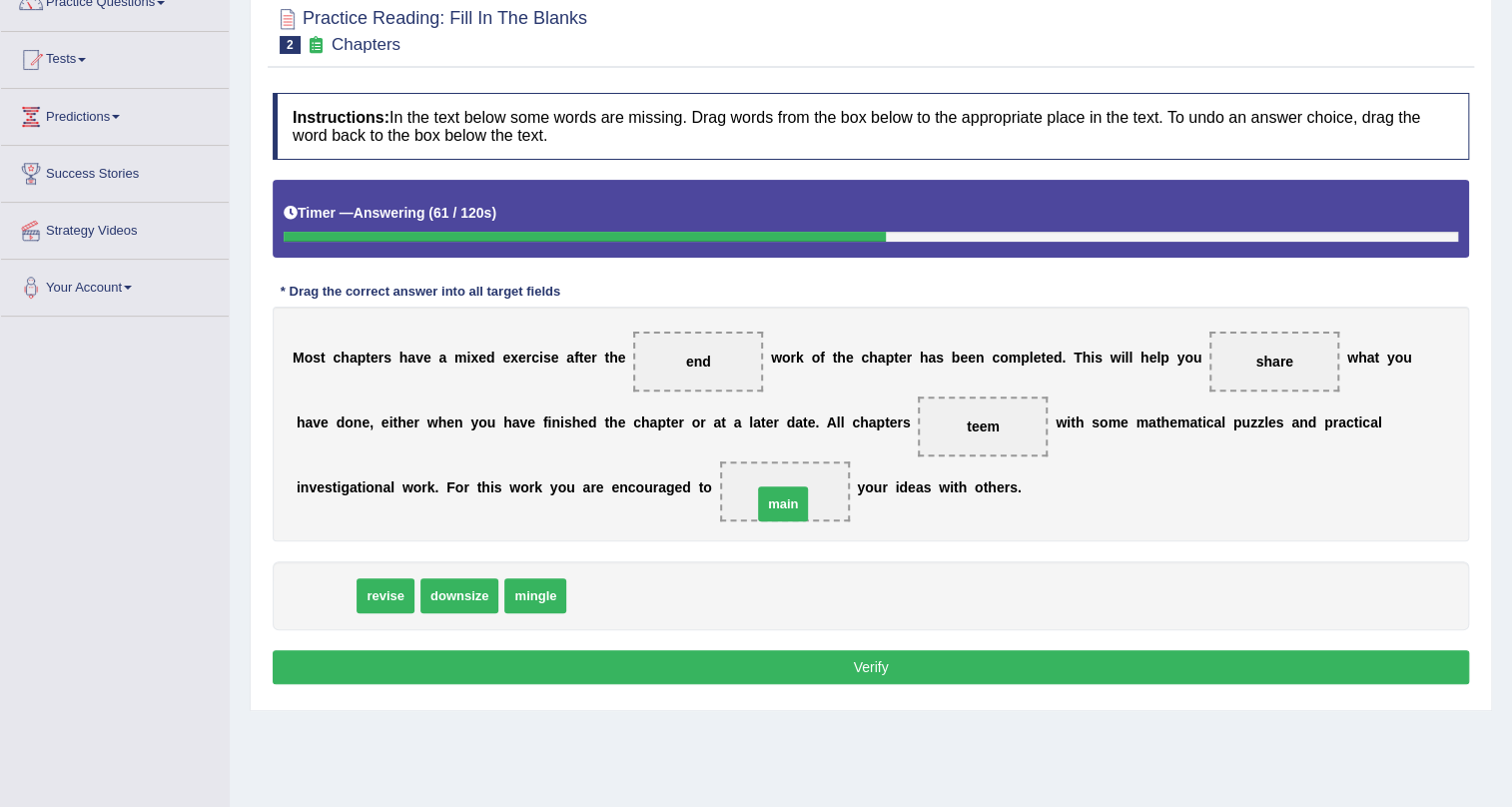 drag, startPoint x: 330, startPoint y: 588, endPoint x: 787, endPoint y: 495, distance: 466.36681 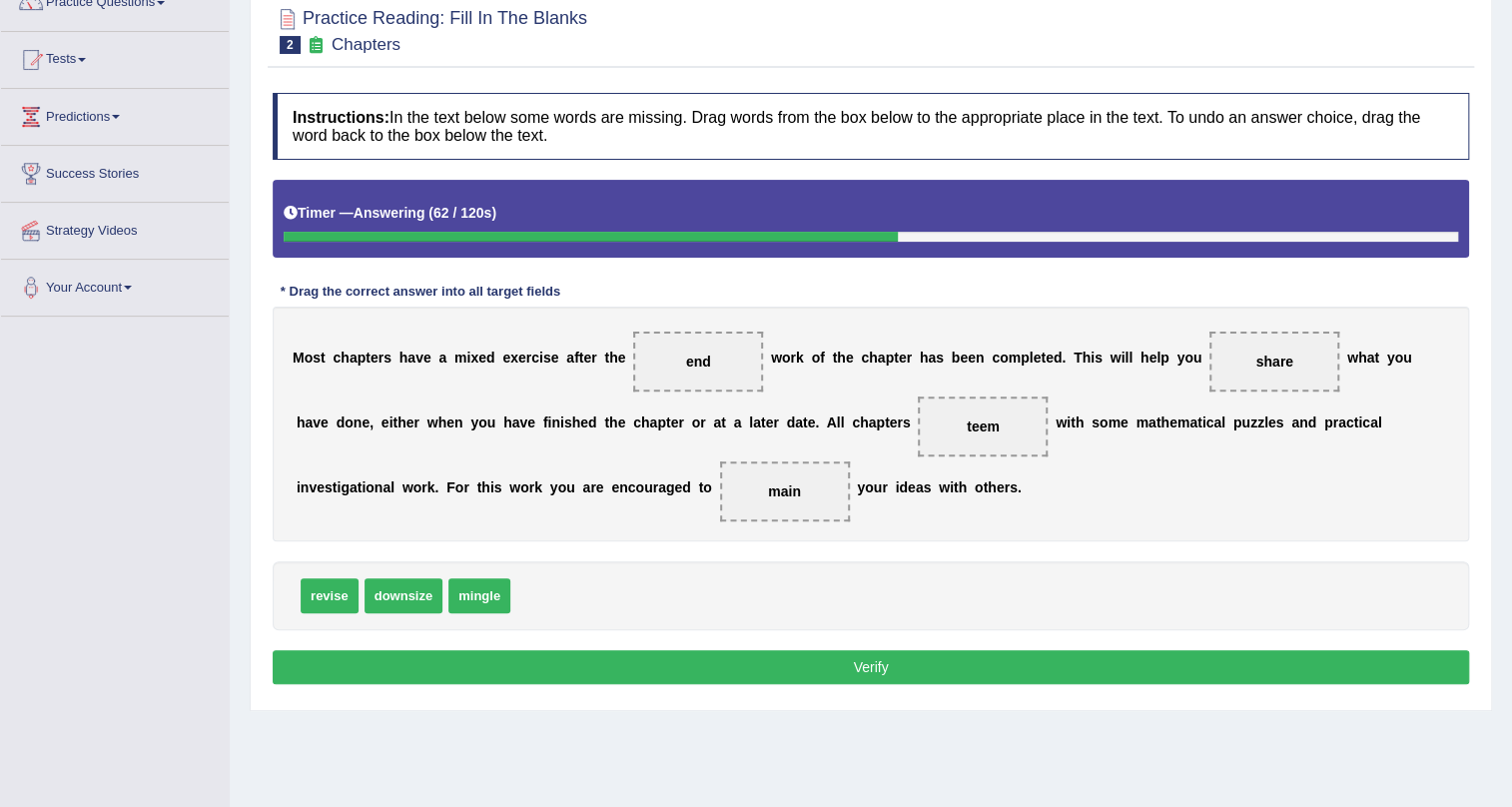 click on "Verify" at bounding box center [871, 667] 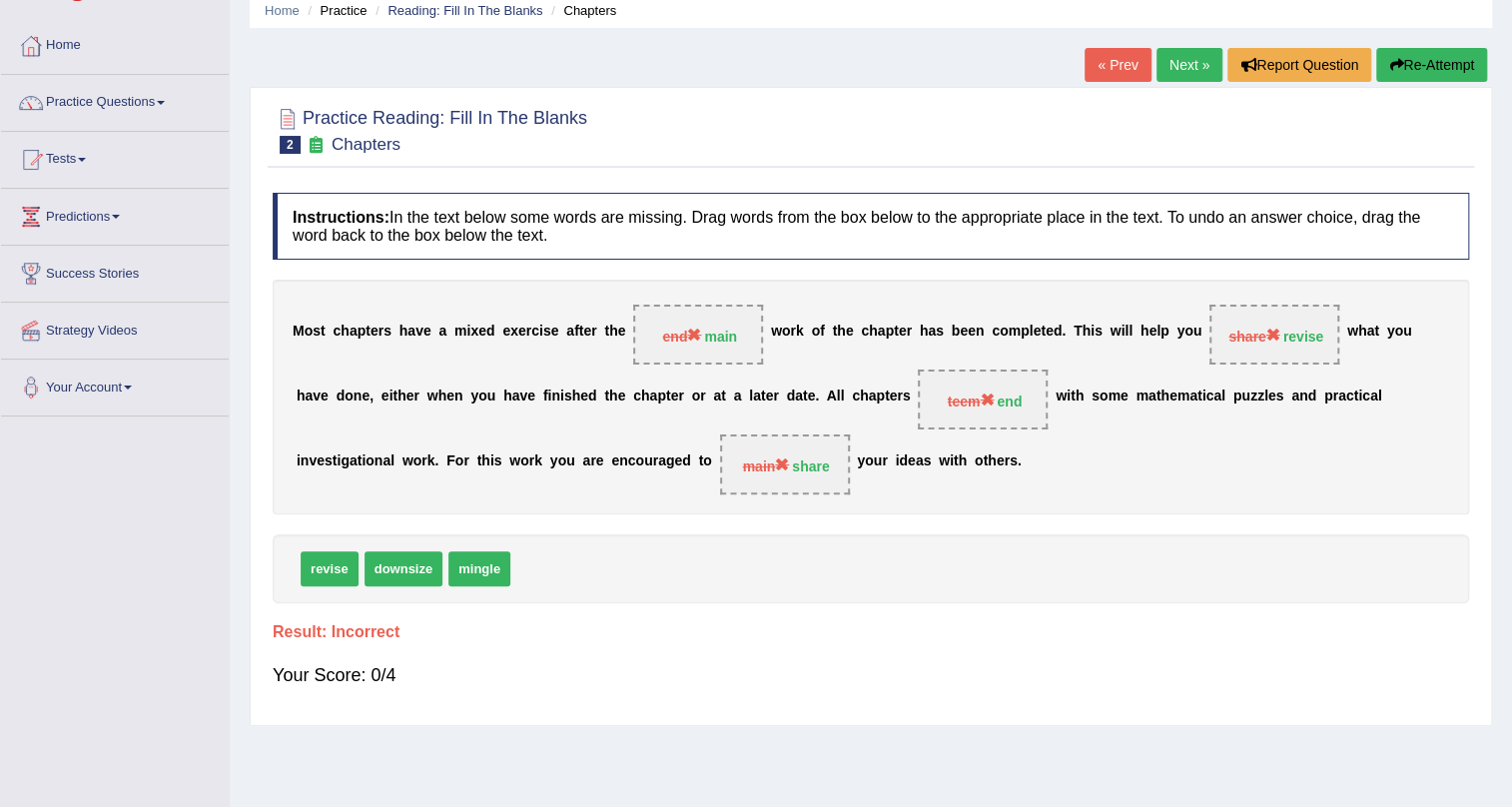 scroll, scrollTop: 0, scrollLeft: 0, axis: both 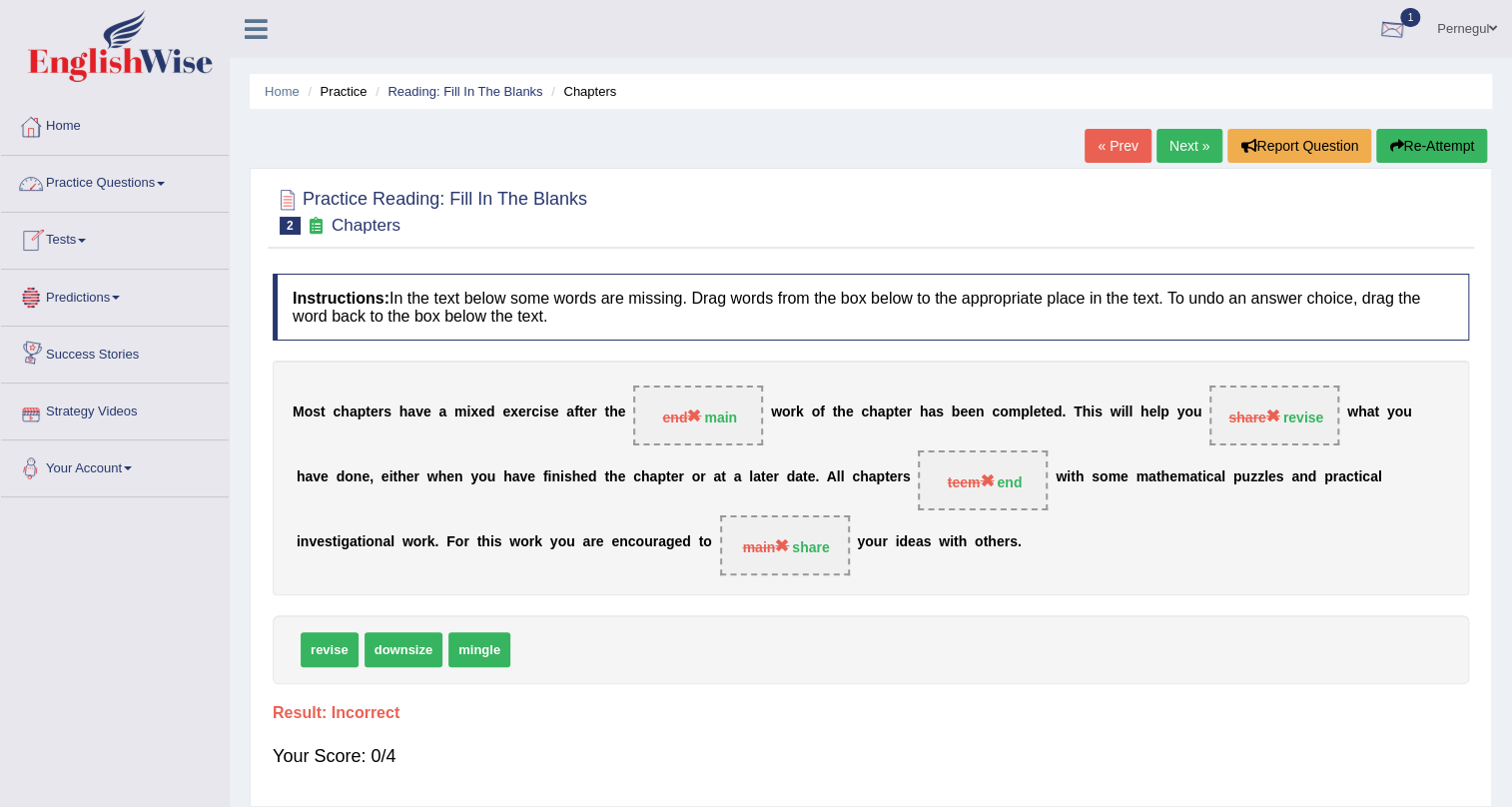 click at bounding box center [1392, 30] 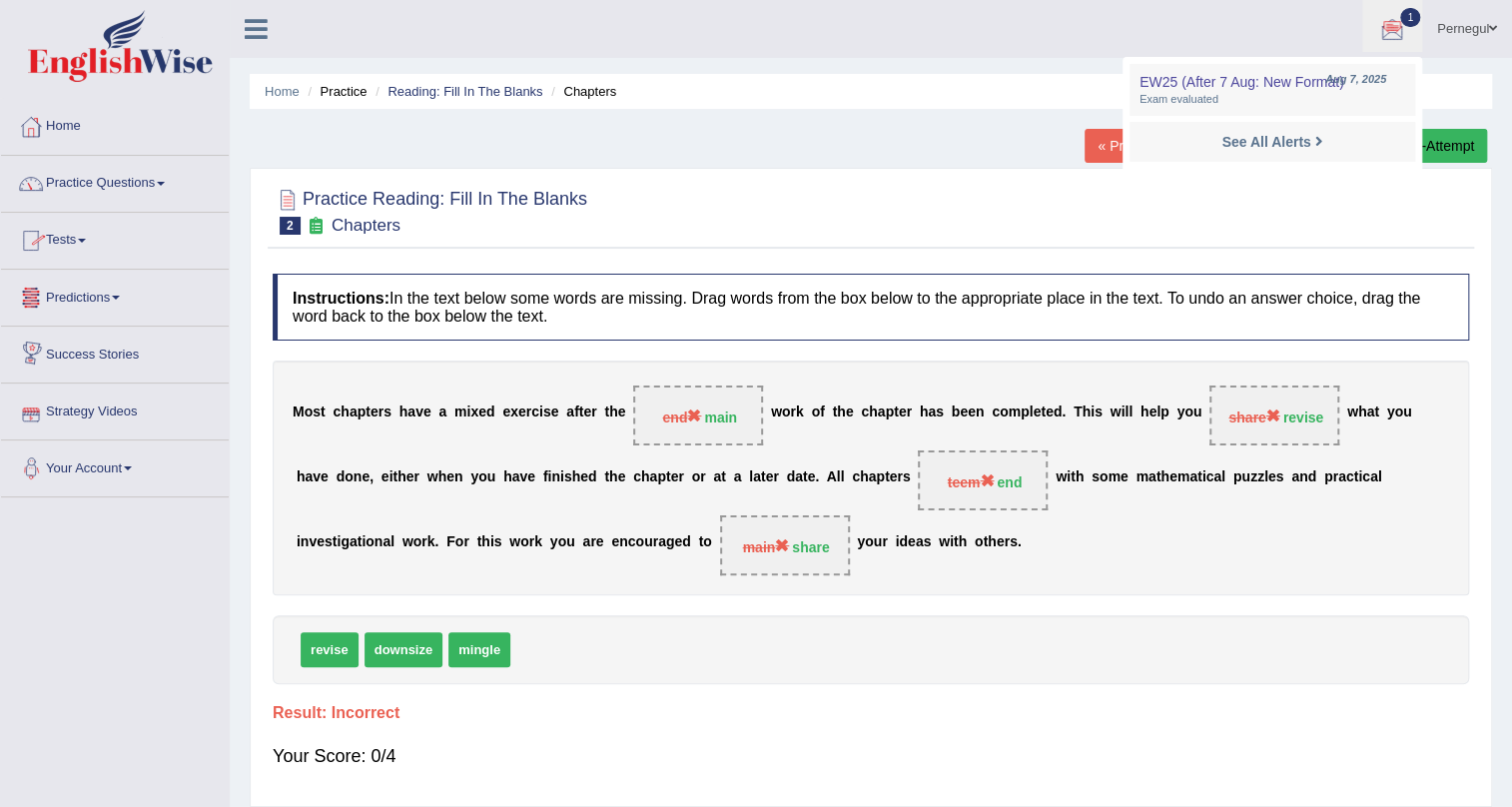 click on "Tests" at bounding box center (115, 238) 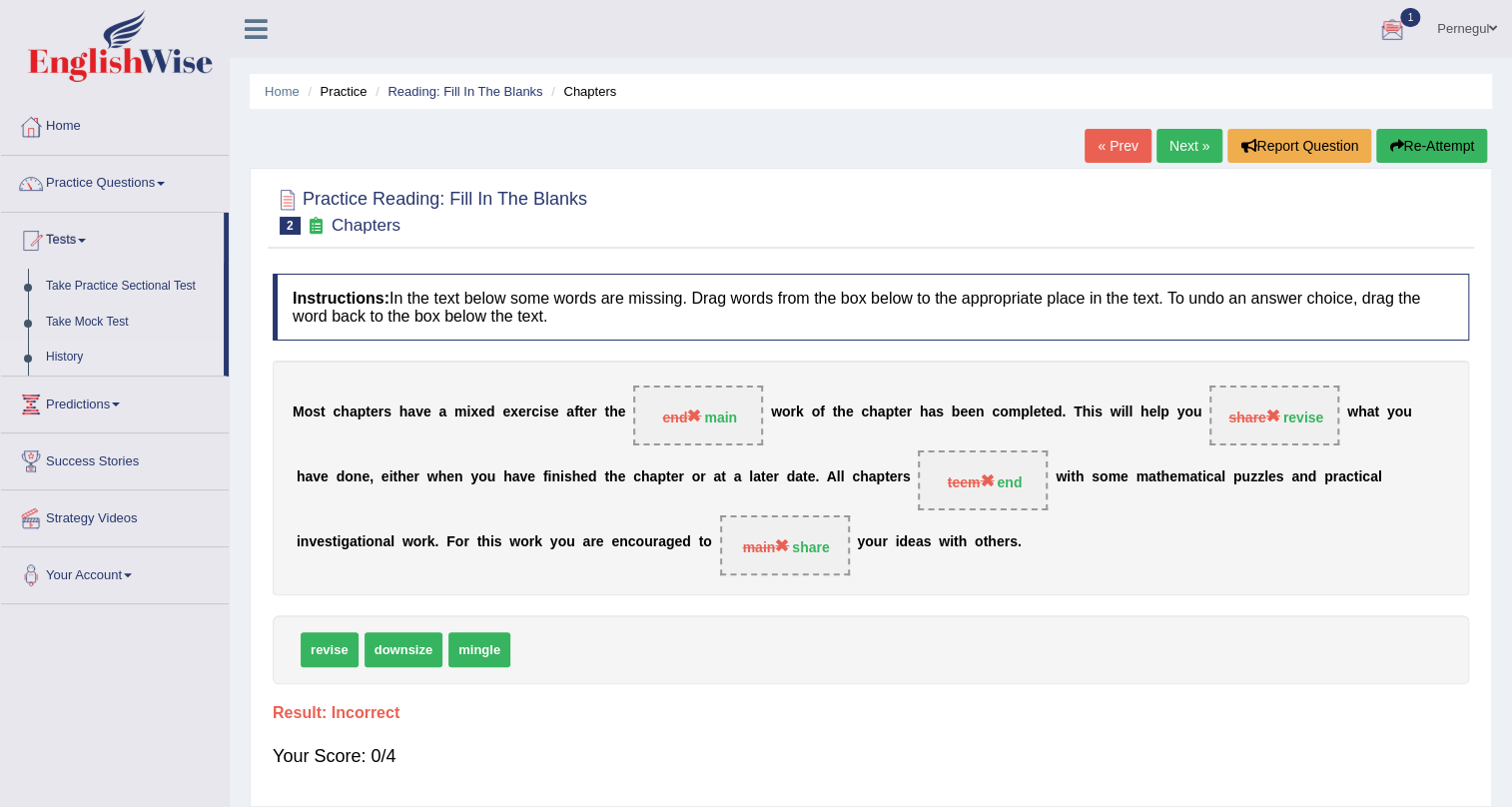 click on "History" at bounding box center [130, 358] 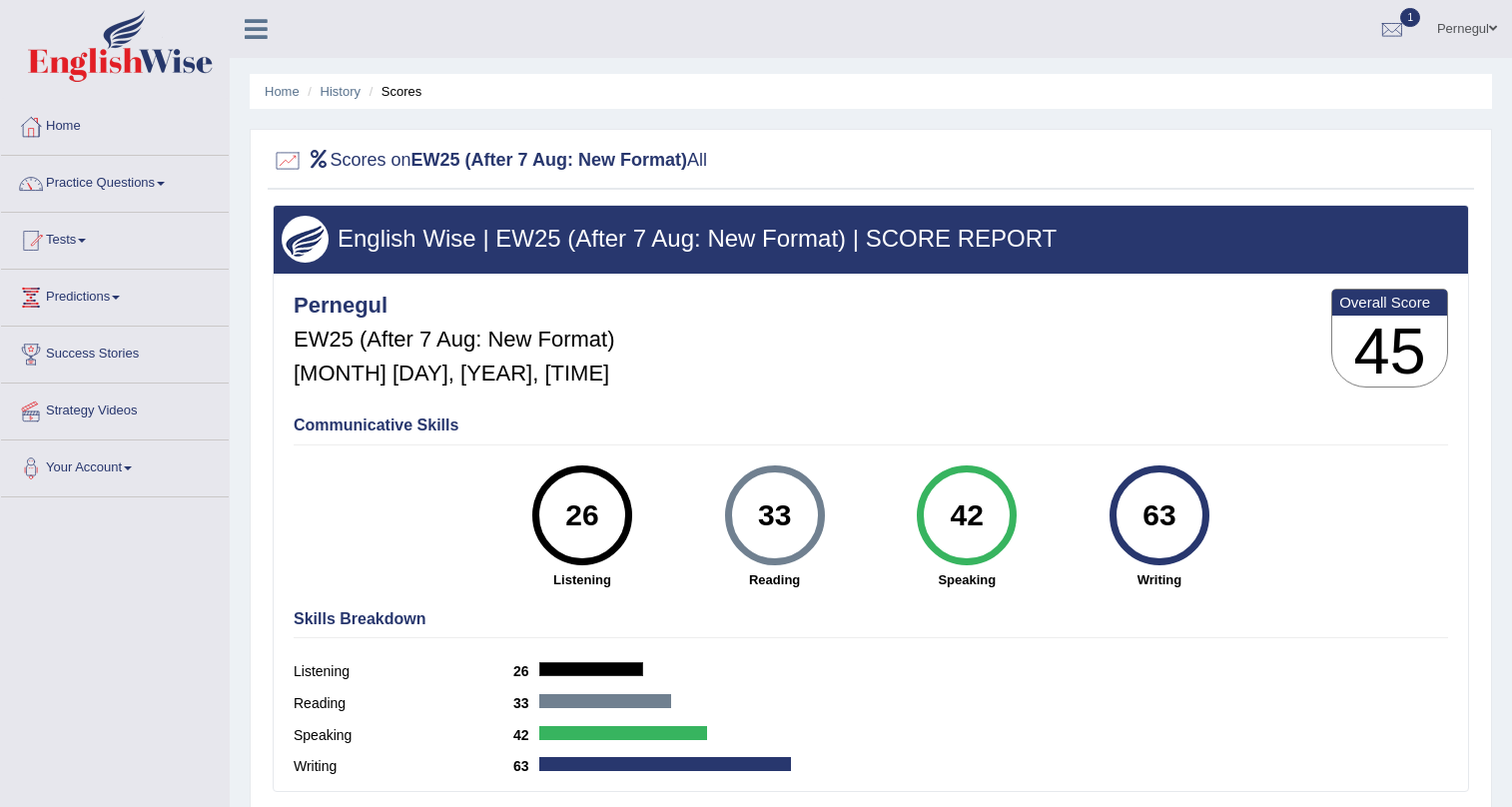 scroll, scrollTop: 0, scrollLeft: 0, axis: both 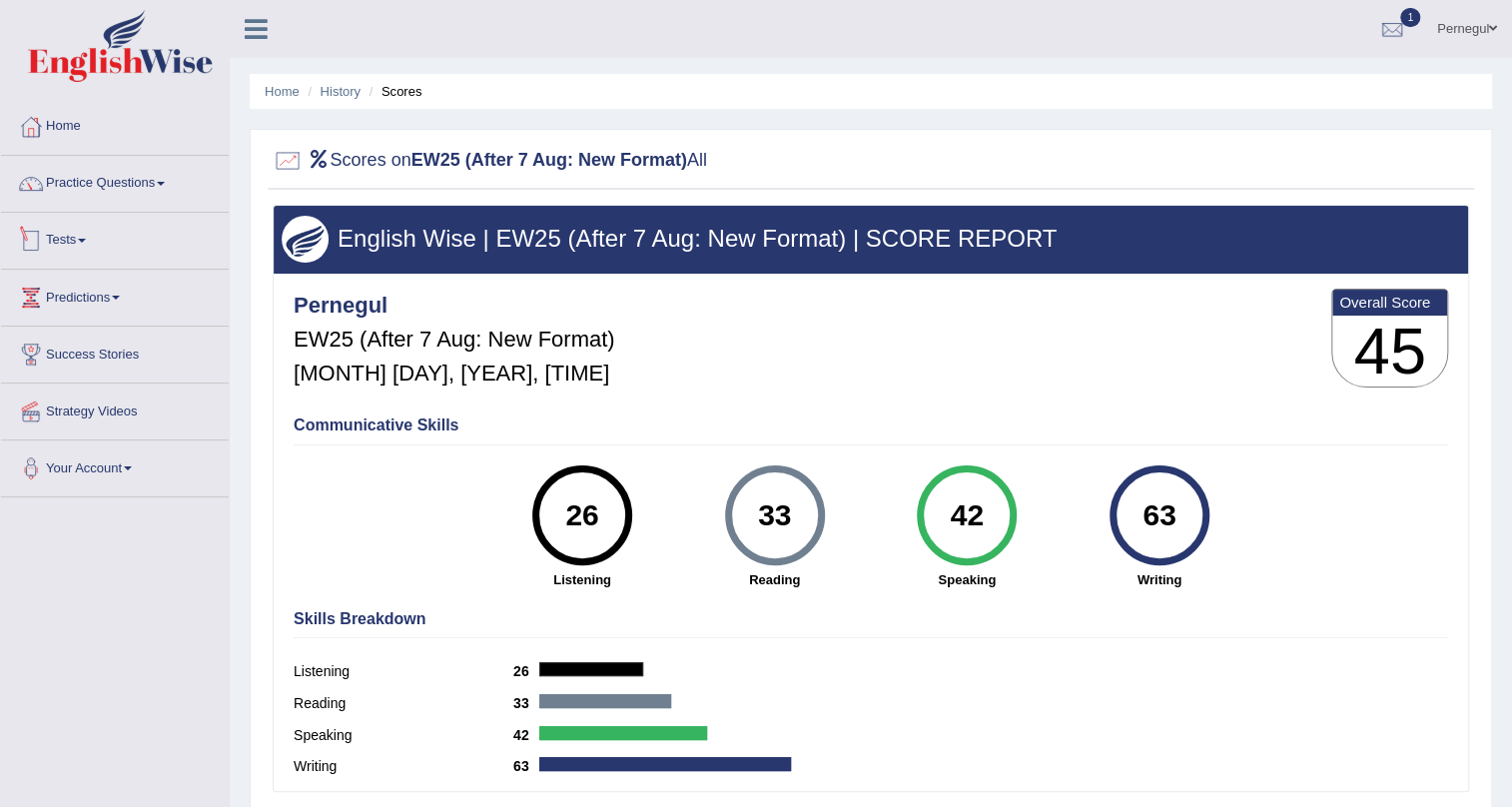 click on "Tests" at bounding box center [115, 238] 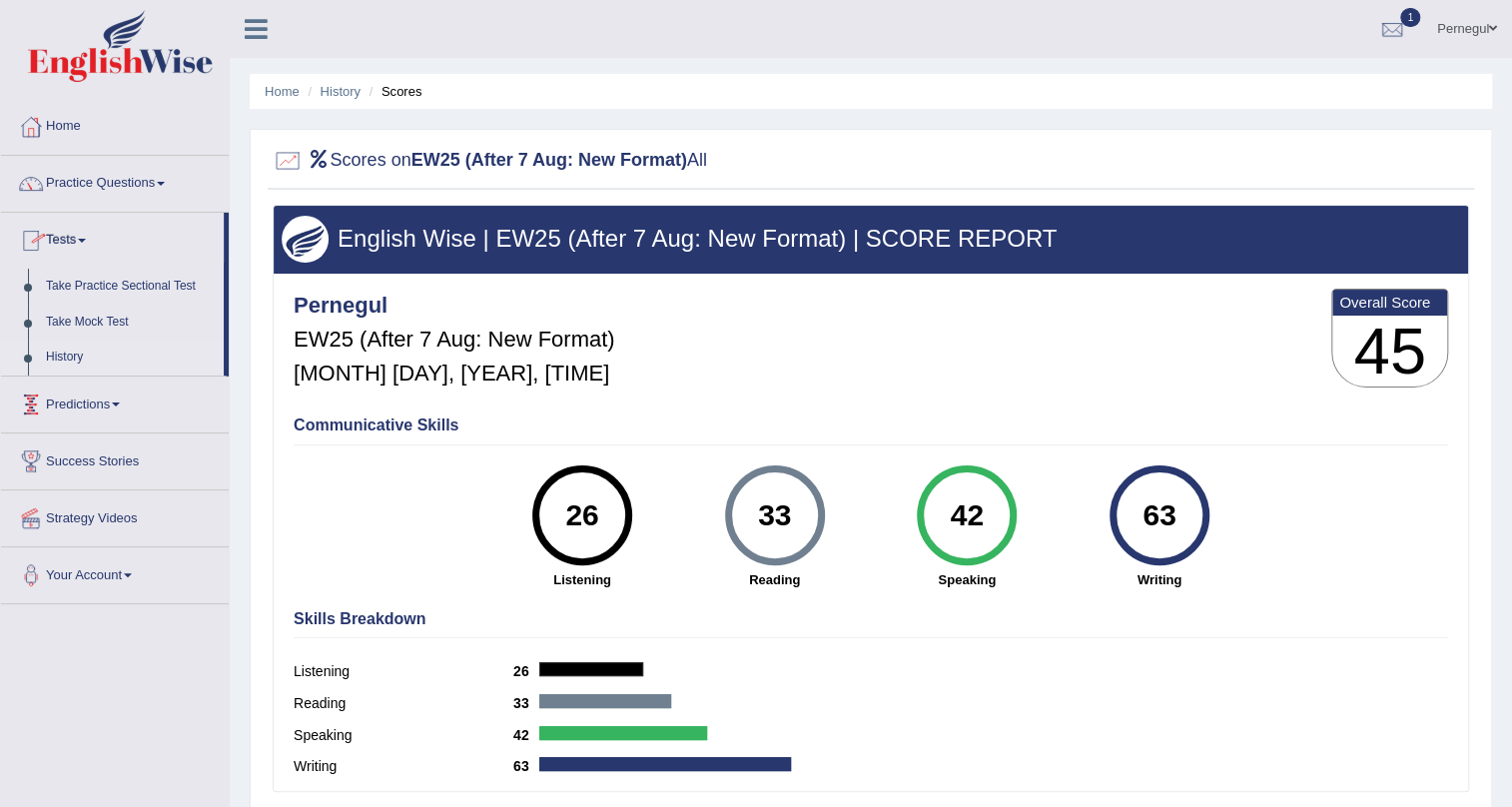 click on "History" at bounding box center [130, 358] 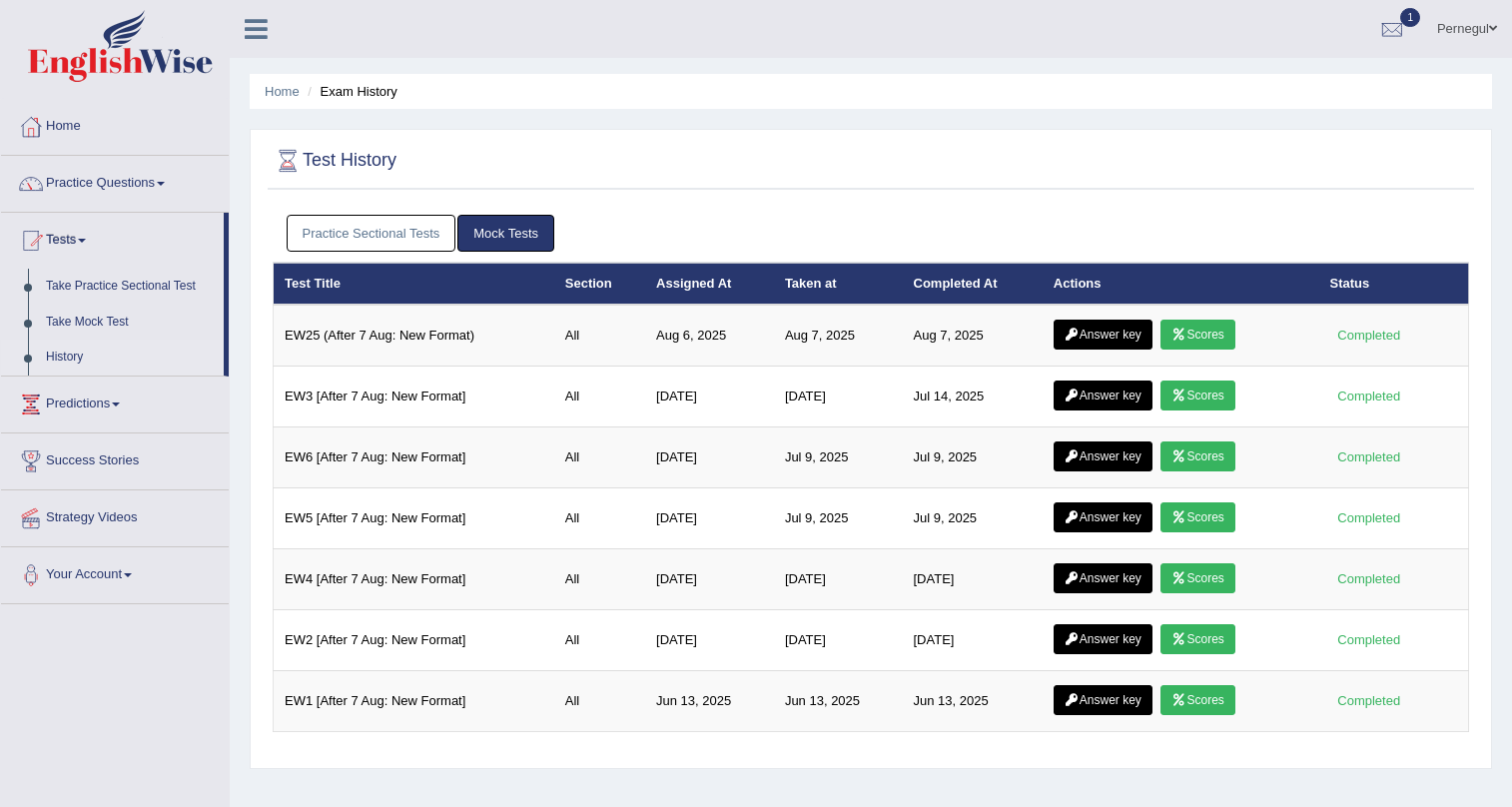 scroll, scrollTop: 0, scrollLeft: 0, axis: both 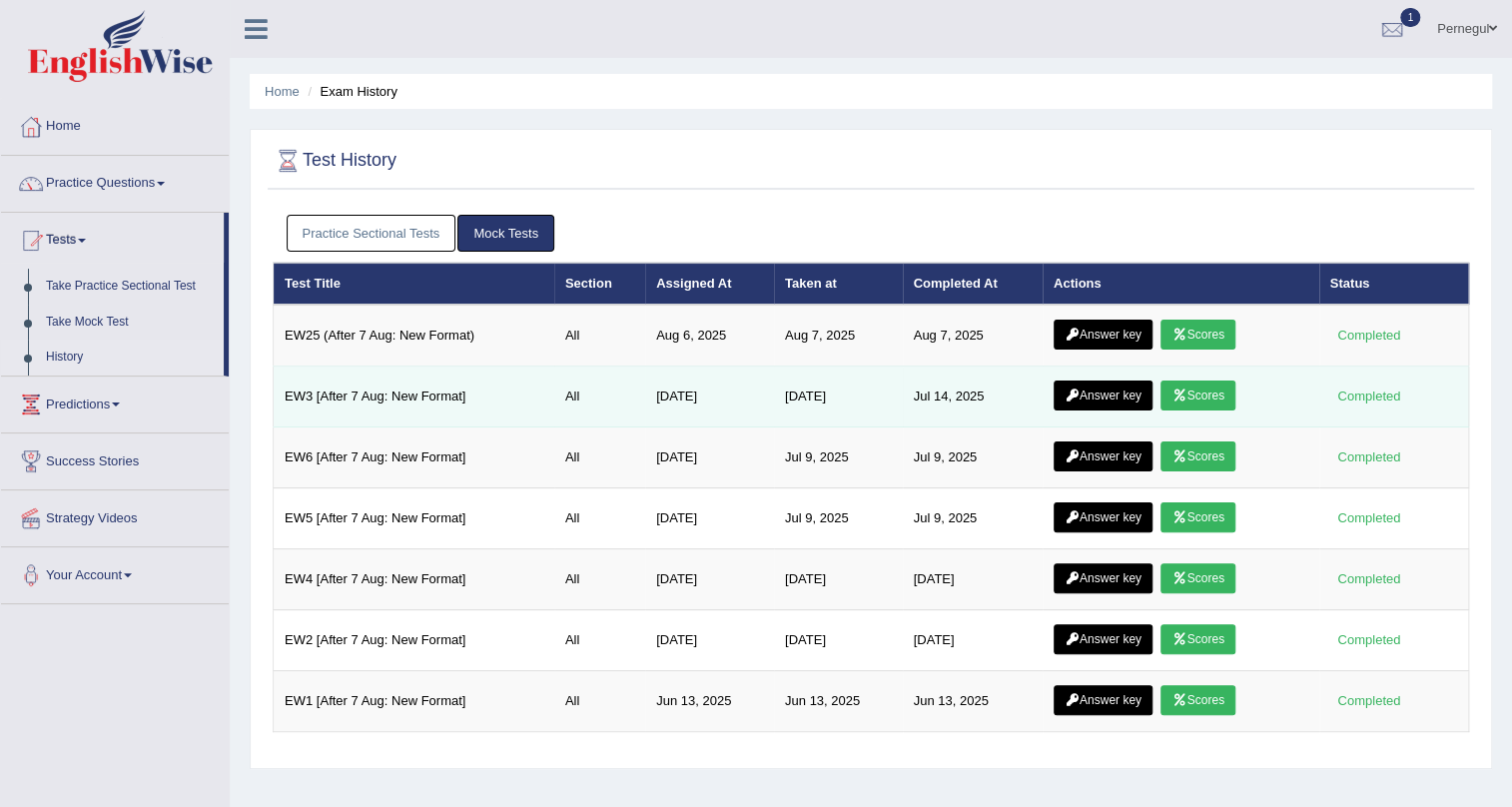 click on "Answer key" at bounding box center [1103, 396] 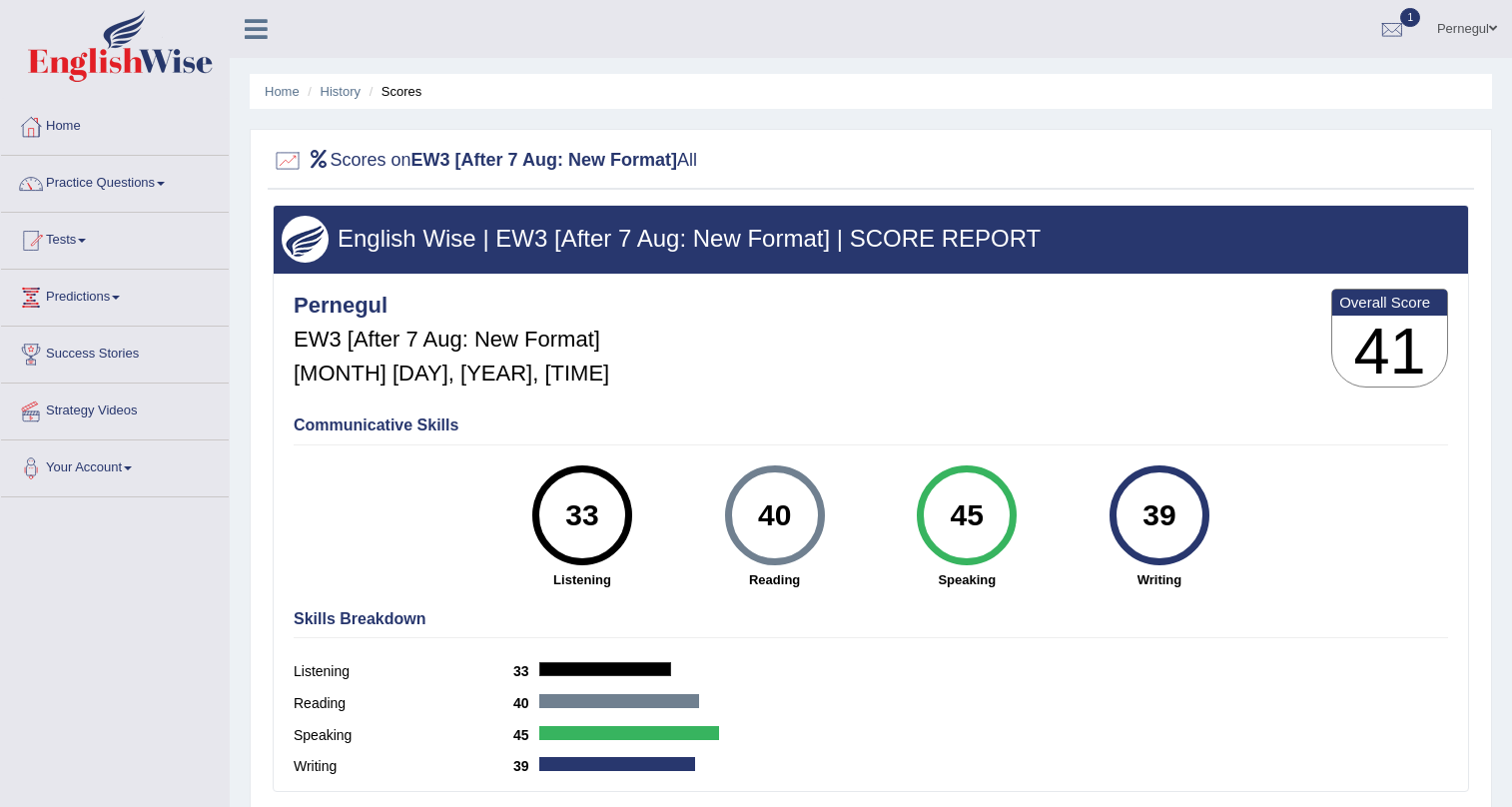scroll, scrollTop: 241, scrollLeft: 0, axis: vertical 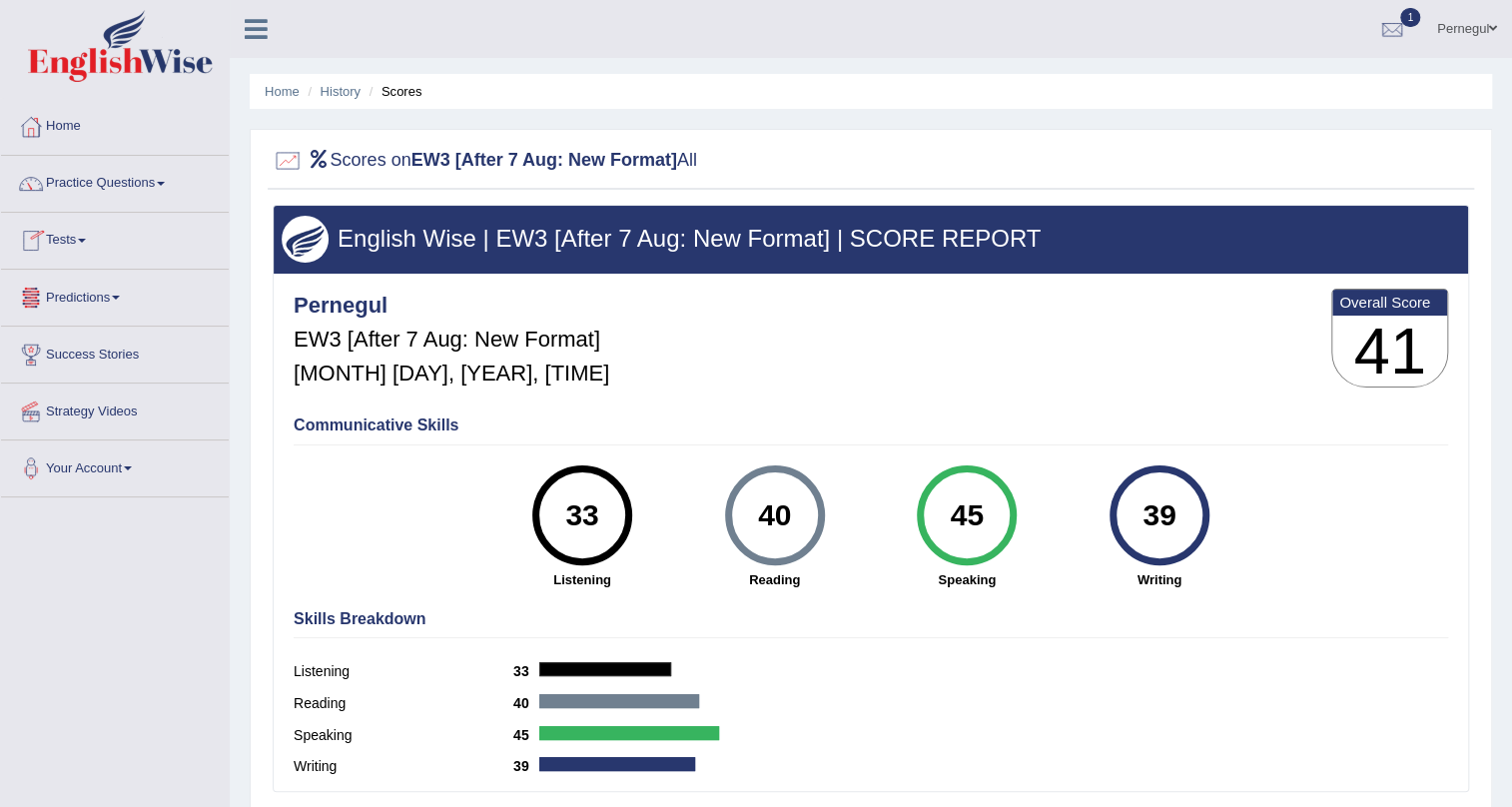 click on "Tests" at bounding box center [115, 238] 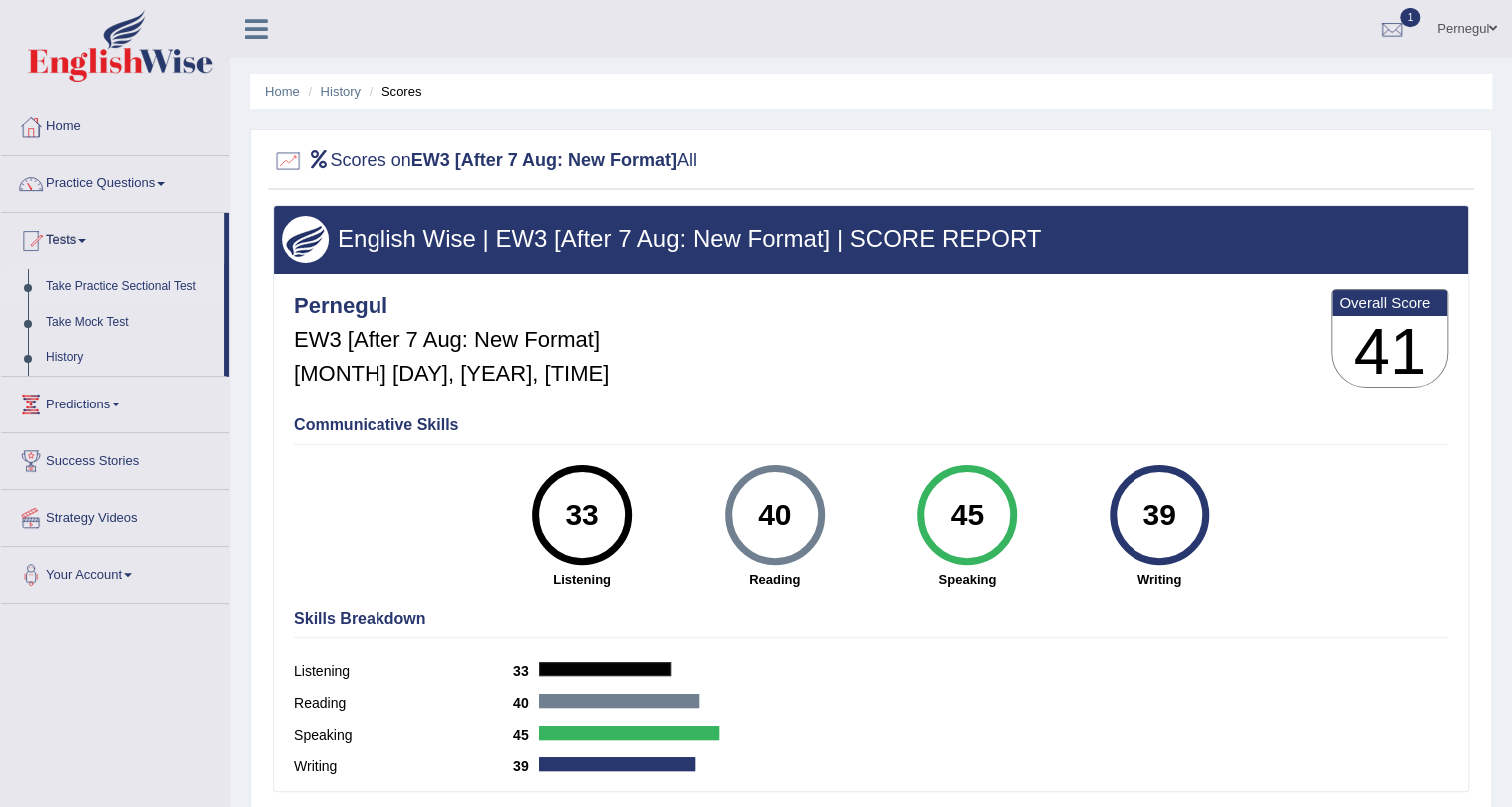 click on "Take Practice Sectional Test" at bounding box center (130, 287) 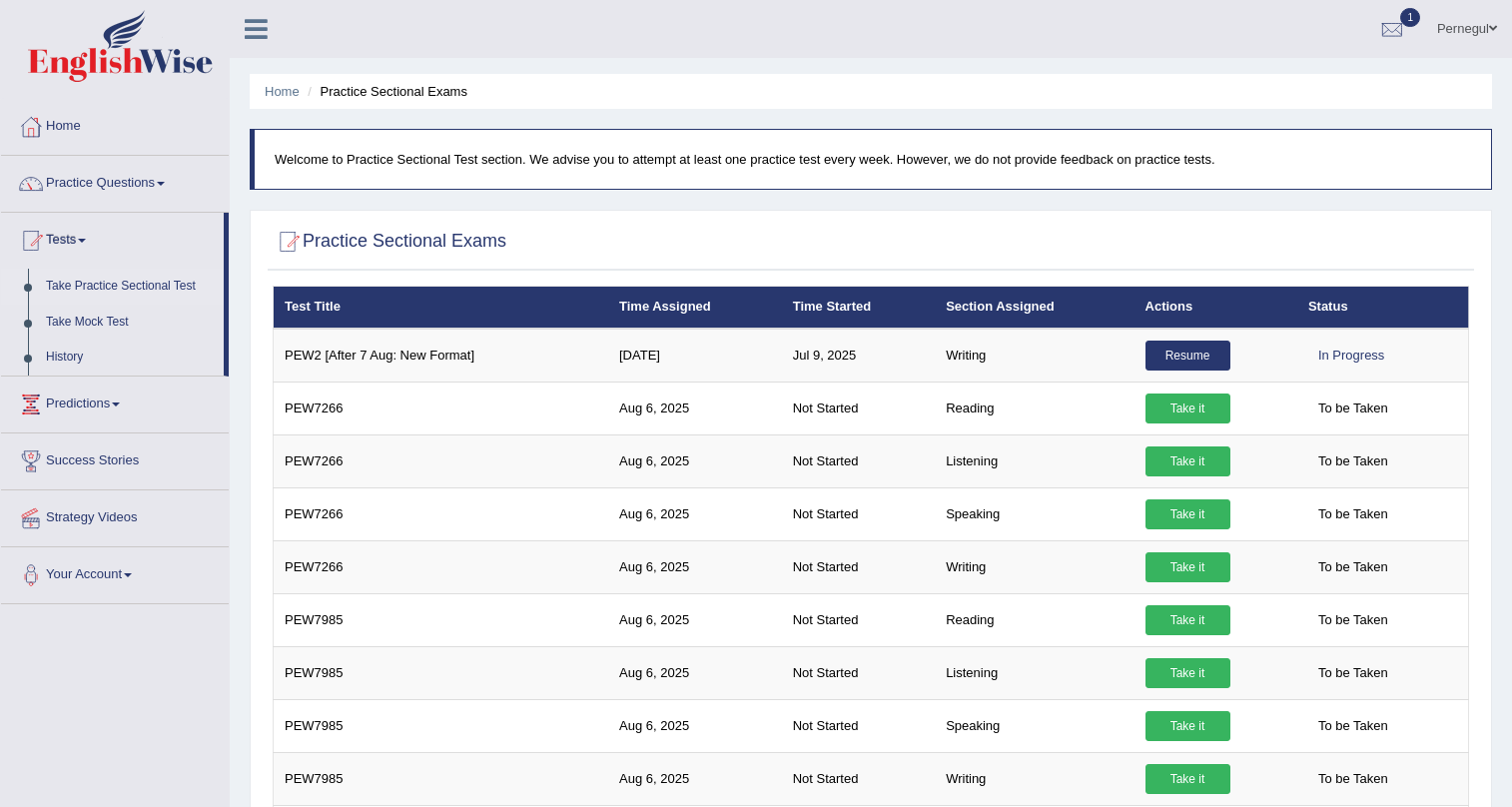 scroll, scrollTop: 0, scrollLeft: 0, axis: both 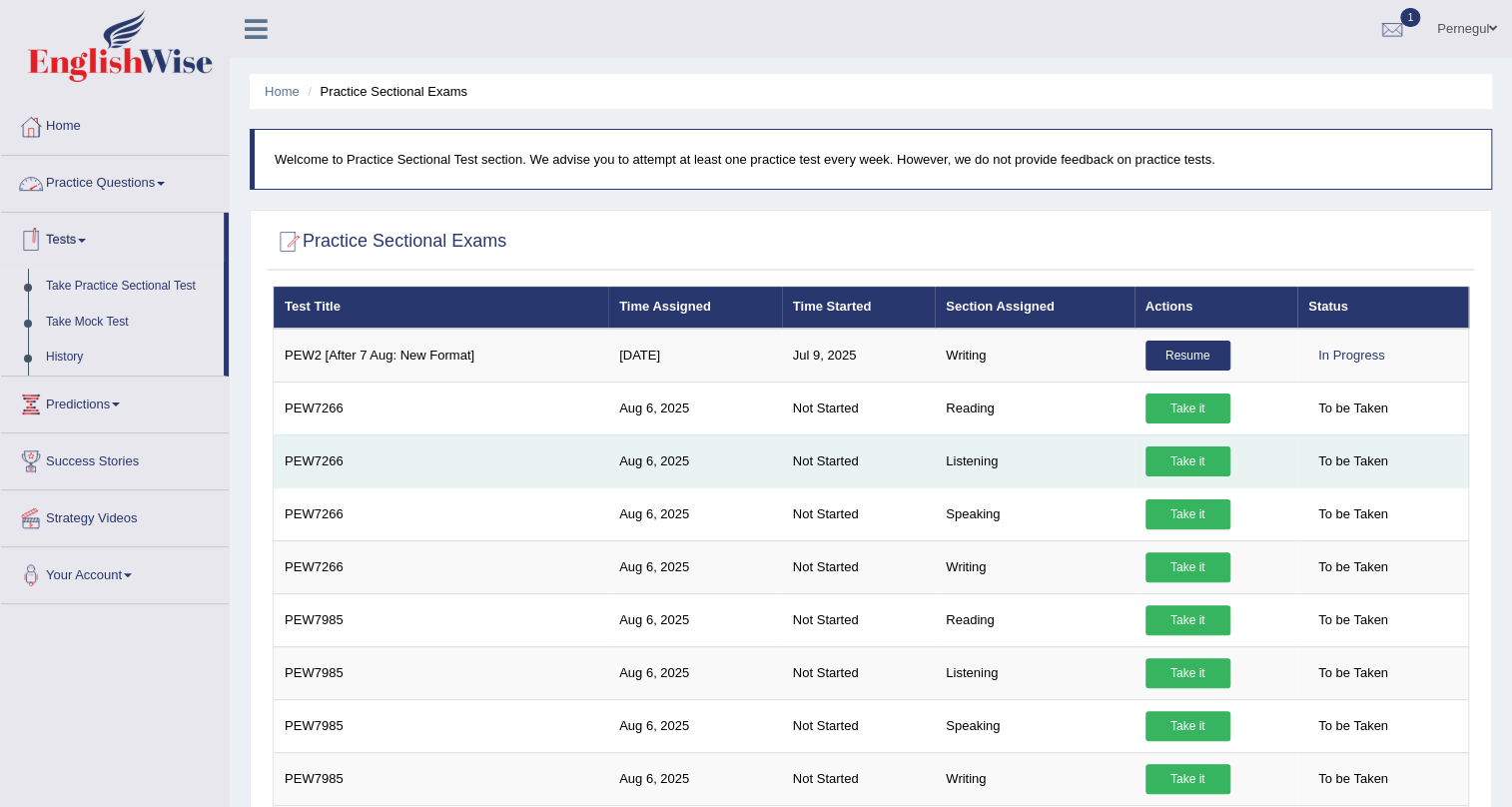 click on "Take it" at bounding box center [1187, 461] 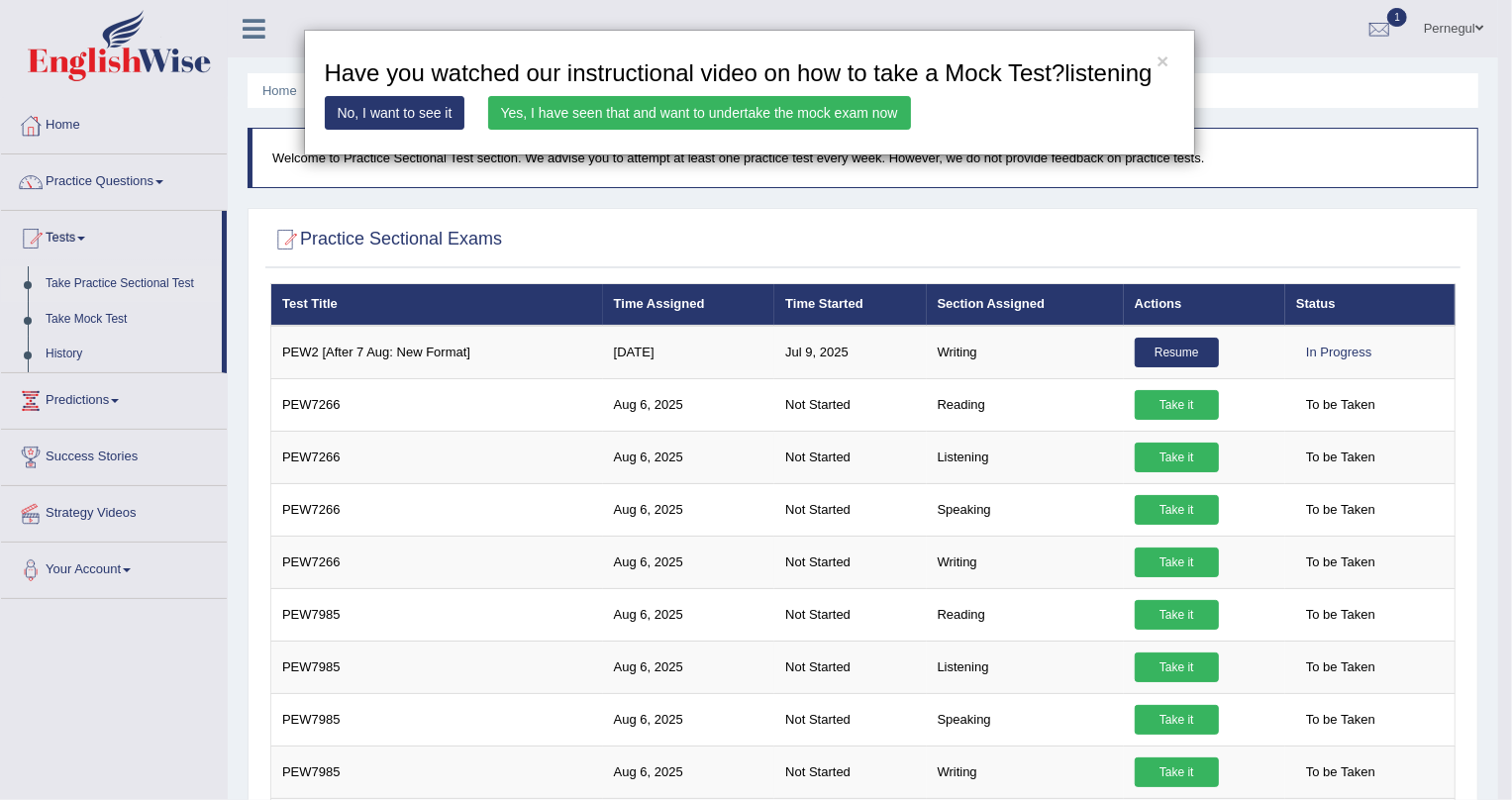 click on "Yes, I have seen that and want to undertake the mock exam now" at bounding box center [699, 113] 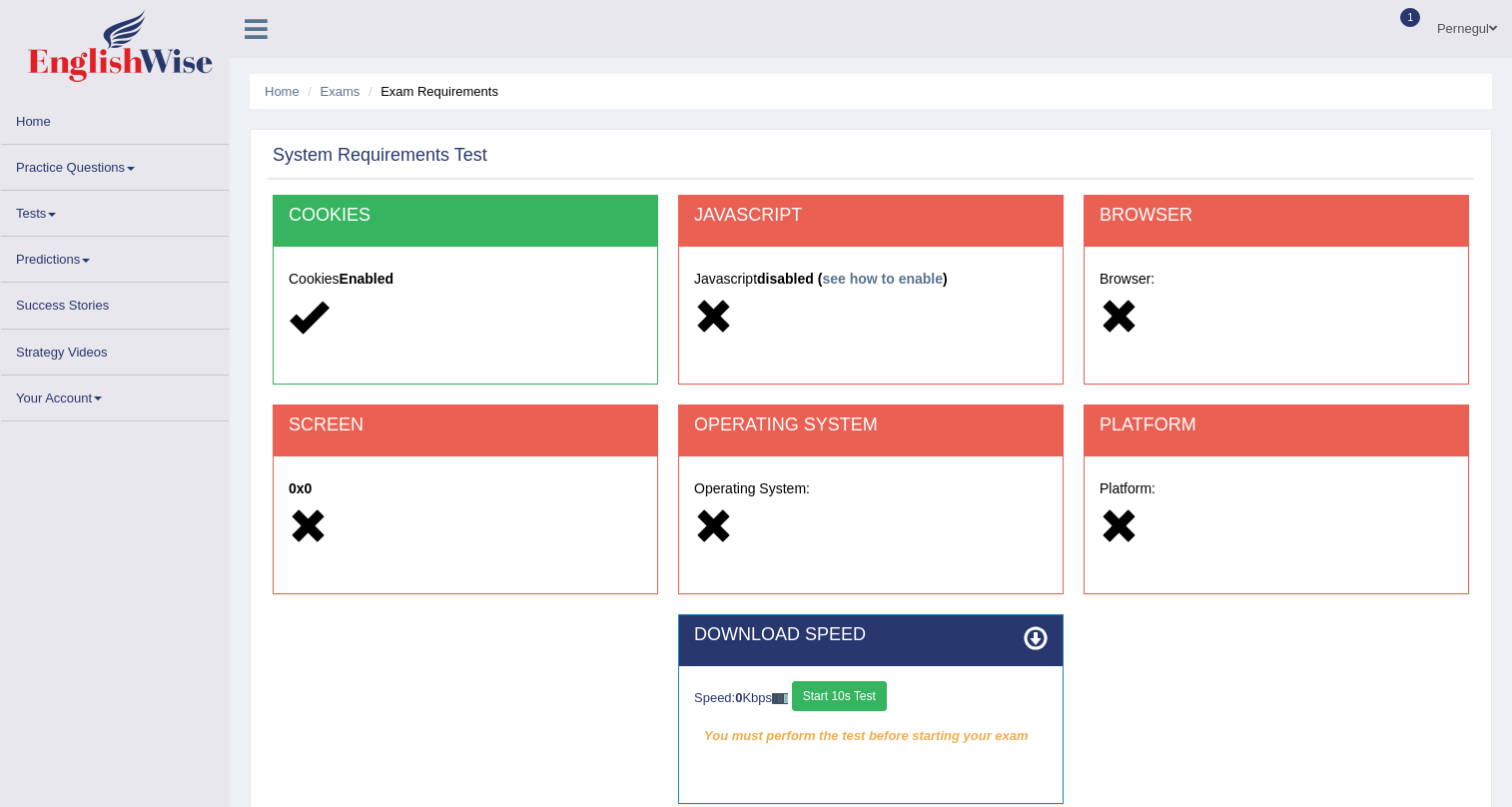 scroll, scrollTop: 0, scrollLeft: 0, axis: both 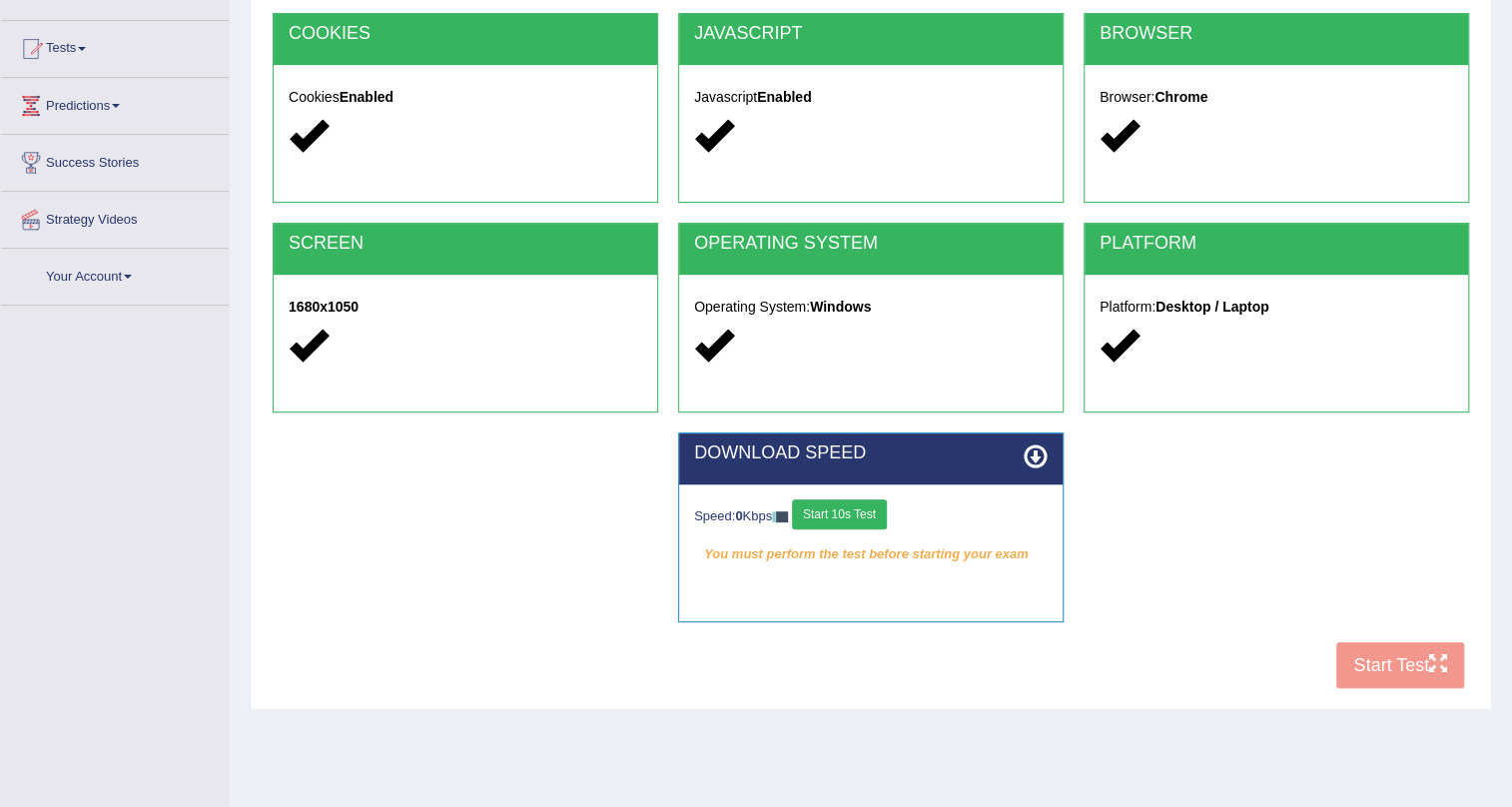 click on "Start 10s Test" at bounding box center (839, 514) 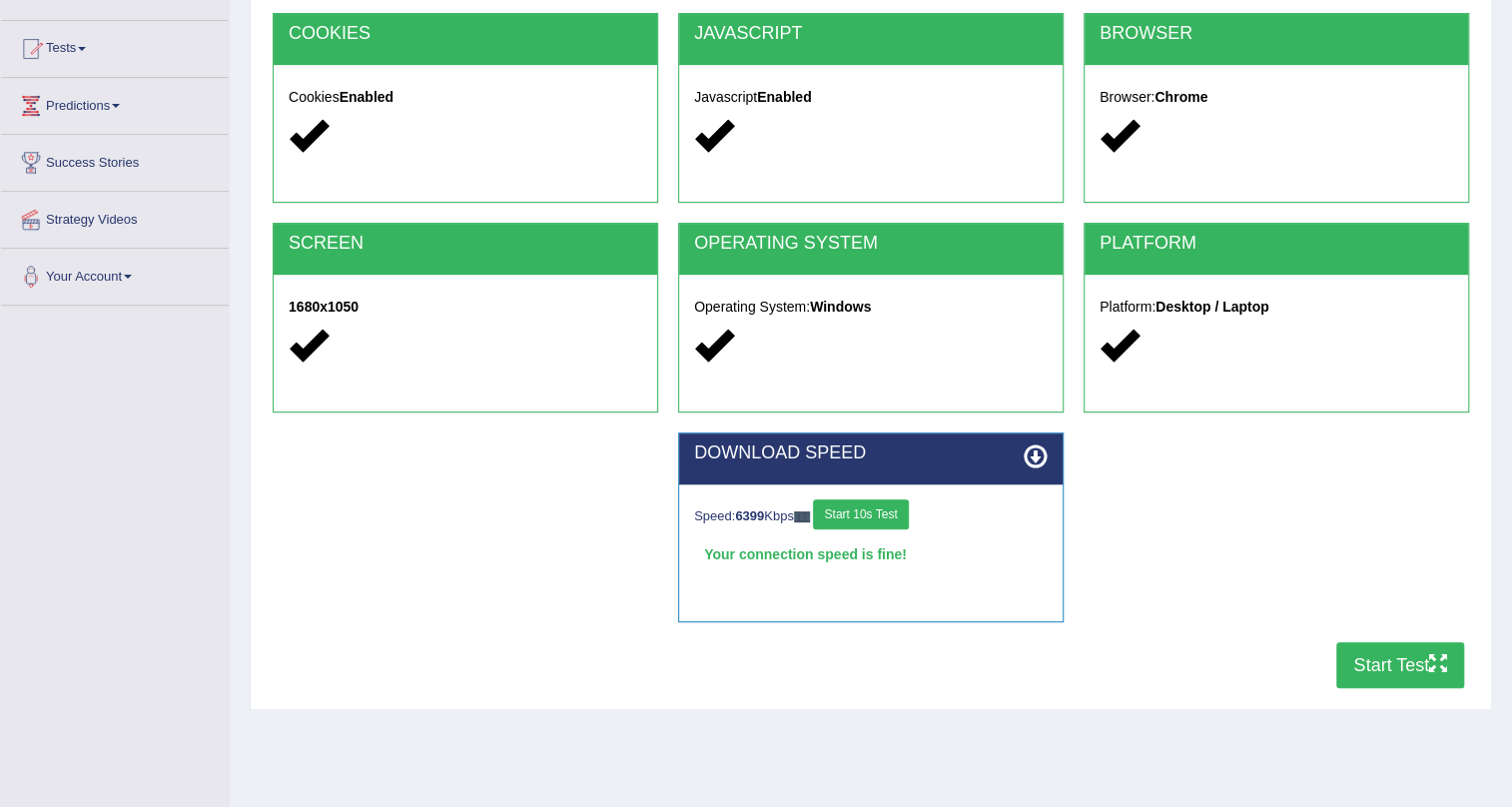click on "Start Test" at bounding box center [1400, 665] 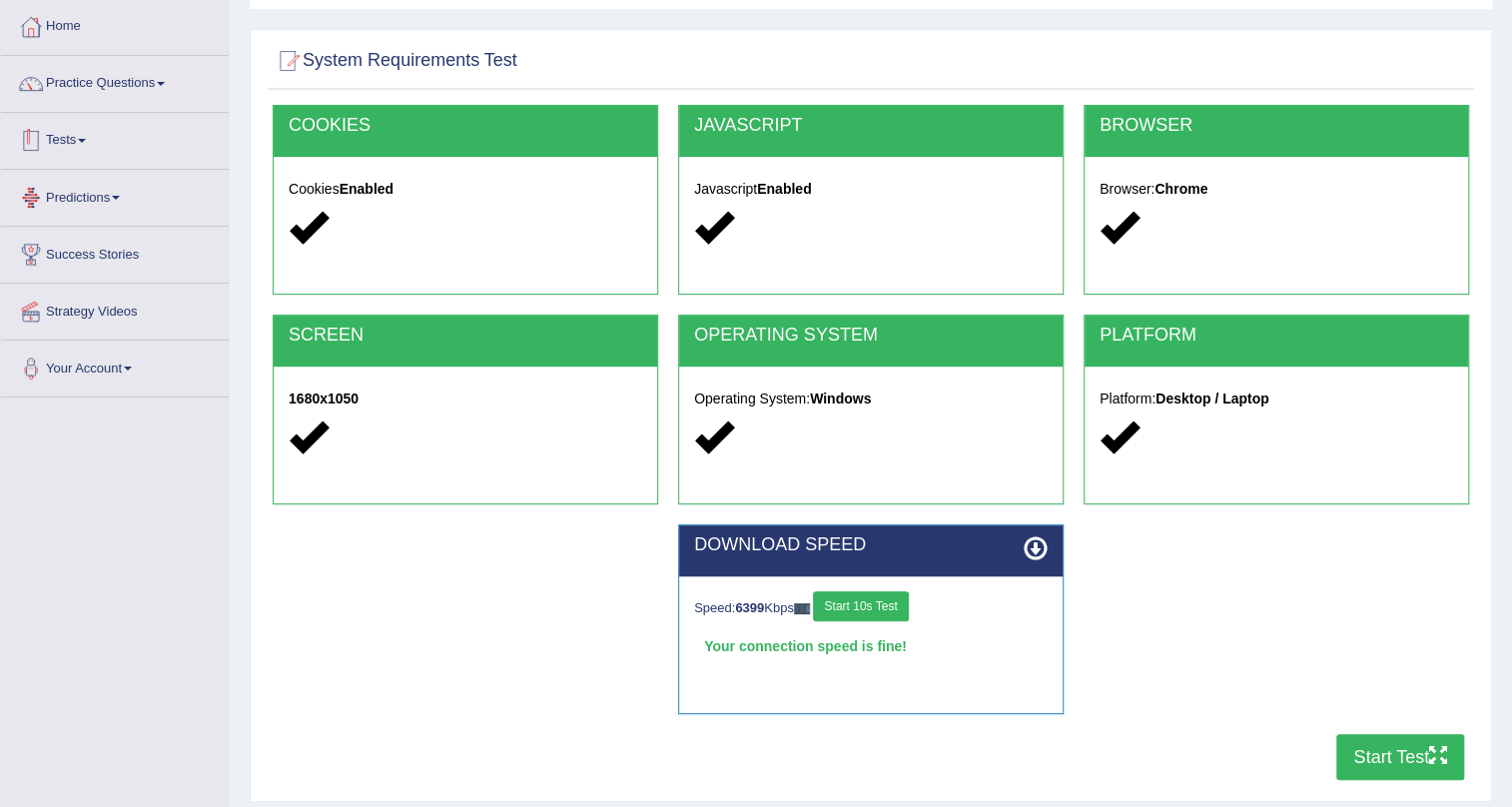 scroll, scrollTop: 0, scrollLeft: 0, axis: both 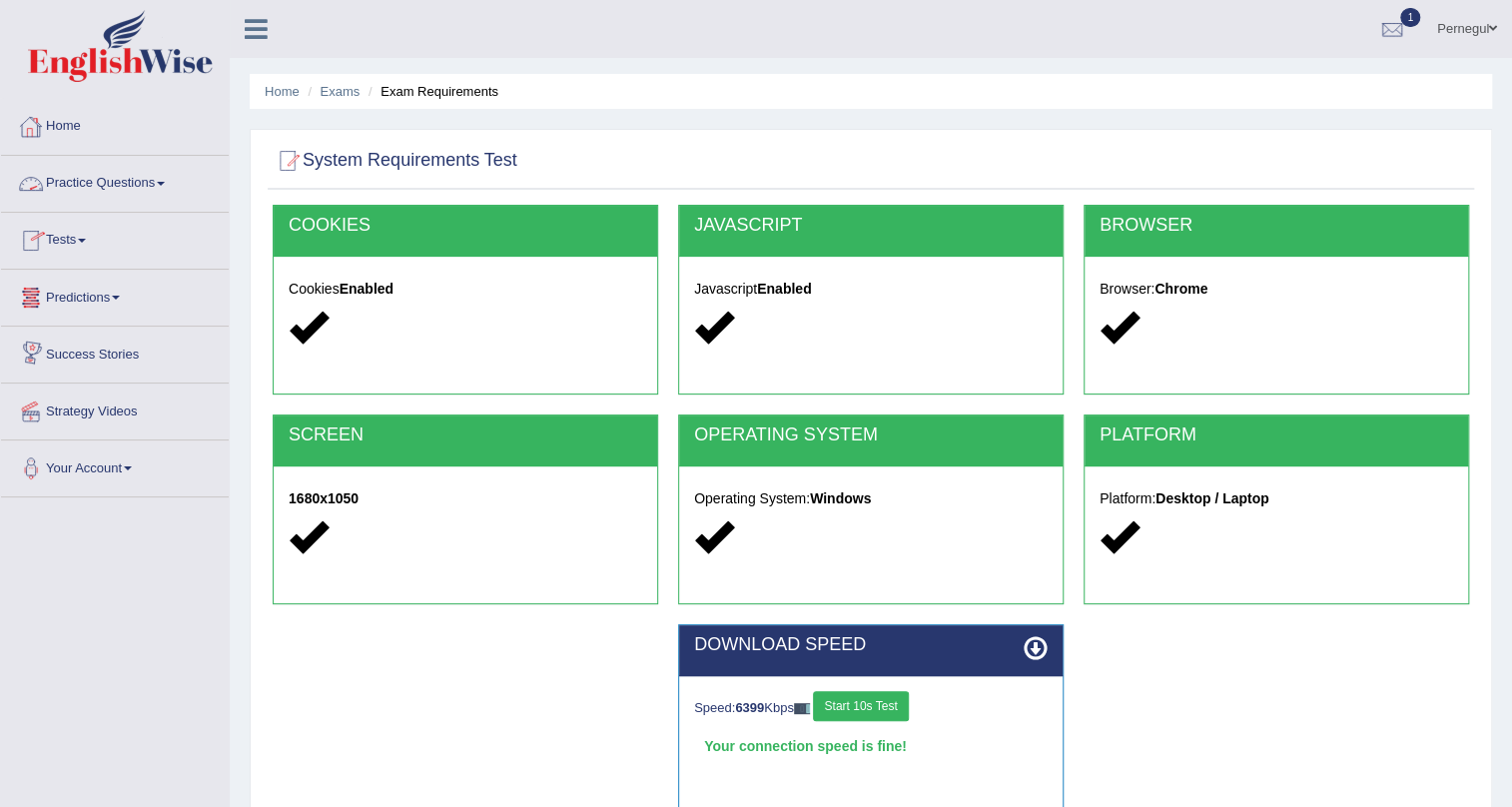 click on "Predictions" at bounding box center [115, 295] 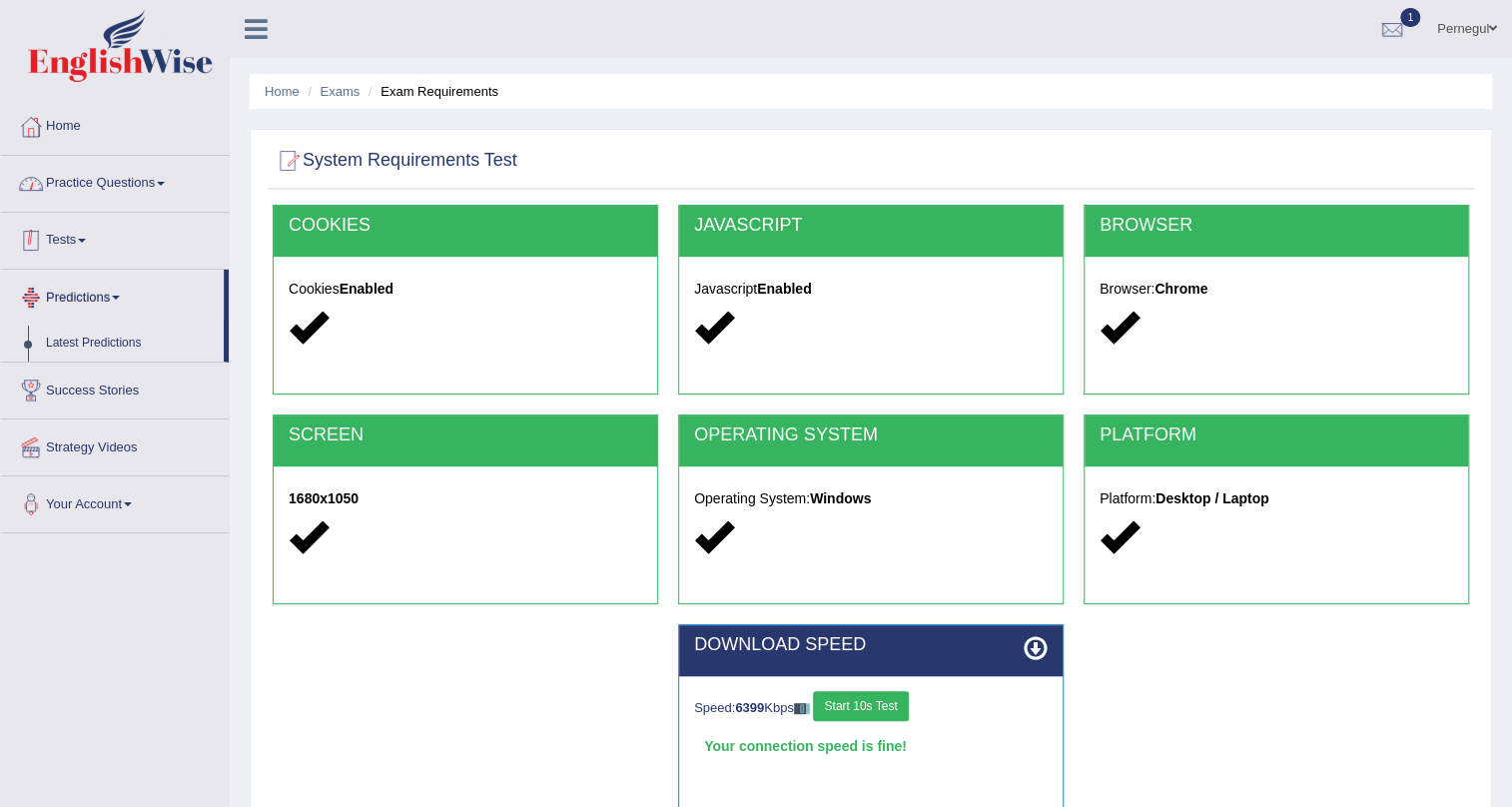 click on "Practice Questions" at bounding box center [115, 181] 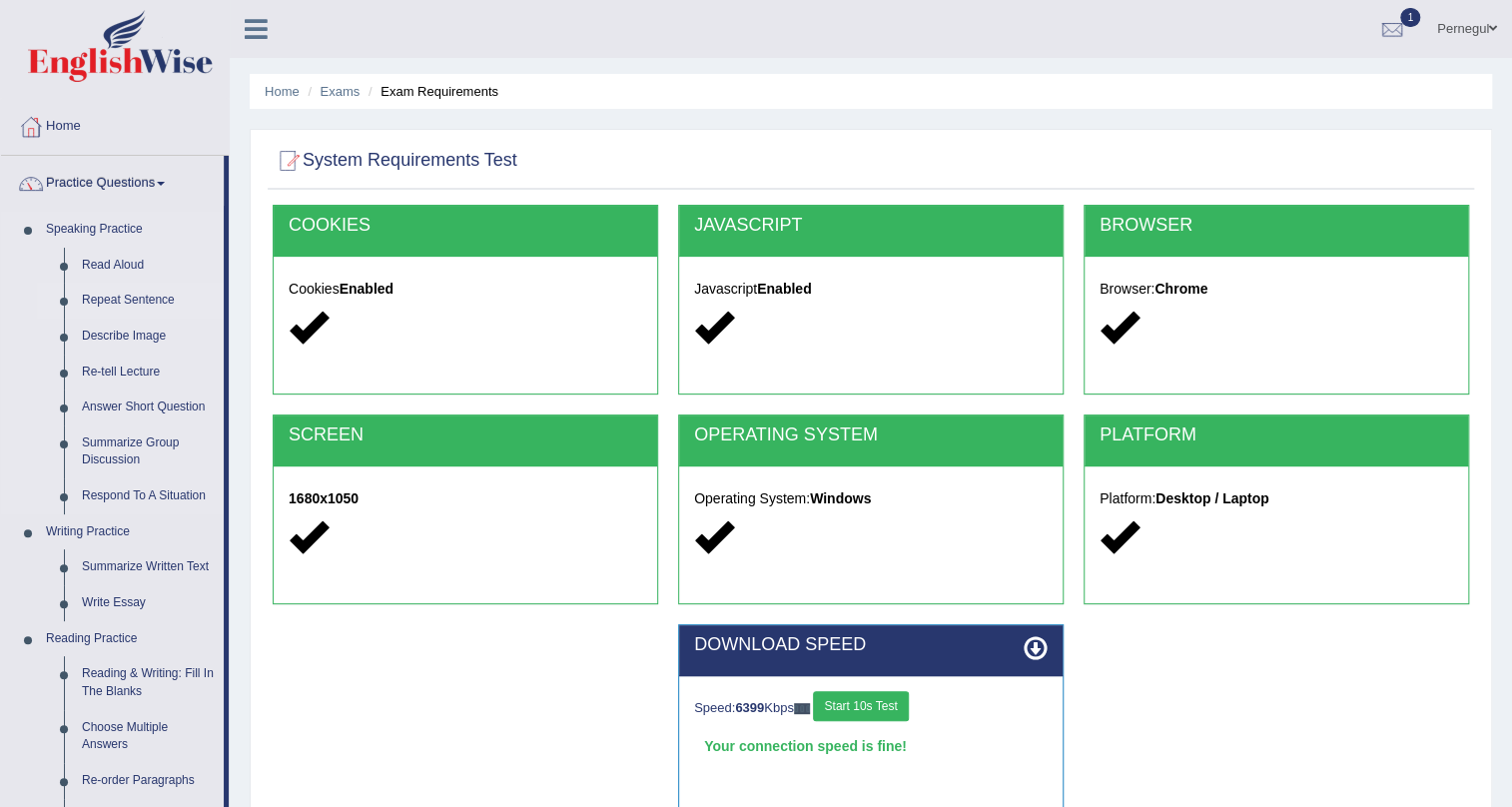 click on "Repeat Sentence" at bounding box center [148, 301] 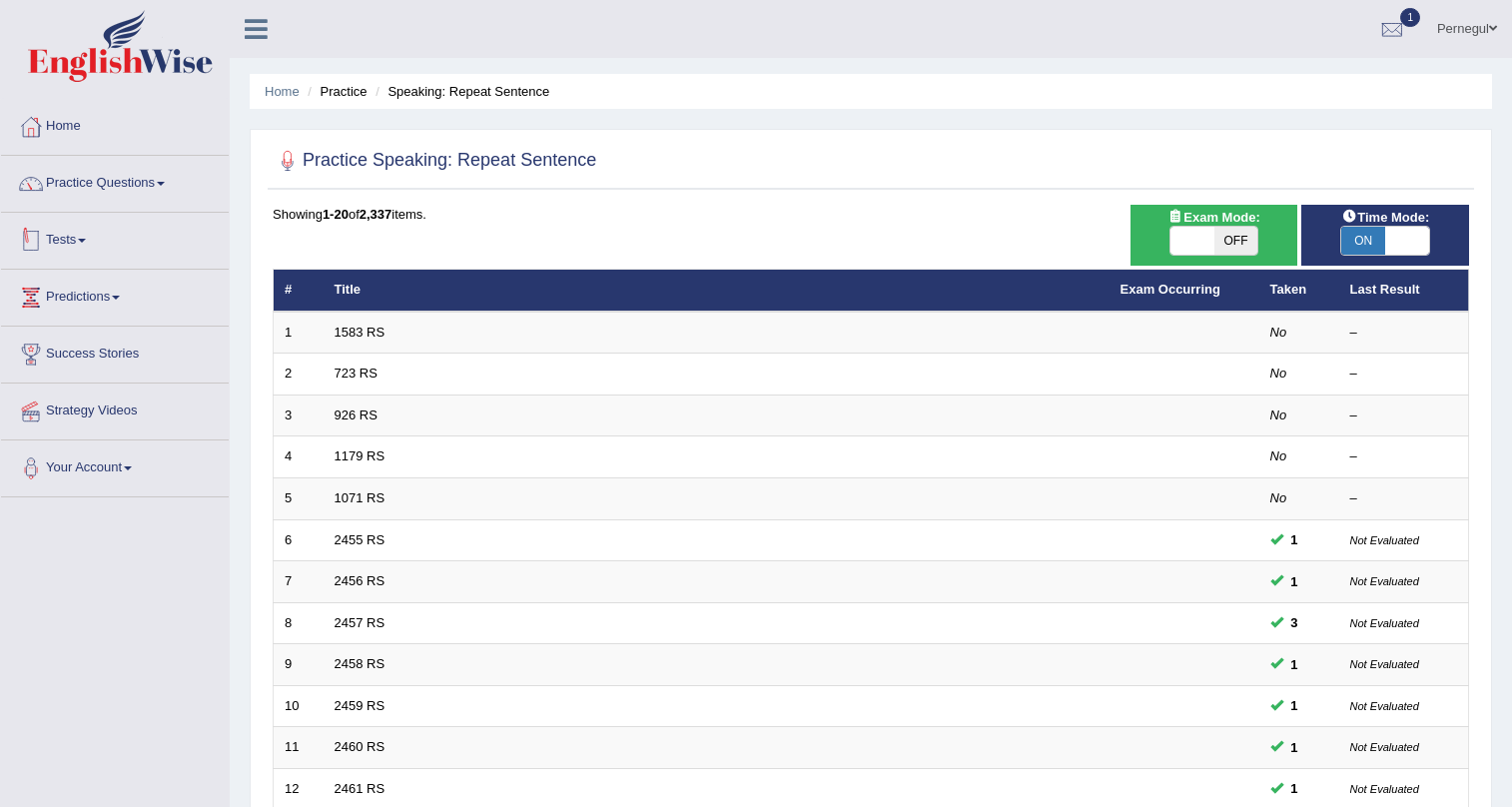 scroll, scrollTop: 0, scrollLeft: 0, axis: both 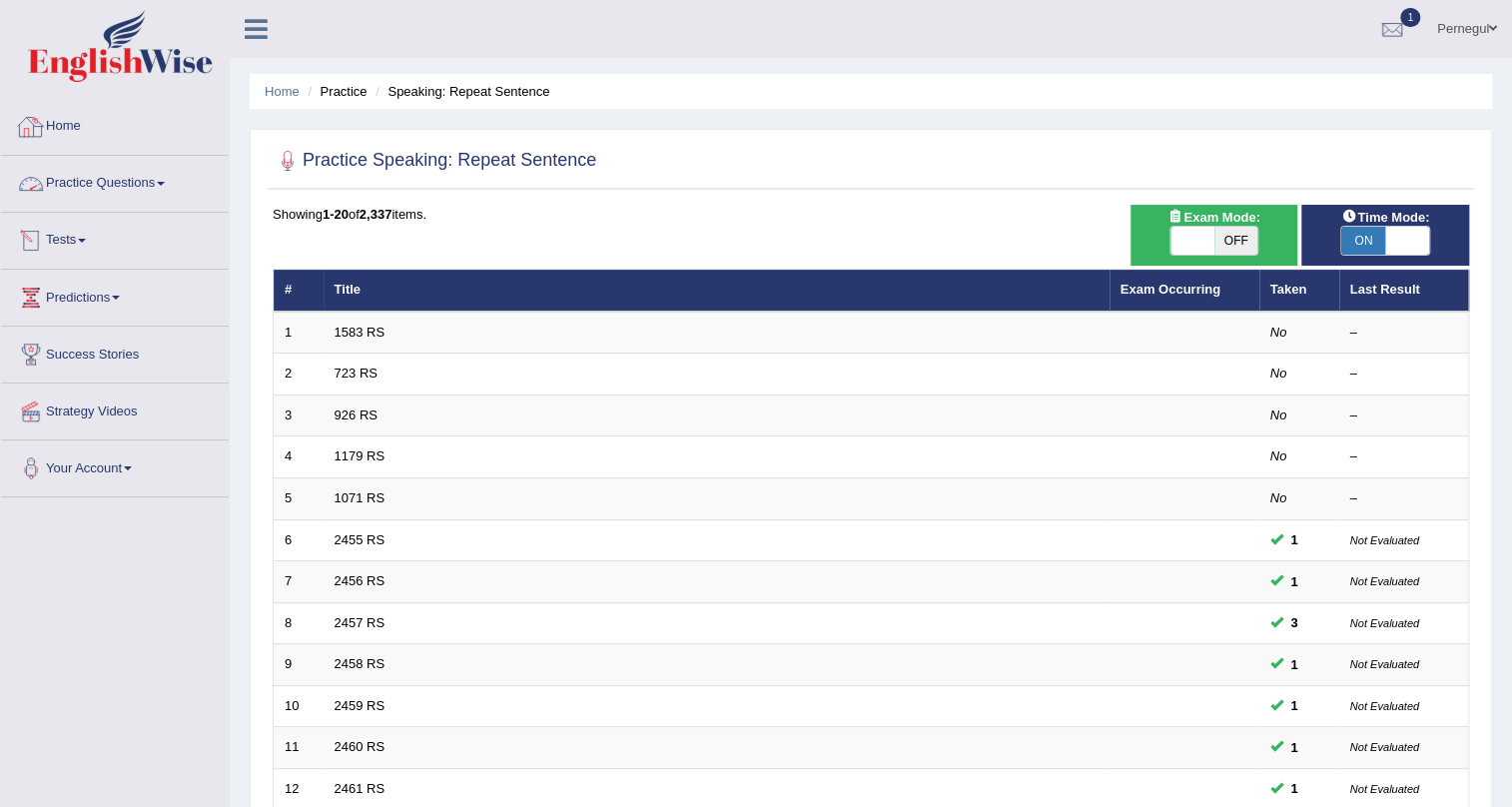 click on "Practice Questions" at bounding box center [115, 181] 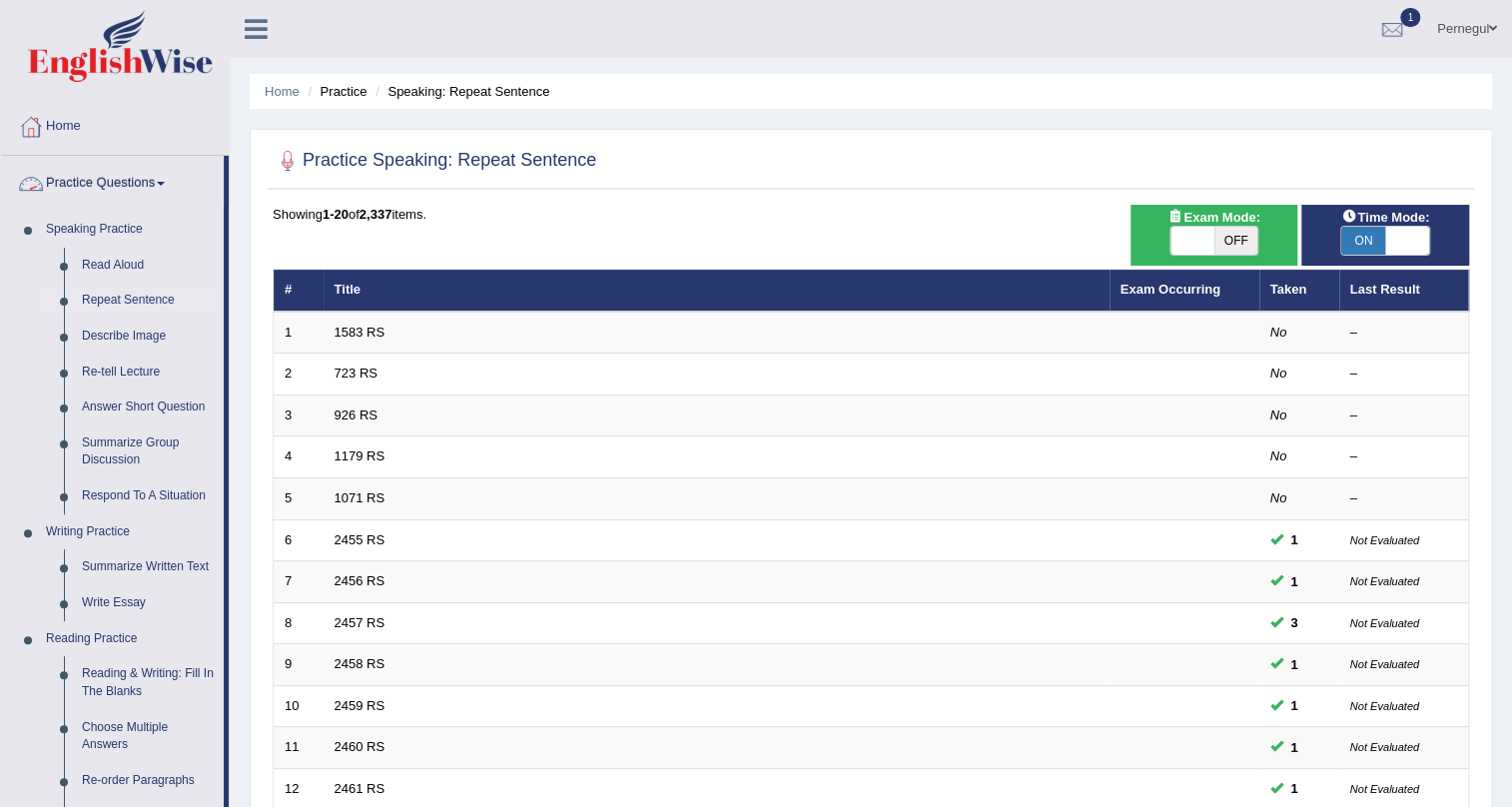 click on "Practice Questions" at bounding box center [112, 181] 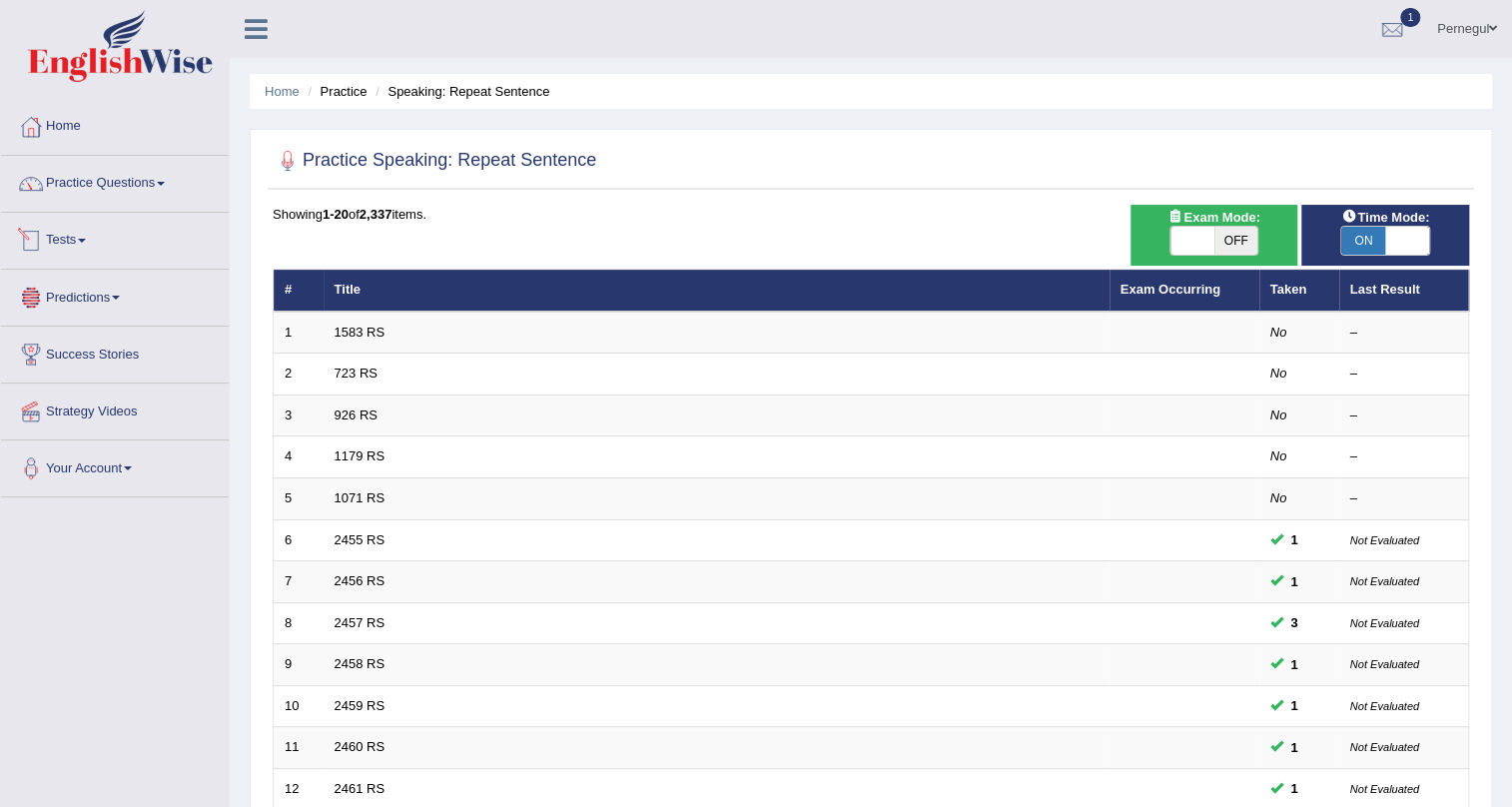 click on "Tests" at bounding box center [115, 238] 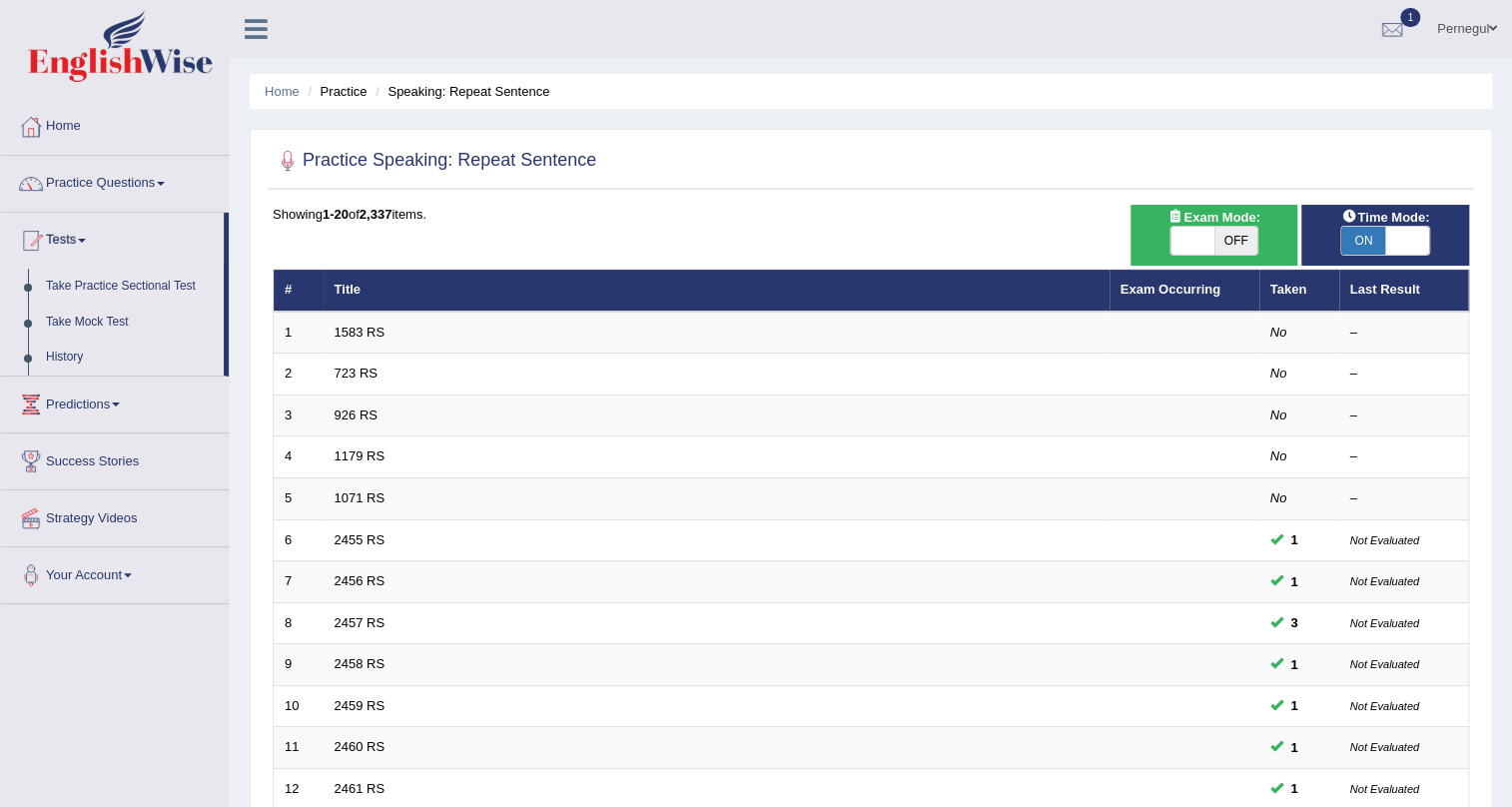 click on "Take Practice Sectional Test" at bounding box center (130, 287) 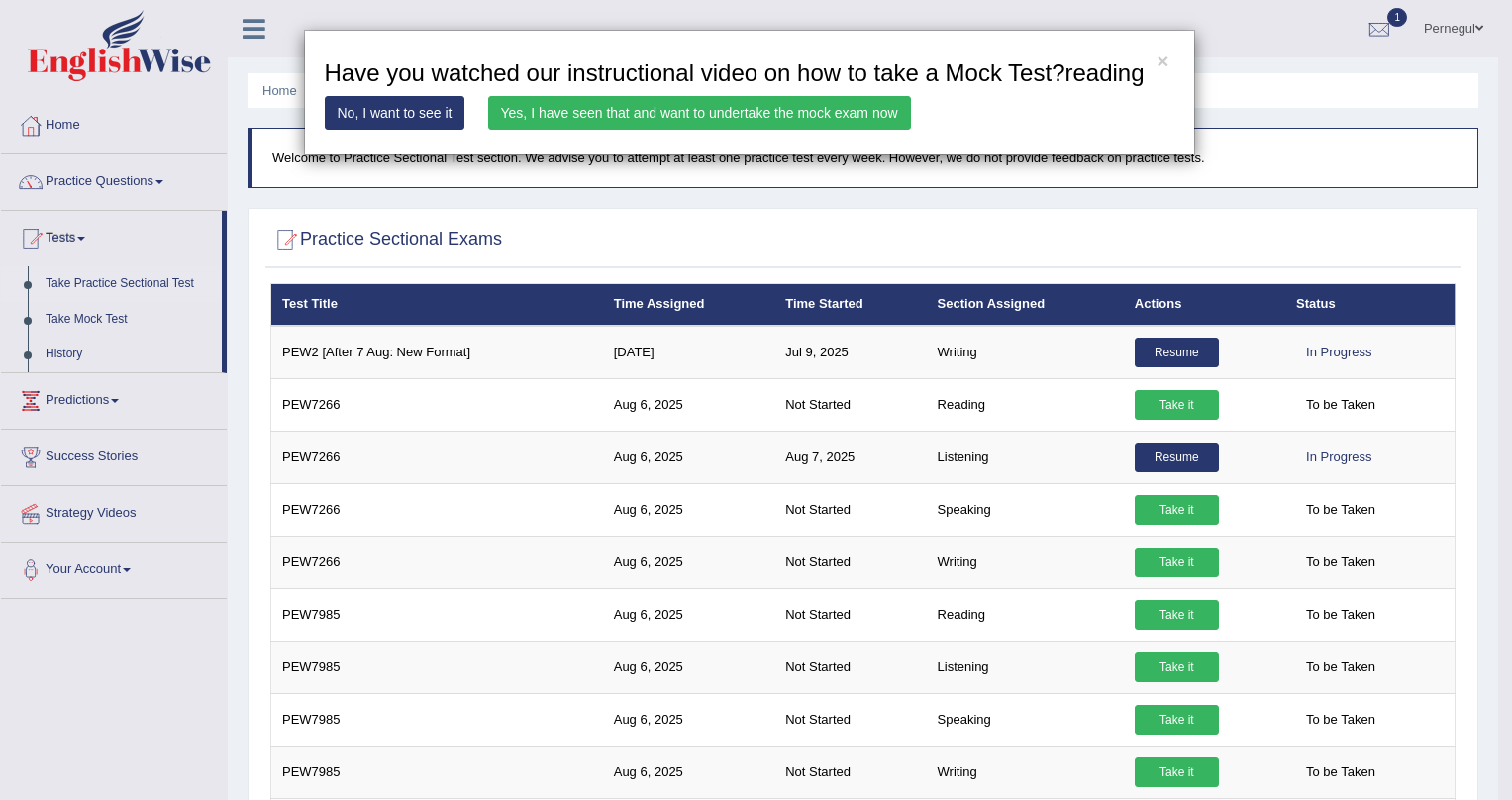 scroll, scrollTop: 0, scrollLeft: 0, axis: both 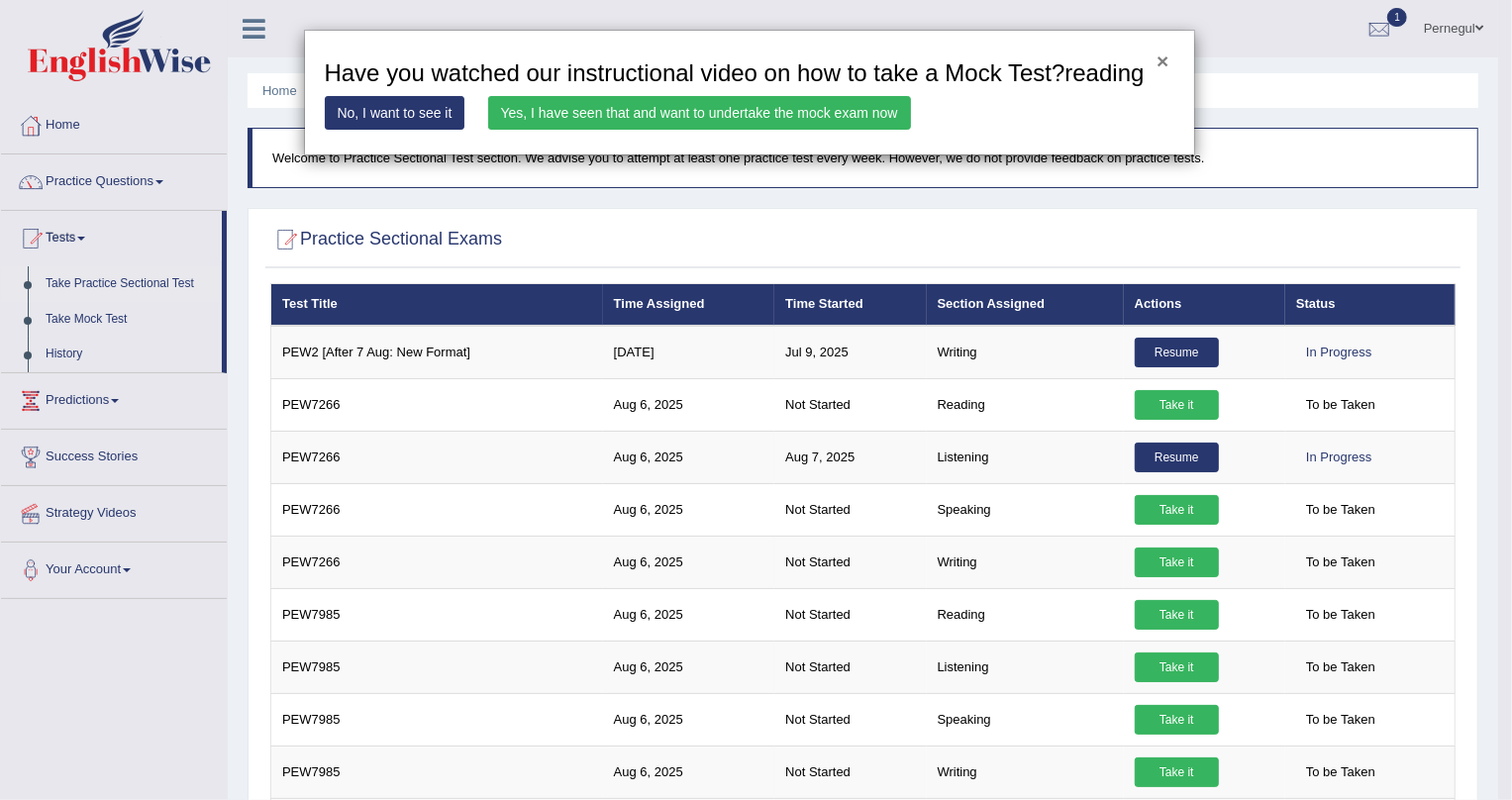 click on "×" 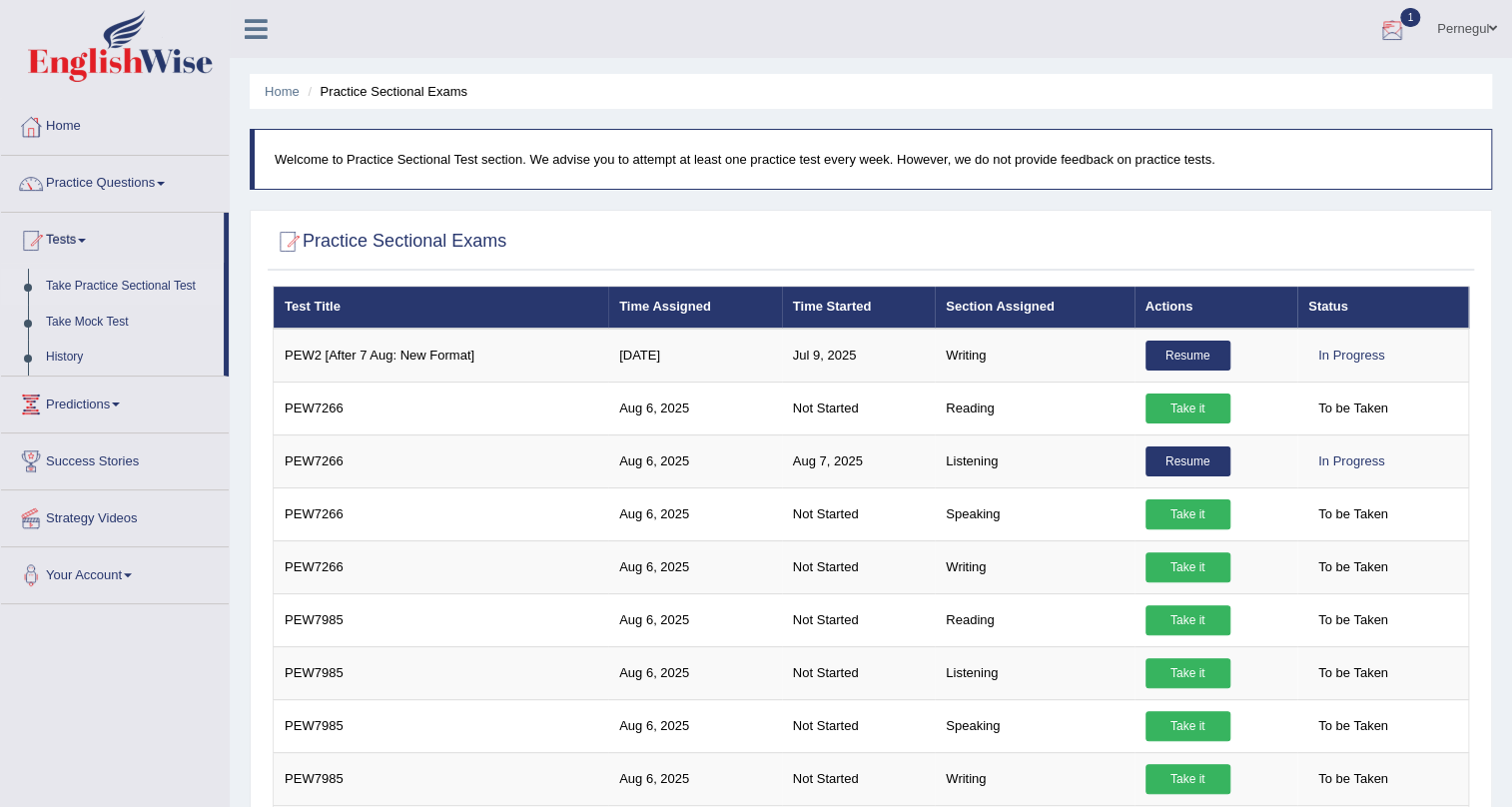 click 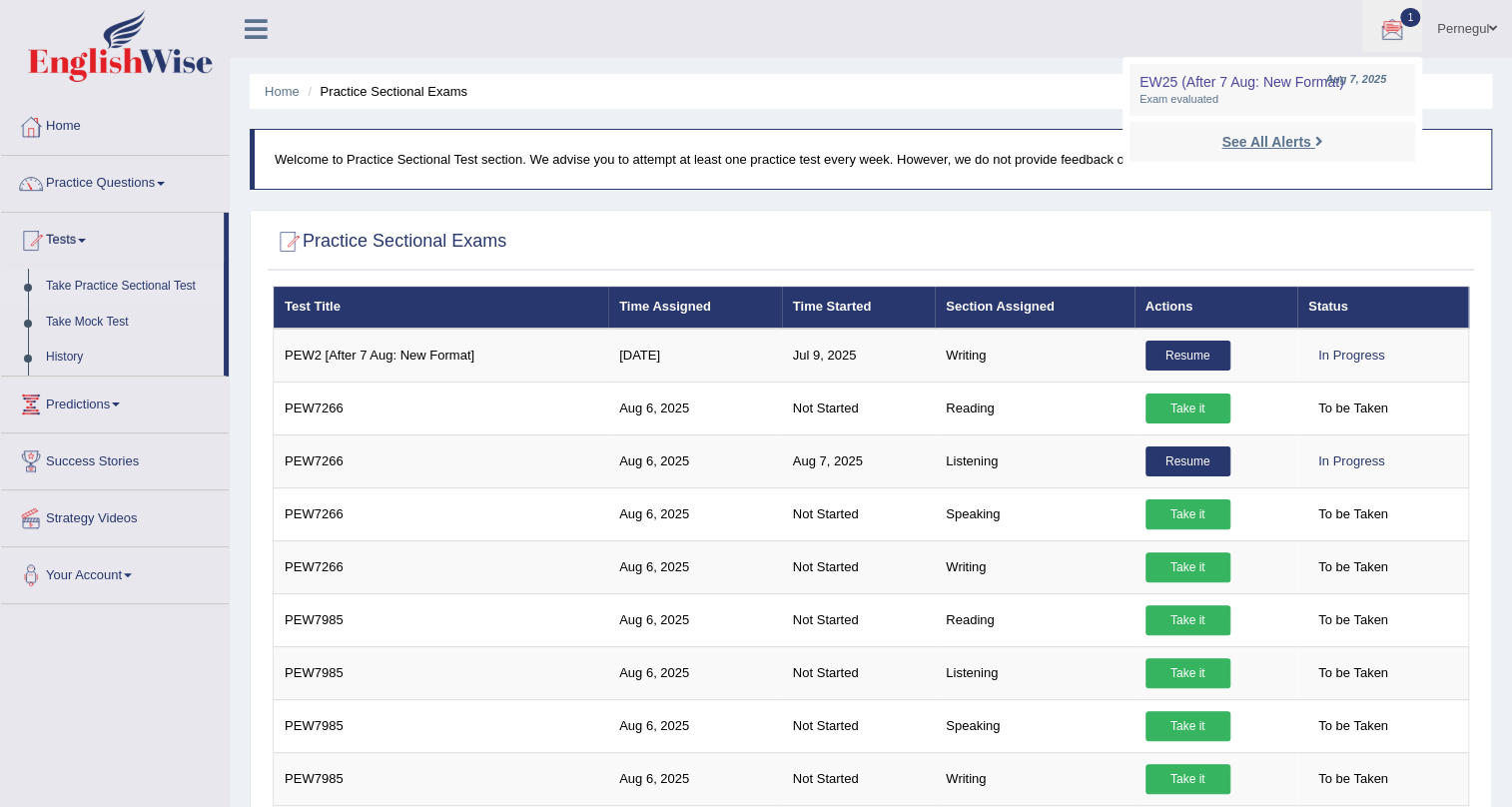 click on "See All Alerts" 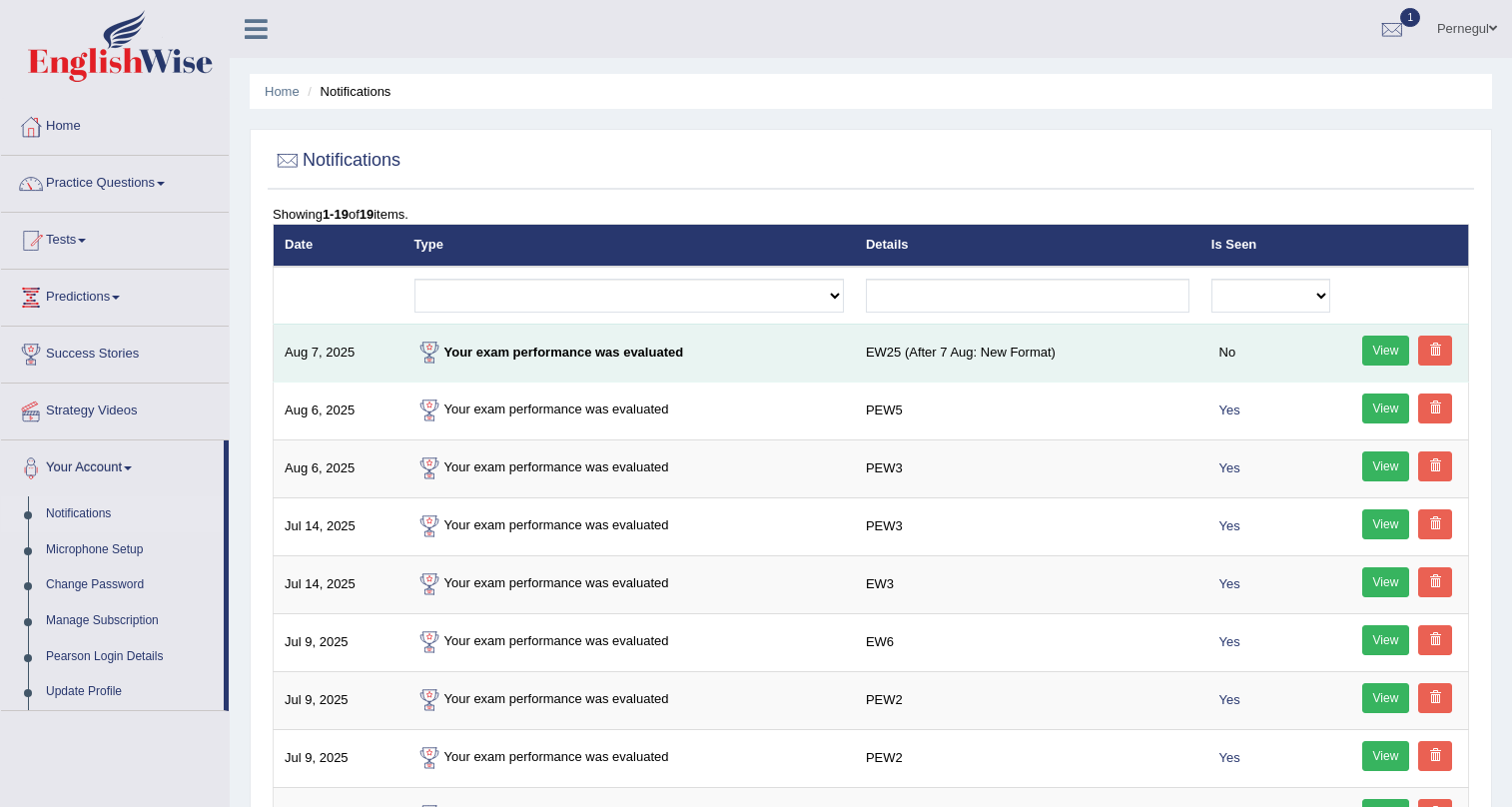 scroll, scrollTop: 0, scrollLeft: 0, axis: both 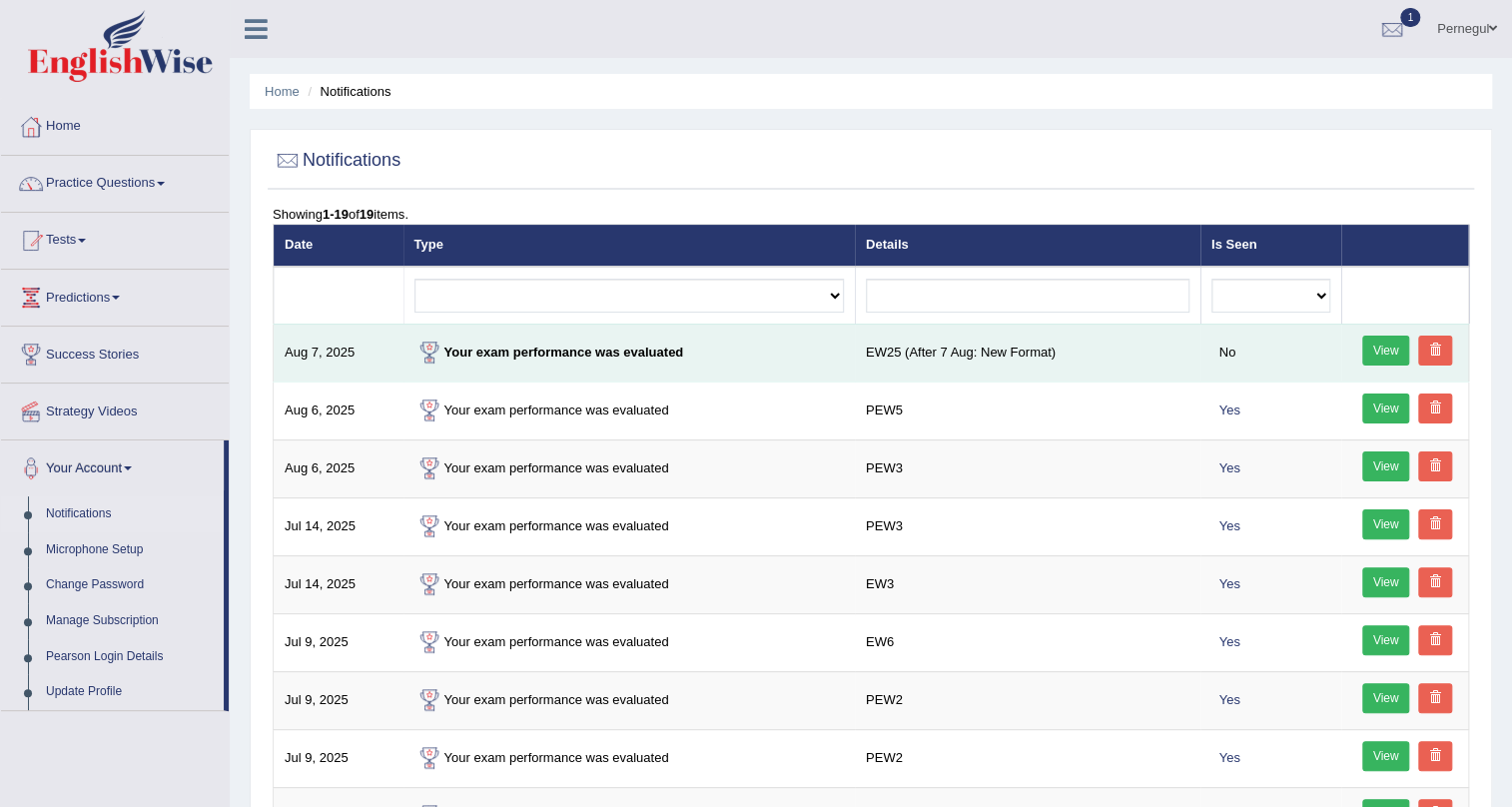 click on "View" at bounding box center (1386, 351) 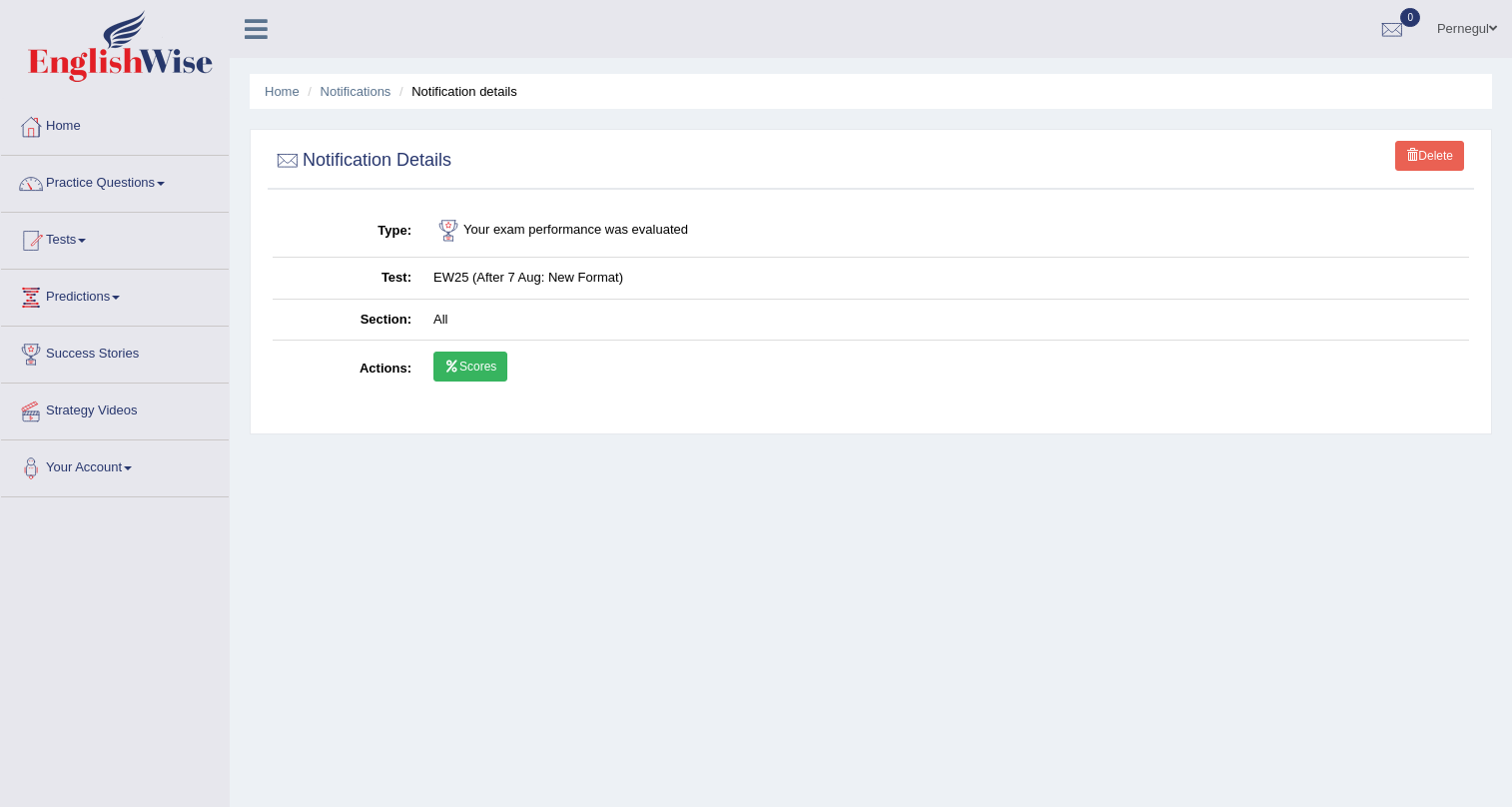 scroll, scrollTop: 0, scrollLeft: 0, axis: both 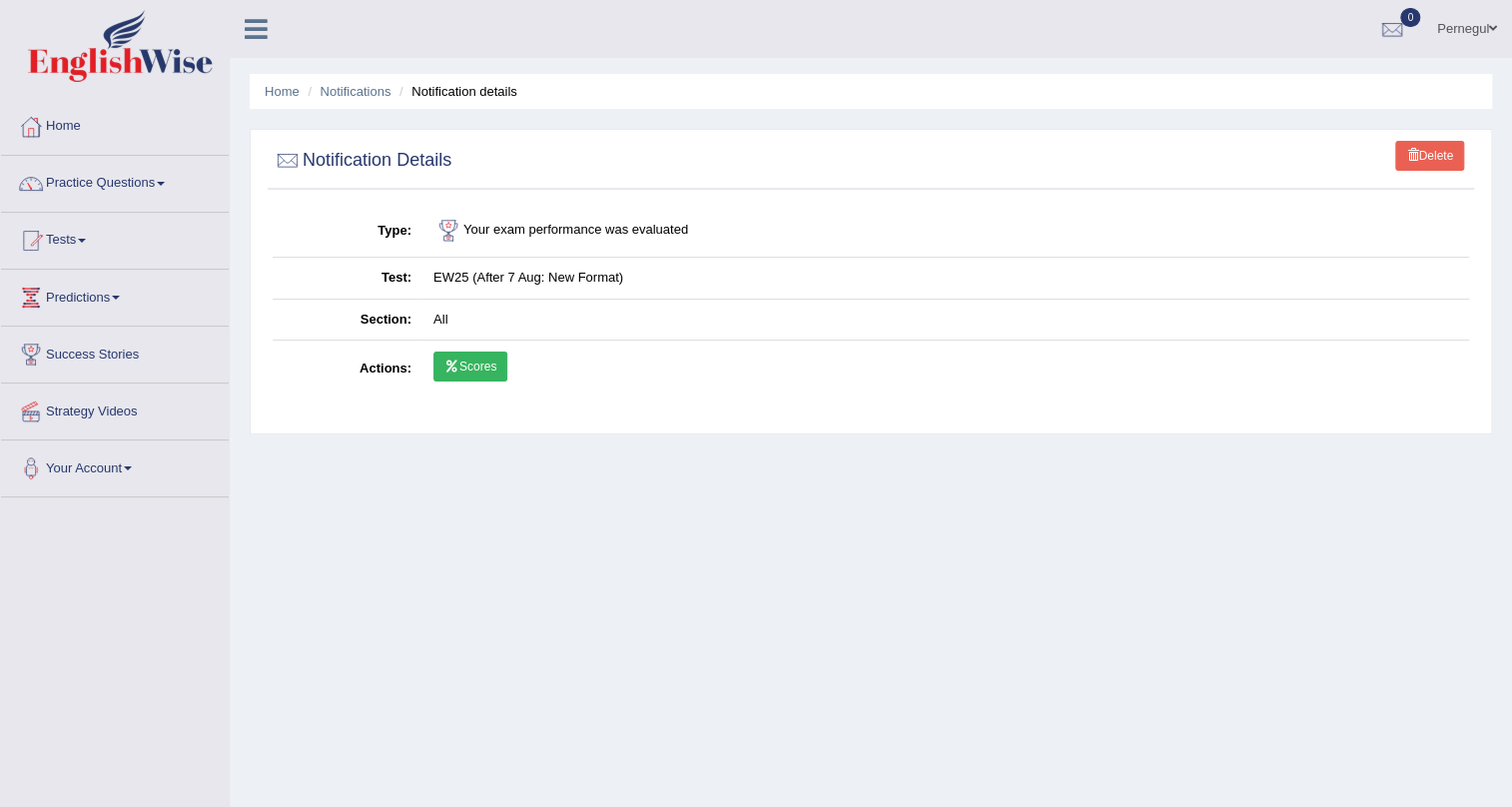 click on "Scores" at bounding box center (470, 367) 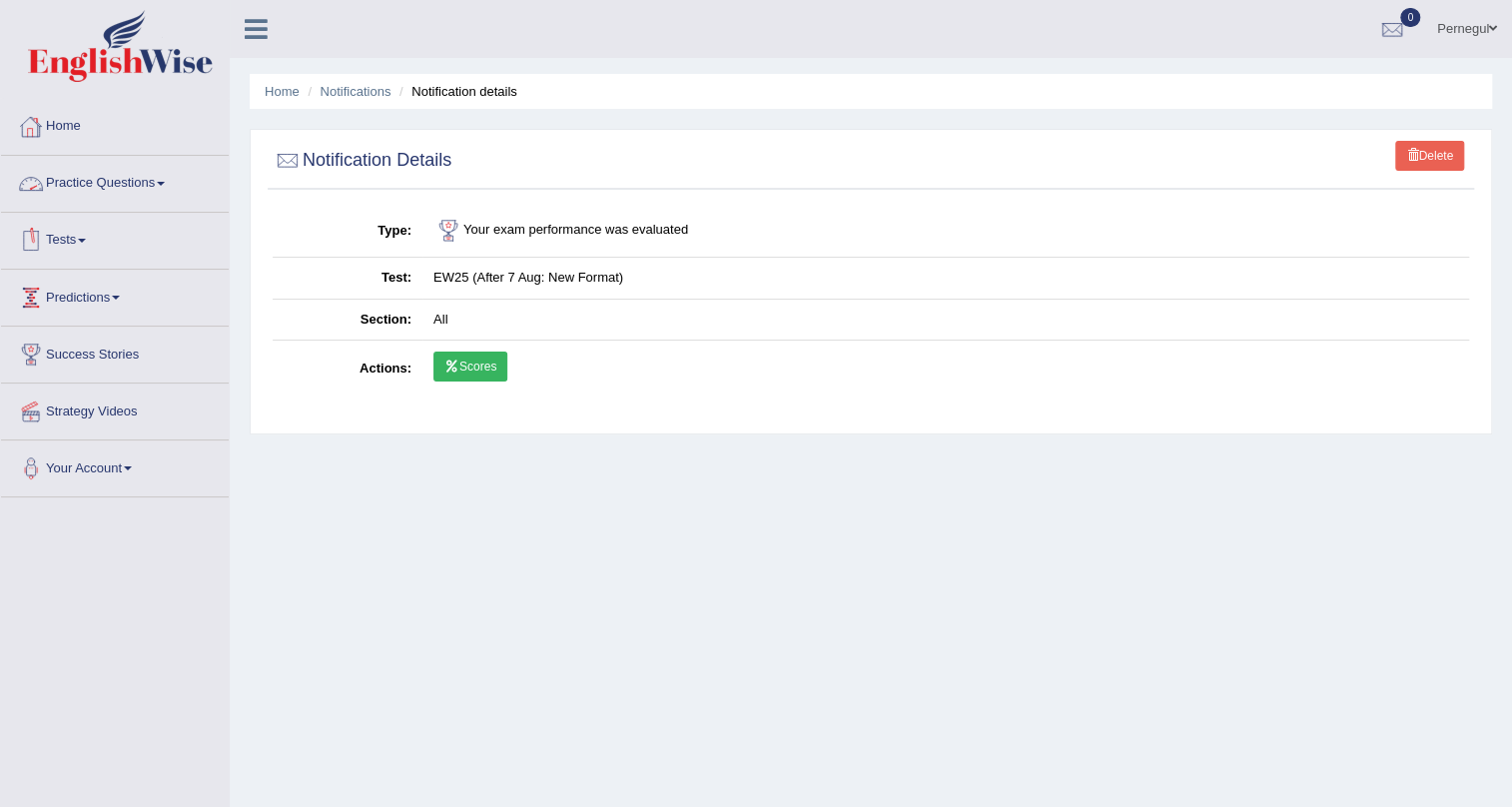 click on "Tests" at bounding box center [115, 238] 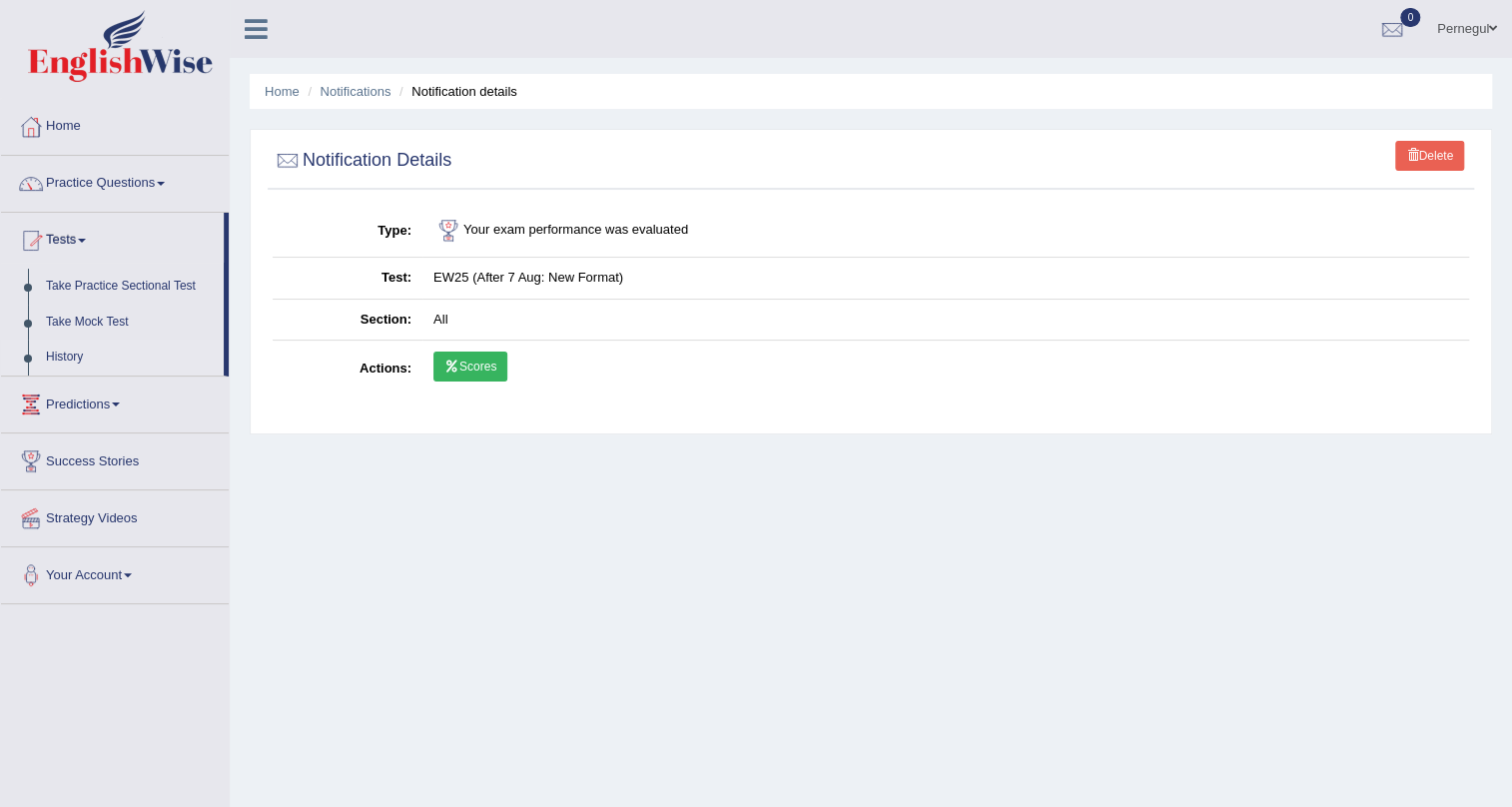 click on "History" at bounding box center (130, 358) 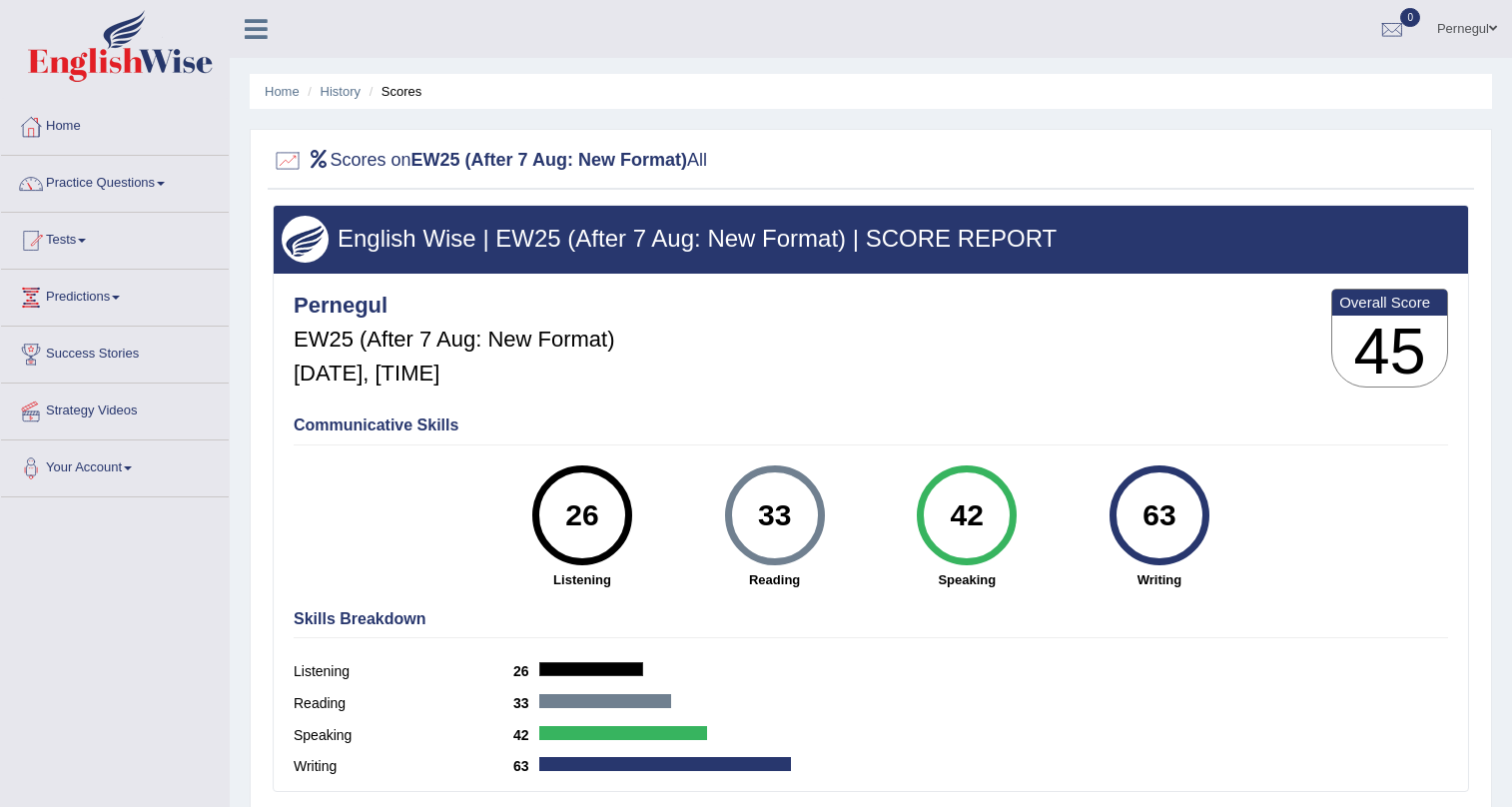 scroll, scrollTop: 0, scrollLeft: 0, axis: both 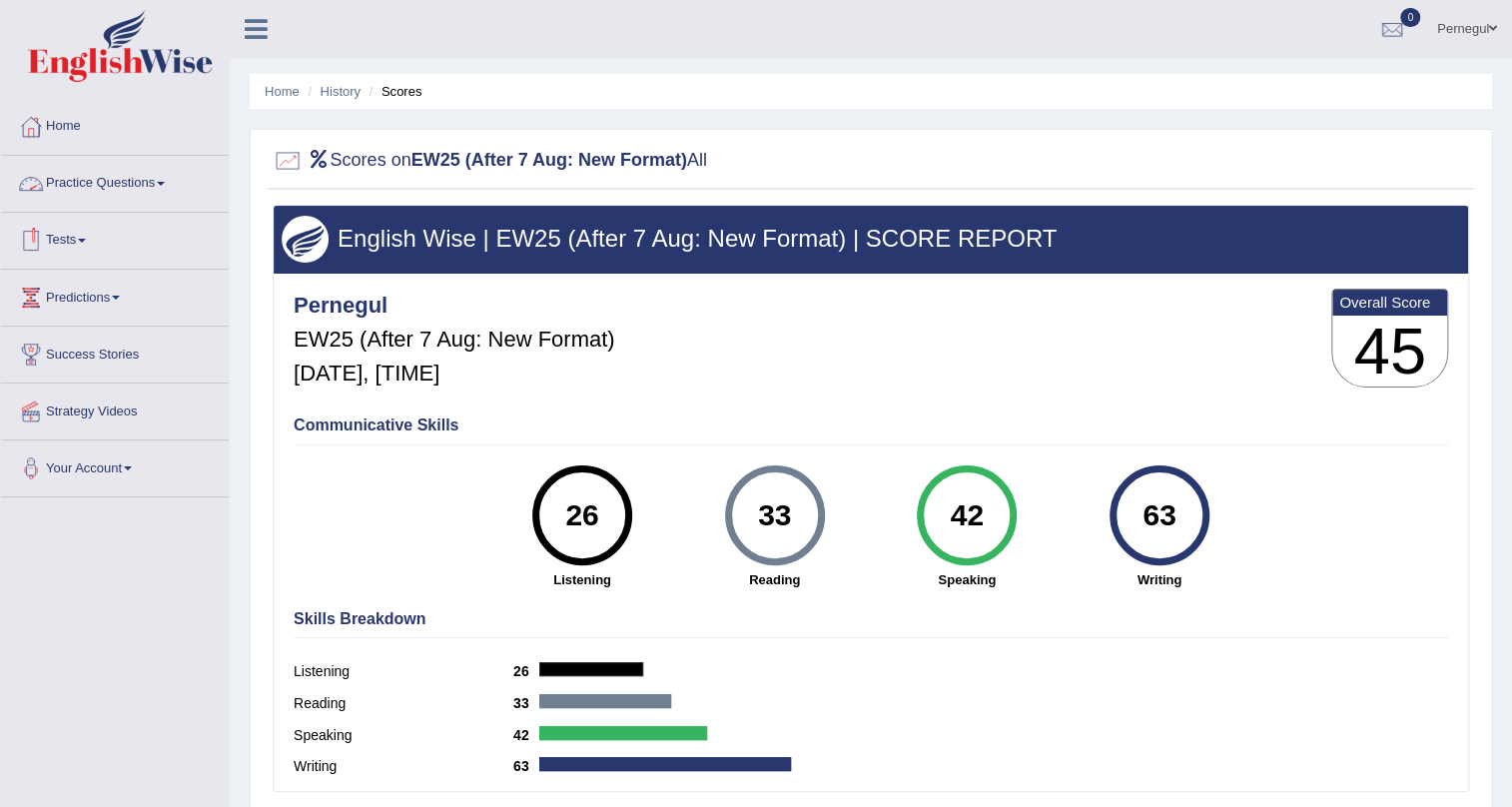 click on "Practice Questions" at bounding box center [115, 181] 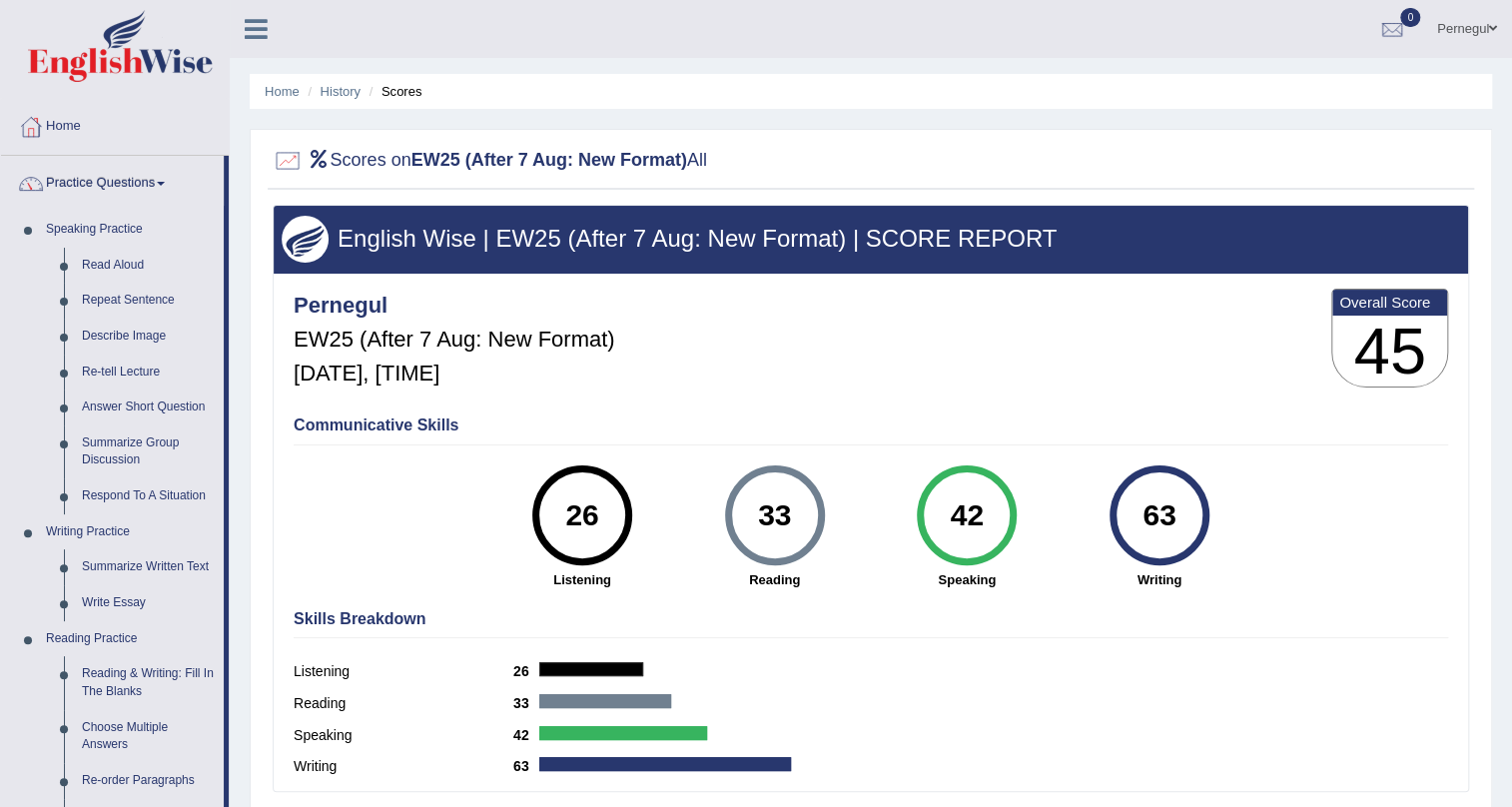click on "Practice Questions" at bounding box center [112, 181] 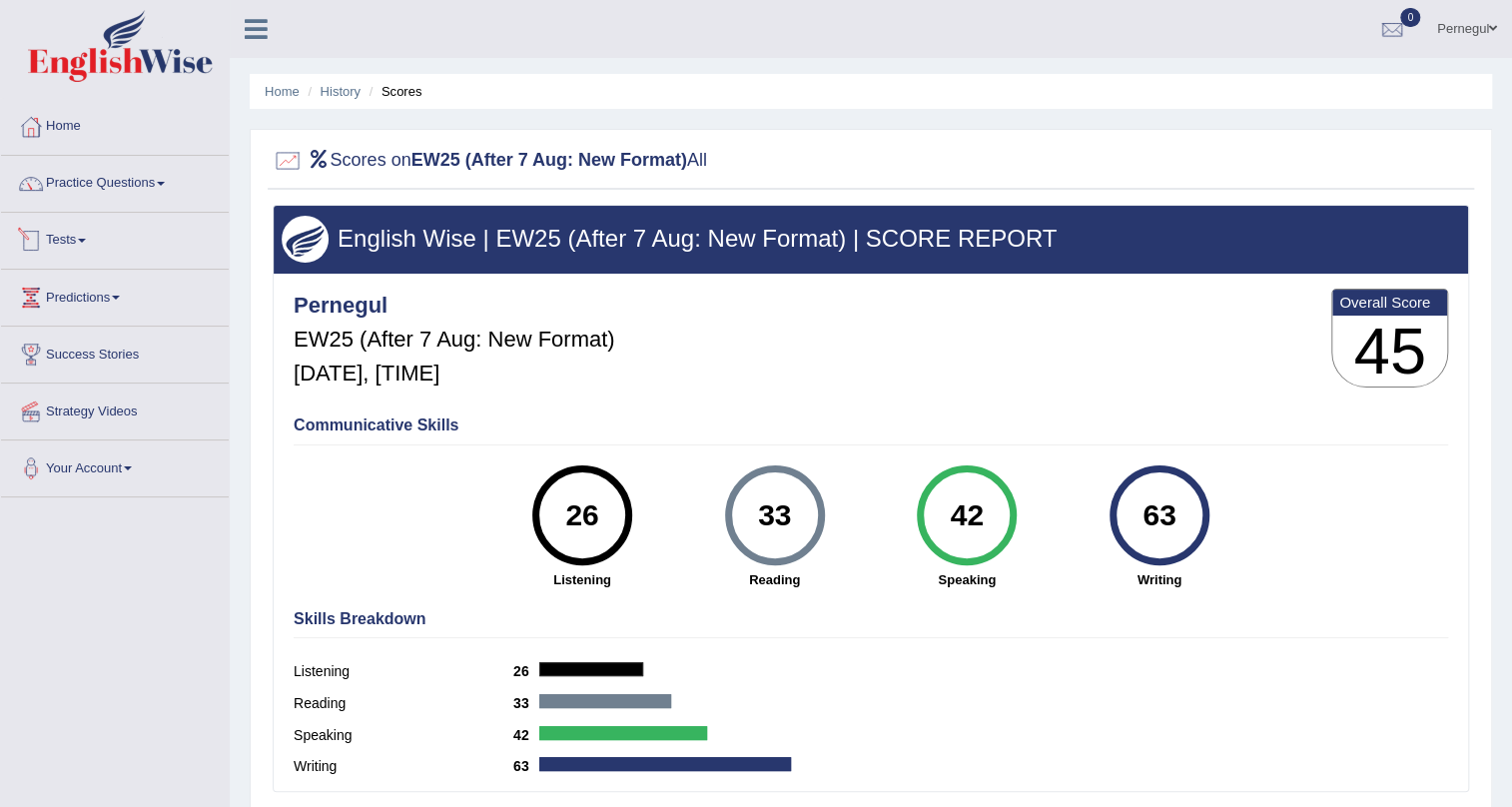 click on "Tests" at bounding box center (115, 238) 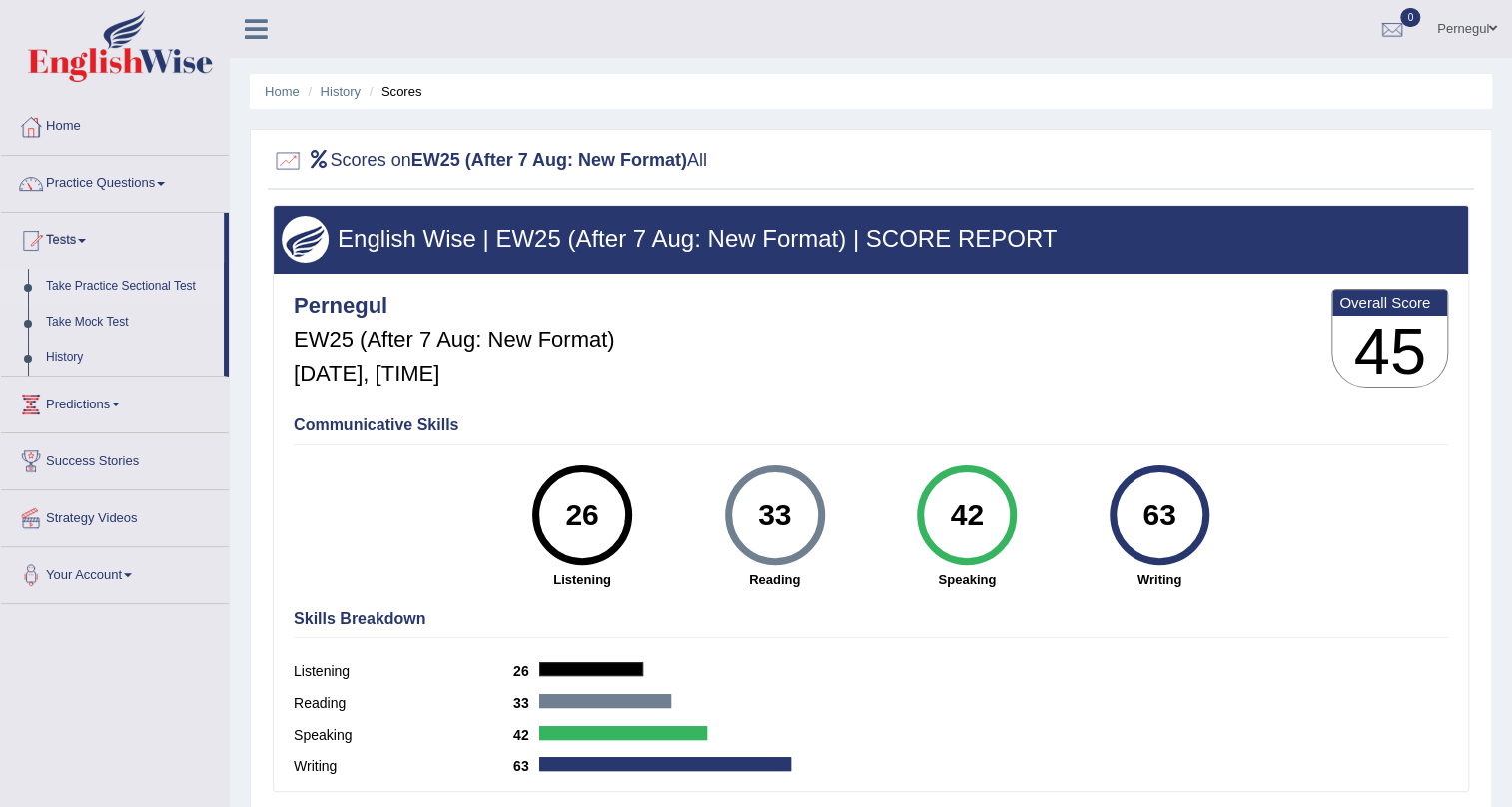 click on "Take Practice Sectional Test" at bounding box center [130, 287] 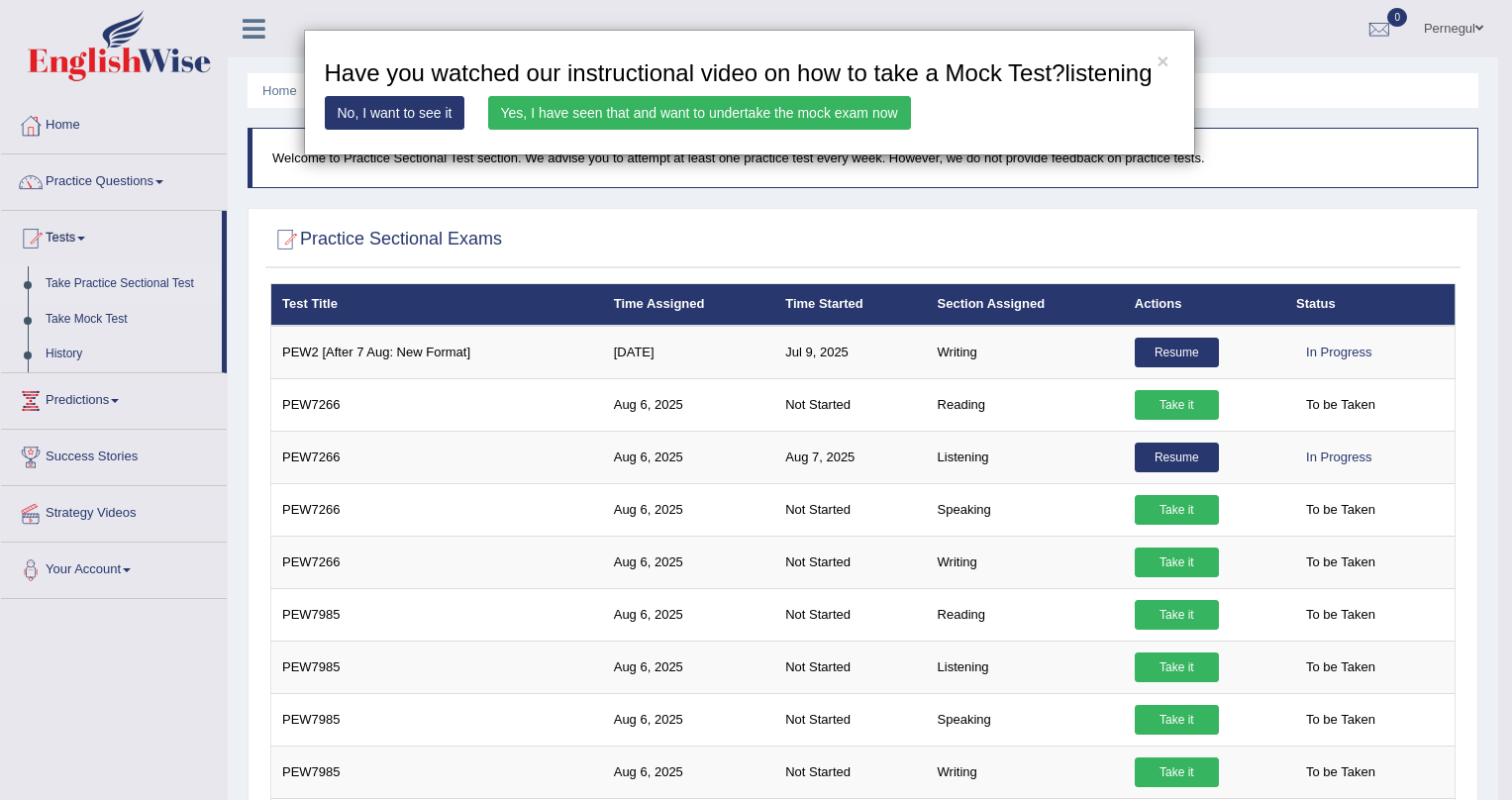 scroll, scrollTop: 0, scrollLeft: 0, axis: both 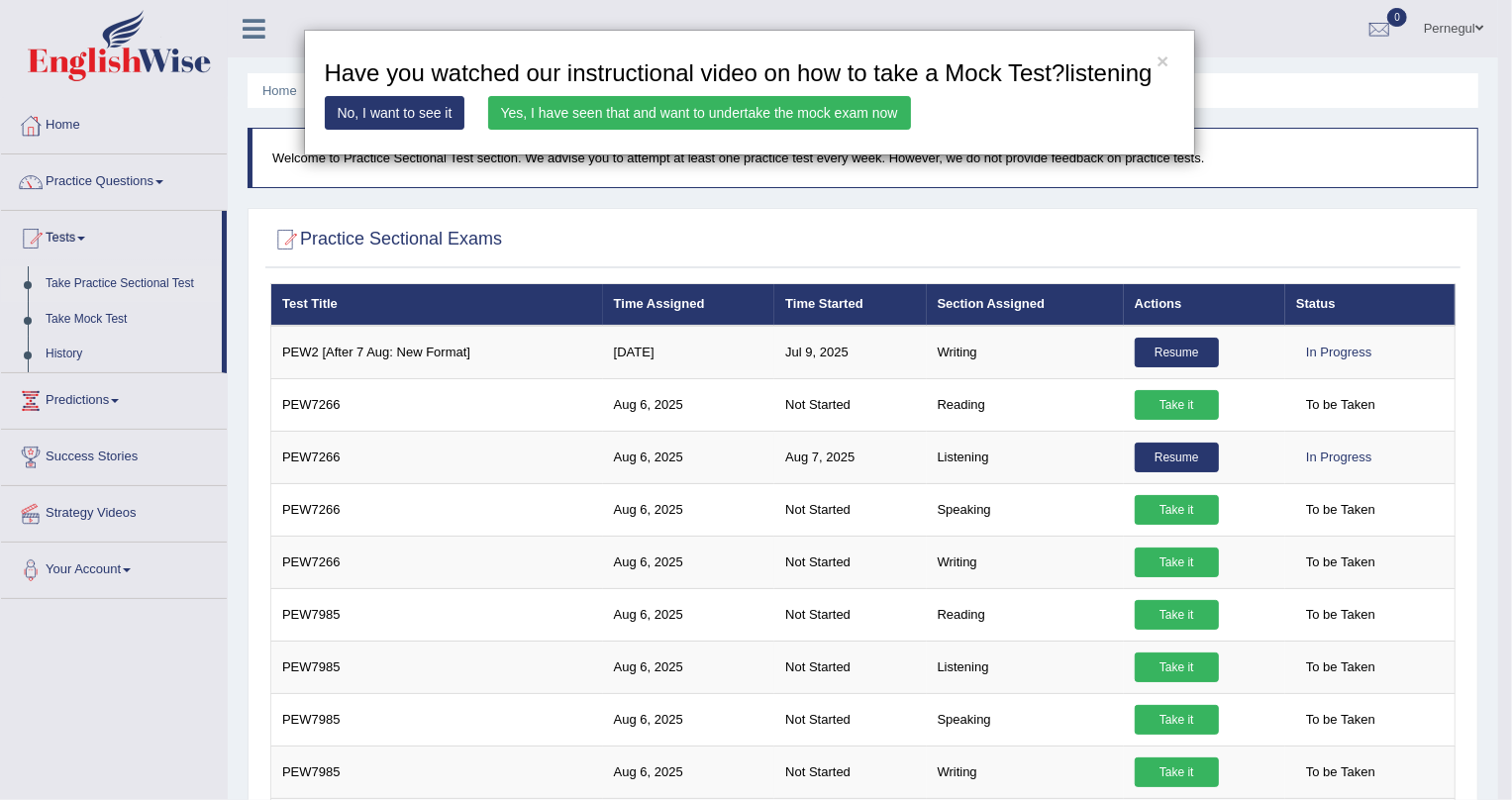 click on "Yes, I have seen that and want to undertake the mock exam now" at bounding box center [699, 113] 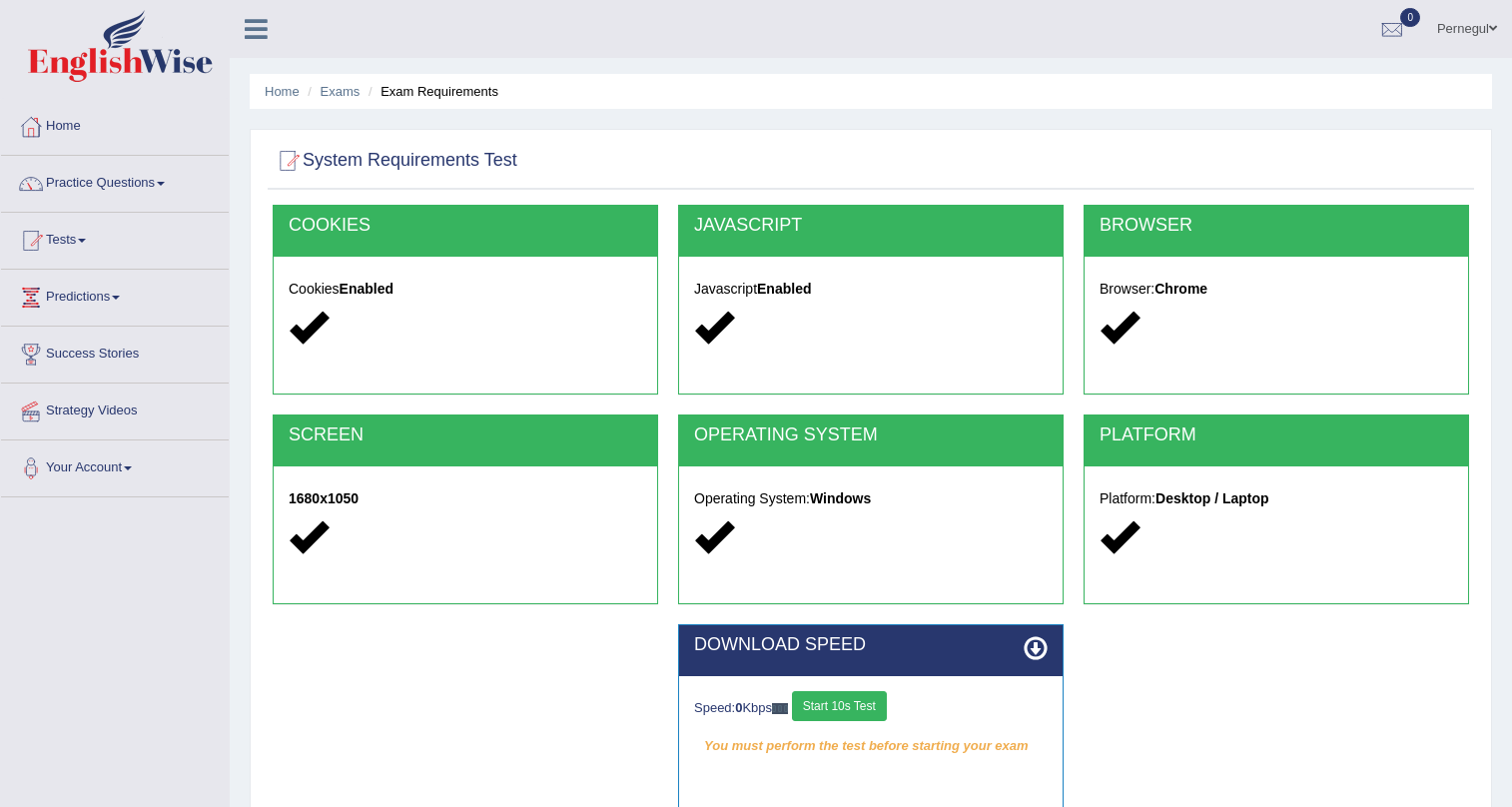 scroll, scrollTop: 0, scrollLeft: 0, axis: both 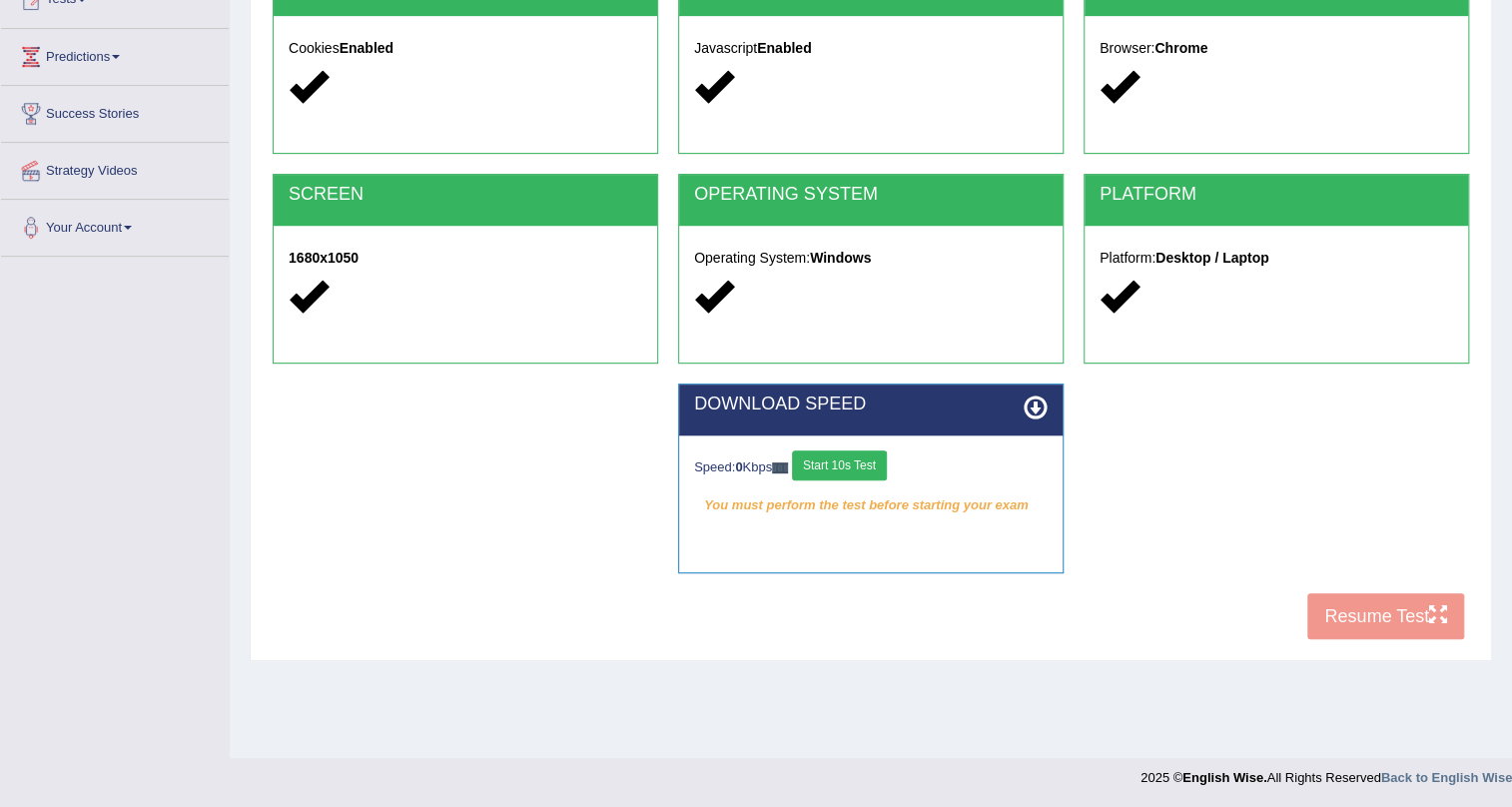 click on "Start 10s Test" at bounding box center [839, 465] 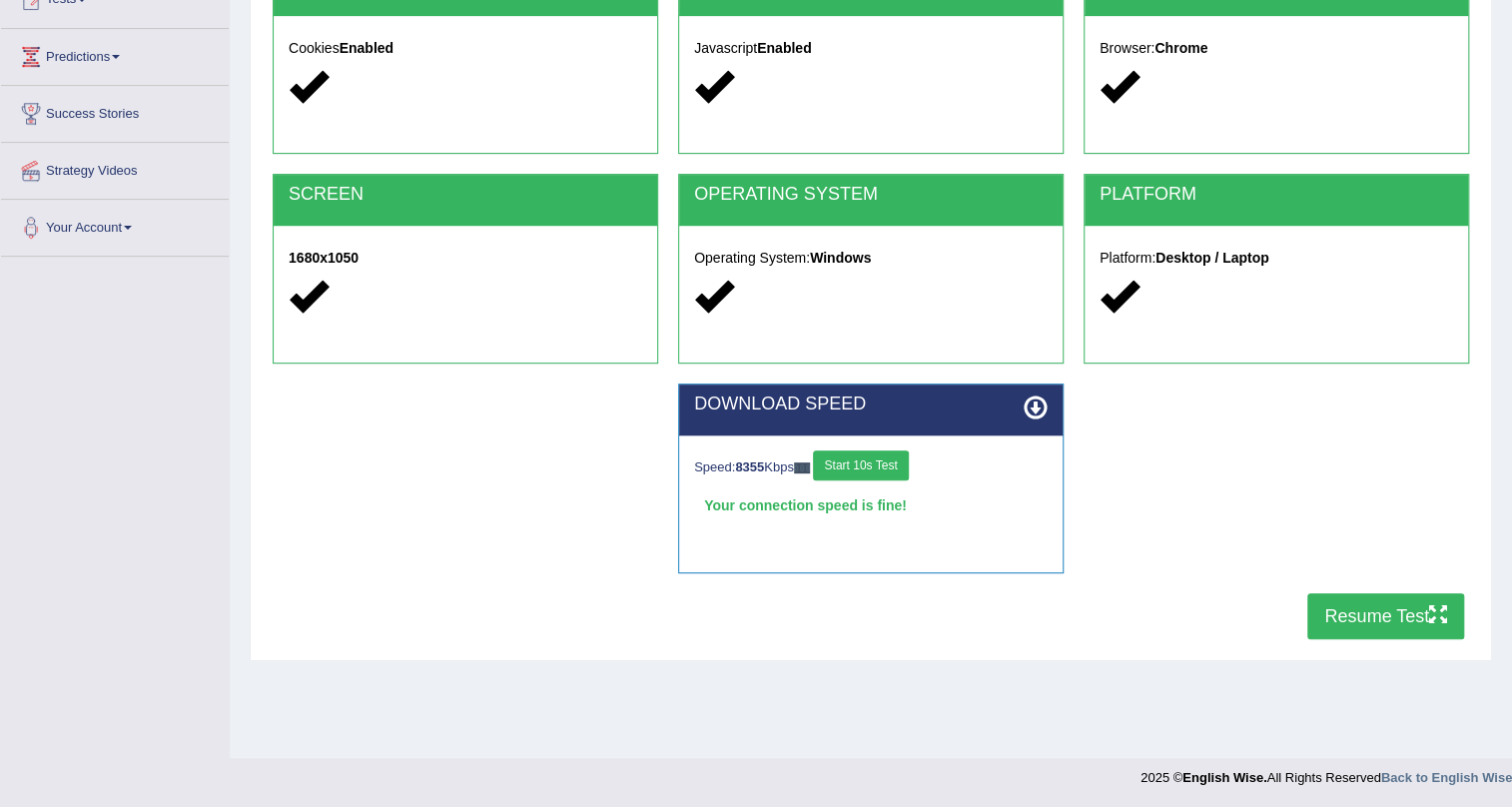 click on "Resume Test" at bounding box center [1385, 616] 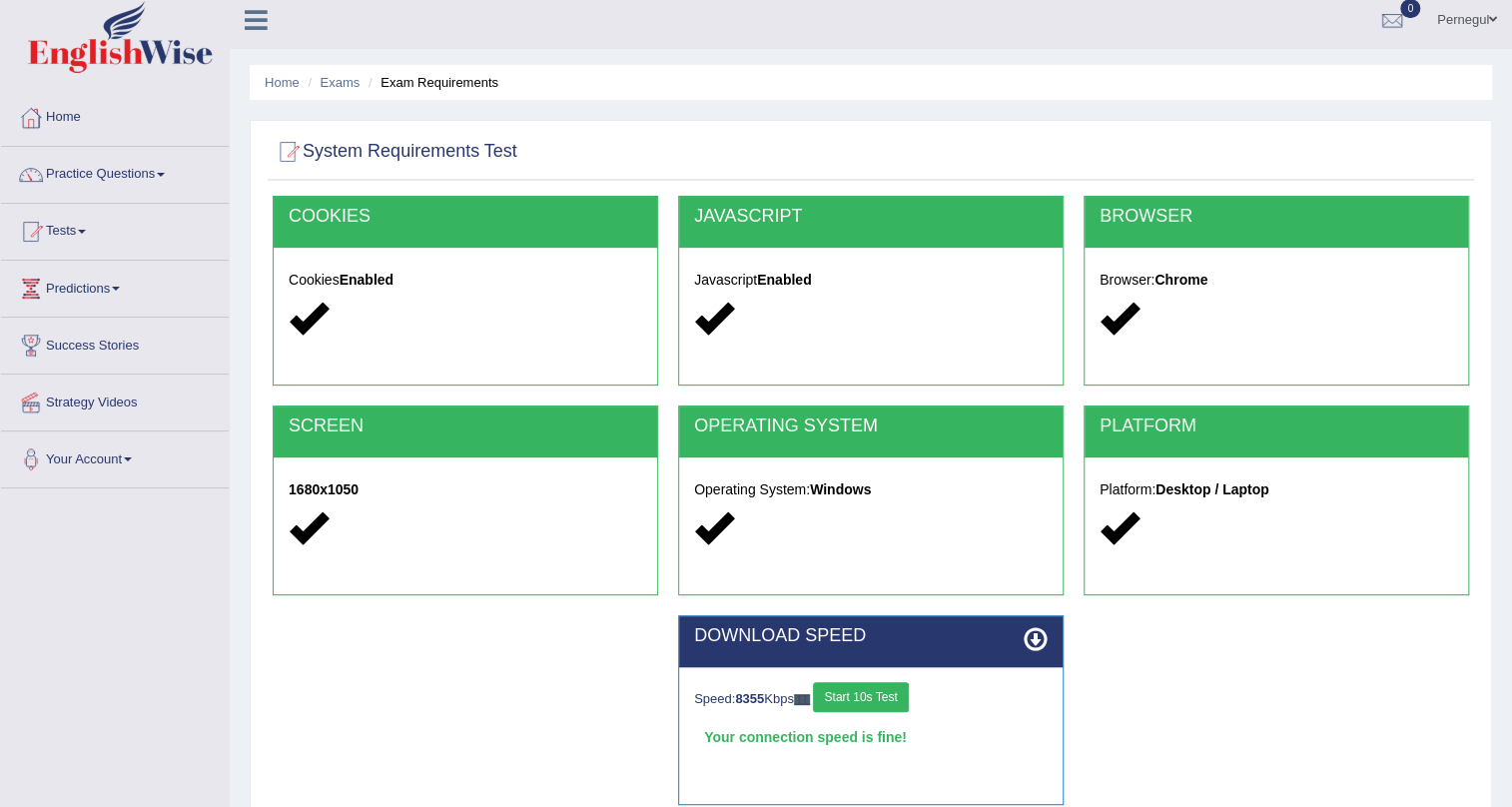 scroll, scrollTop: 0, scrollLeft: 0, axis: both 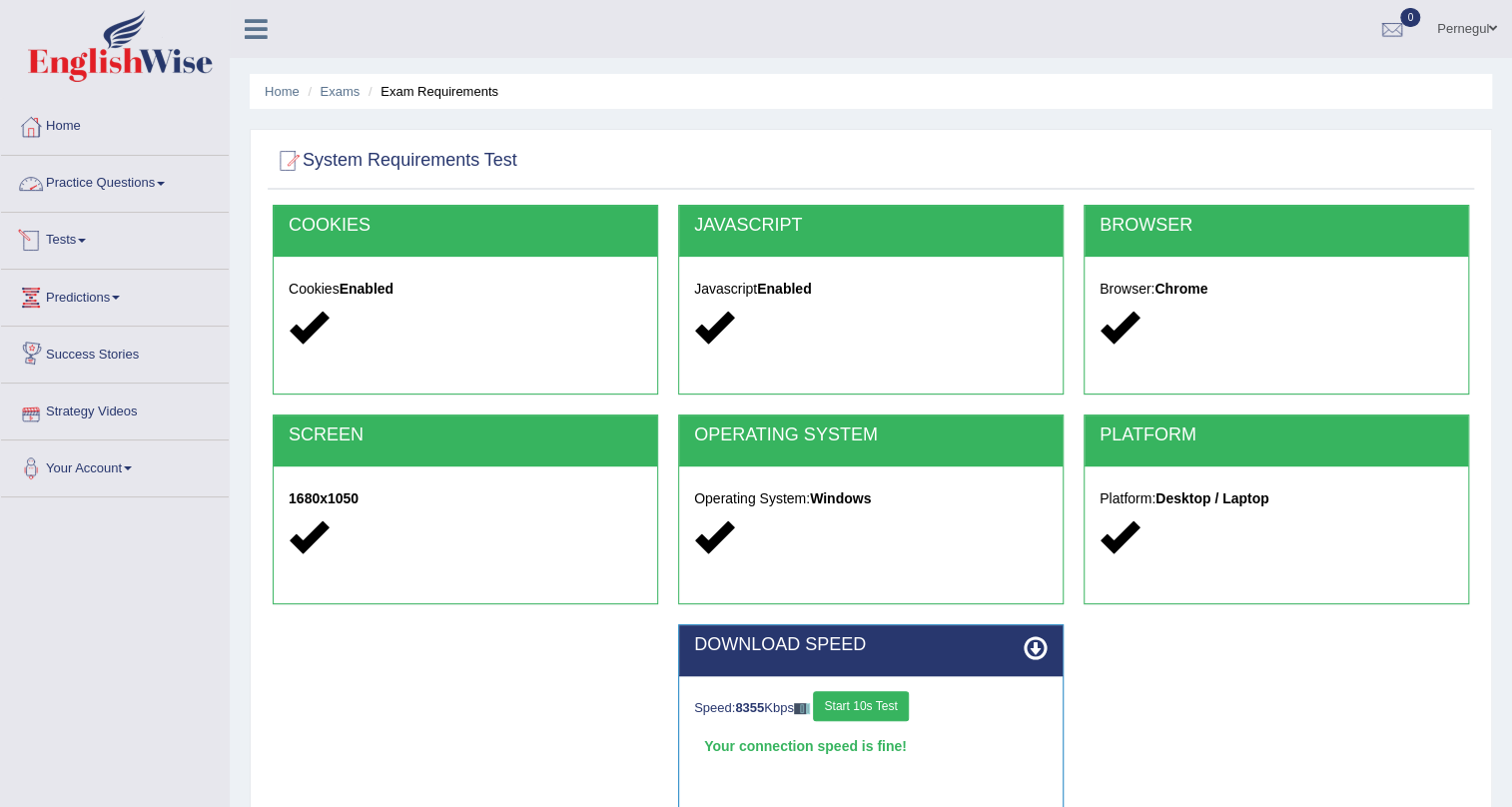click on "Practice Questions" at bounding box center (115, 181) 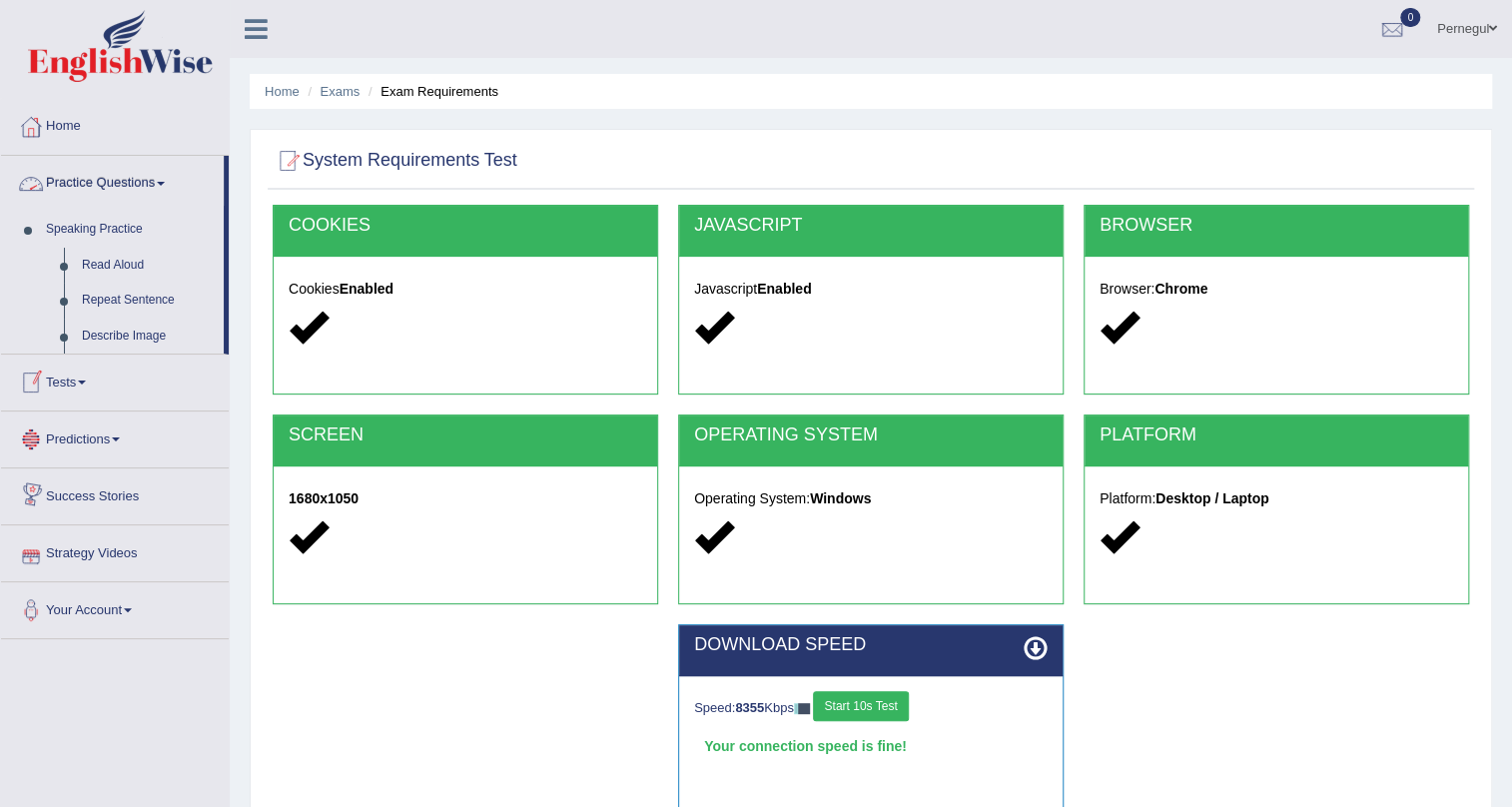 click on "Practice Questions" at bounding box center [112, 181] 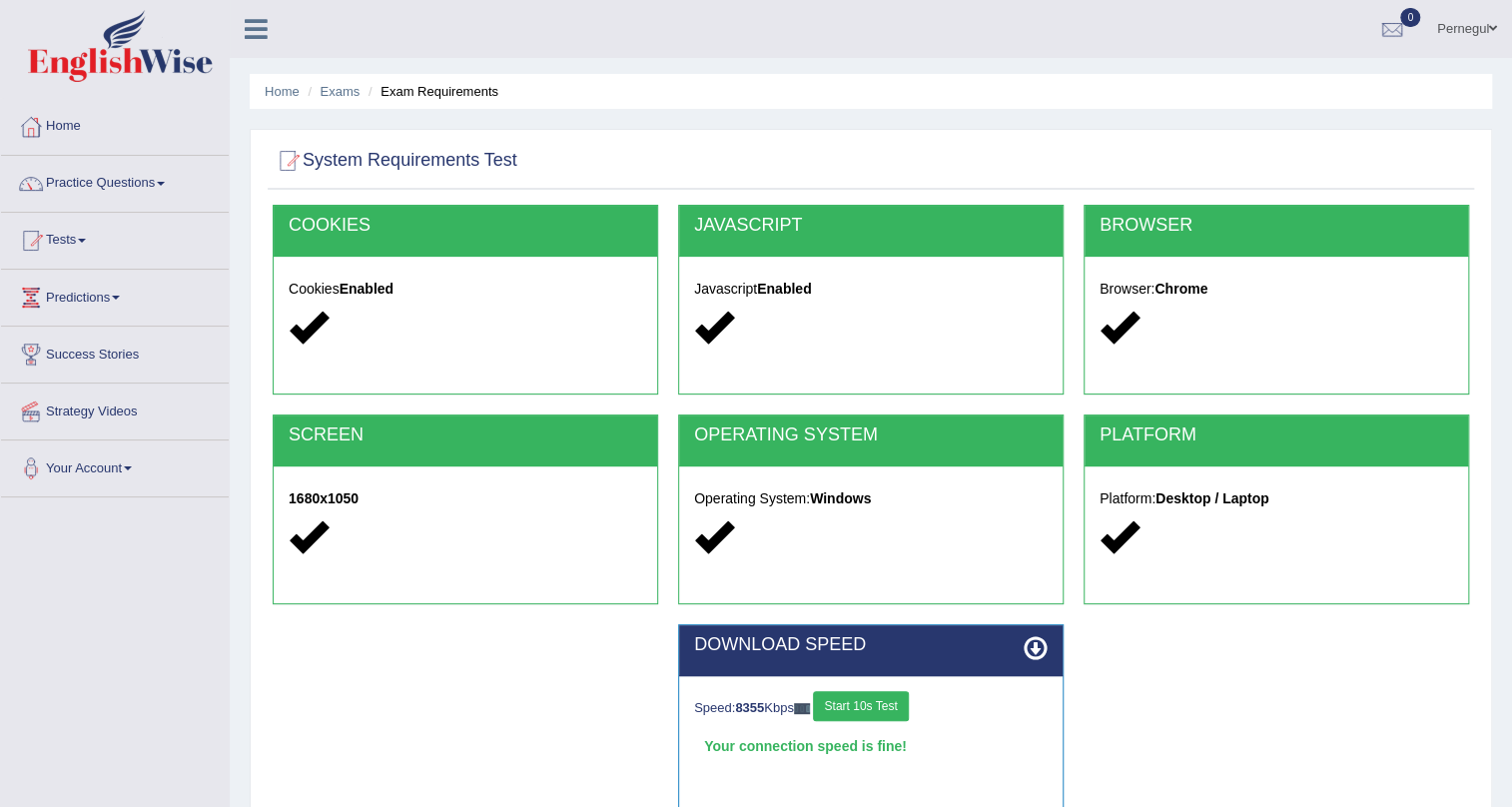 click on "Tests" at bounding box center [115, 238] 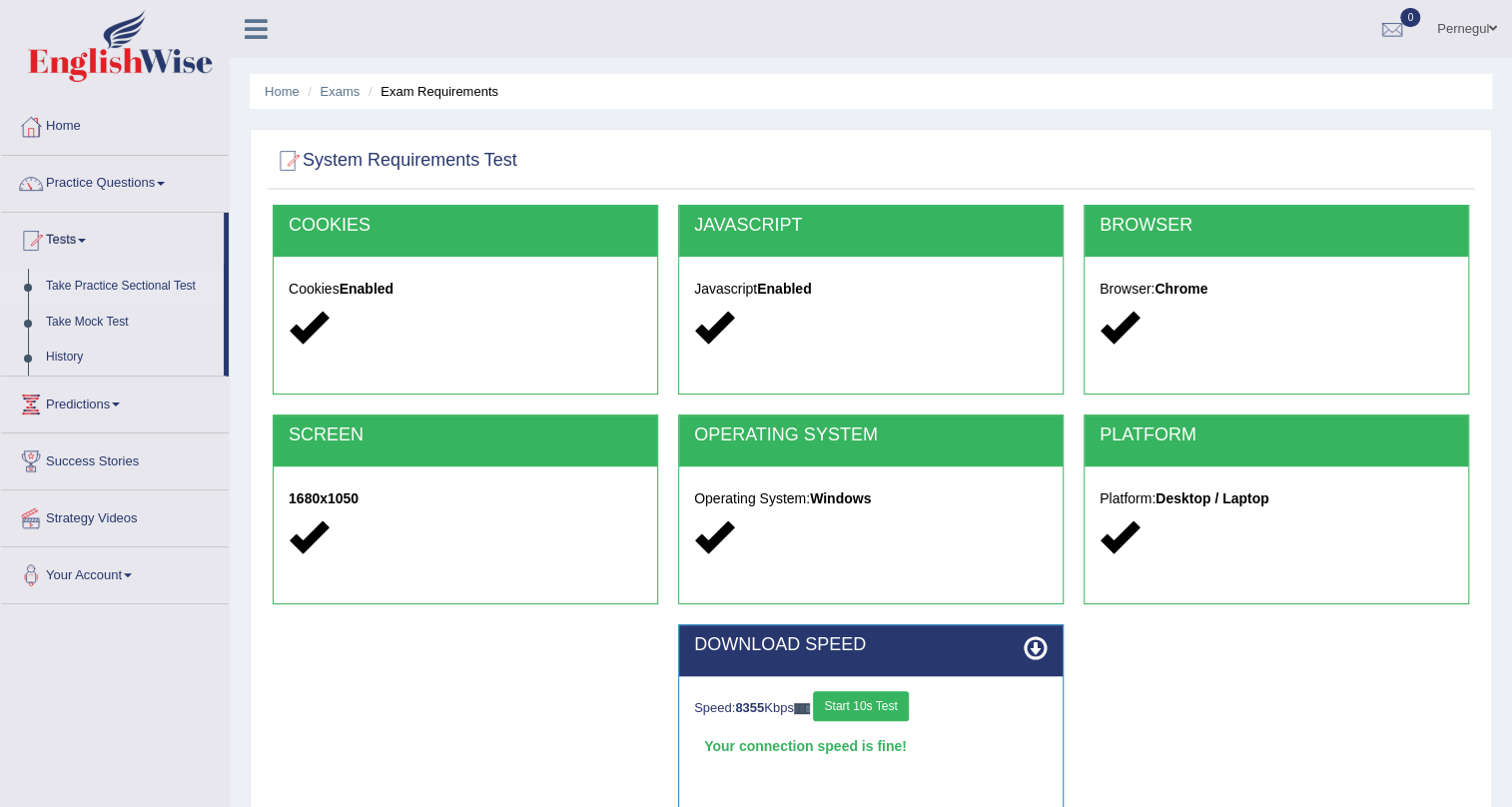 click on "Take Practice Sectional Test" at bounding box center [130, 287] 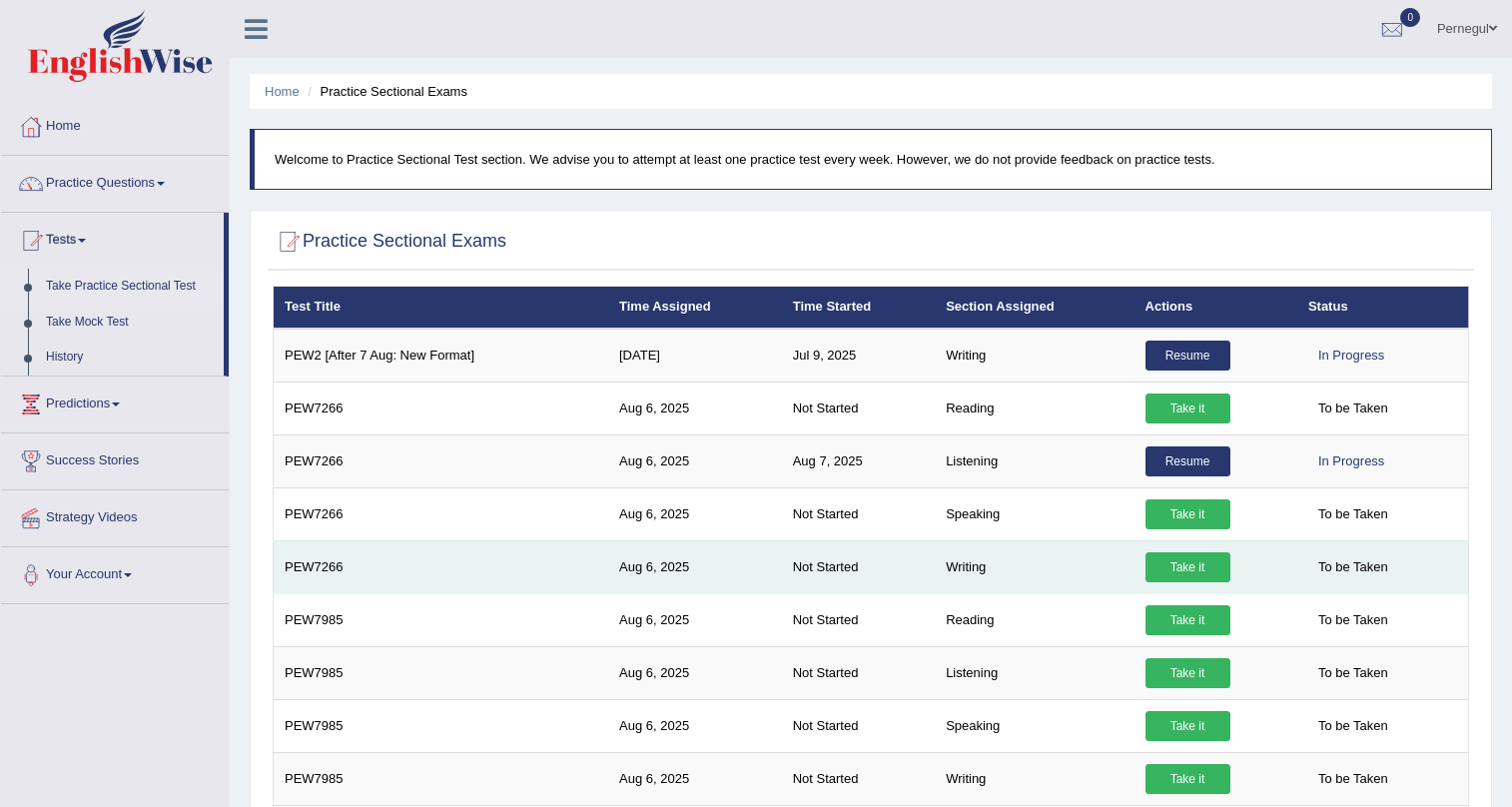 scroll, scrollTop: 0, scrollLeft: 0, axis: both 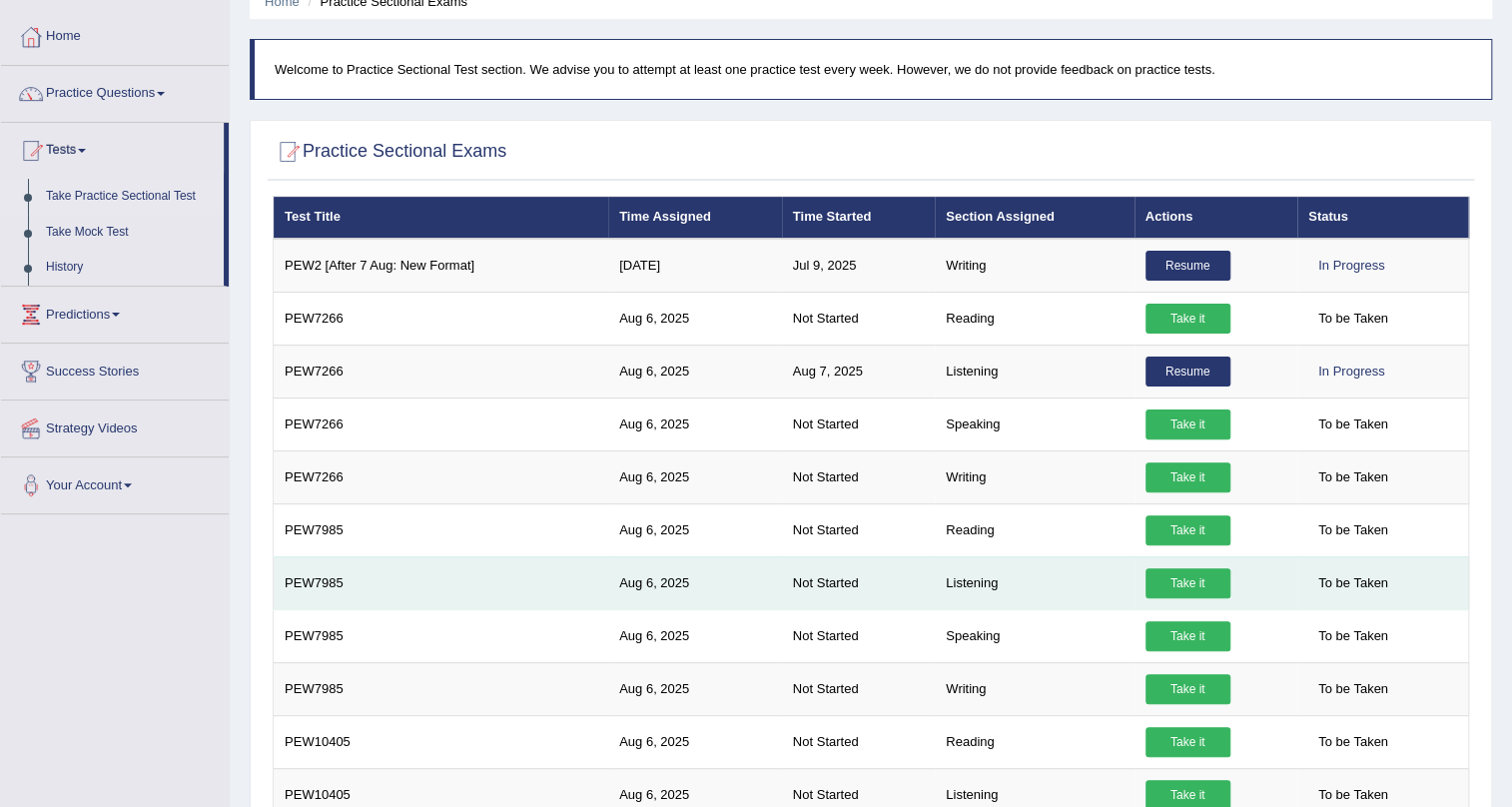 click on "Take it" at bounding box center (1187, 583) 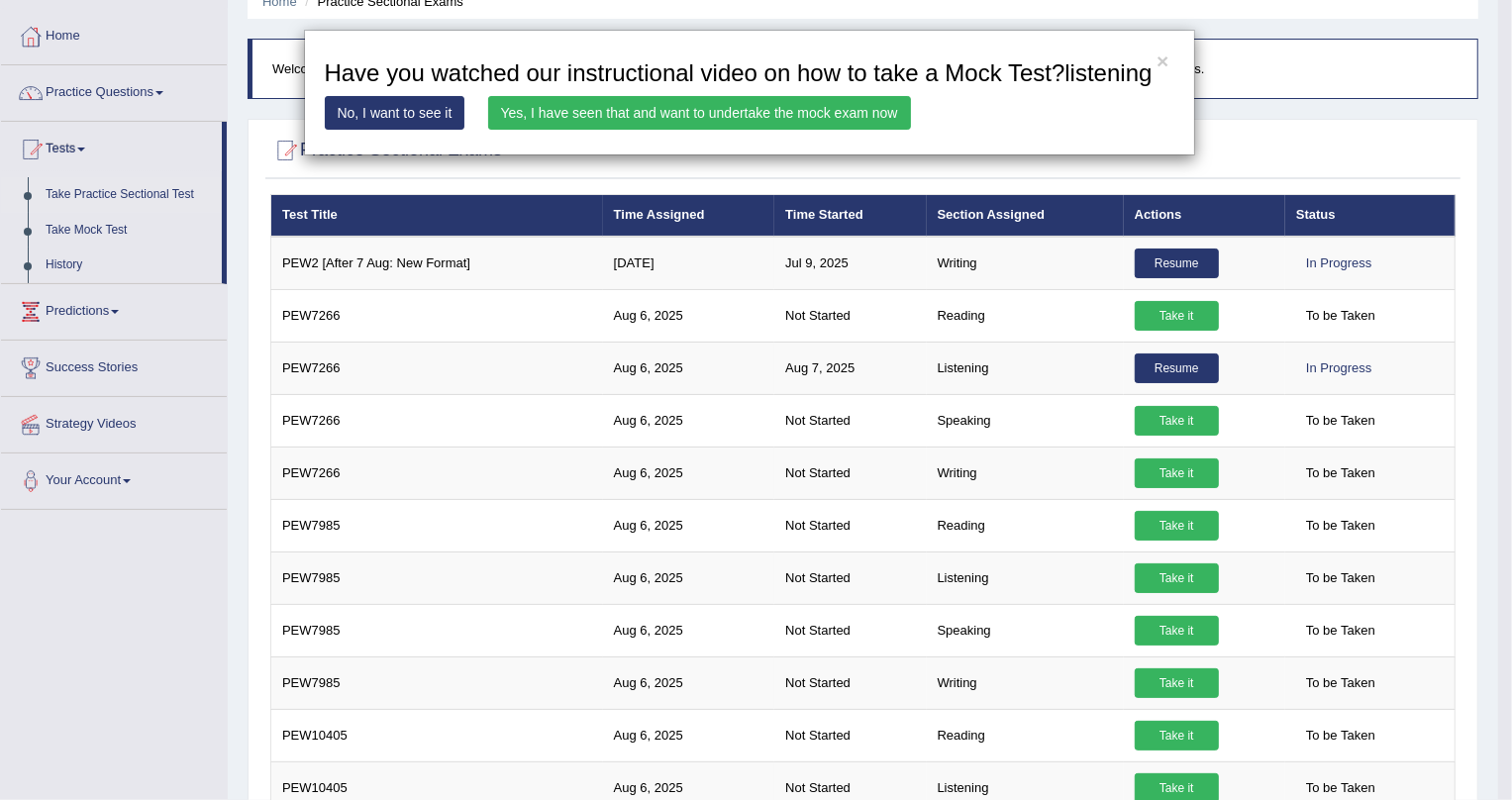 click on "Yes, I have seen that and want to undertake the mock exam now" at bounding box center [699, 113] 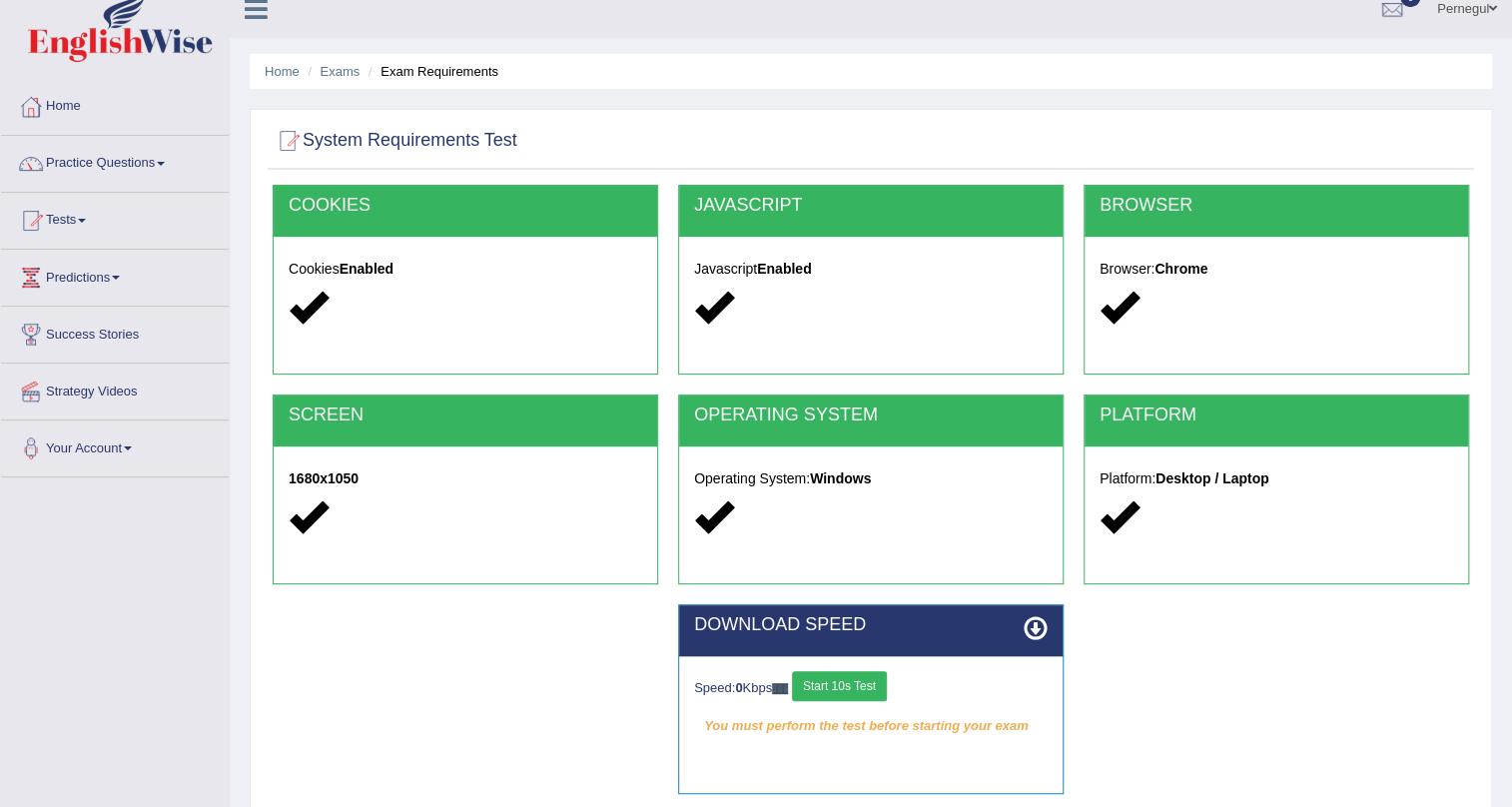 scroll, scrollTop: 0, scrollLeft: 0, axis: both 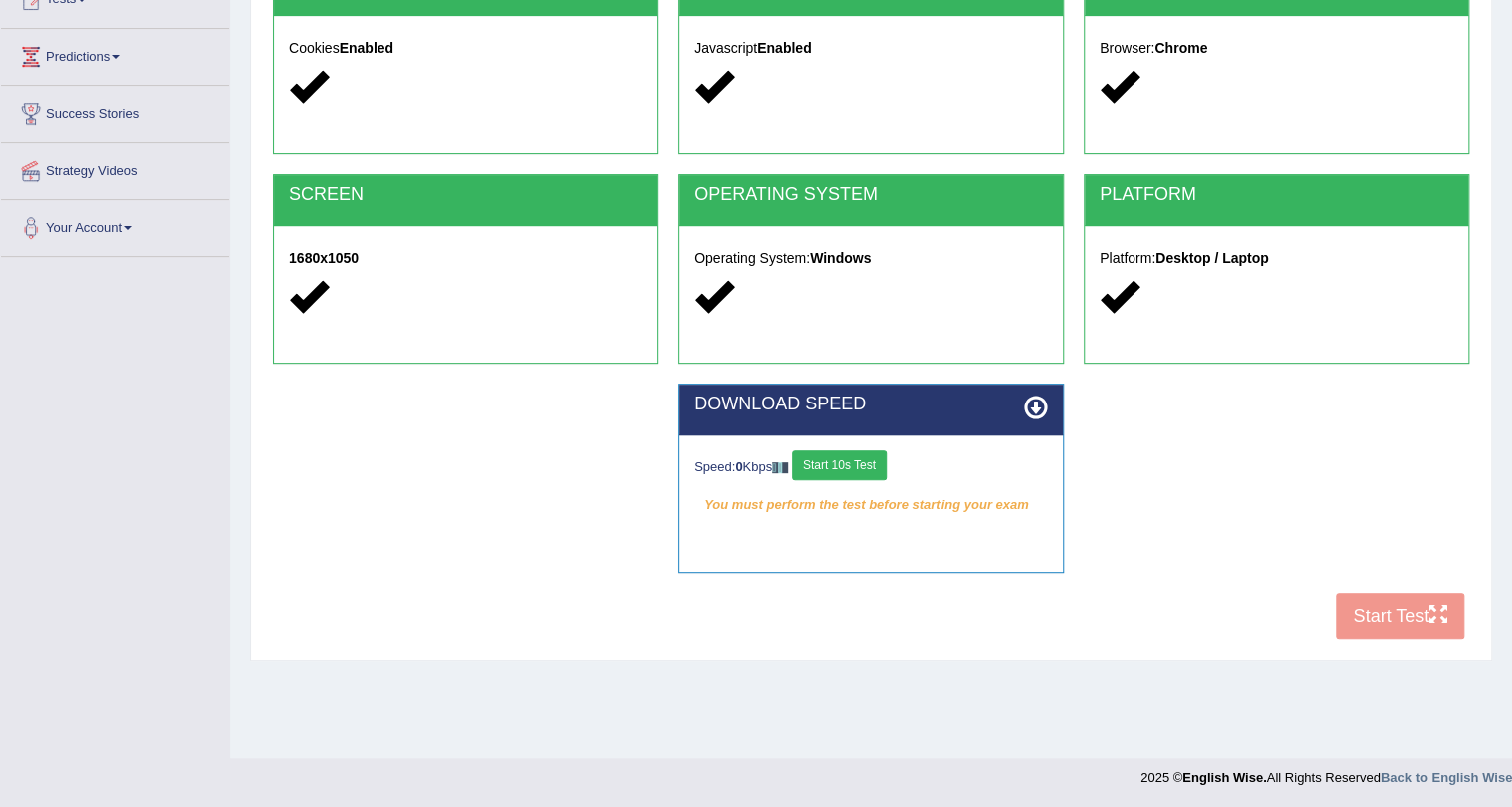 click on "Start 10s Test" at bounding box center (839, 465) 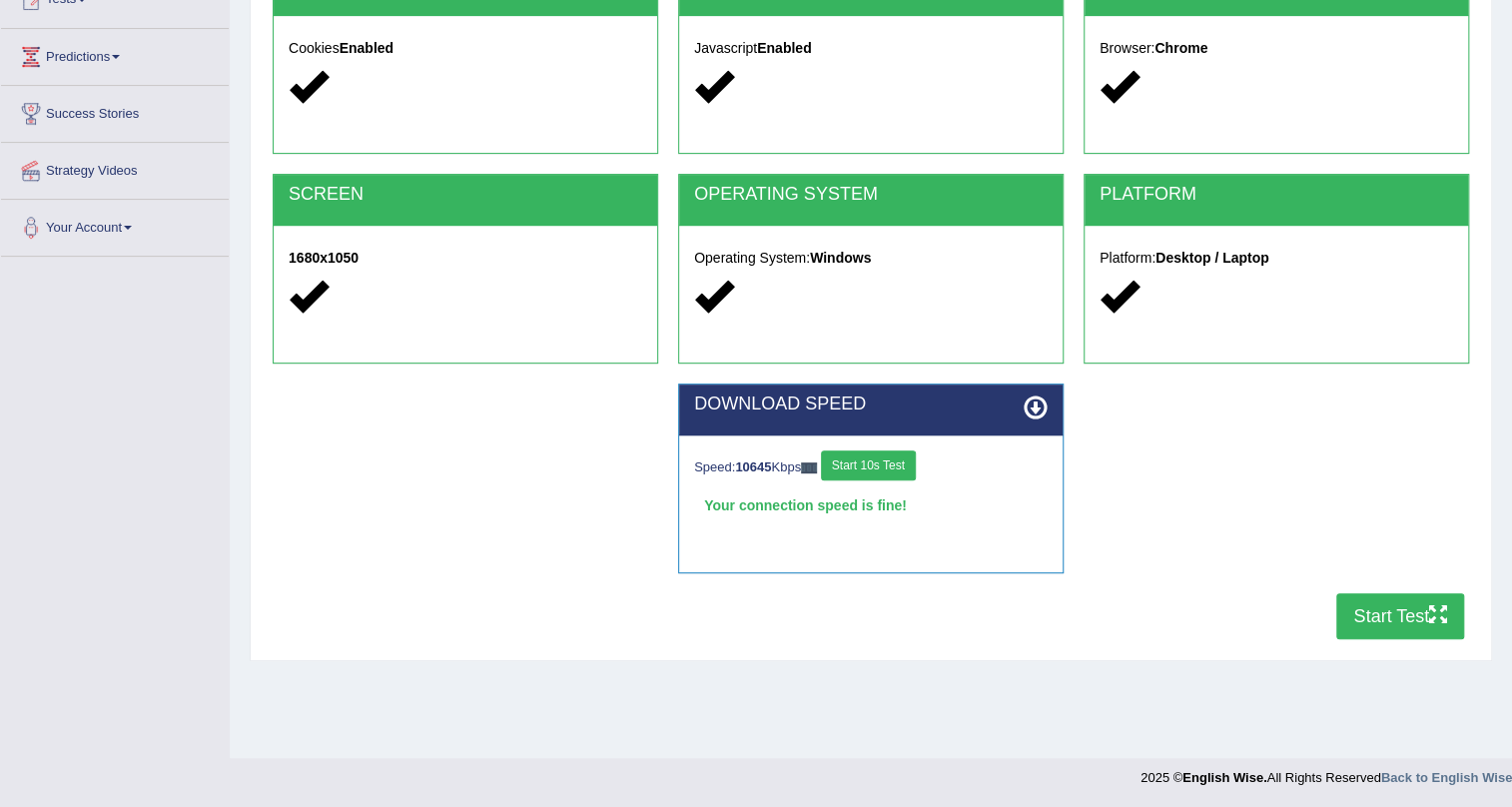 click on "Start Test" at bounding box center (1400, 616) 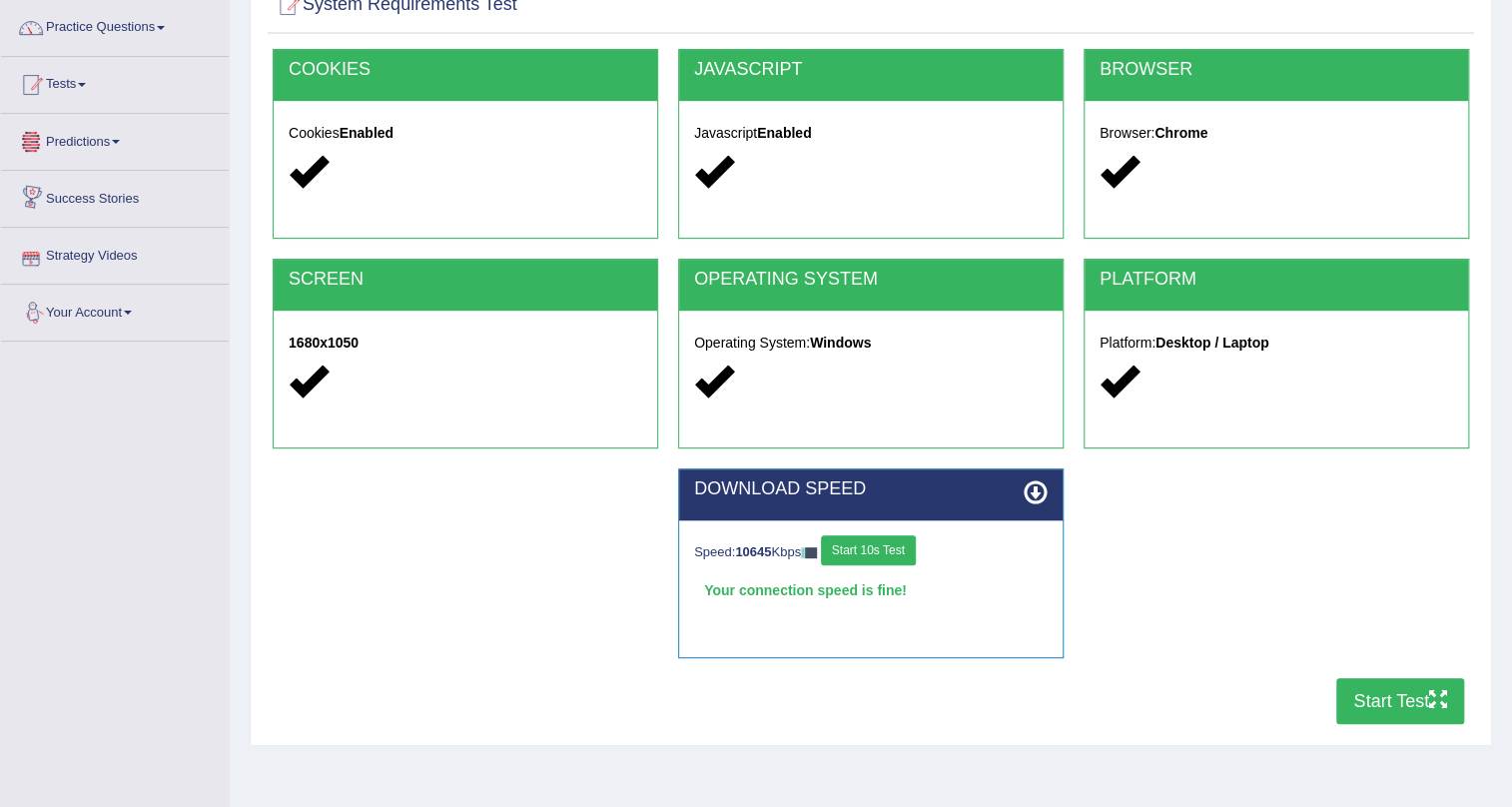 scroll, scrollTop: 0, scrollLeft: 0, axis: both 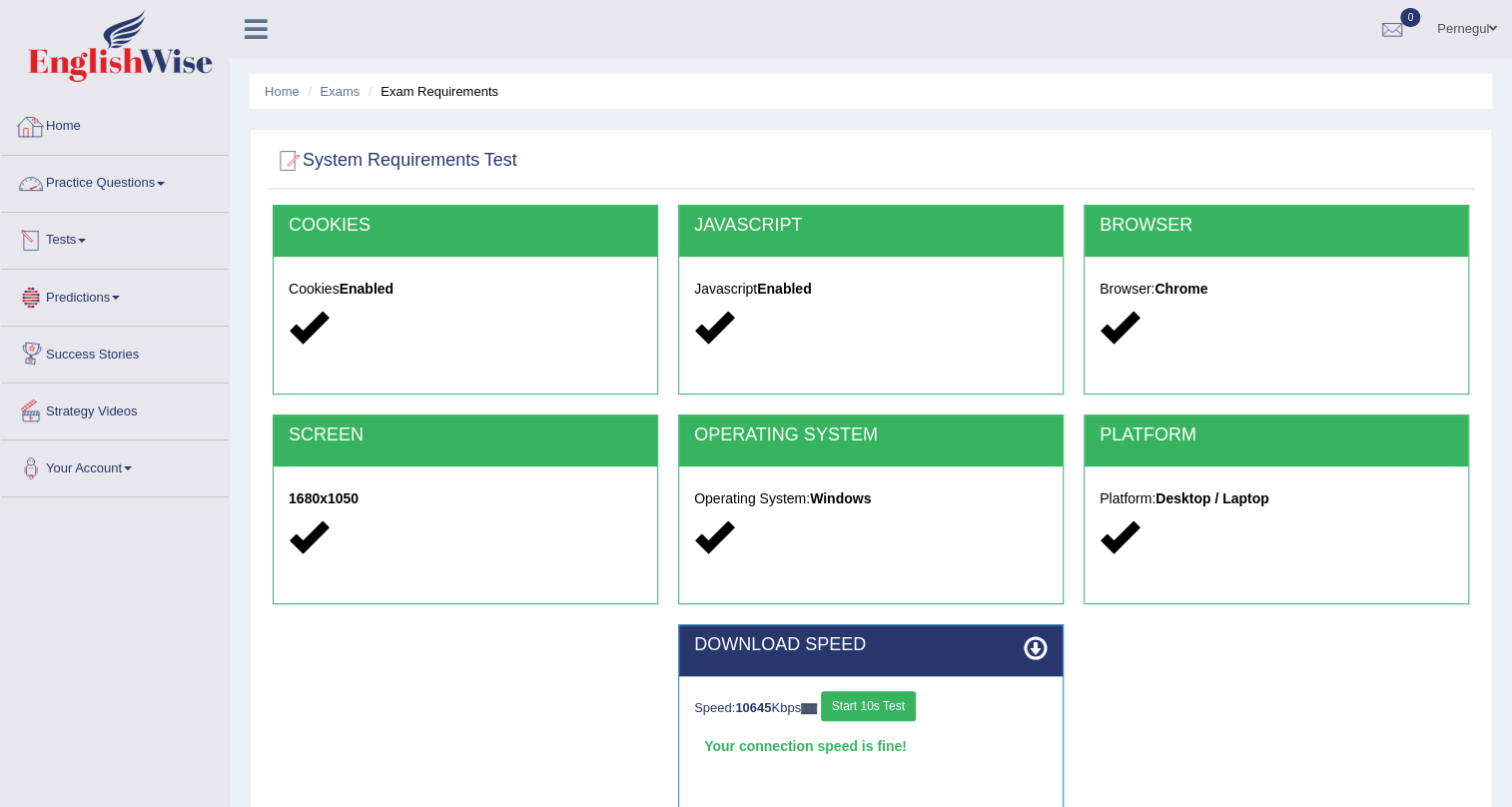 click on "Practice Questions" at bounding box center [115, 181] 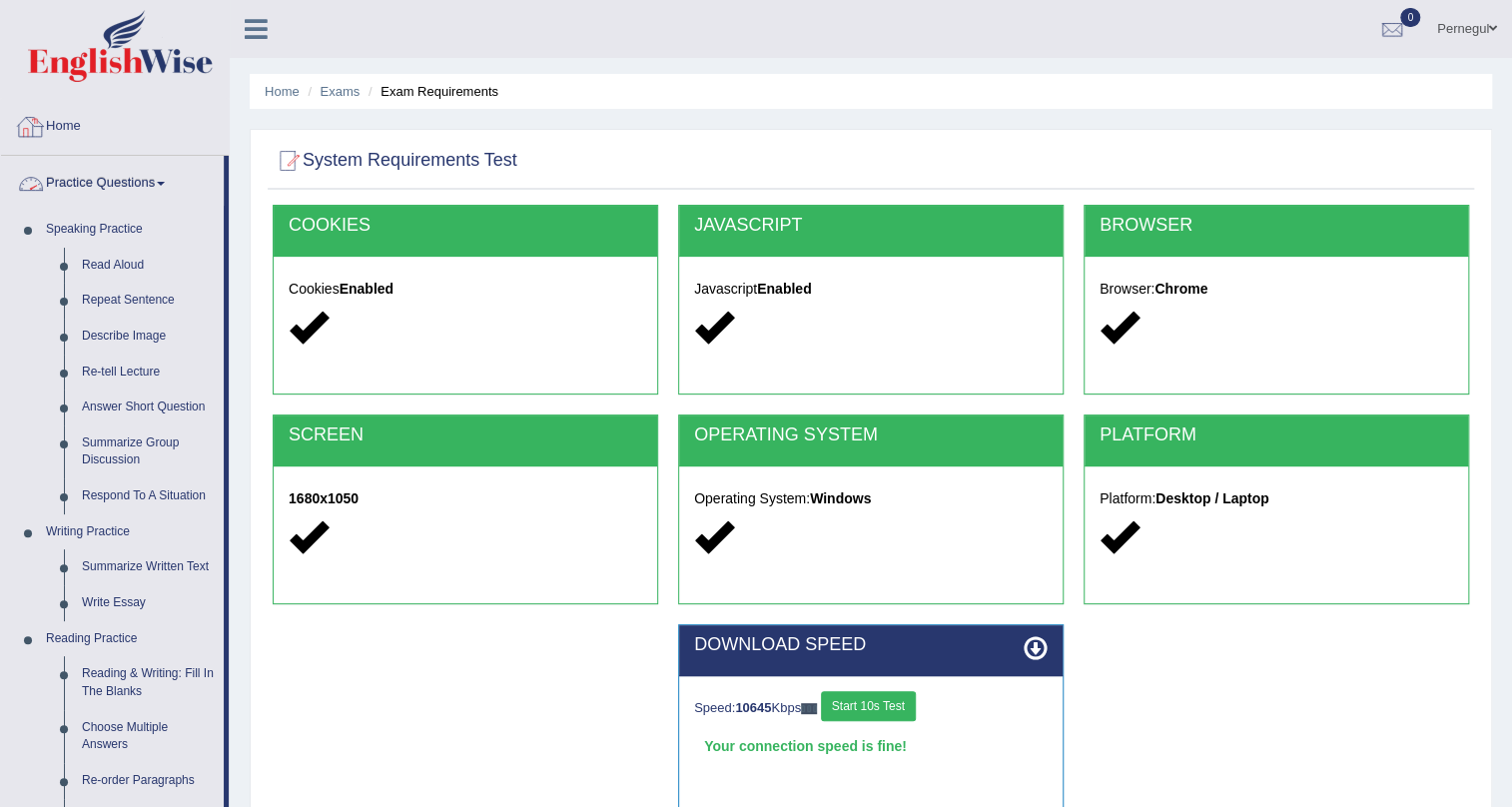 click on "Practice Questions" at bounding box center [112, 181] 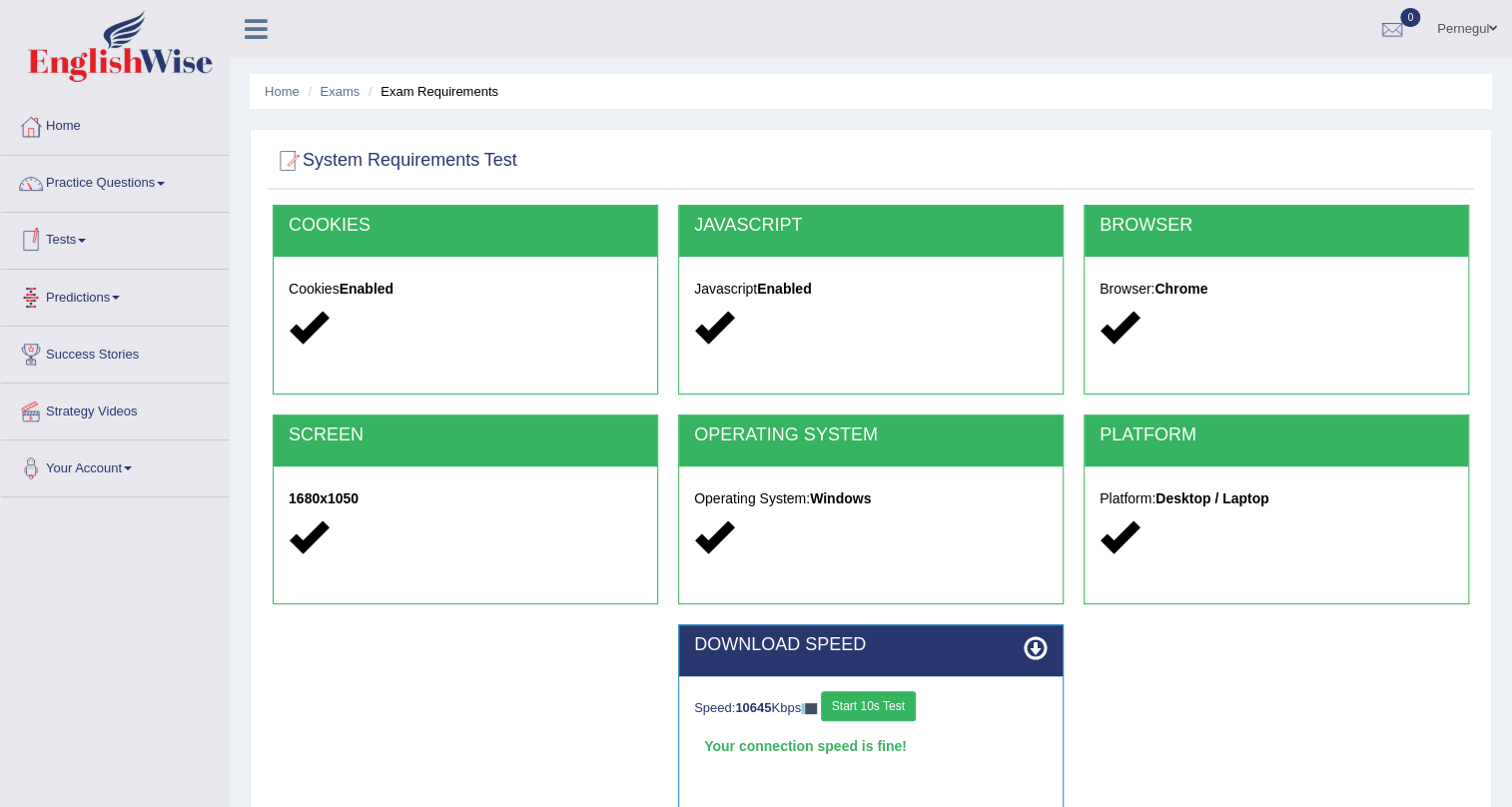 click on "Tests" at bounding box center [115, 238] 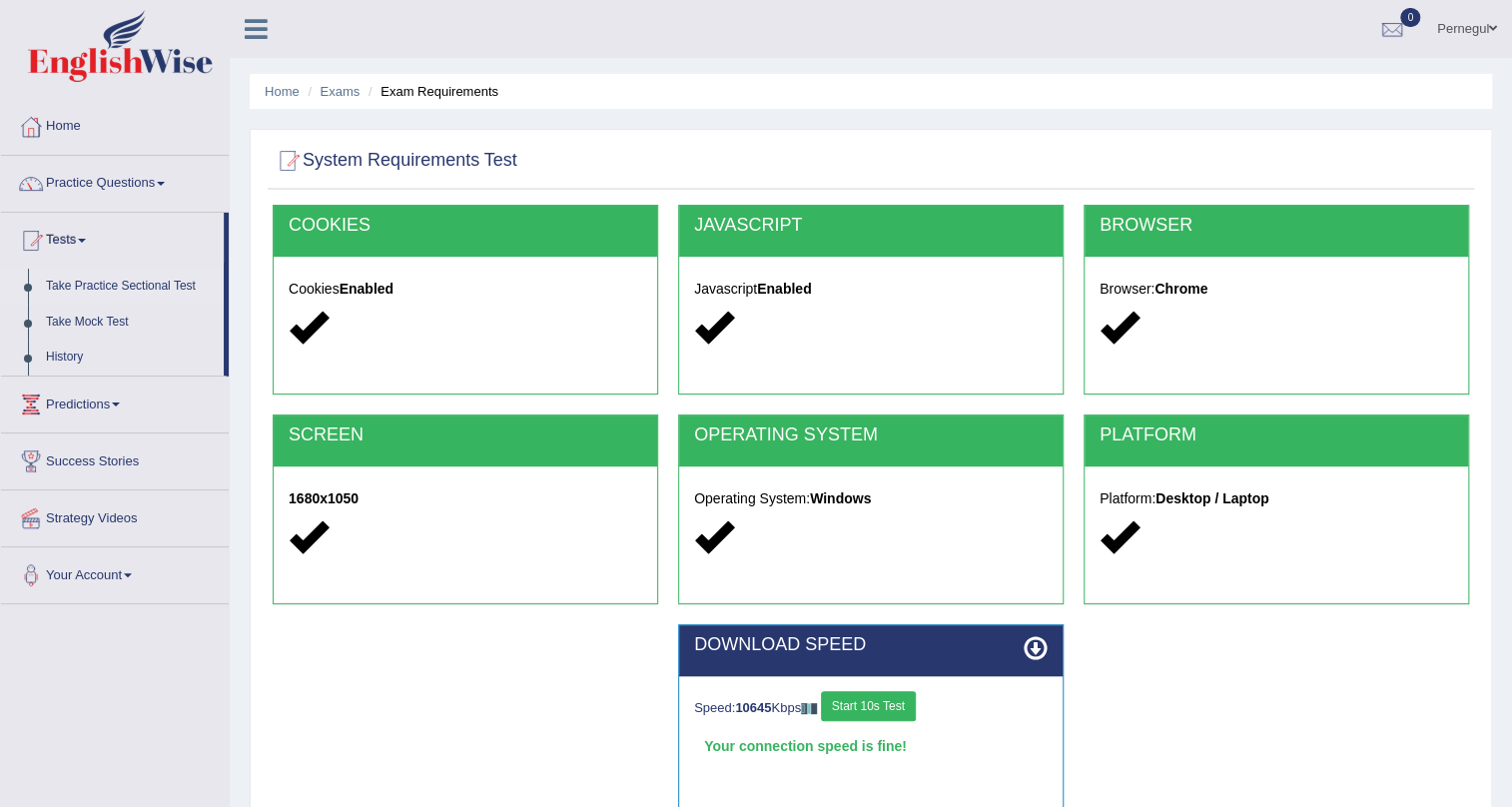 click on "Take Practice Sectional Test" at bounding box center (130, 287) 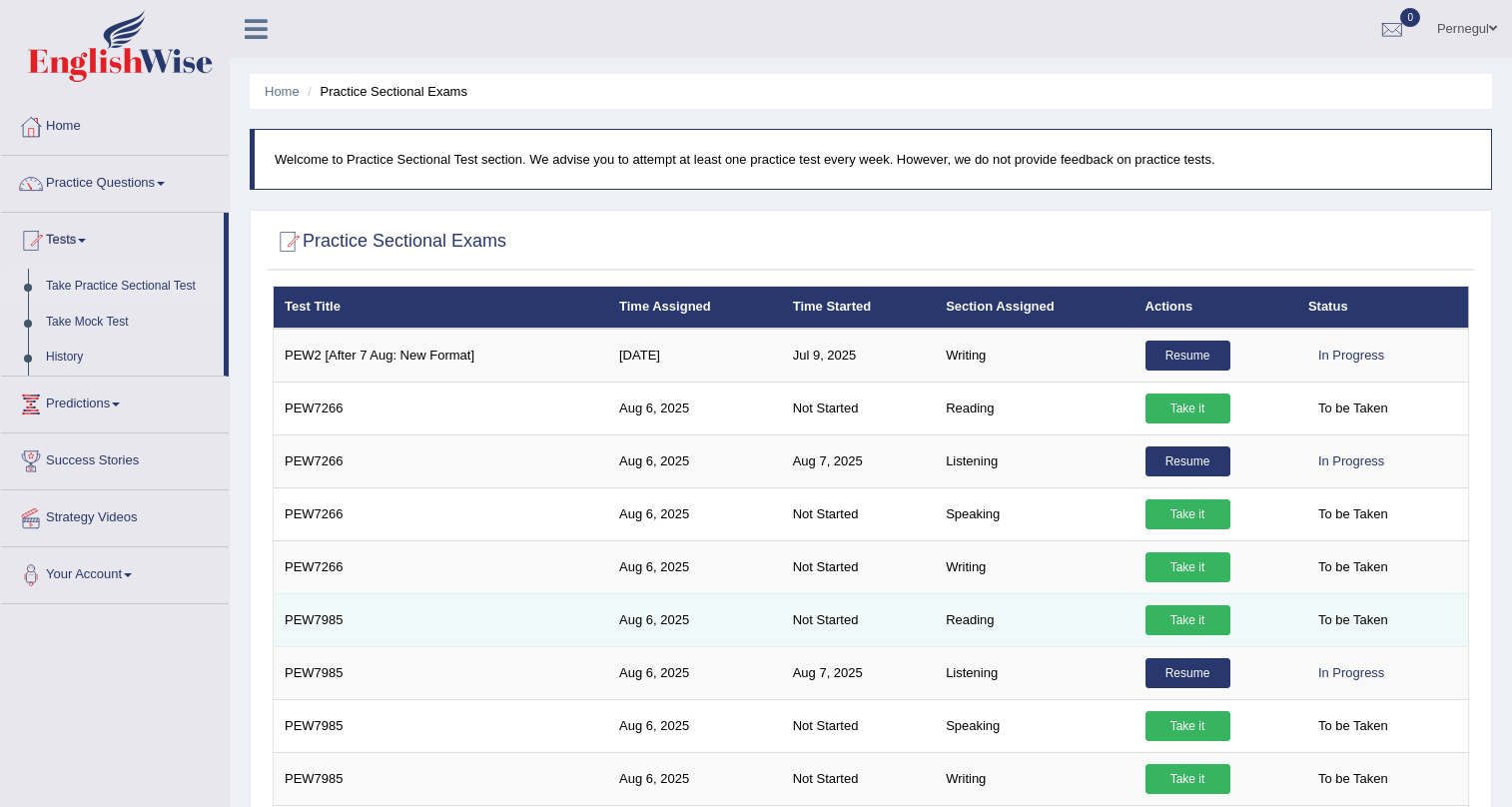 scroll, scrollTop: 0, scrollLeft: 0, axis: both 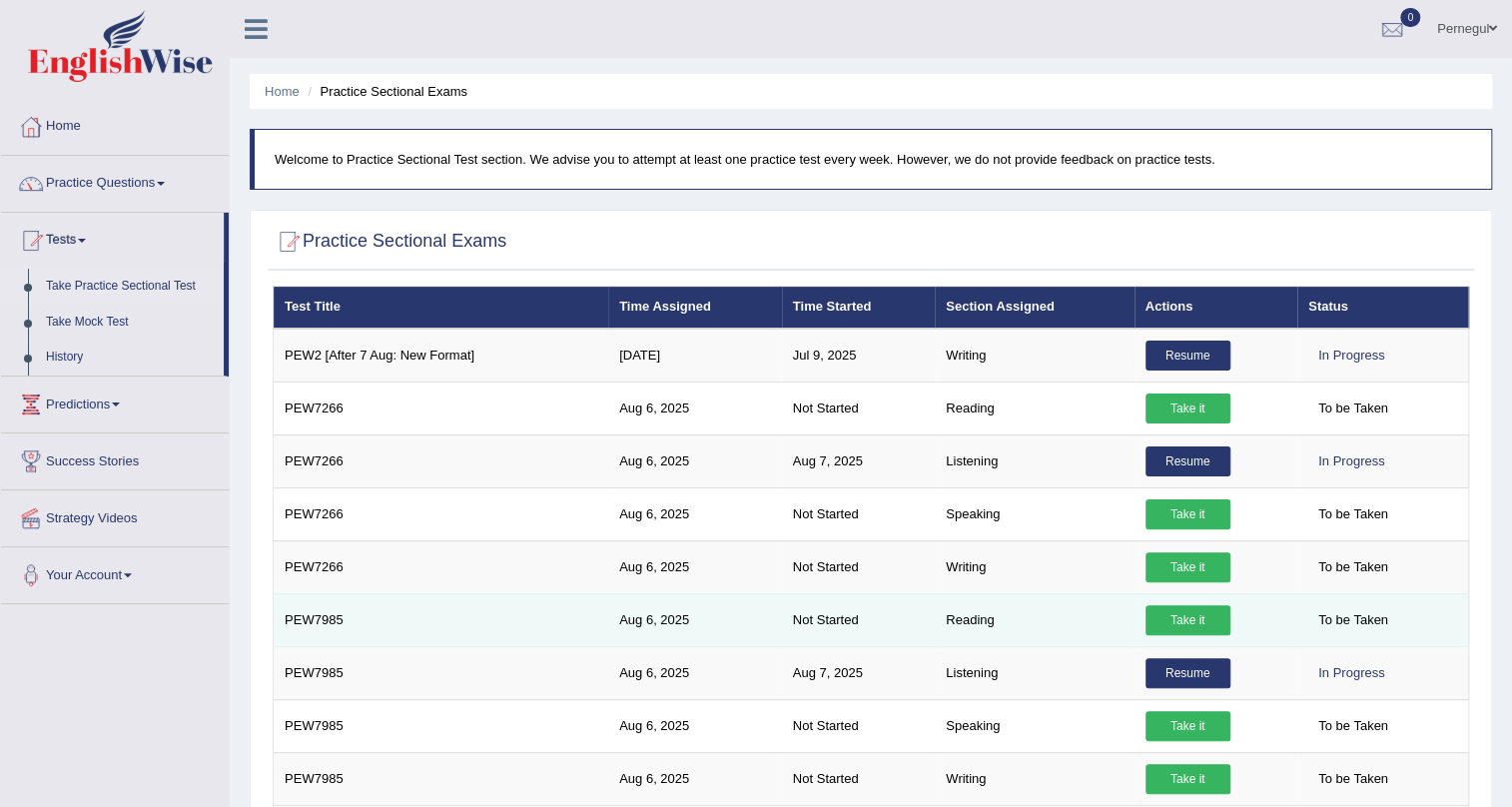 click on "Take it" at bounding box center [1187, 620] 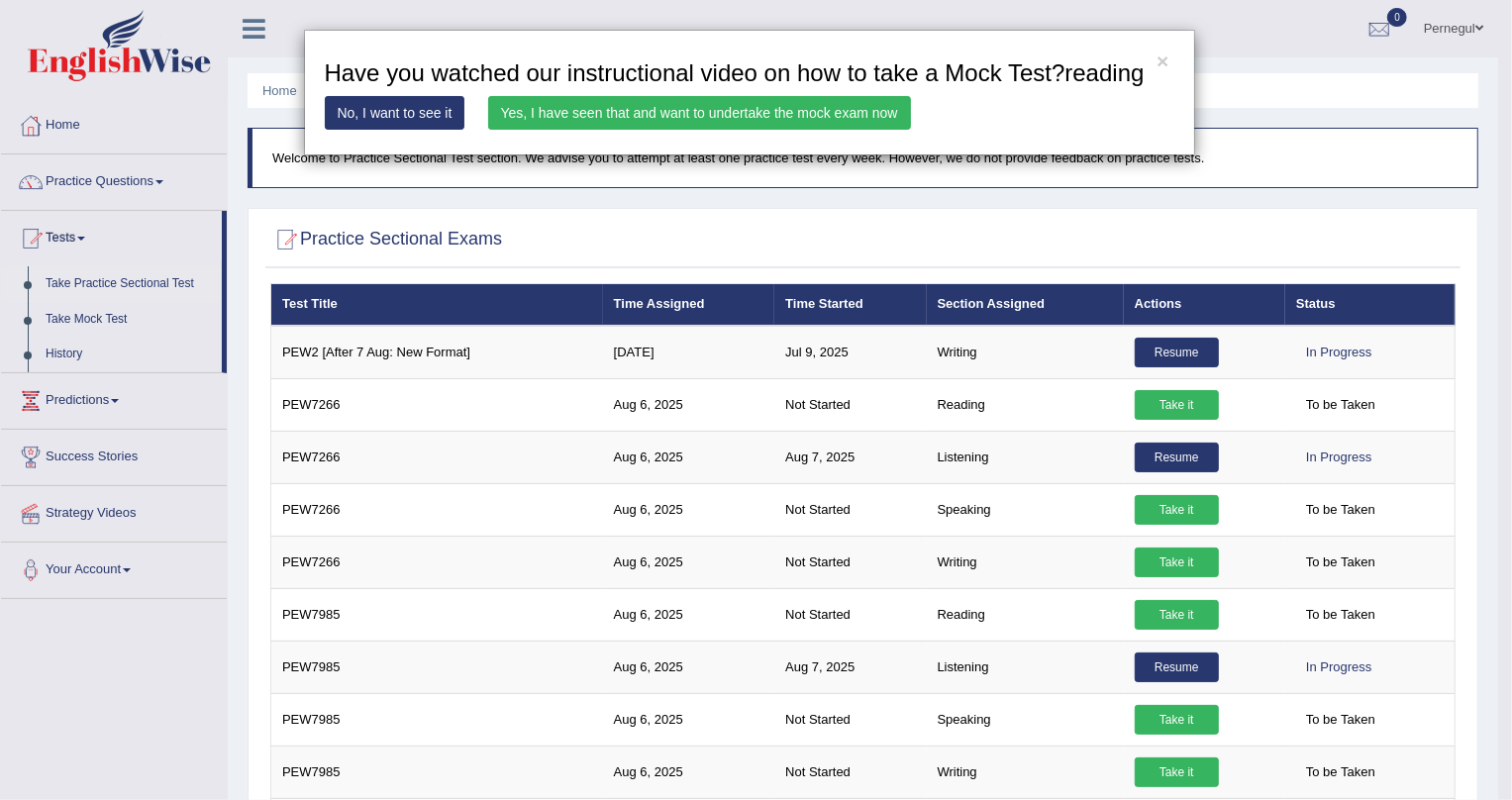 click on "Yes, I have seen that and want to undertake the mock exam now" at bounding box center (699, 113) 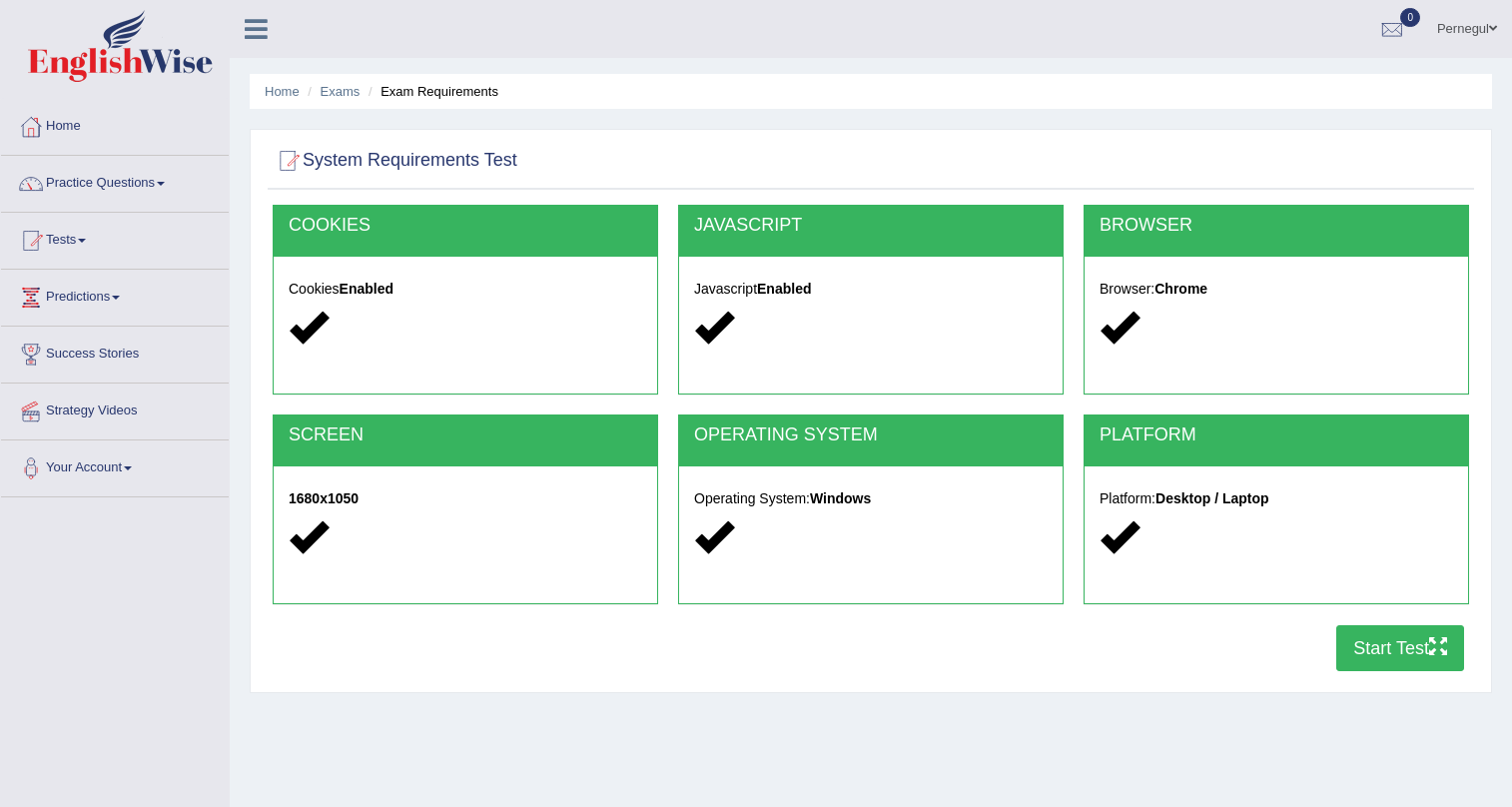 scroll, scrollTop: 0, scrollLeft: 0, axis: both 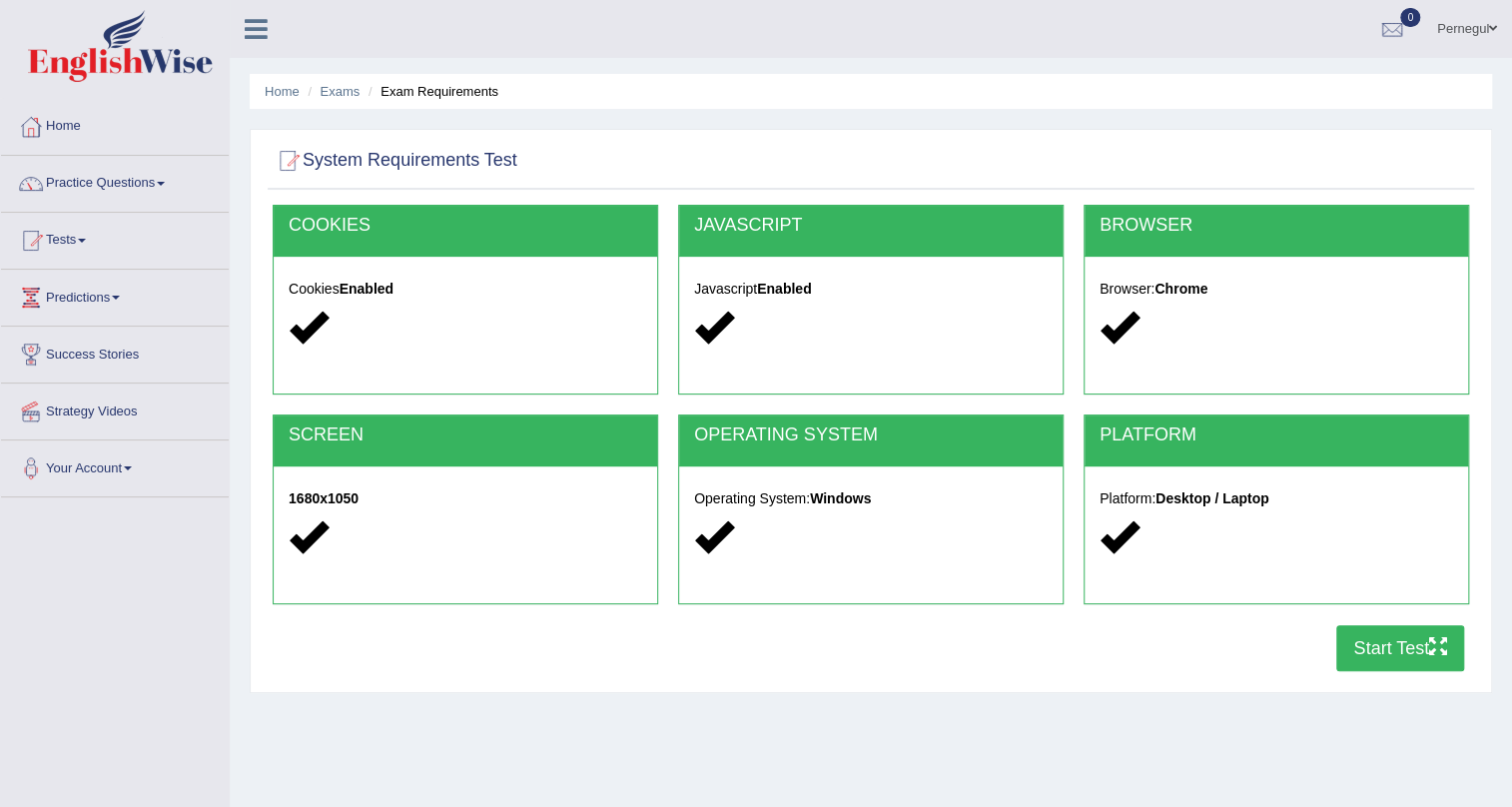 click on "Start Test" at bounding box center [1400, 648] 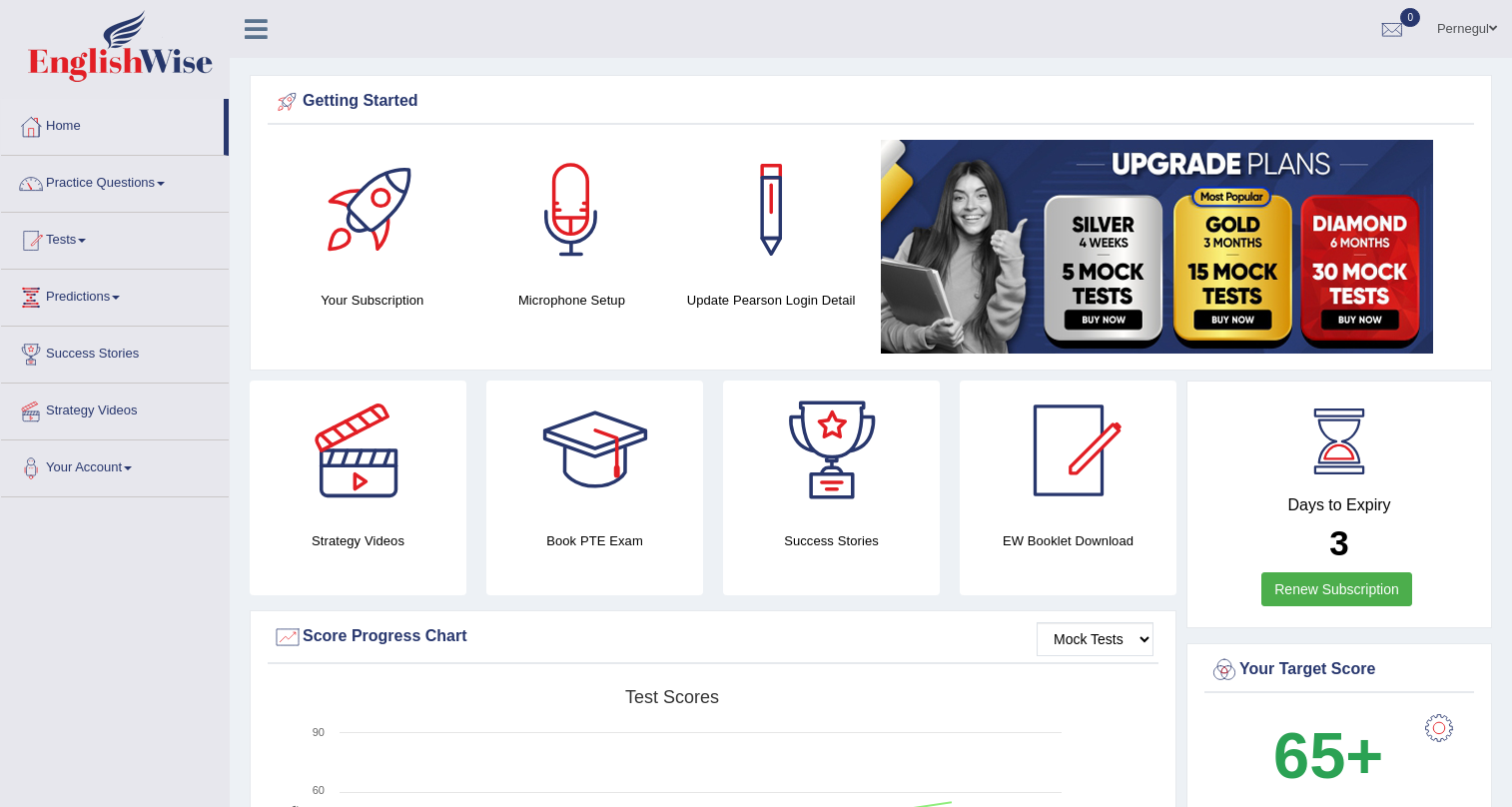 scroll, scrollTop: 0, scrollLeft: 0, axis: both 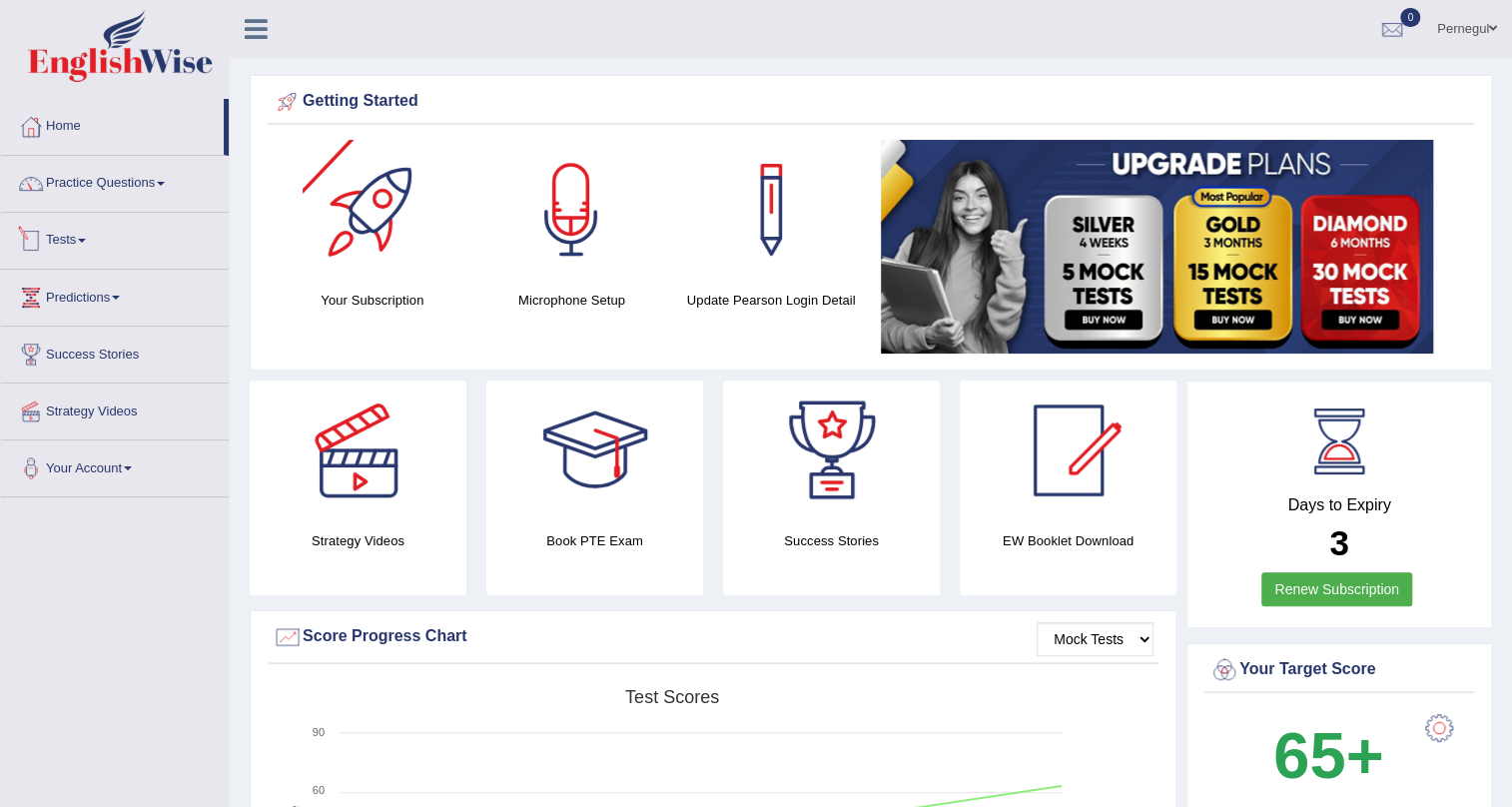 click on "Tests" at bounding box center (115, 238) 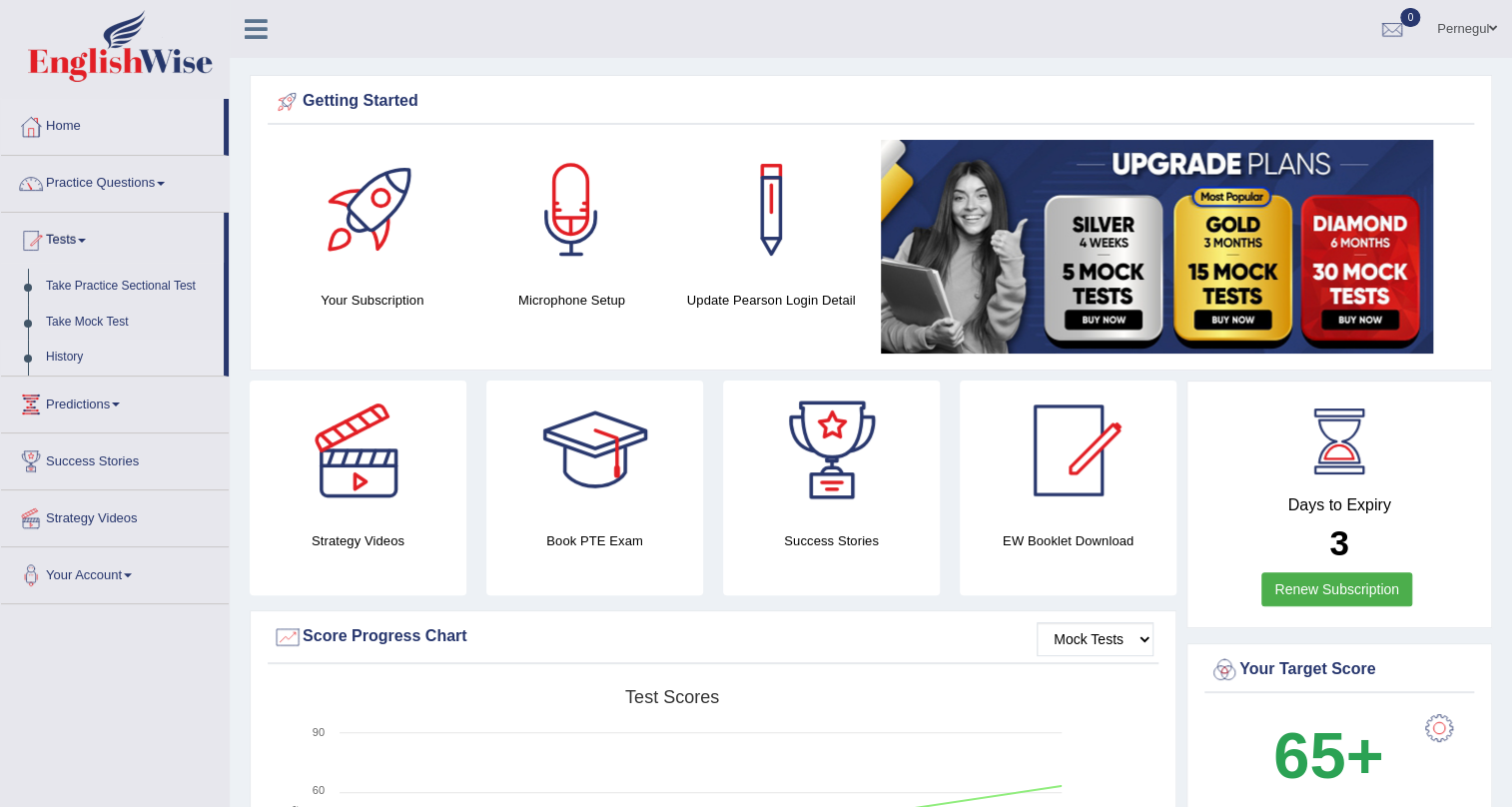 click on "History" at bounding box center (130, 358) 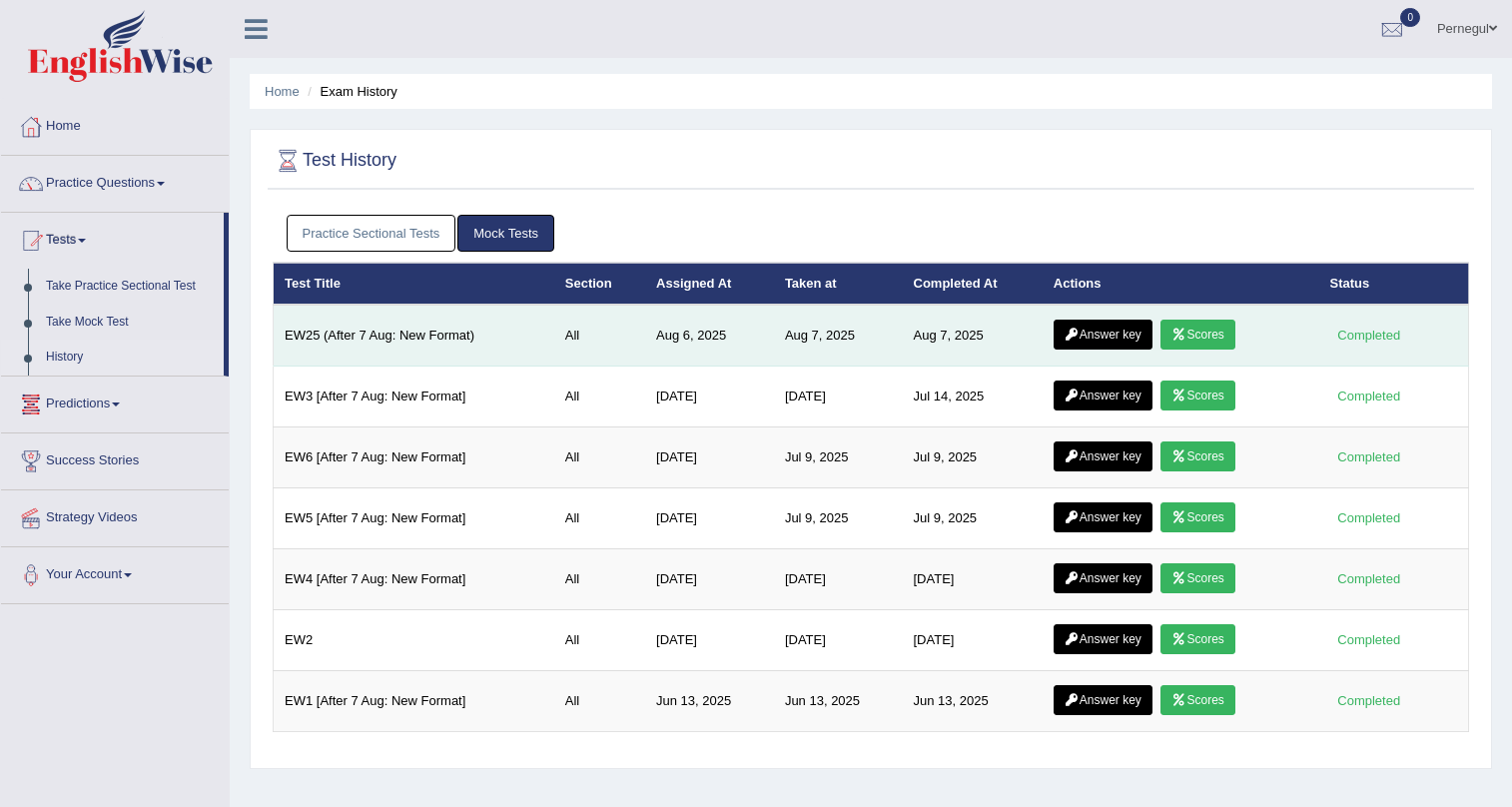 scroll, scrollTop: 0, scrollLeft: 0, axis: both 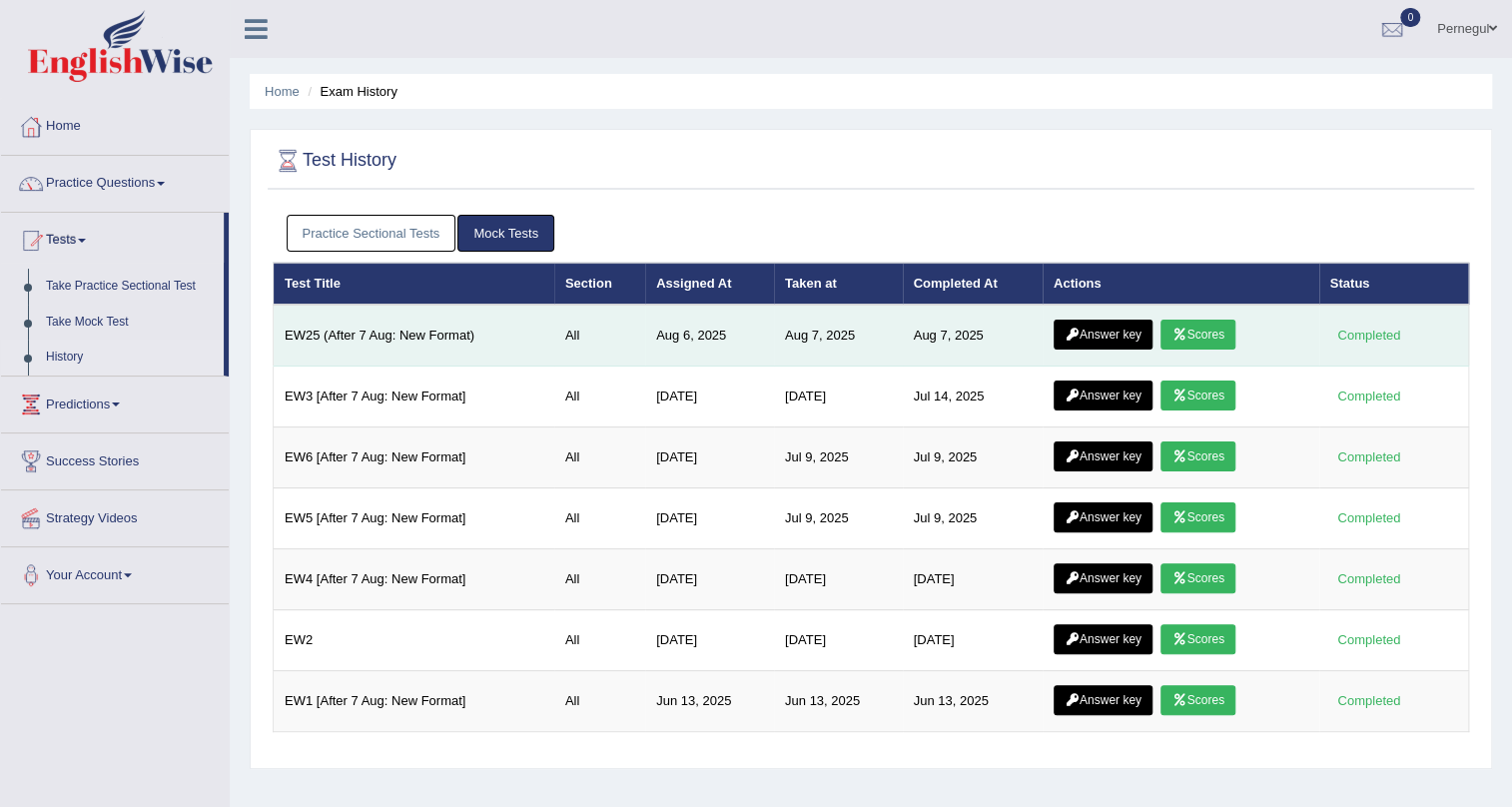 click on "Scores" at bounding box center (1197, 335) 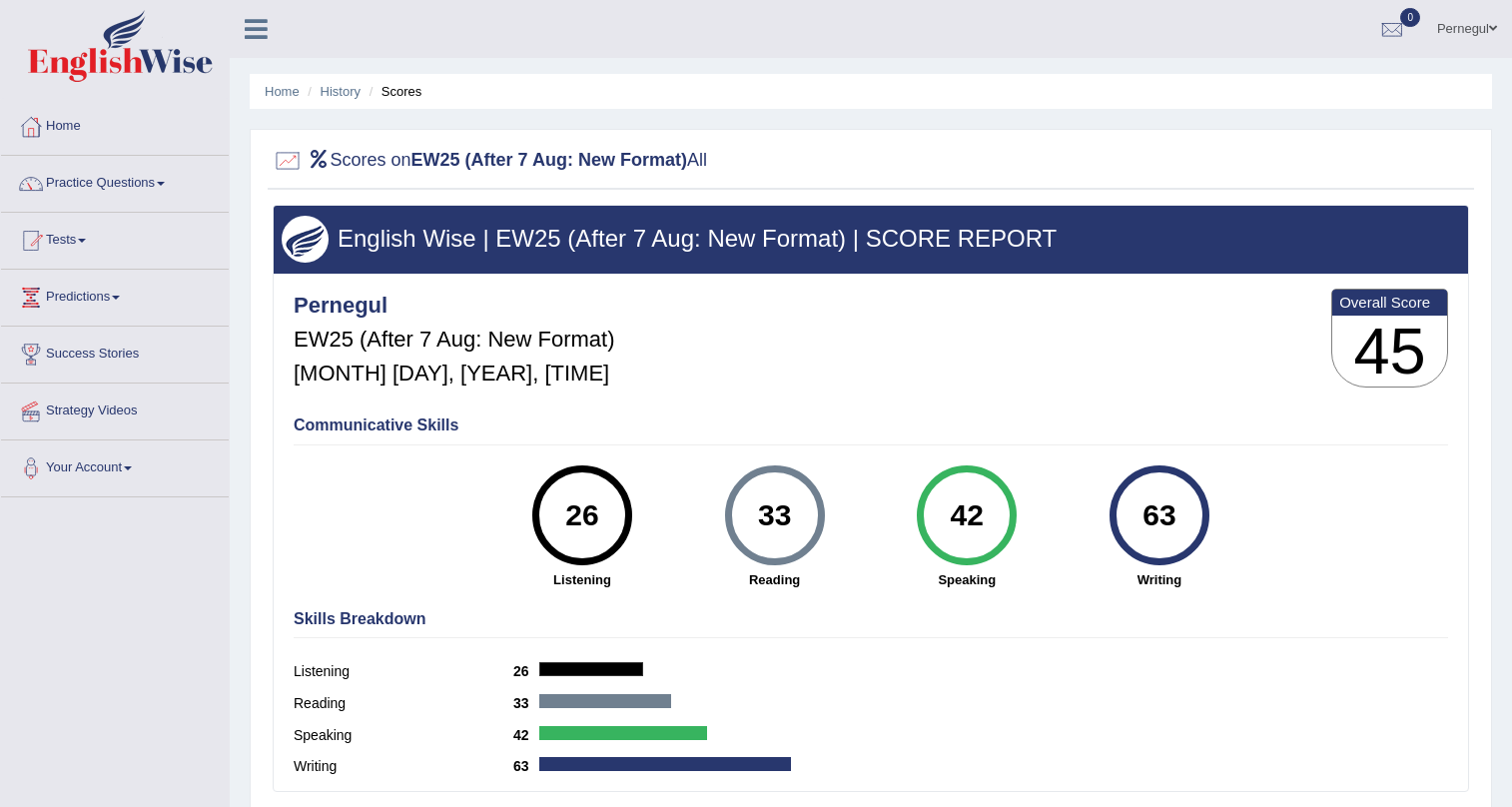 scroll, scrollTop: 0, scrollLeft: 0, axis: both 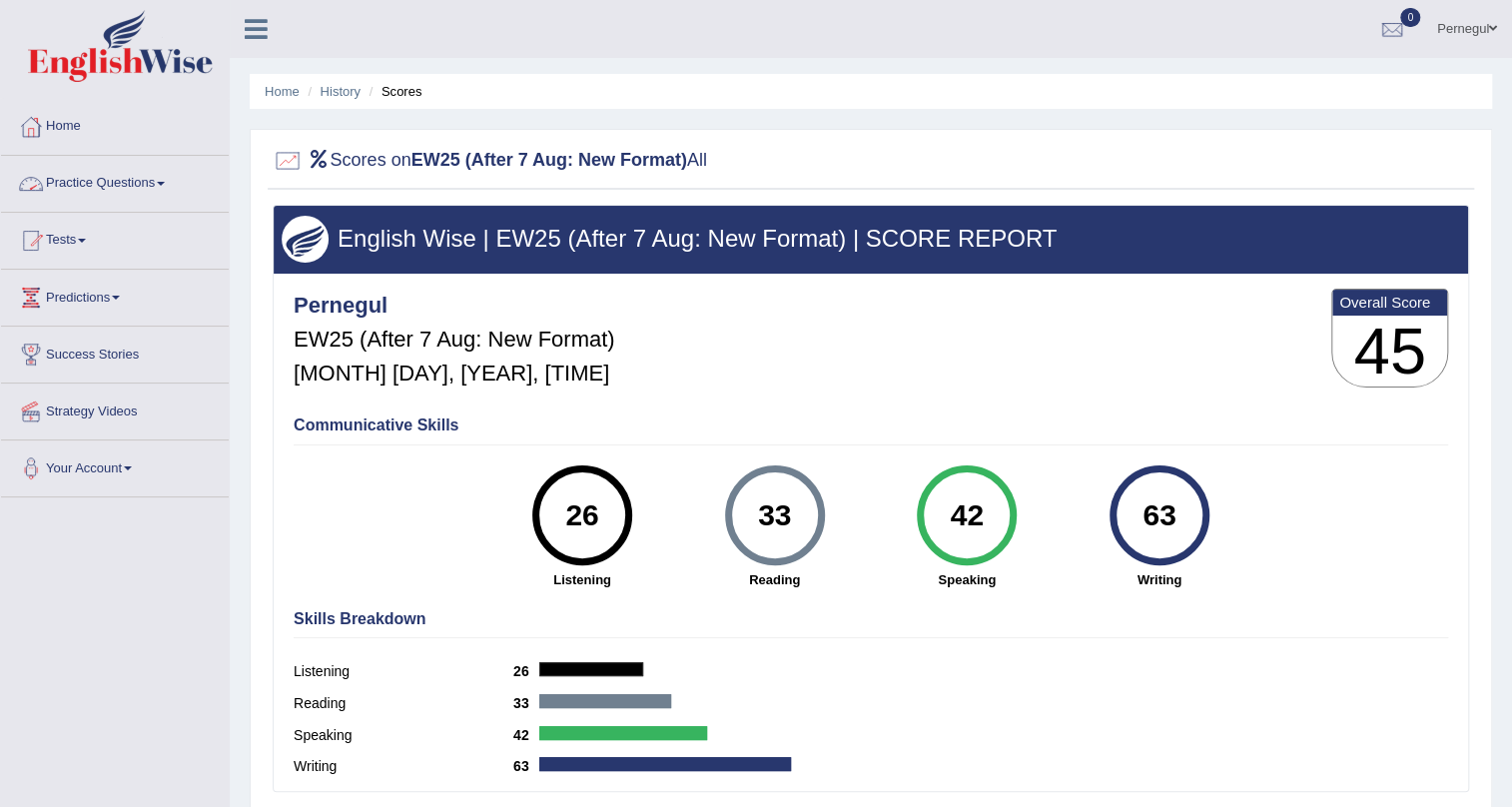 click on "Practice Questions" at bounding box center (115, 181) 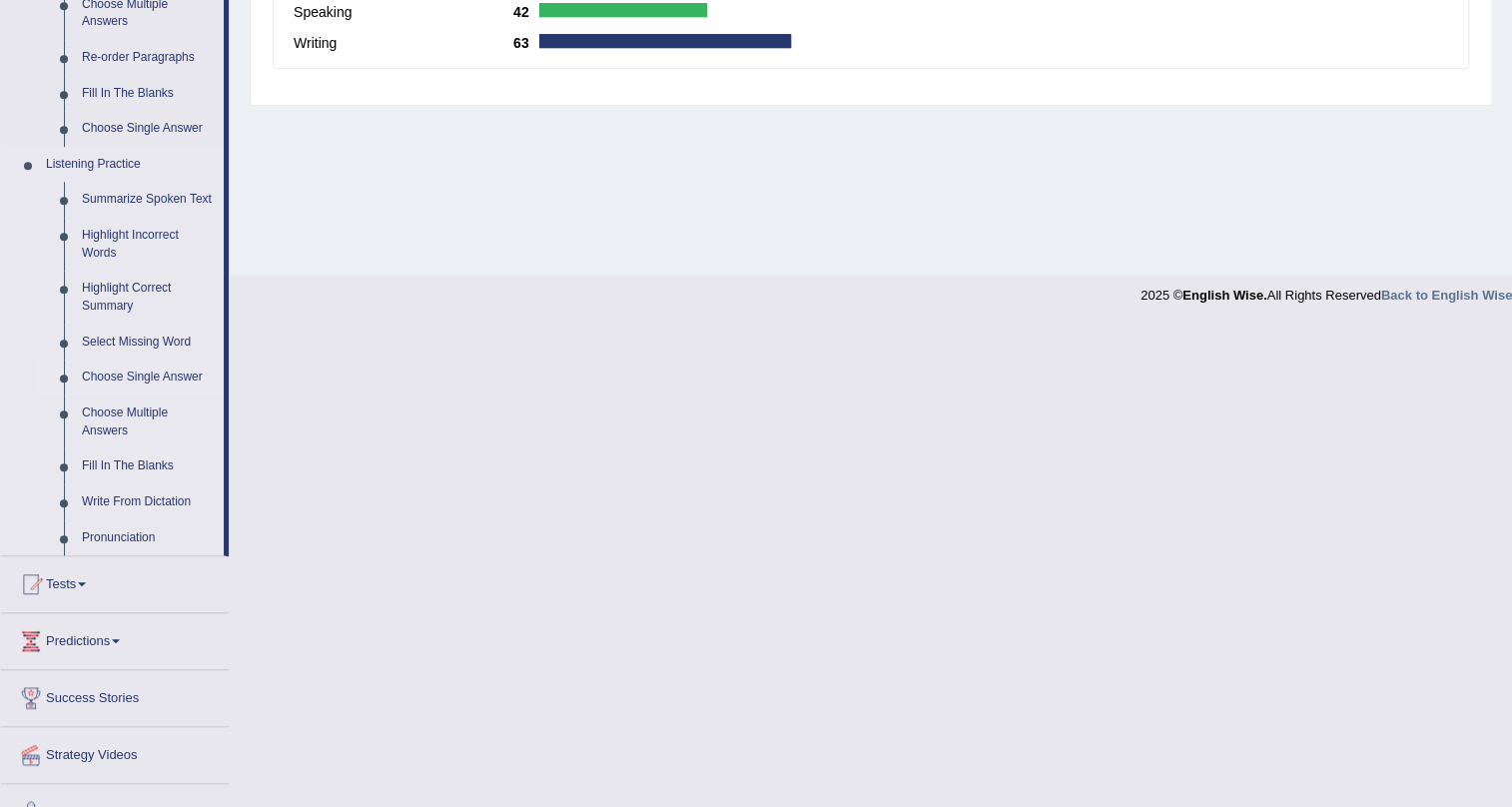 scroll, scrollTop: 726, scrollLeft: 0, axis: vertical 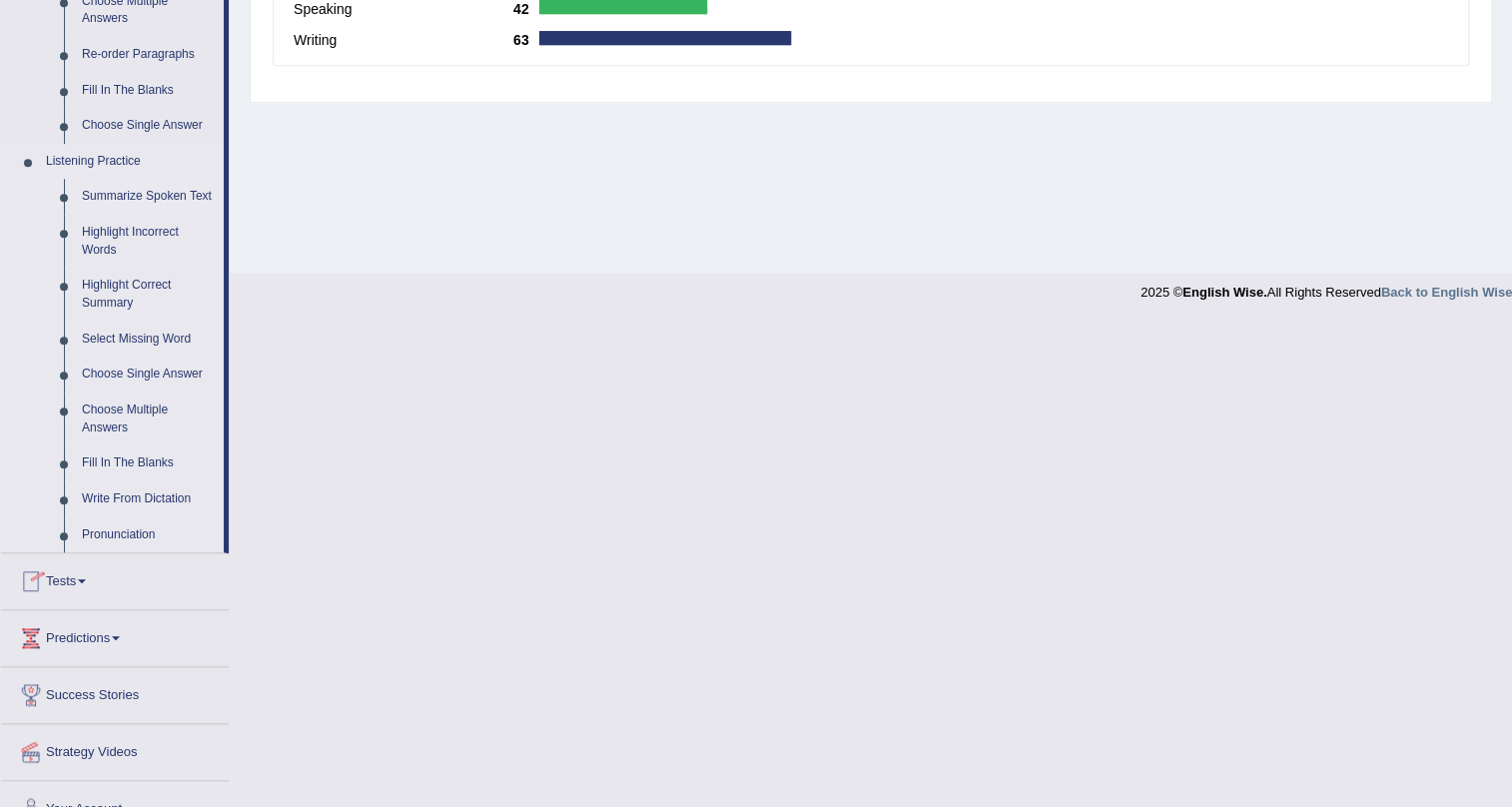 click on "Summarize Spoken Text" at bounding box center [148, 197] 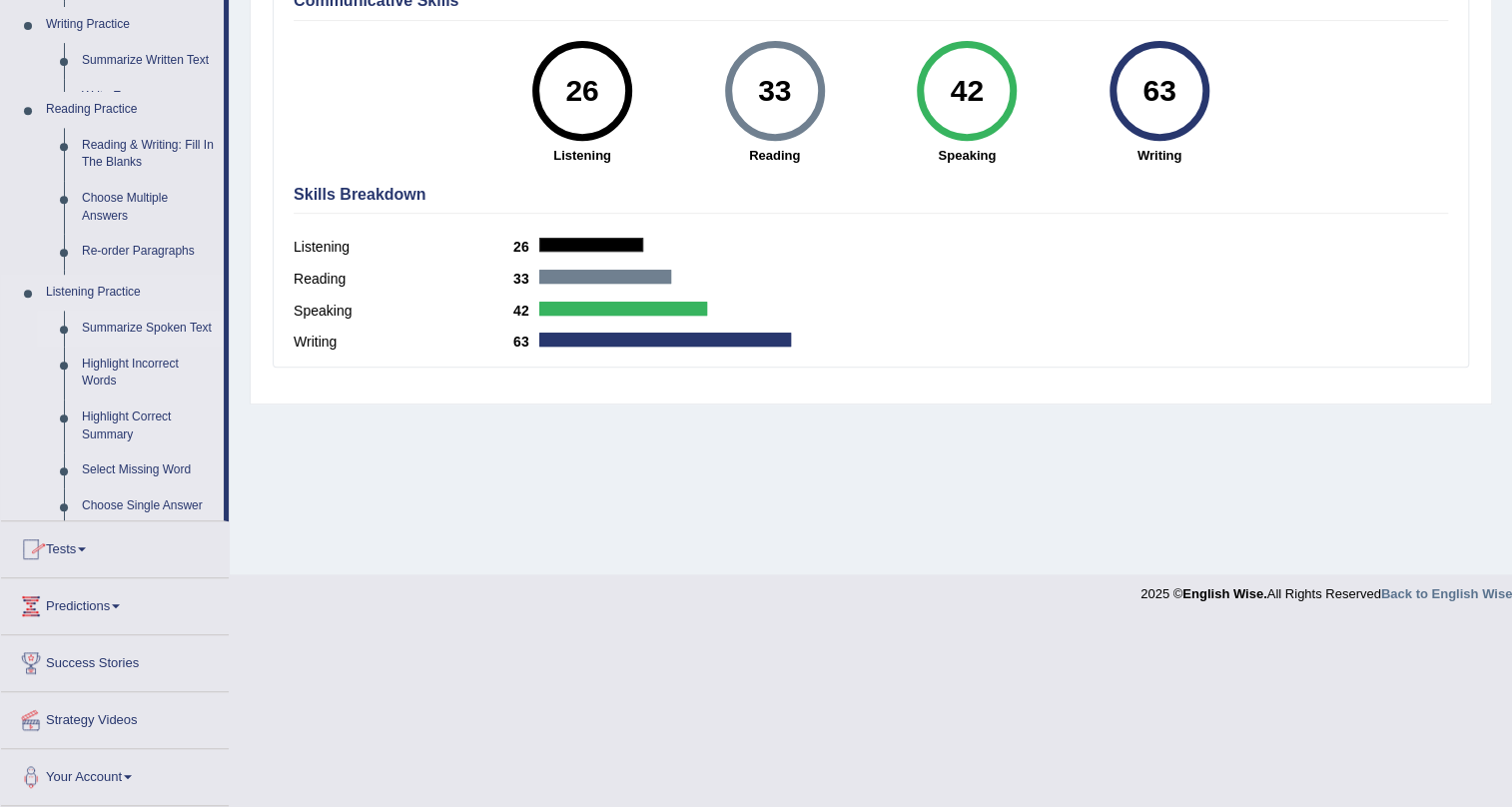 scroll, scrollTop: 241, scrollLeft: 0, axis: vertical 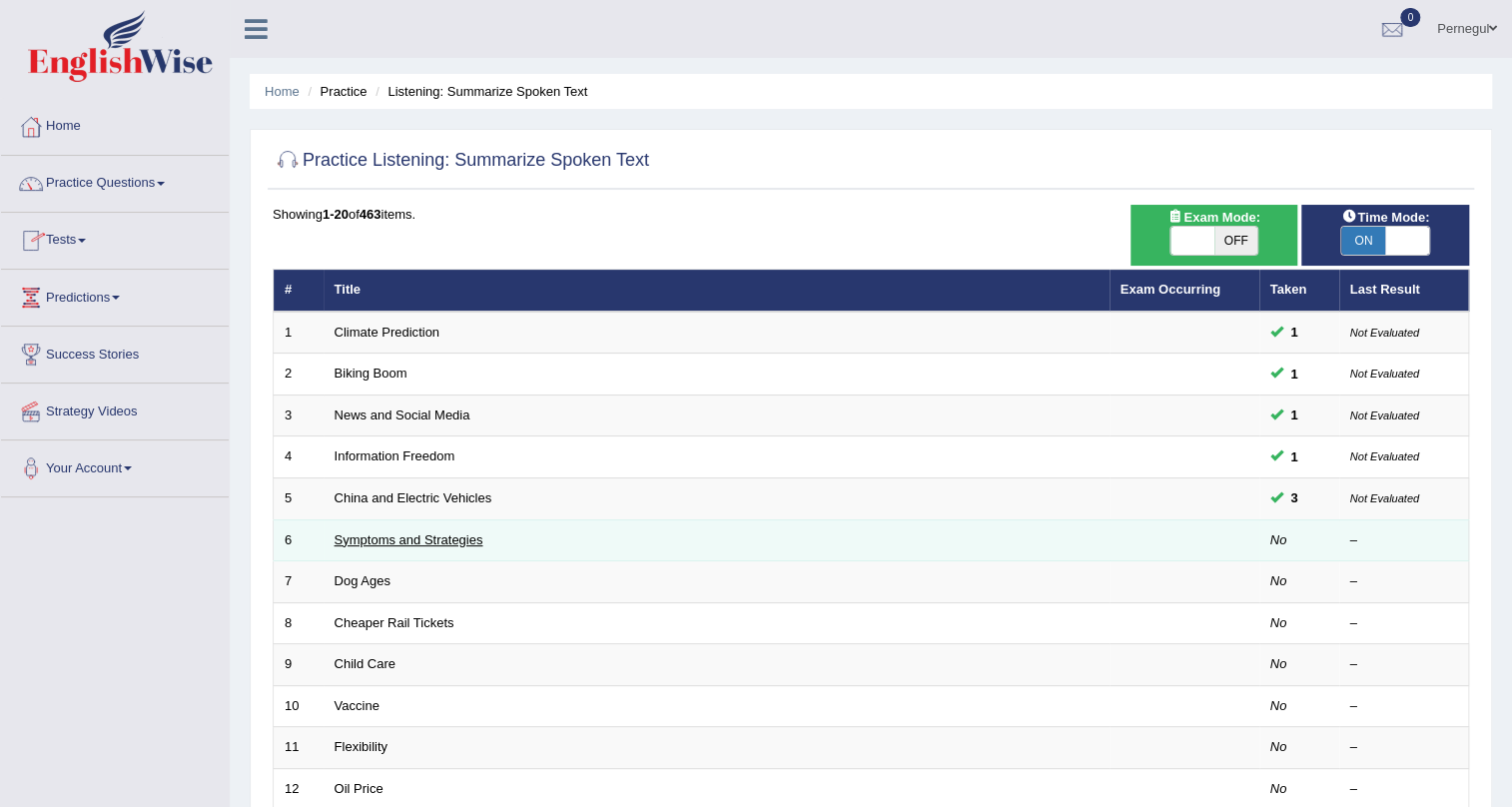 click on "Symptoms and Strategies" at bounding box center (408, 539) 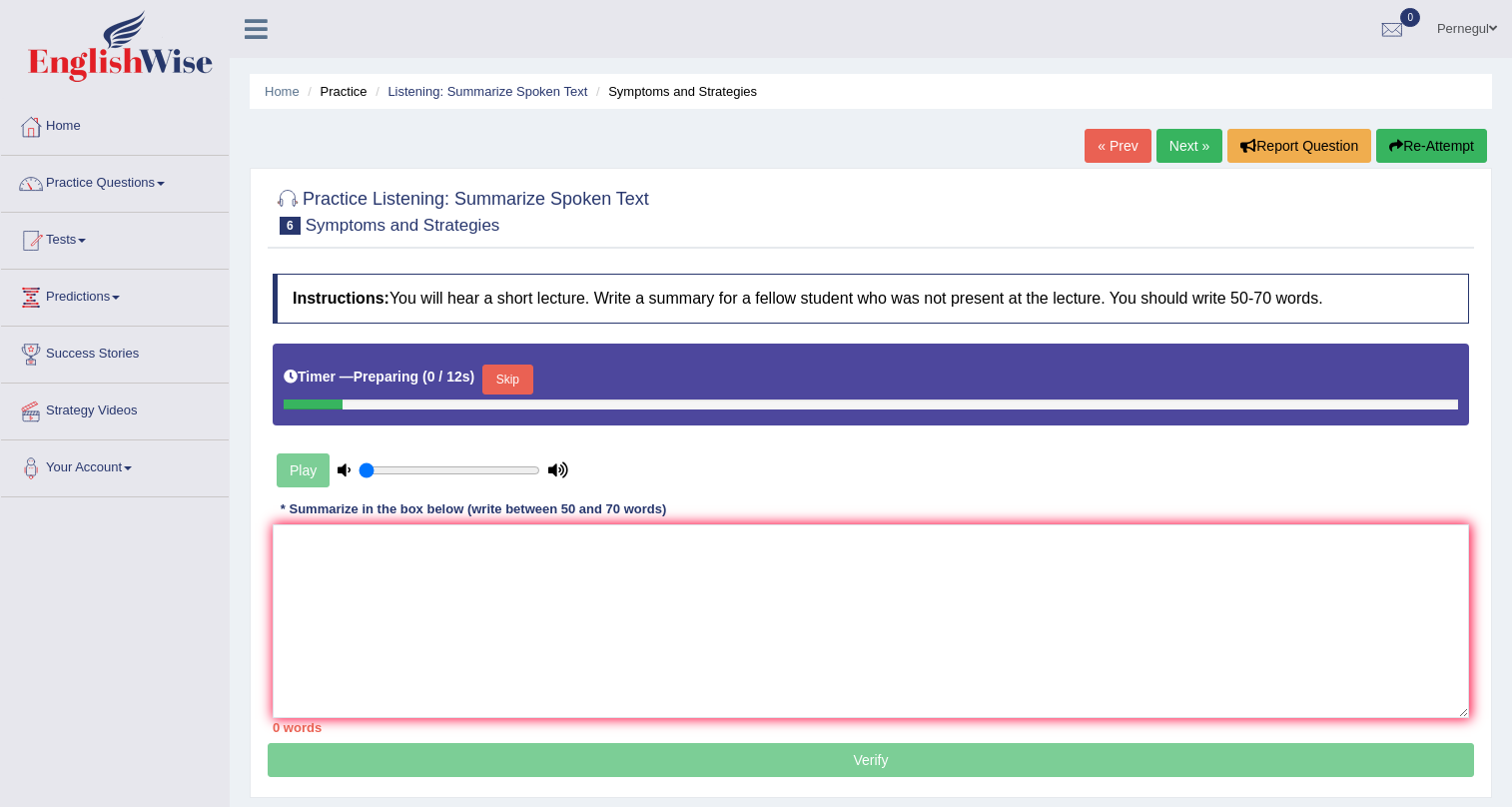 scroll, scrollTop: 0, scrollLeft: 0, axis: both 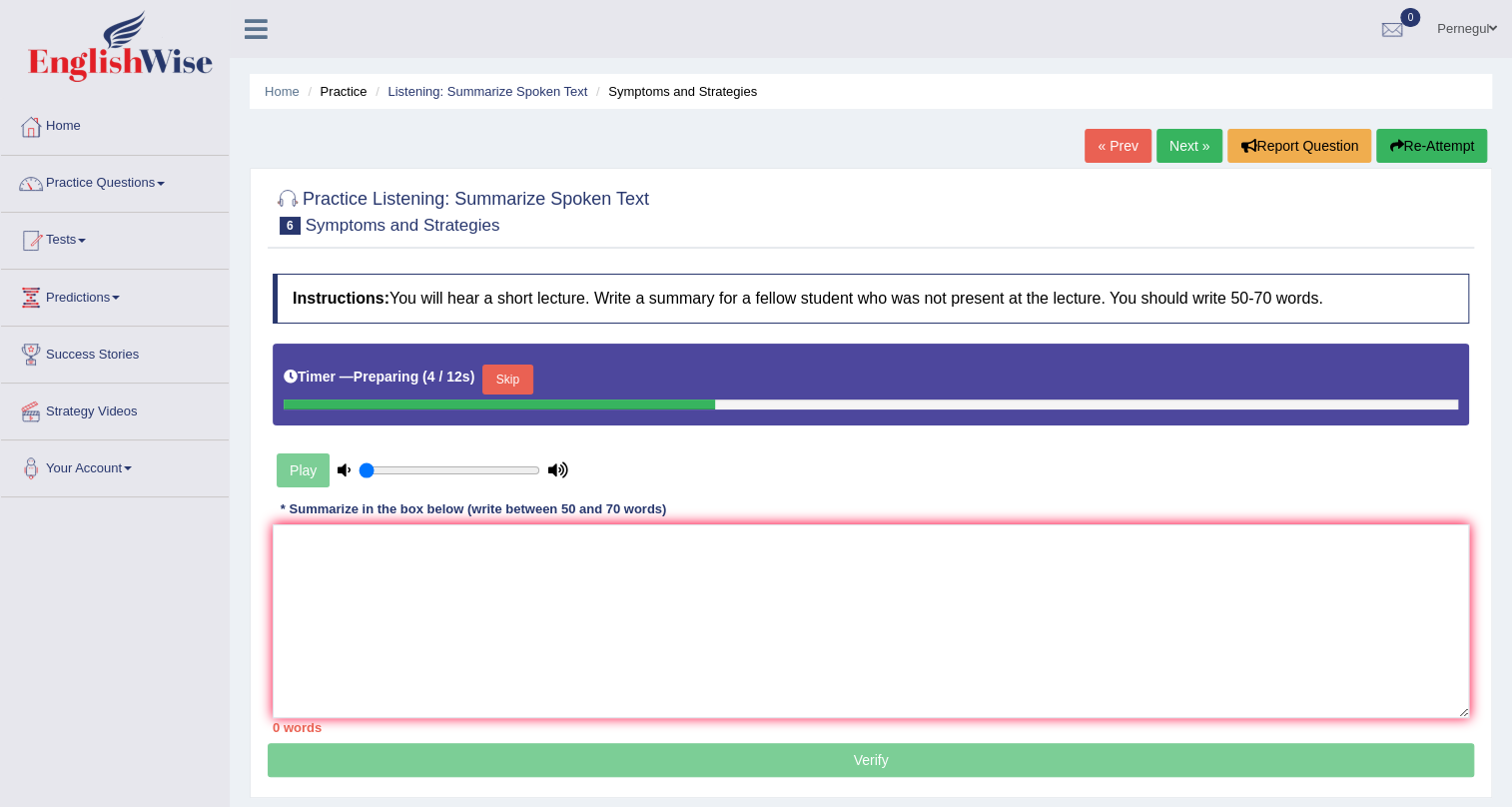 click on "Skip" at bounding box center (507, 380) 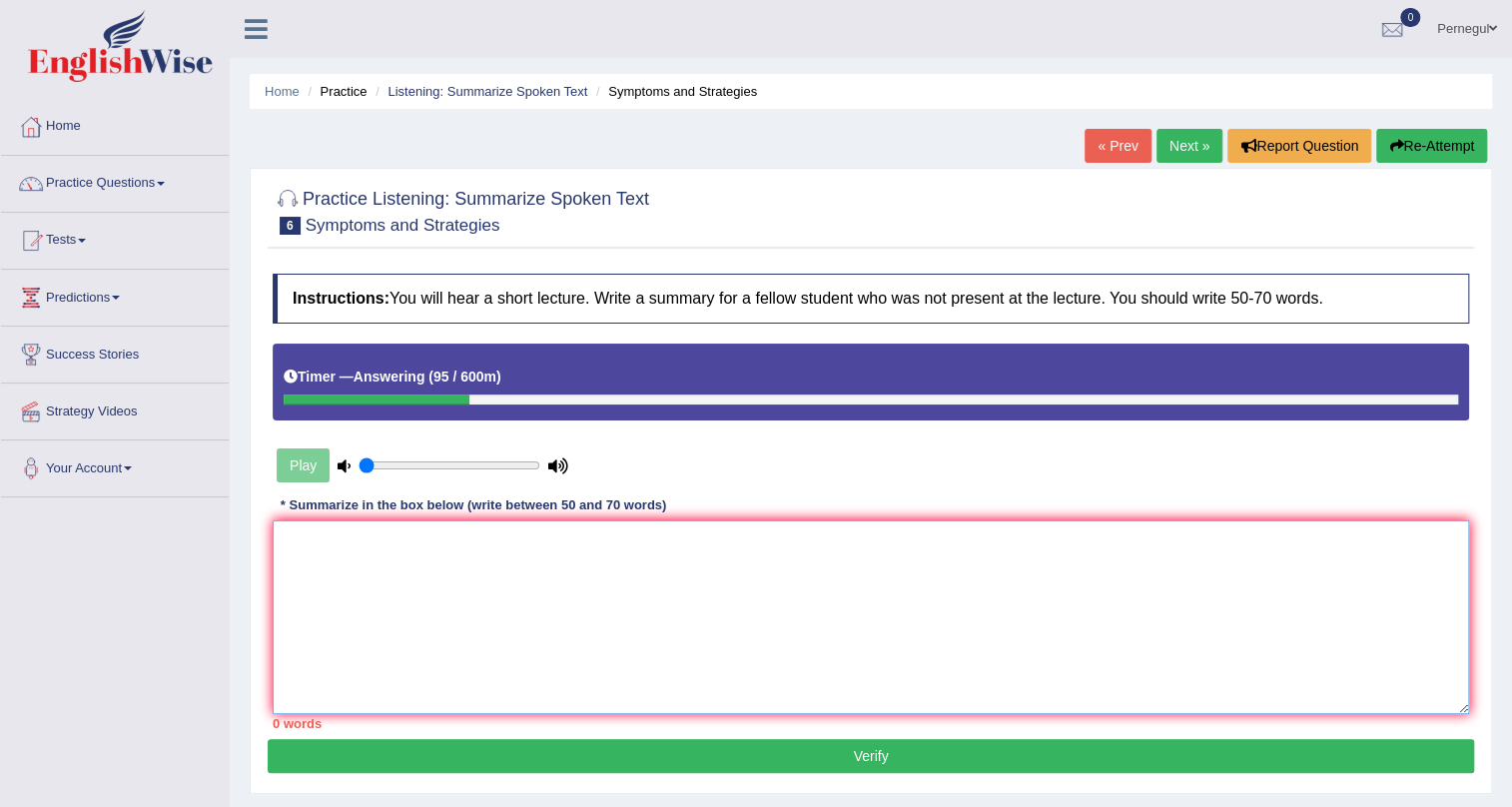 click at bounding box center (871, 617) 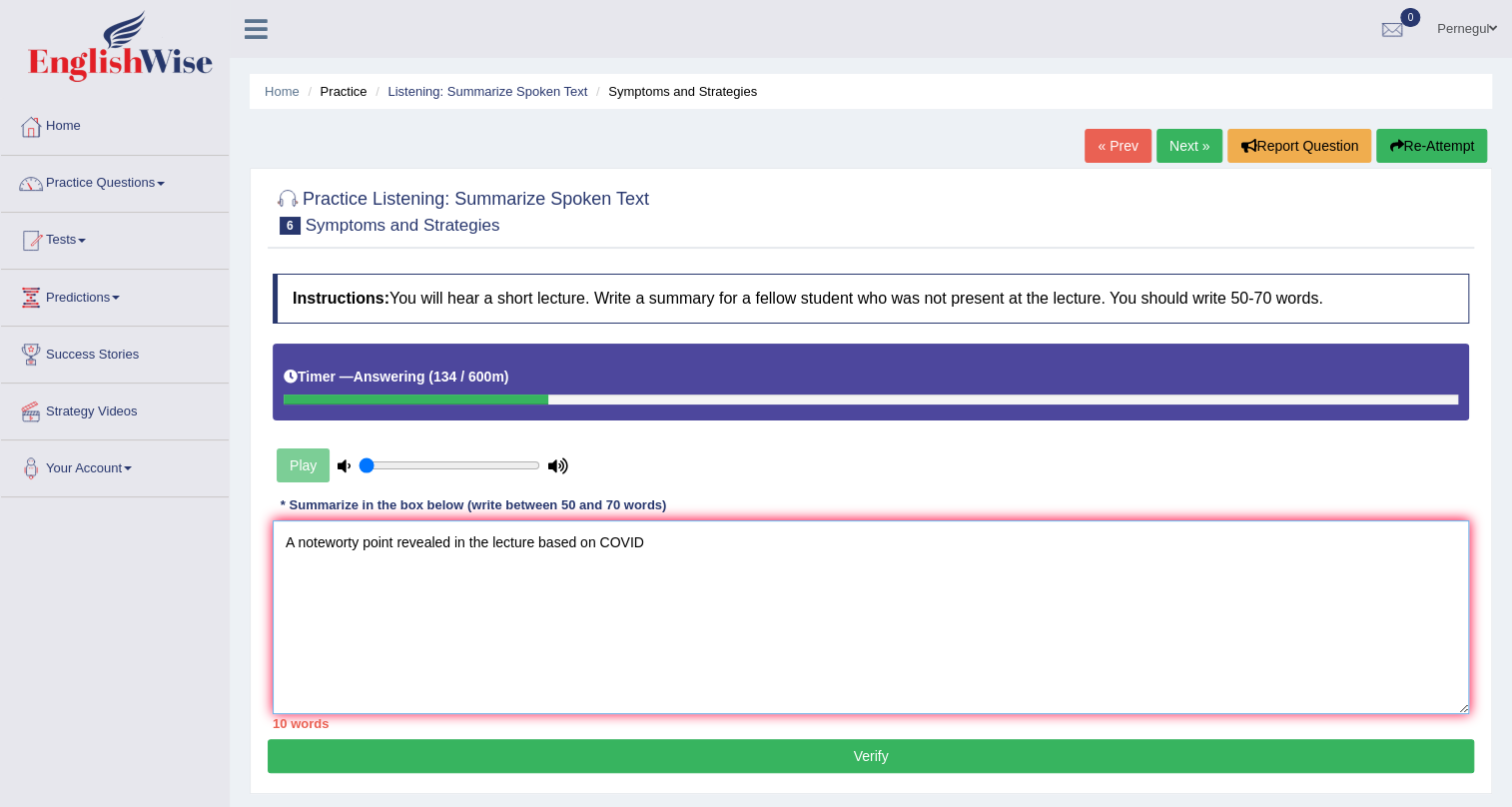 click on "A noteworty point revealed in the lecture based on COVID" at bounding box center (871, 617) 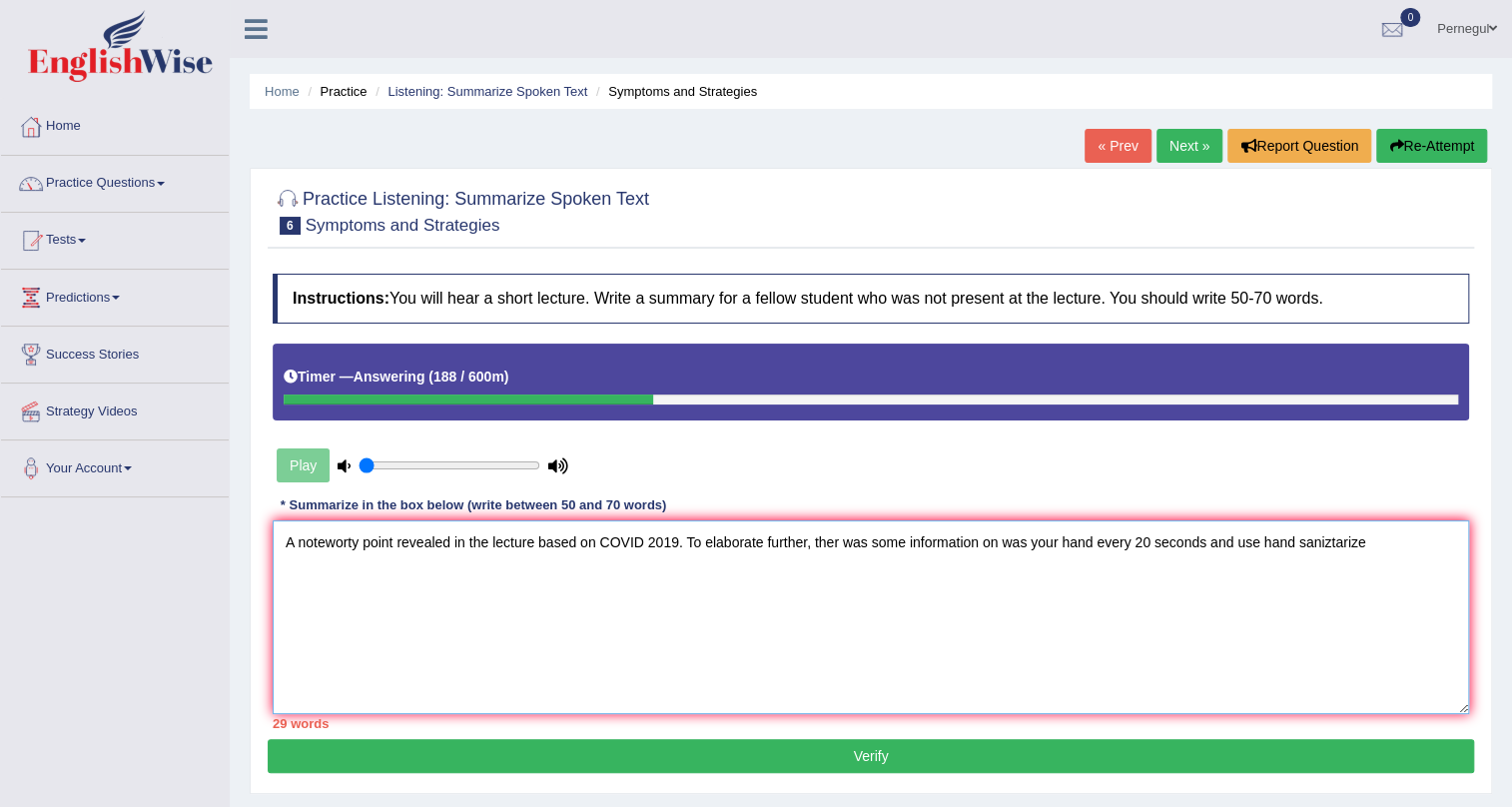 click on "A noteworty point revealed in the lecture based on COVID 2019. To elaborate further, ther was some information on was your hand every 20 seconds and use hand saniztarize" at bounding box center [871, 617] 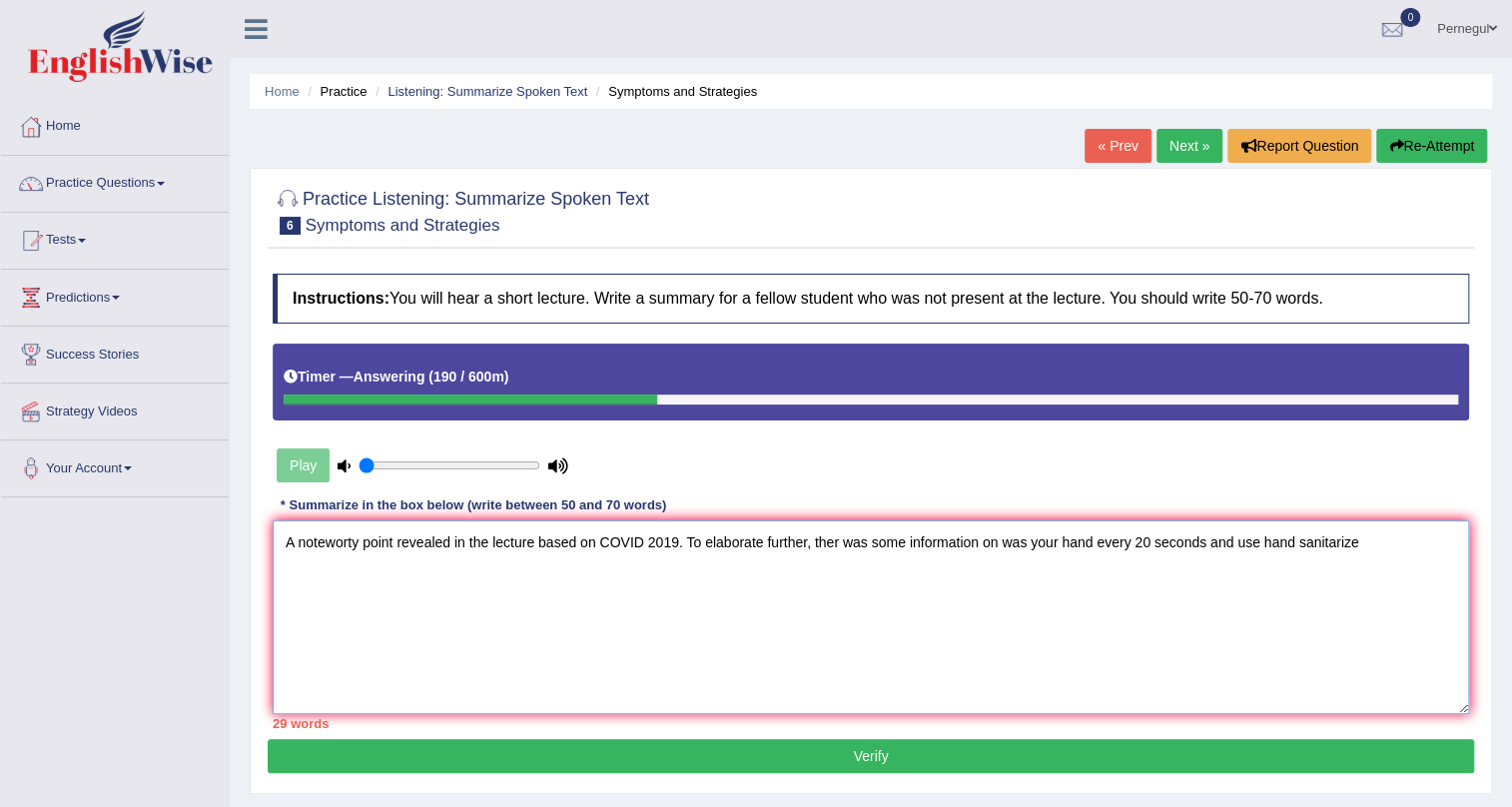click on "A noteworty point revealed in the lecture based on COVID 2019. To elaborate further, ther was some information on was your hand every 20 seconds and use hand sanitarize" at bounding box center (871, 617) 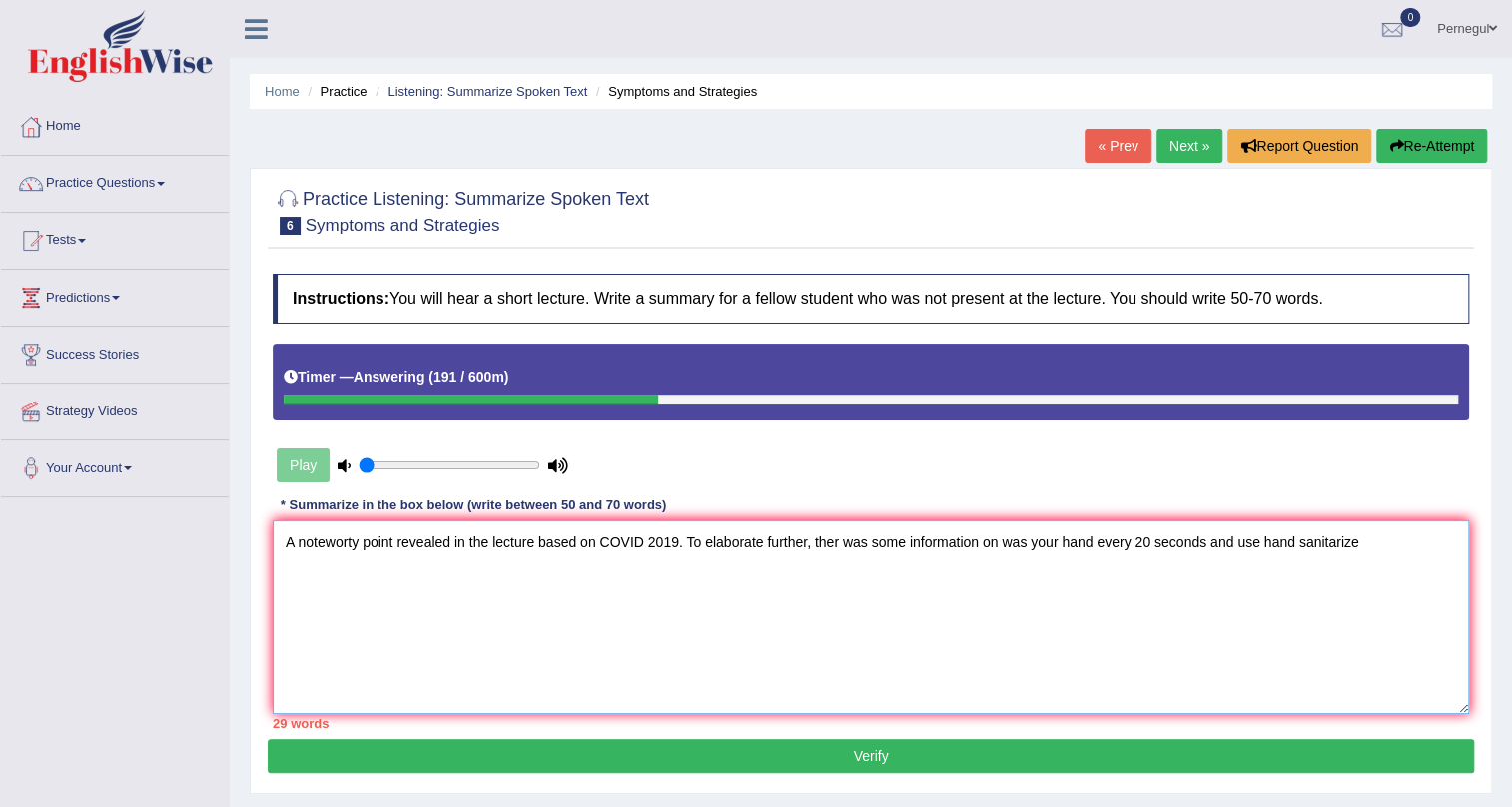 click on "A noteworty point revealed in the lecture based on COVID 2019. To elaborate further, ther was some information on was your hand every 20 seconds and use hand sanitarize" at bounding box center (871, 617) 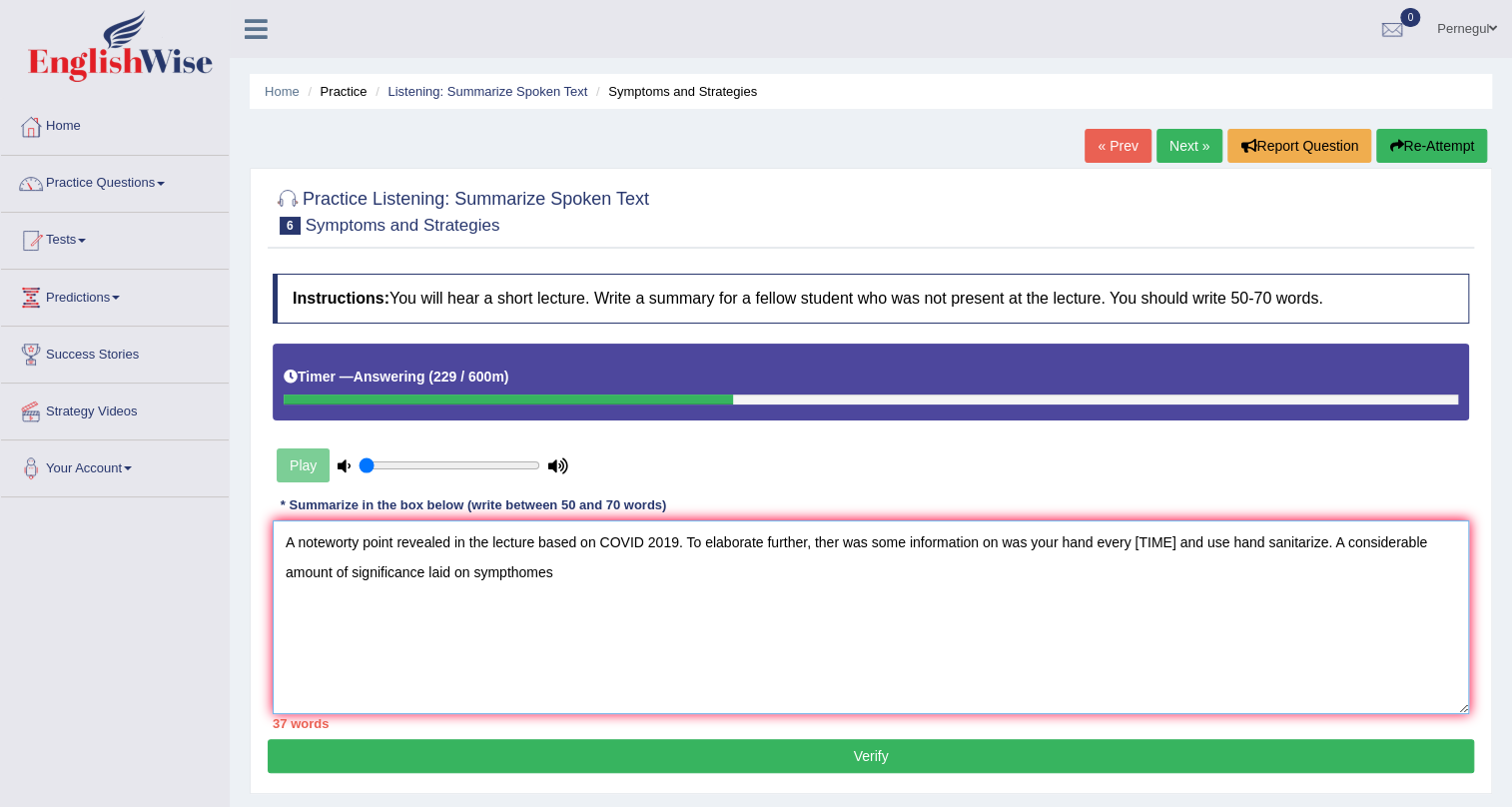click on "A noteworty point revealed in the lecture based on COVID 2019. To elaborate further, ther was some information on was your hand every 20 seconds and use hand sanitarize. A considerable amount of significance laid on sympthomes" at bounding box center [871, 617] 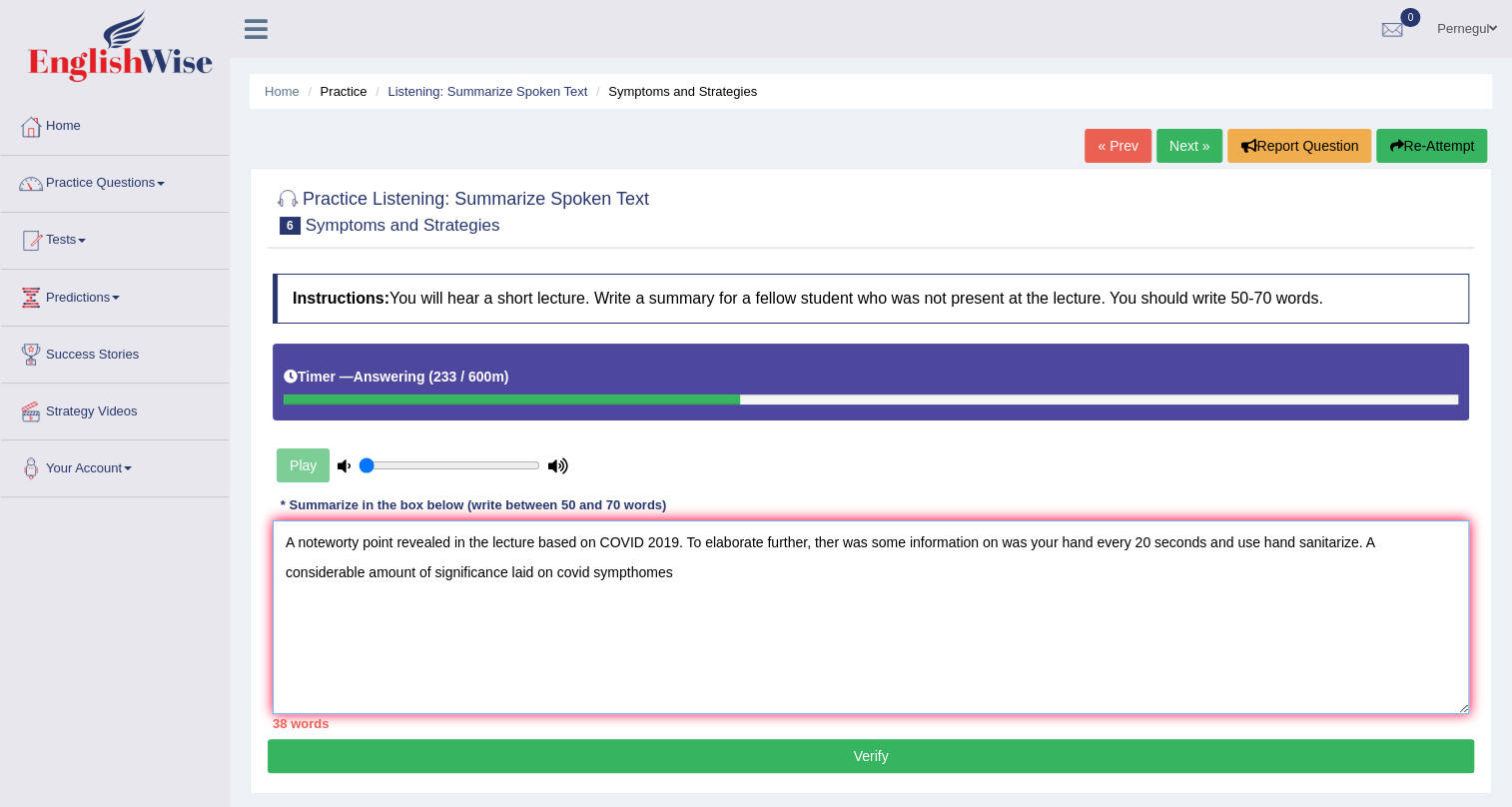 click on "A noteworty point revealed in the lecture based on COVID 2019. To elaborate further, ther was some information on was your hand every 20 seconds and use hand sanitarize. A considerable amount of significance laid on covid sympthomes" at bounding box center (871, 617) 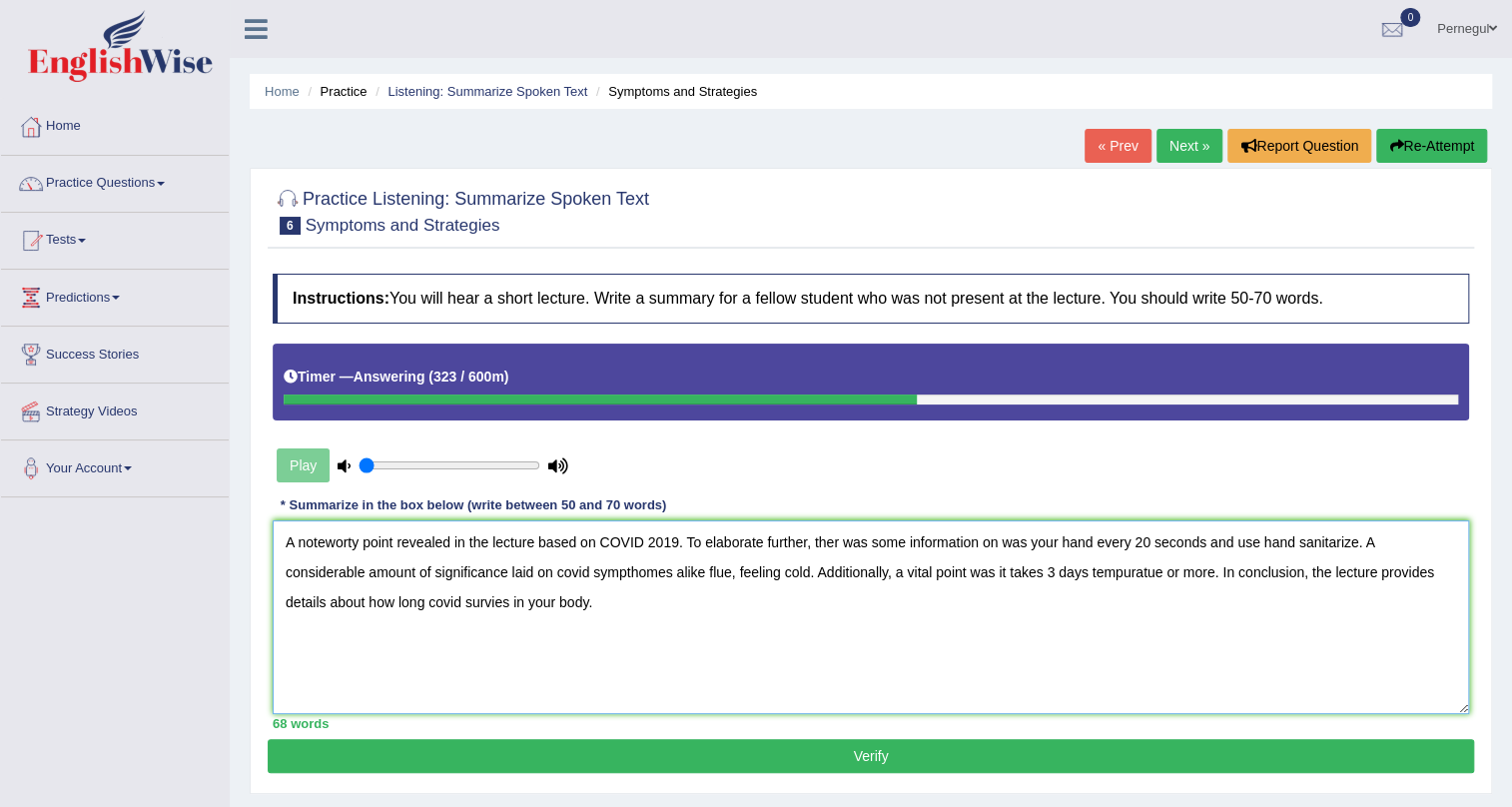 type on "A noteworty point revealed in the lecture based on COVID 2019. To elaborate further, ther was some information on was your hand every 20 seconds and use hand sanitarize. A considerable amount of significance laid on covid sympthomes alike flue, feeling cold. Additionally, a vital point was it takes 3 days tempuratue or more. In conclusion, the lecture provides details about how long covid survies in your body." 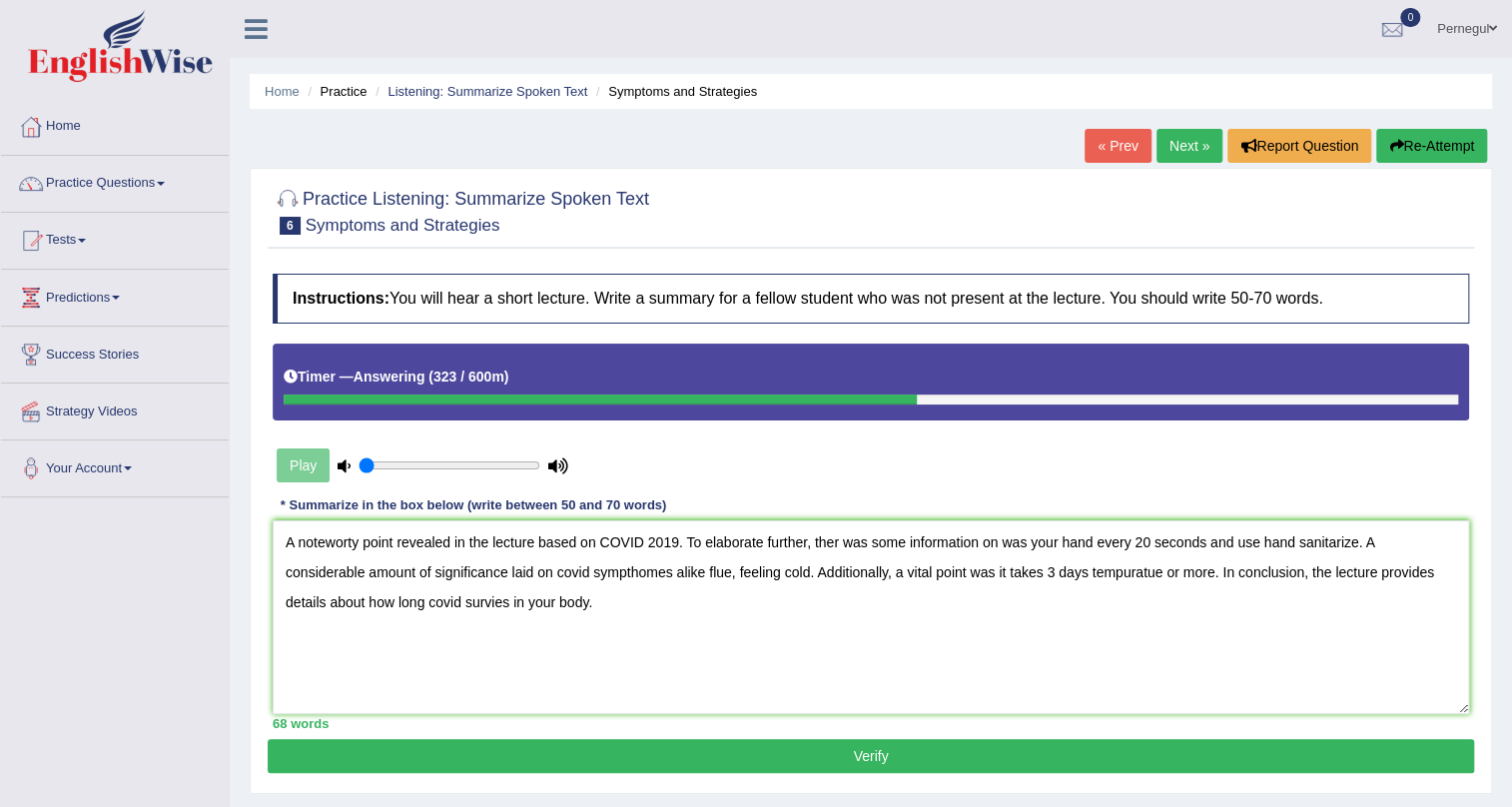 click on "Verify" at bounding box center (871, 756) 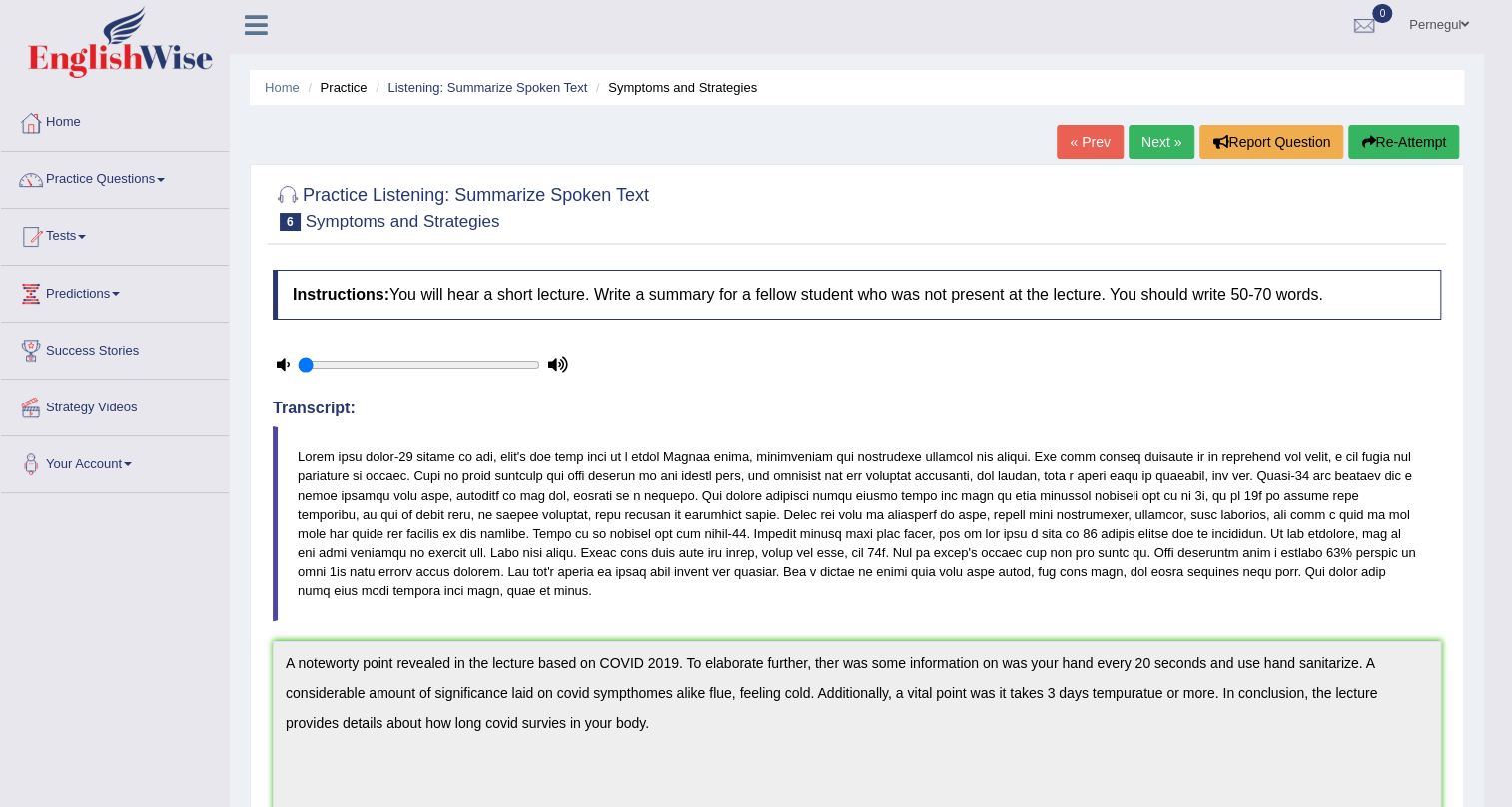 scroll, scrollTop: 0, scrollLeft: 0, axis: both 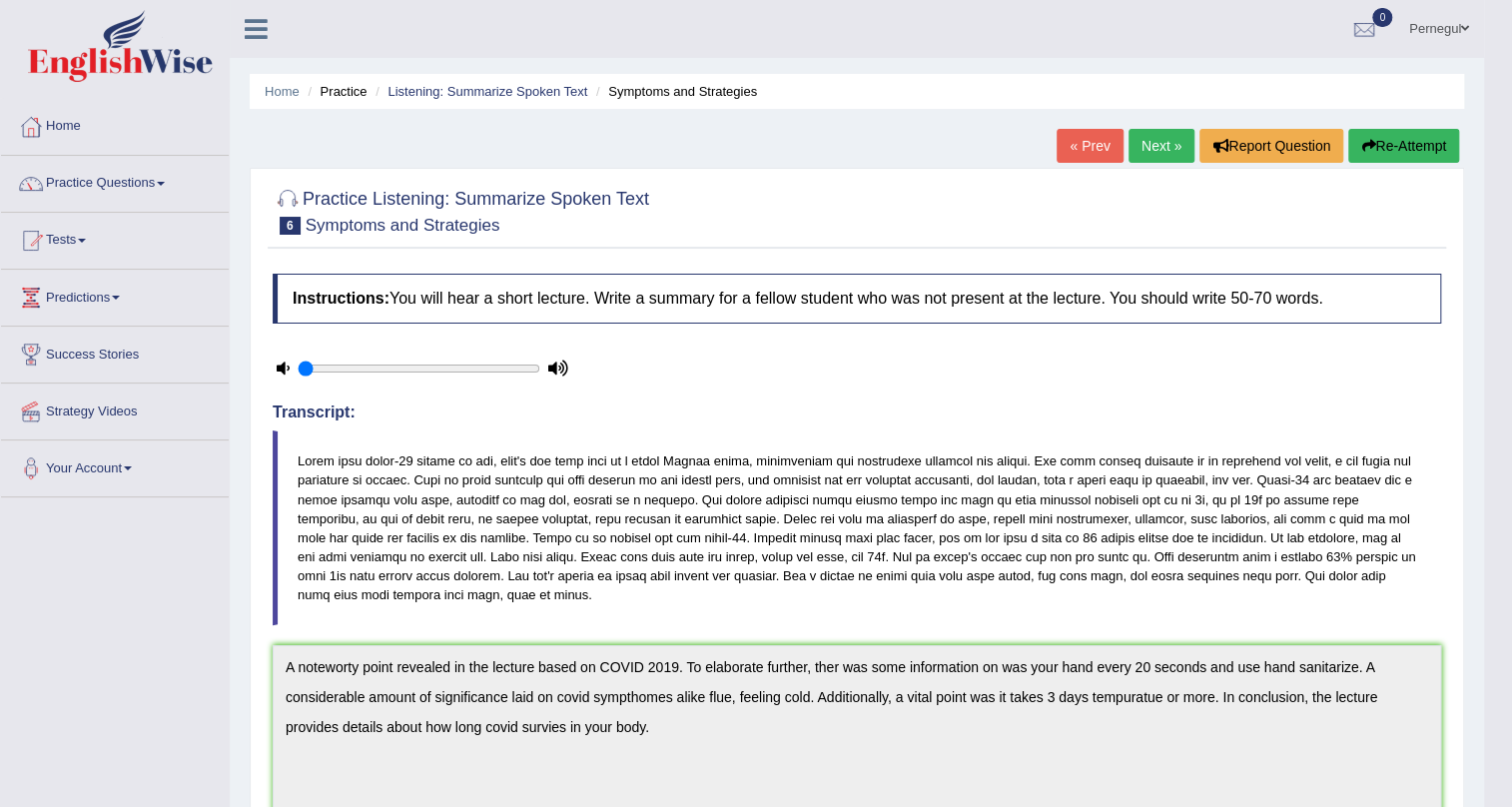 click on "Re-Attempt" at bounding box center [1403, 146] 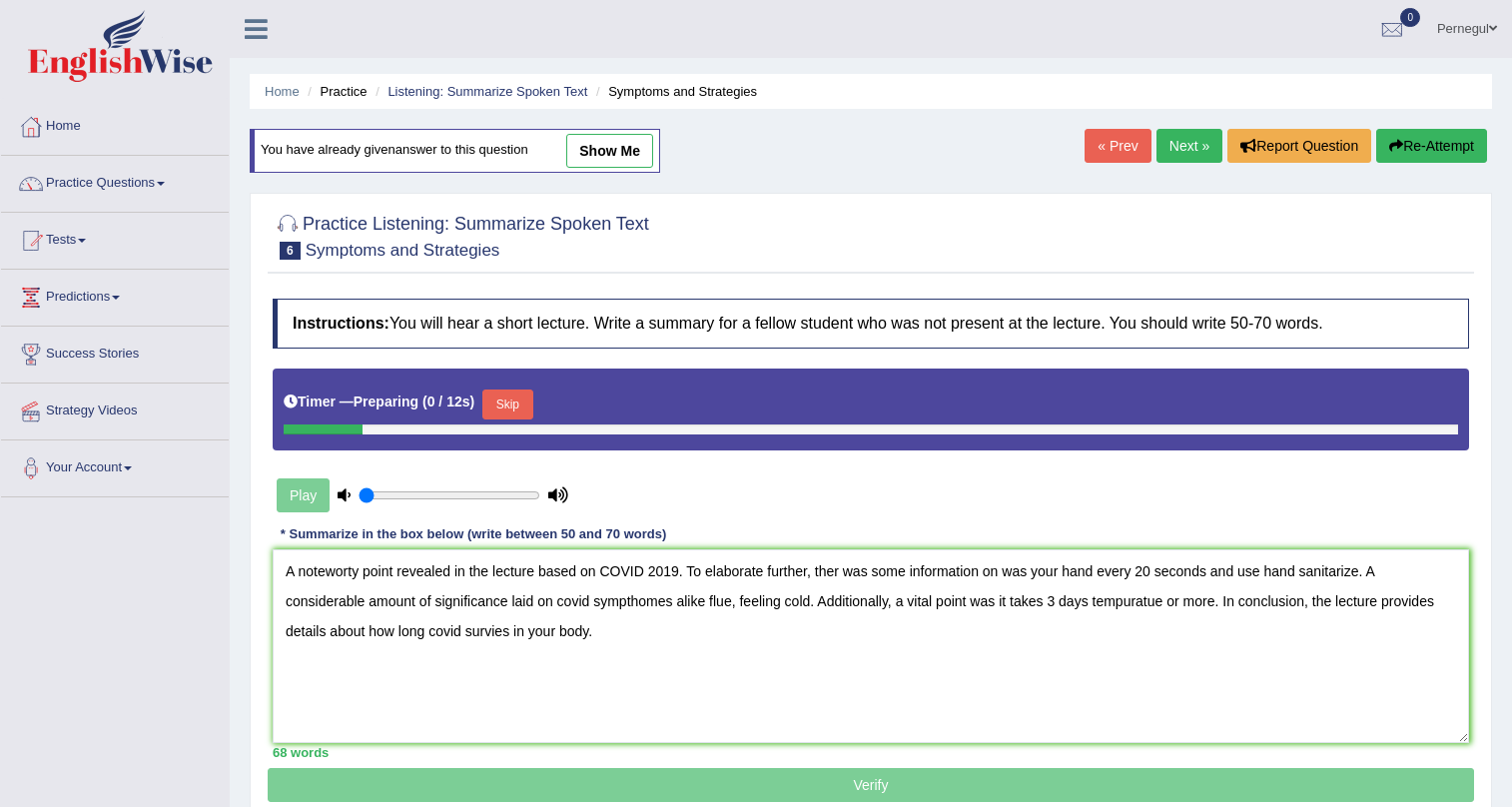 scroll, scrollTop: 0, scrollLeft: 0, axis: both 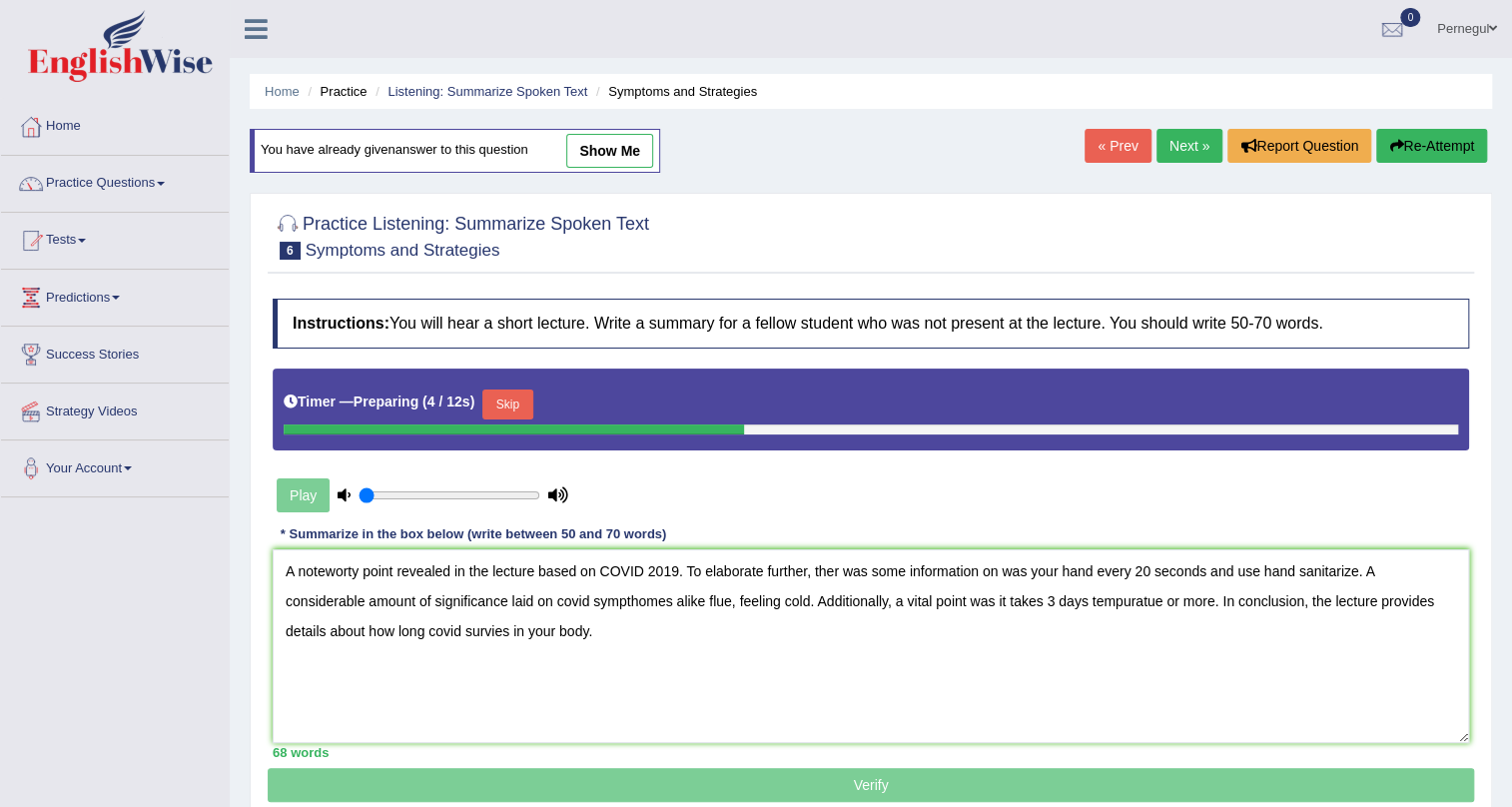 drag, startPoint x: 602, startPoint y: 570, endPoint x: 650, endPoint y: 566, distance: 48.166378 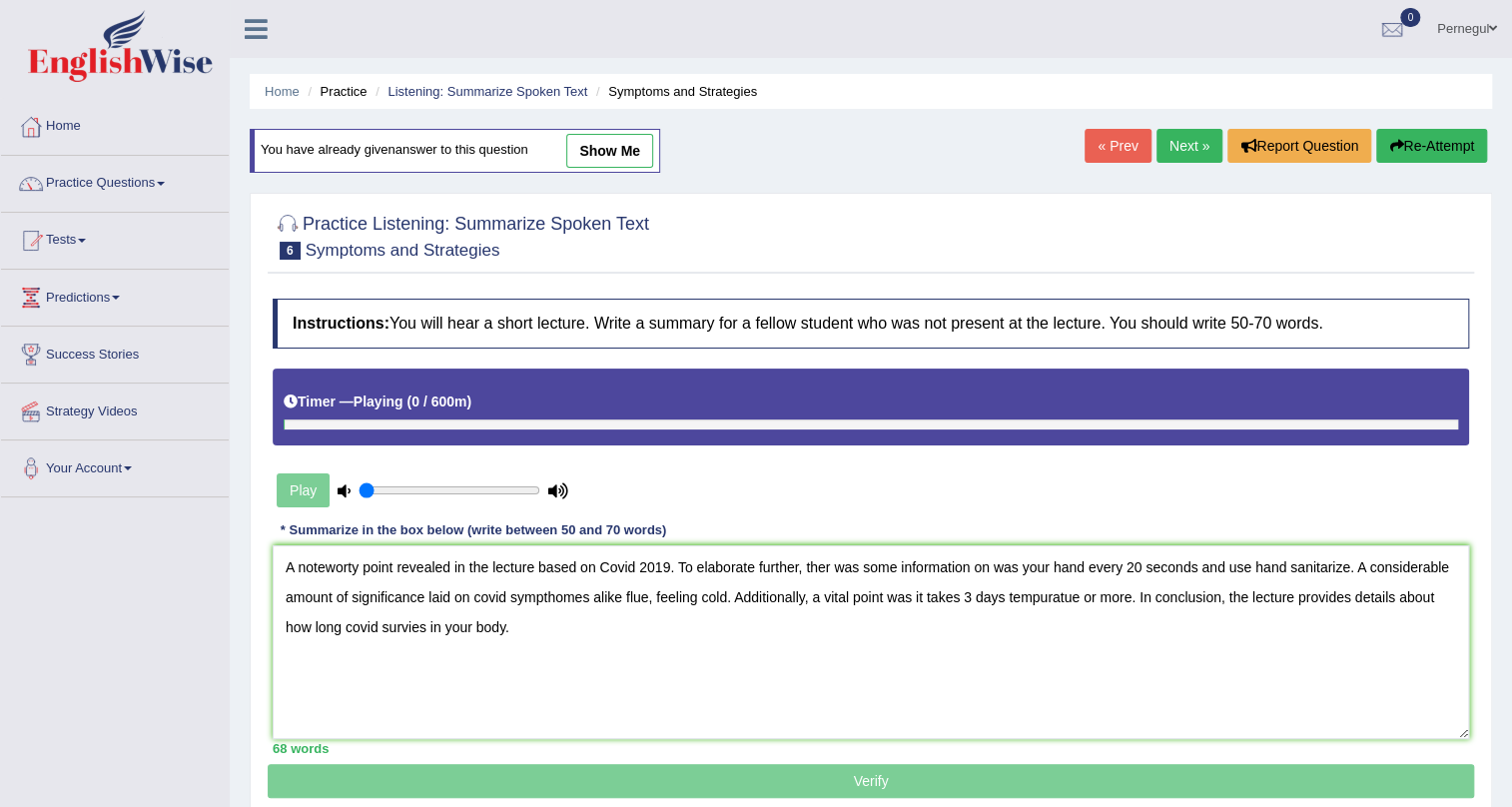 click on "A noteworty point revealed in the lecture based on Covid 2019. To elaborate further, ther was some information on was your hand every 20 seconds and use hand sanitarize. A considerable amount of significance laid on covid sympthomes alike flue, feeling cold. Additionally, a vital point was it takes 3 days tempuratue or more. In conclusion, the lecture provides details about how long covid survies in your body." at bounding box center [871, 642] 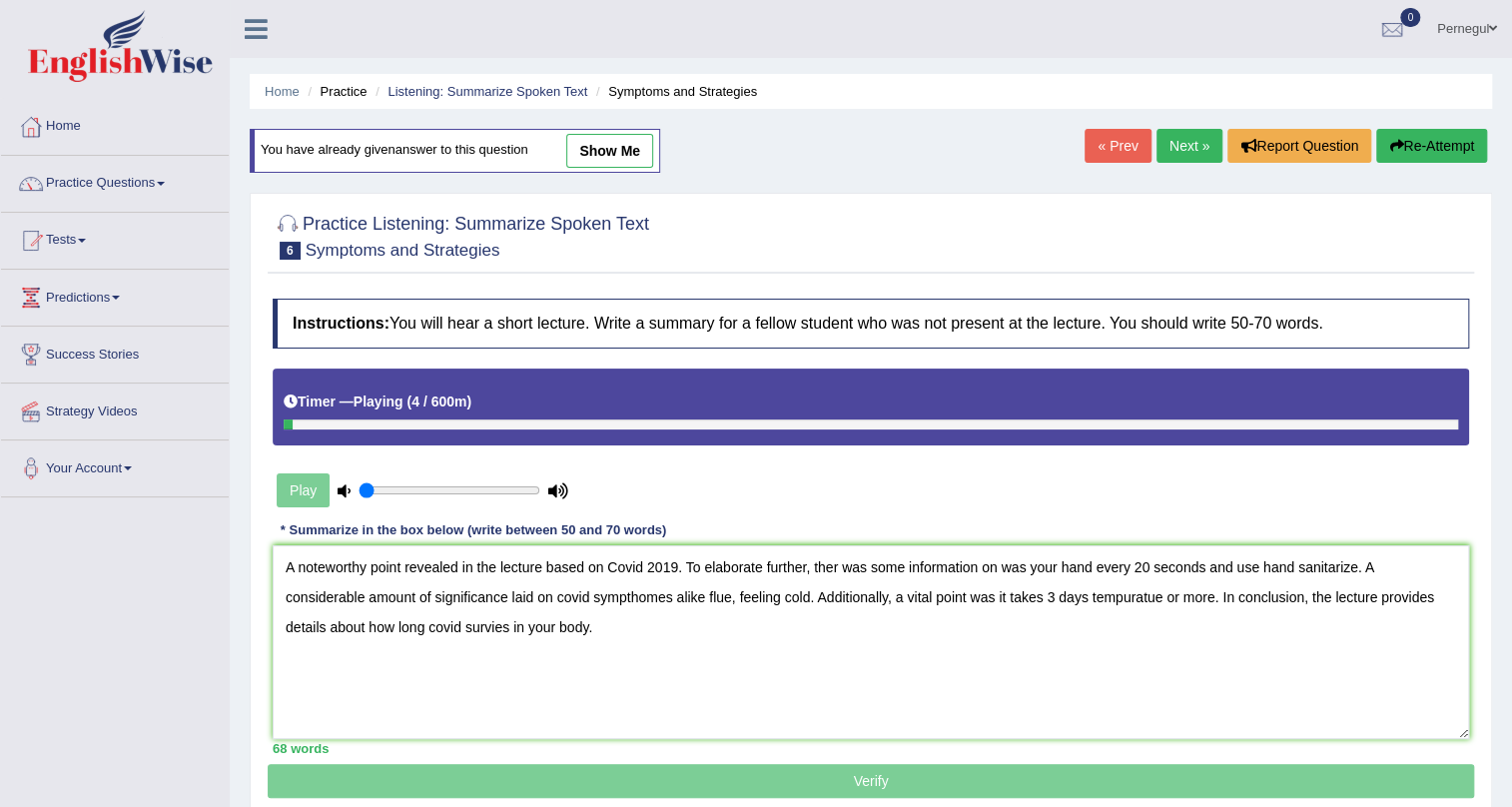 click on "A noteworthy point revealed in the lecture based on Covid 2019. To elaborate further, ther was some information on was your hand every 20 seconds and use hand sanitarize. A considerable amount of significance laid on covid sympthomes alike flue, feeling cold. Additionally, a vital point was it takes 3 days tempuratue or more. In conclusion, the lecture provides details about how long covid survies in your body." at bounding box center [871, 642] 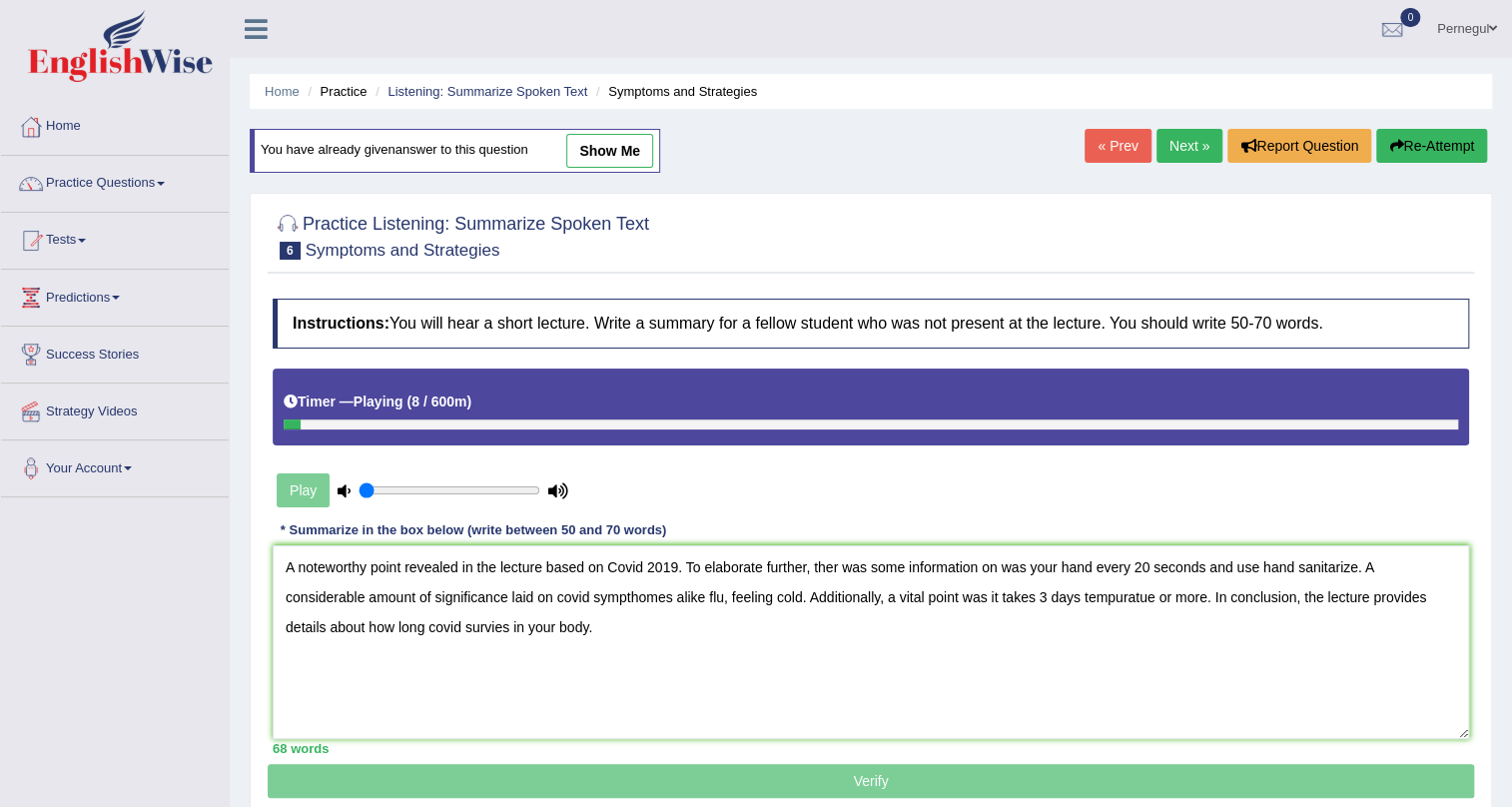 click on "A noteworthy point revealed in the lecture based on Covid 2019. To elaborate further, ther was some information on was your hand every 20 seconds and use hand sanitarize. A considerable amount of significance laid on covid sympthomes alike flu, feeling cold. Additionally, a vital point was it takes 3 days tempuratue or more. In conclusion, the lecture provides details about how long covid survies in your body." at bounding box center [871, 642] 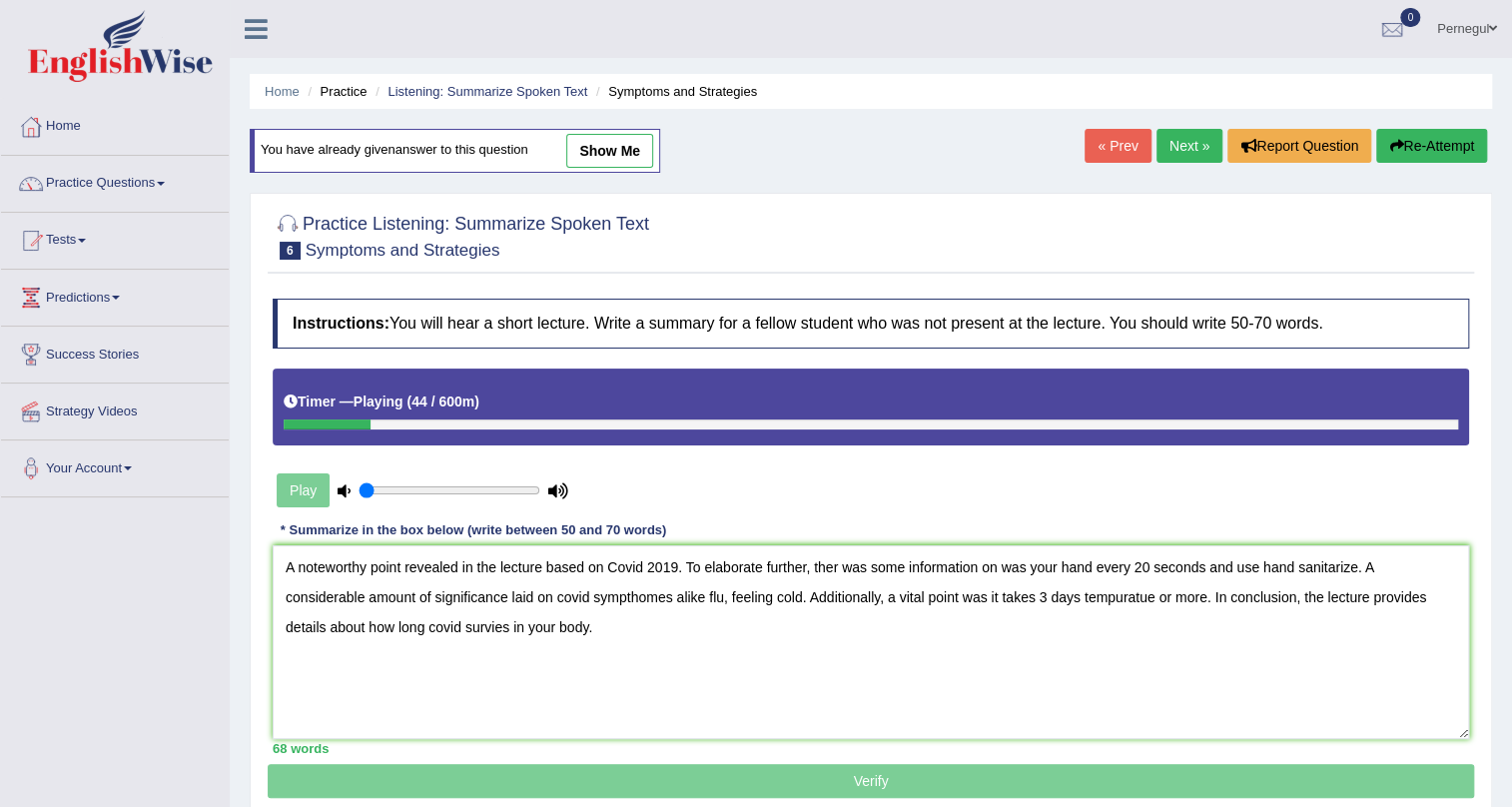 drag, startPoint x: 679, startPoint y: 598, endPoint x: 799, endPoint y: 599, distance: 120.004167 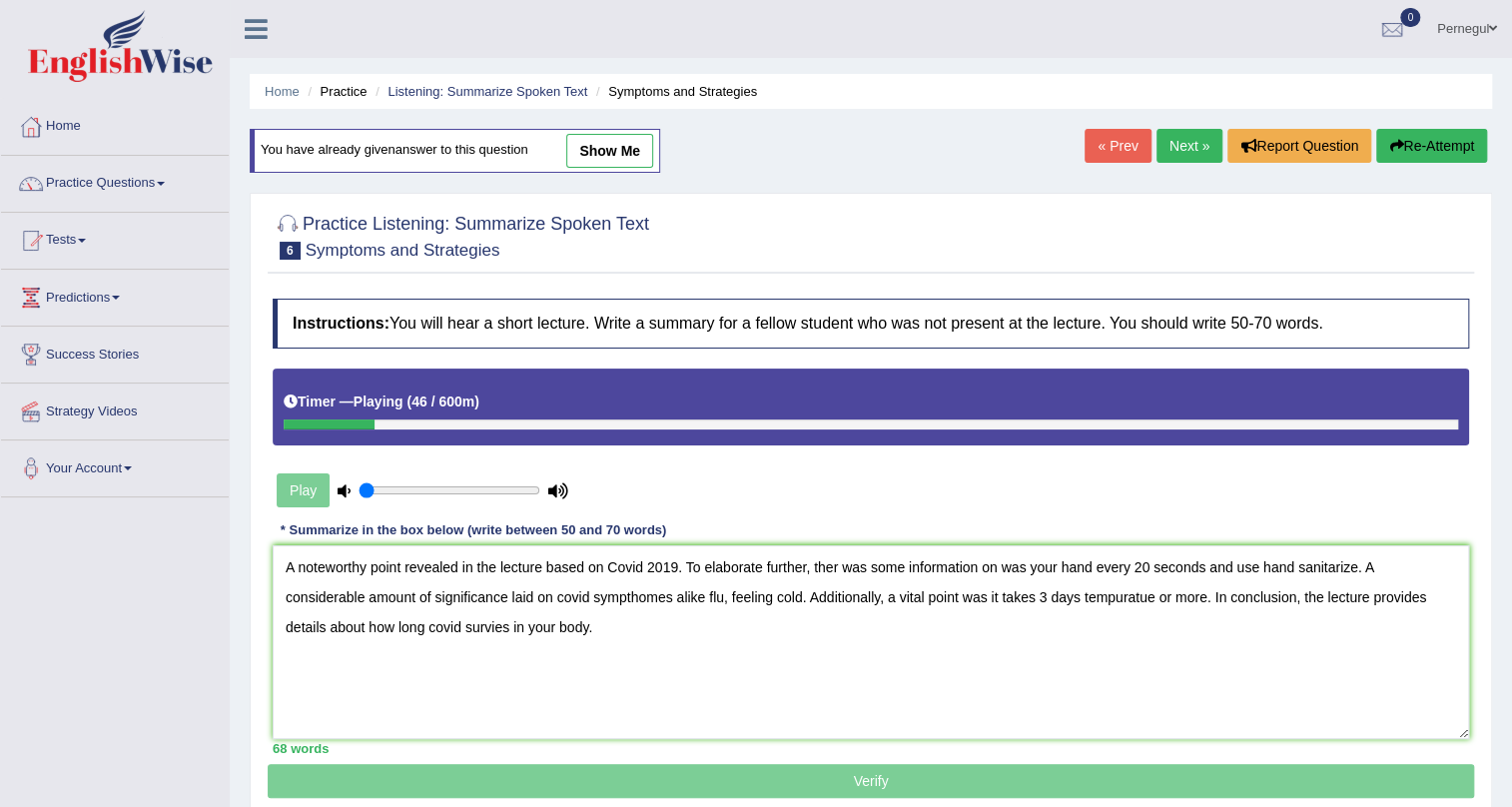 click on "A noteworthy point revealed in the lecture based on Covid 2019. To elaborate further, ther was some information on was your hand every 20 seconds and use hand sanitarize. A considerable amount of significance laid on covid sympthomes alike flu, feeling cold. Additionally, a vital point was it takes 3 days tempuratue or more. In conclusion, the lecture provides details about how long covid survies in your body." at bounding box center (871, 642) 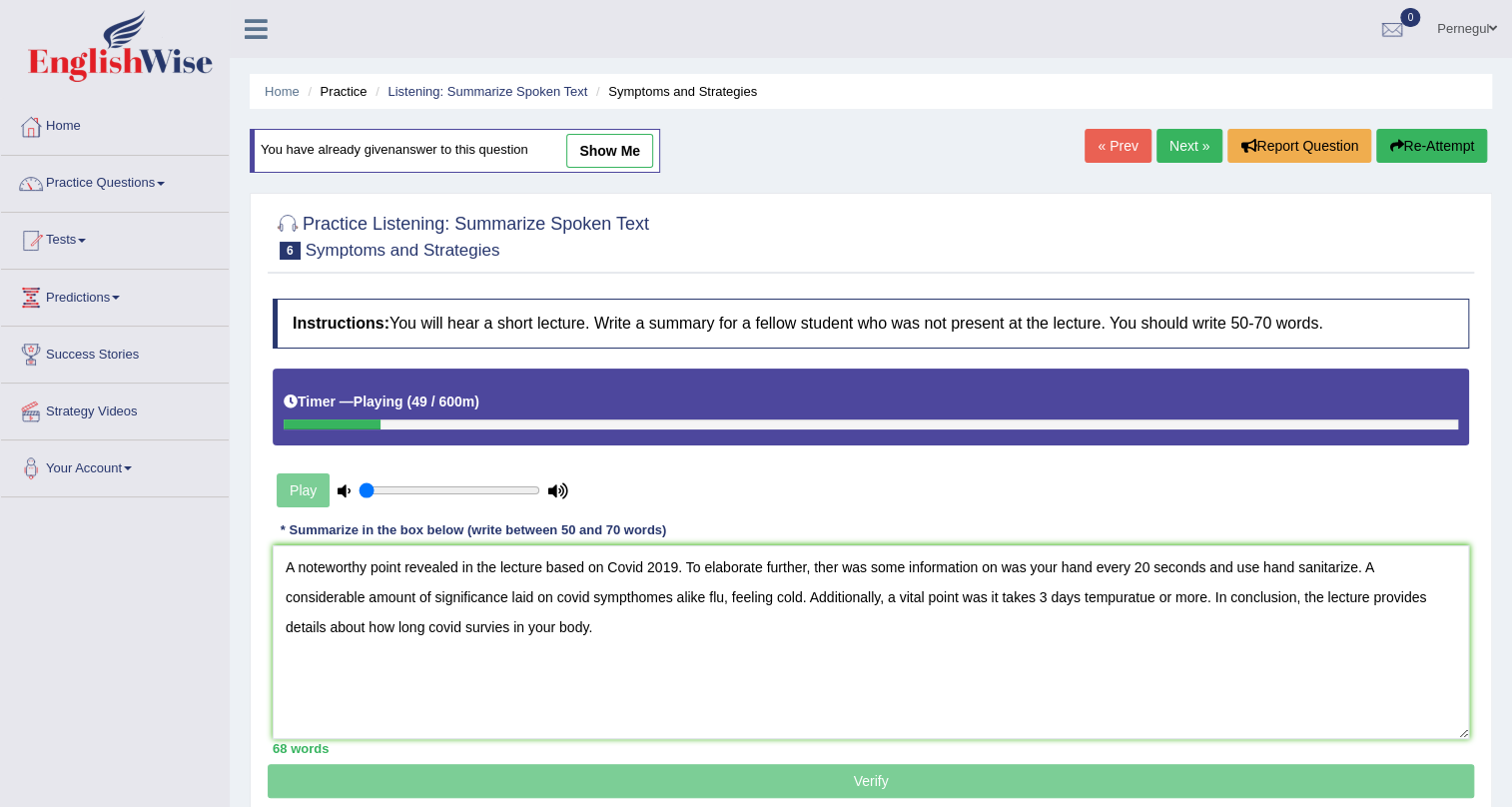 drag, startPoint x: 990, startPoint y: 595, endPoint x: 1033, endPoint y: 602, distance: 43.56604 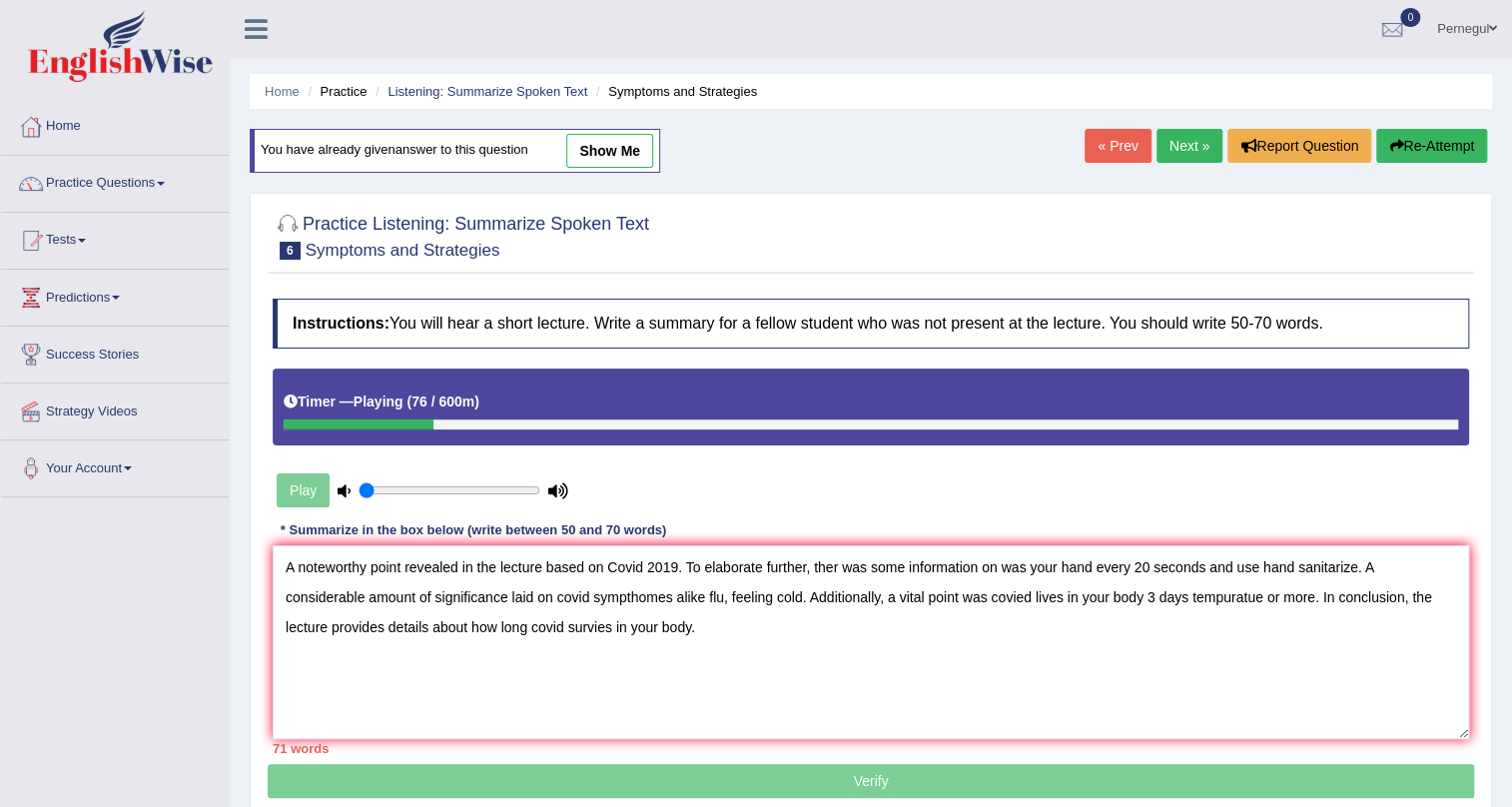 drag, startPoint x: 1191, startPoint y: 596, endPoint x: 1315, endPoint y: 603, distance: 124.197423 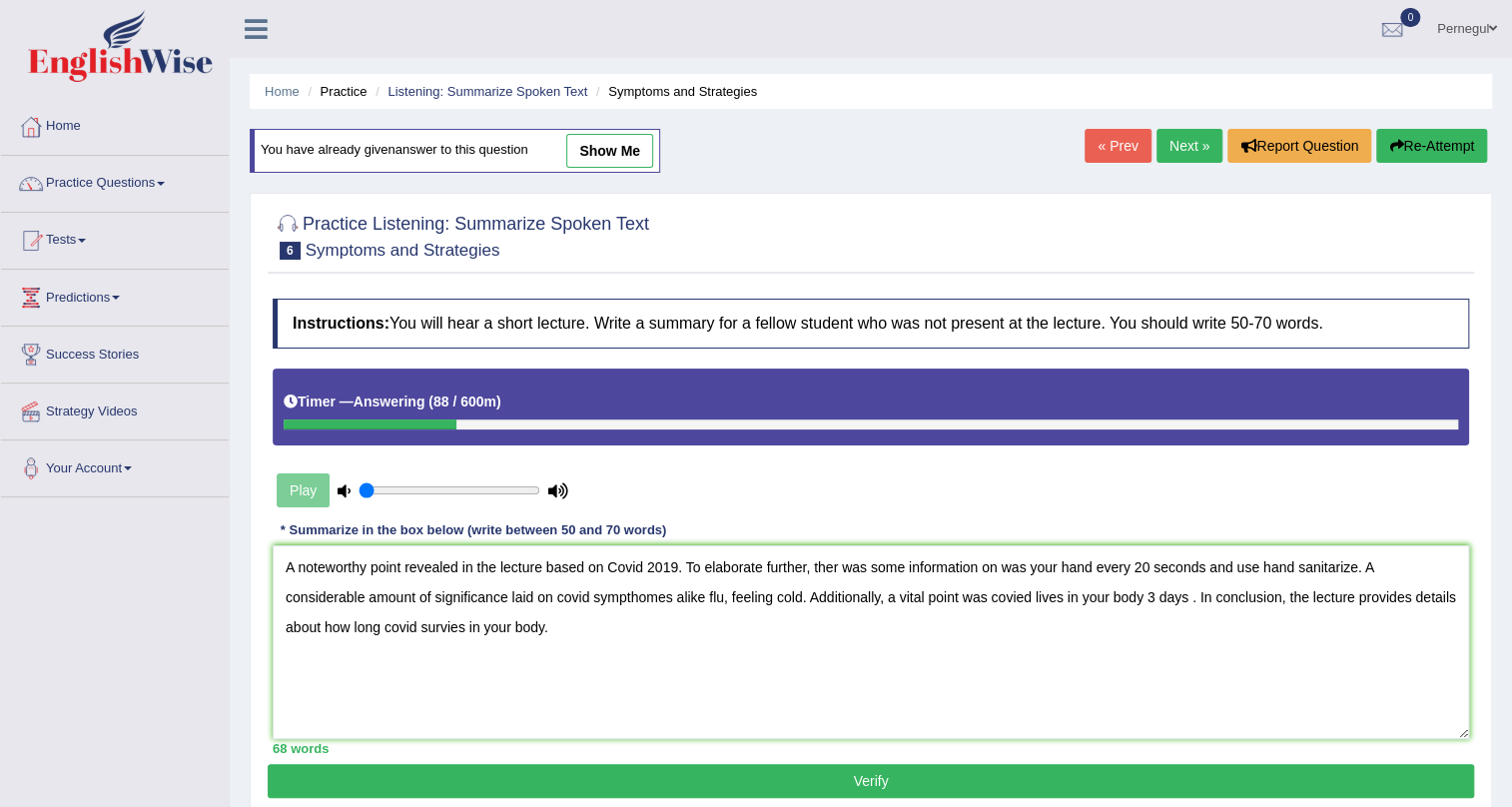 type on "A noteworthy point revealed in the lecture based on Covid 2019. To elaborate further, ther was some information on was your hand every 20 seconds and use hand sanitarize. A considerable amount of significance laid on covid sympthomes alike flu, feeling cold. Additionally, a vital point was covied lives in your body 3 days . In conclusion, the lecture provides details about how long covid survies in your body." 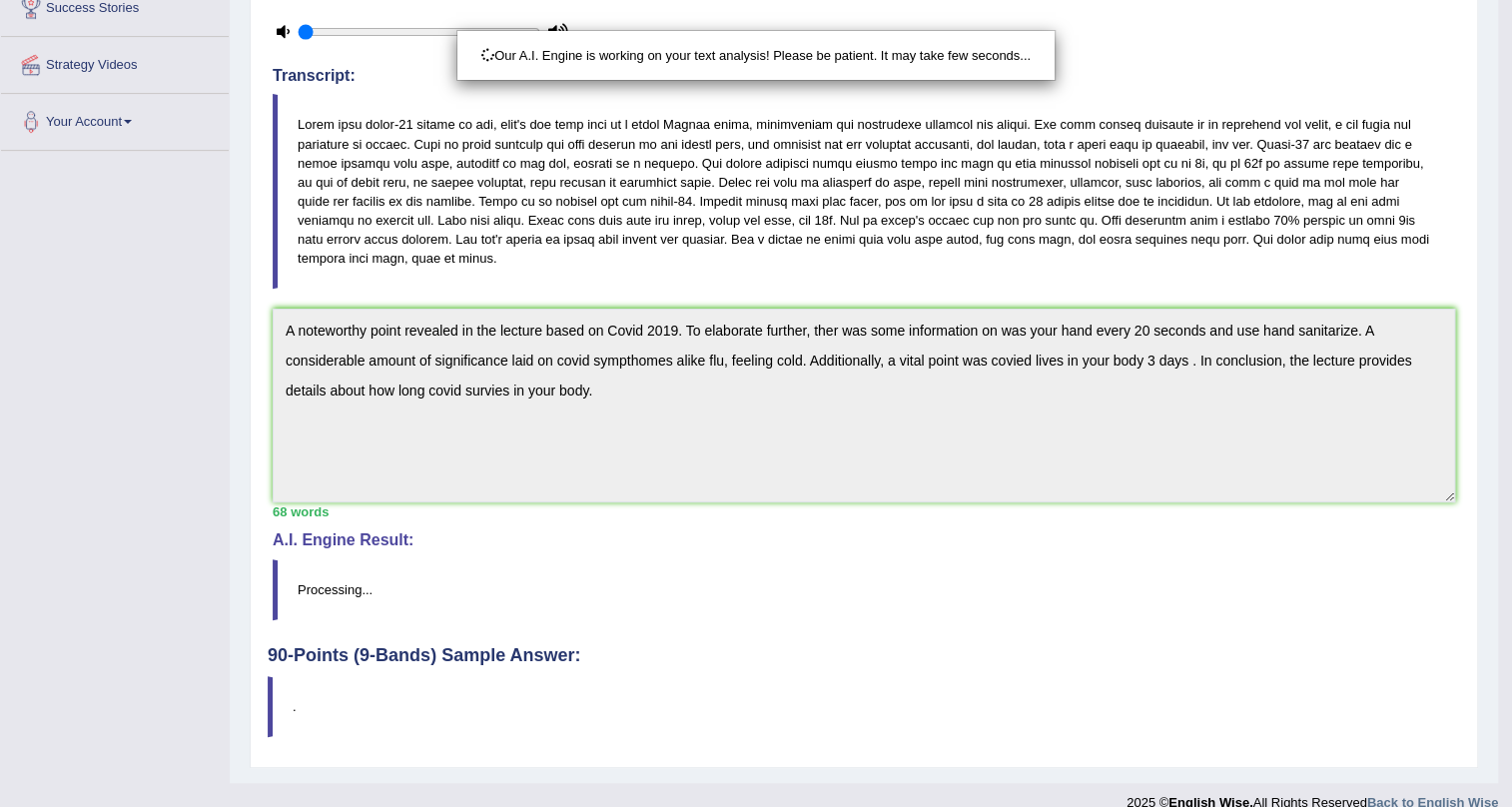 scroll, scrollTop: 363, scrollLeft: 0, axis: vertical 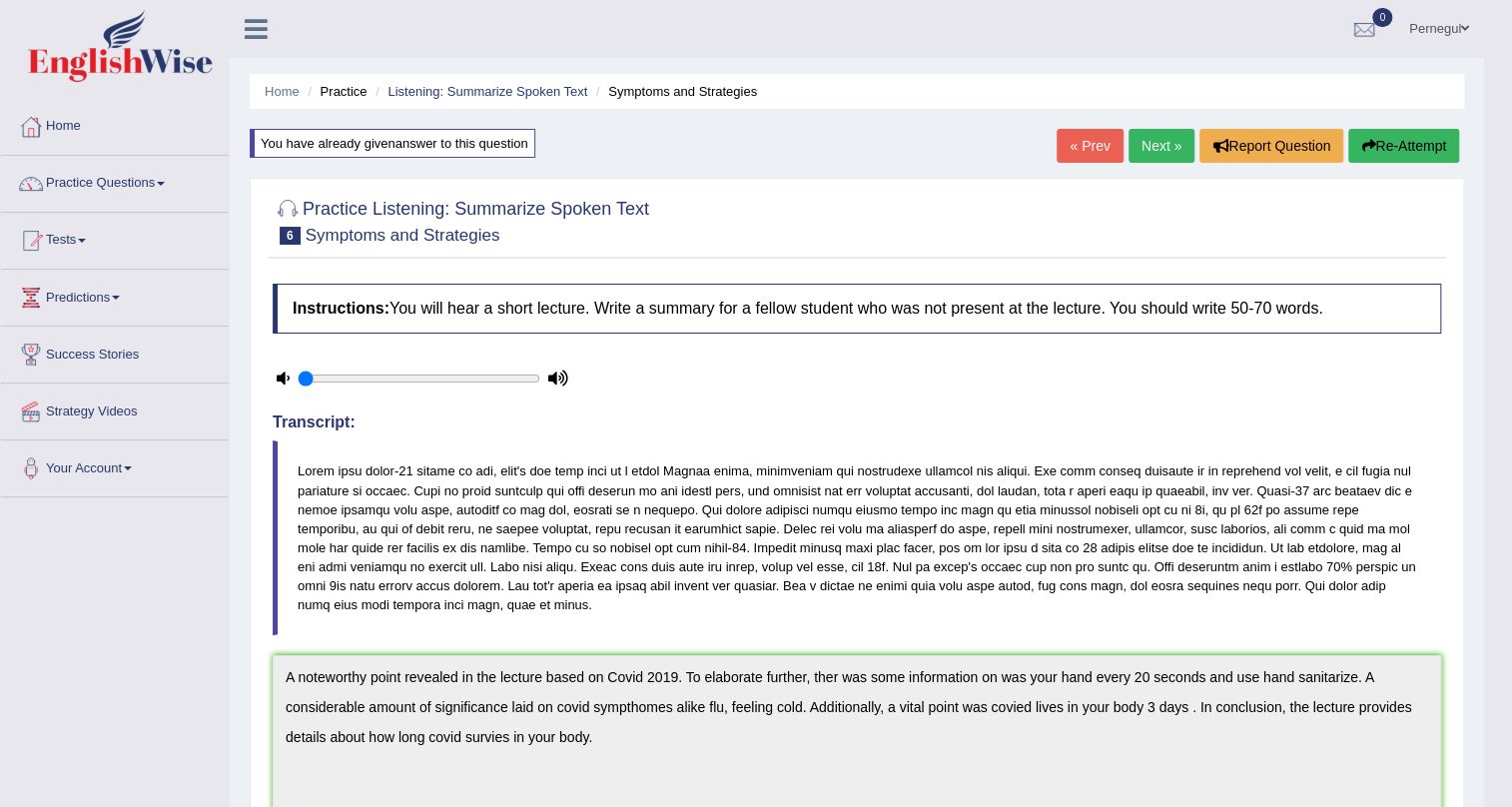 click on "Re-Attempt" at bounding box center [1403, 146] 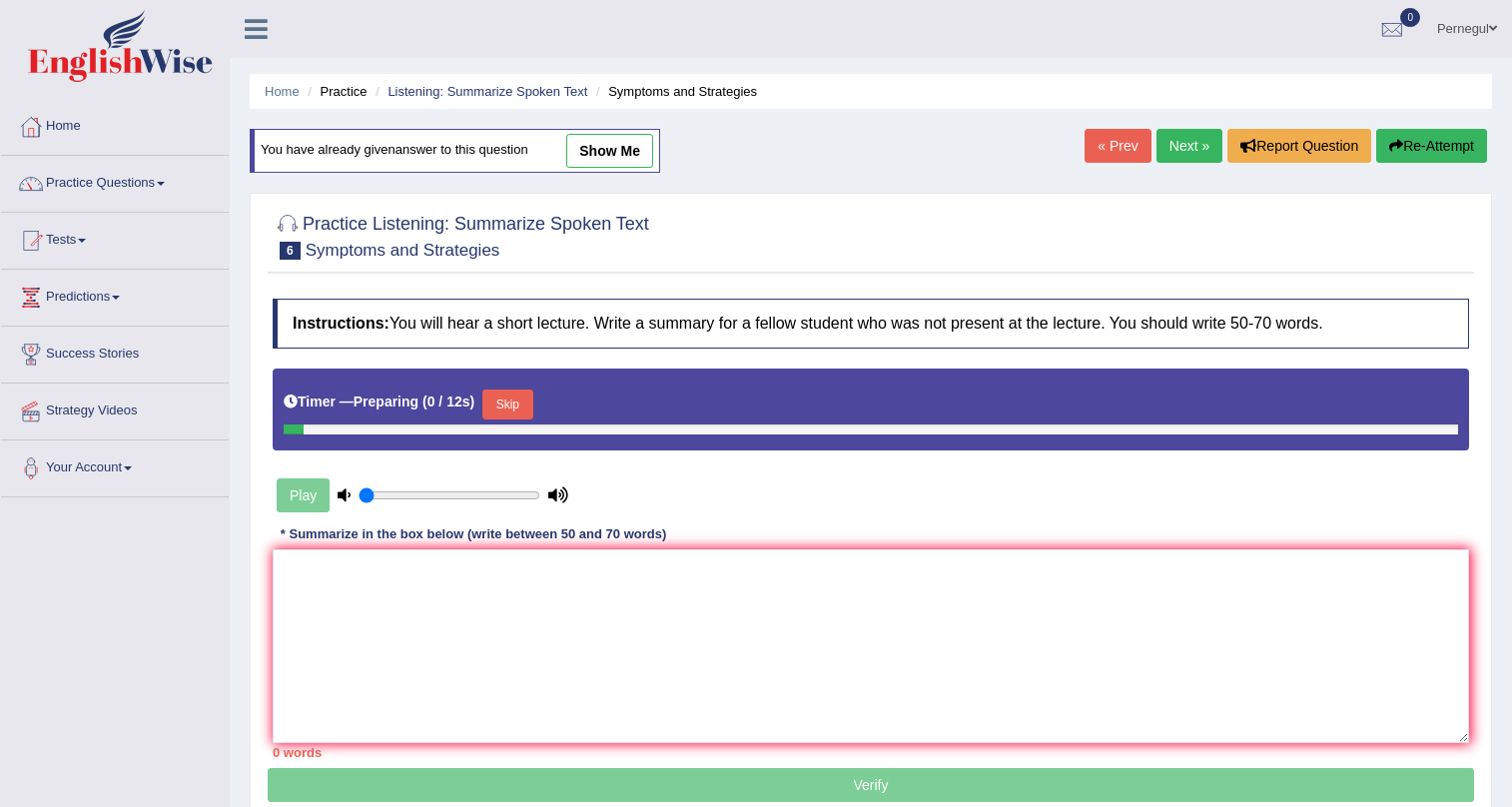 scroll, scrollTop: 90, scrollLeft: 0, axis: vertical 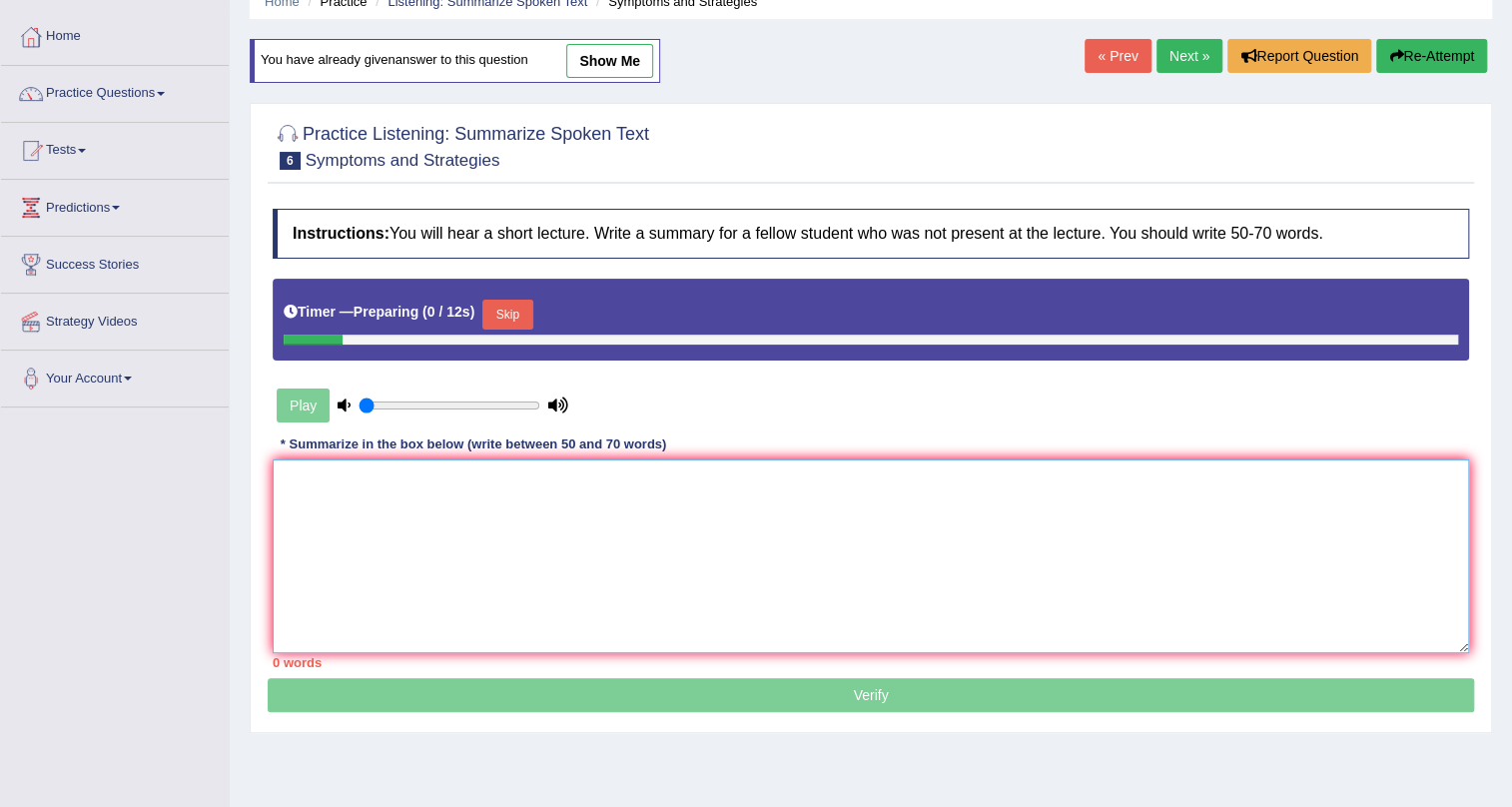 click at bounding box center [871, 556] 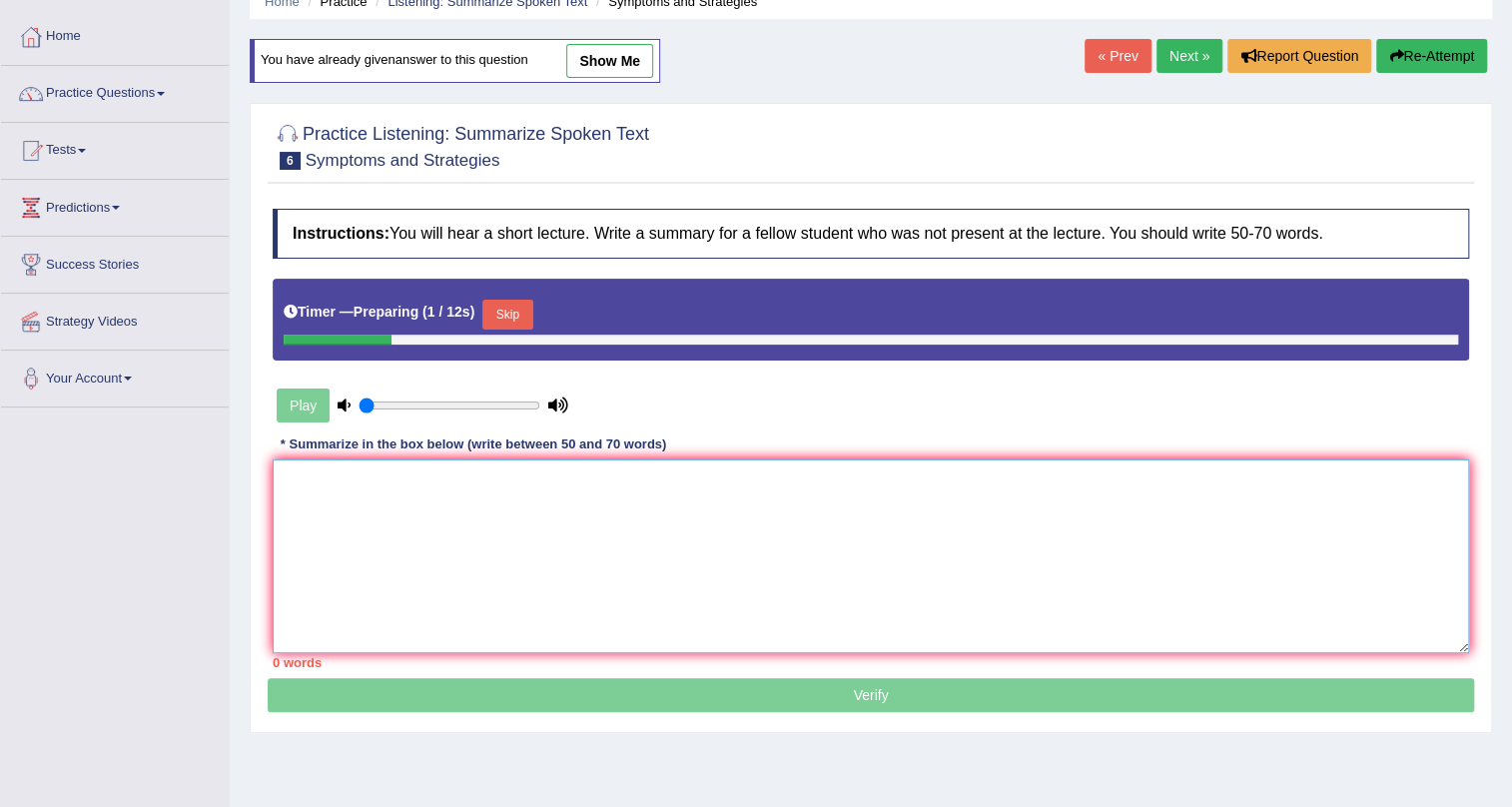 paste on "A noteworthy point revealed in the lecture based on Covid 2019. To elaborate further, ther was some information on was your hand every 20 seconds and use hand sanitarize. A considerable amount of significance laid on covid sympthomes alike flu, feeling cold. Additionally, a vital point was covied lives in your body 3 days . In conclusion, the lecture provides details about how long covid survies in your body." 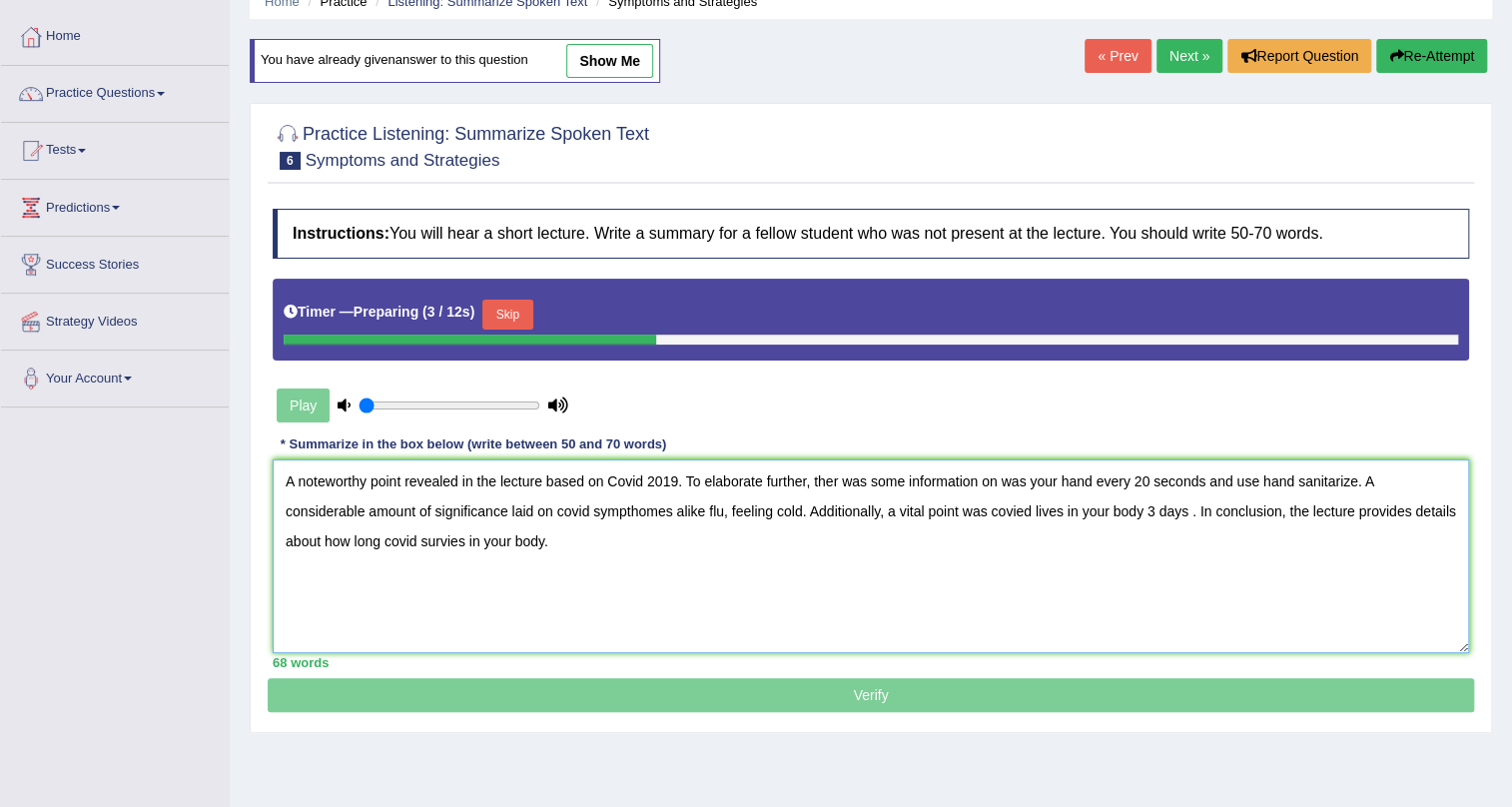 drag, startPoint x: 608, startPoint y: 475, endPoint x: 648, endPoint y: 482, distance: 40.60788 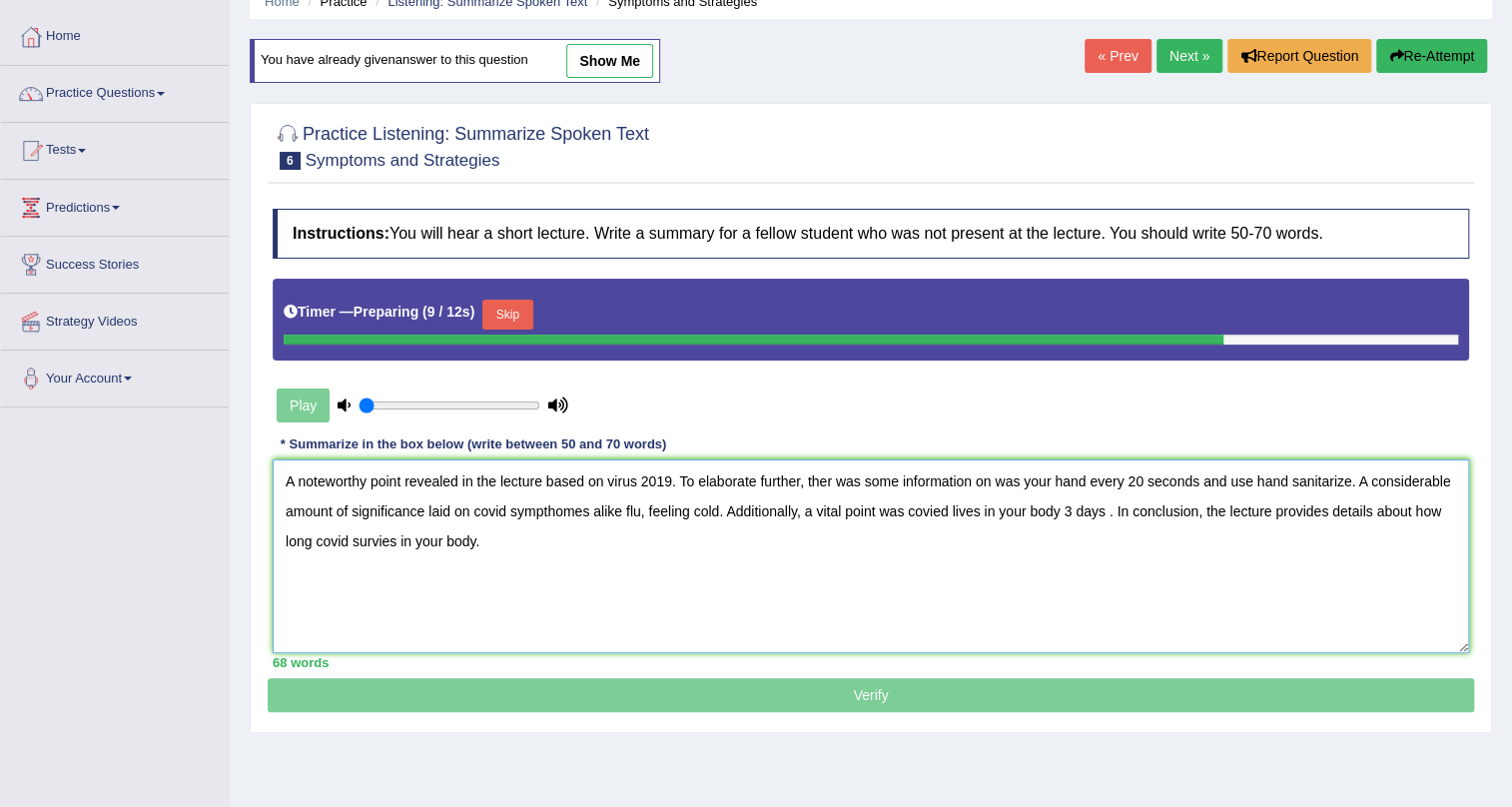 drag, startPoint x: 477, startPoint y: 510, endPoint x: 511, endPoint y: 502, distance: 34.928498 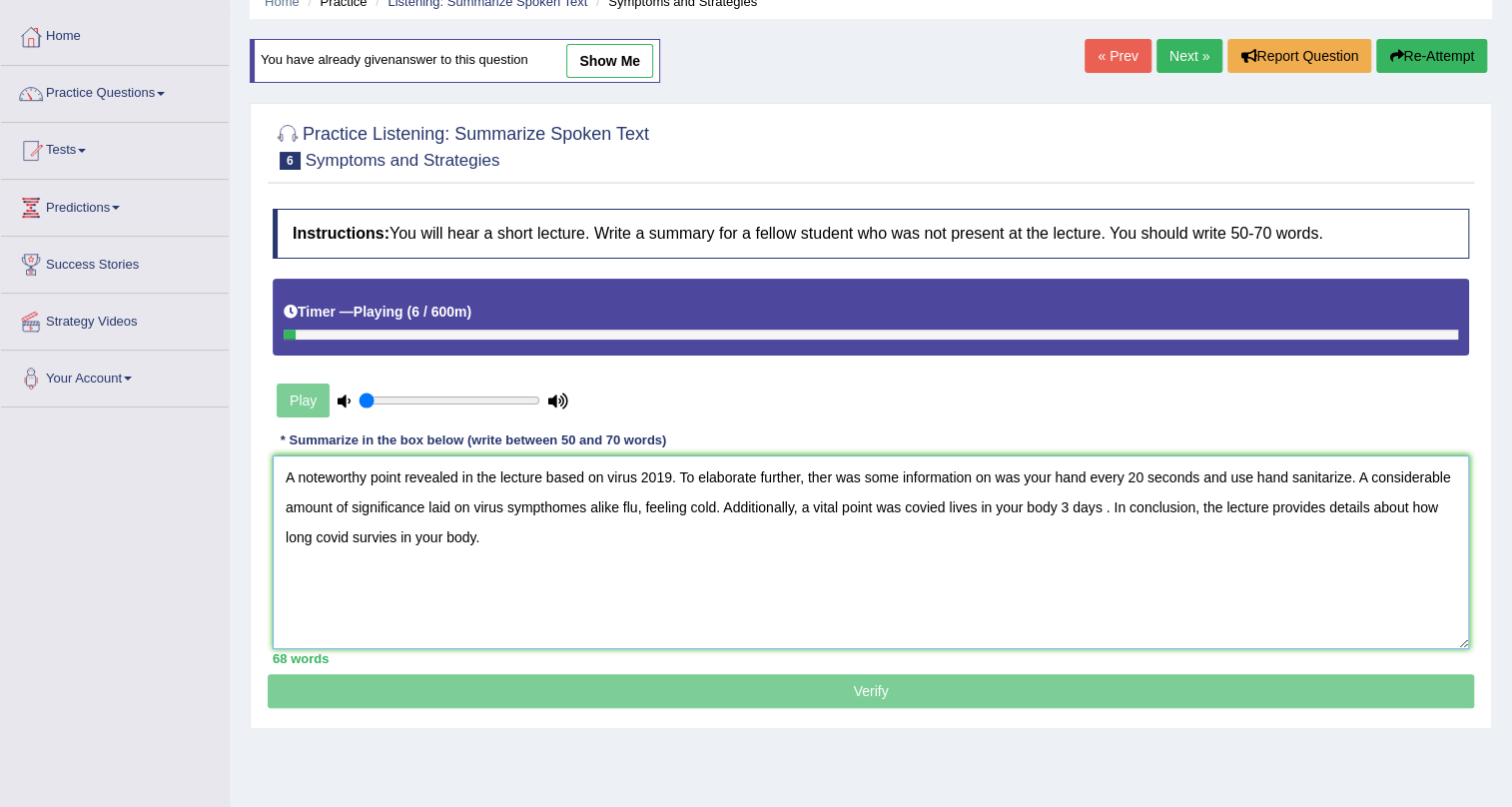 drag, startPoint x: 319, startPoint y: 535, endPoint x: 349, endPoint y: 533, distance: 30.066593 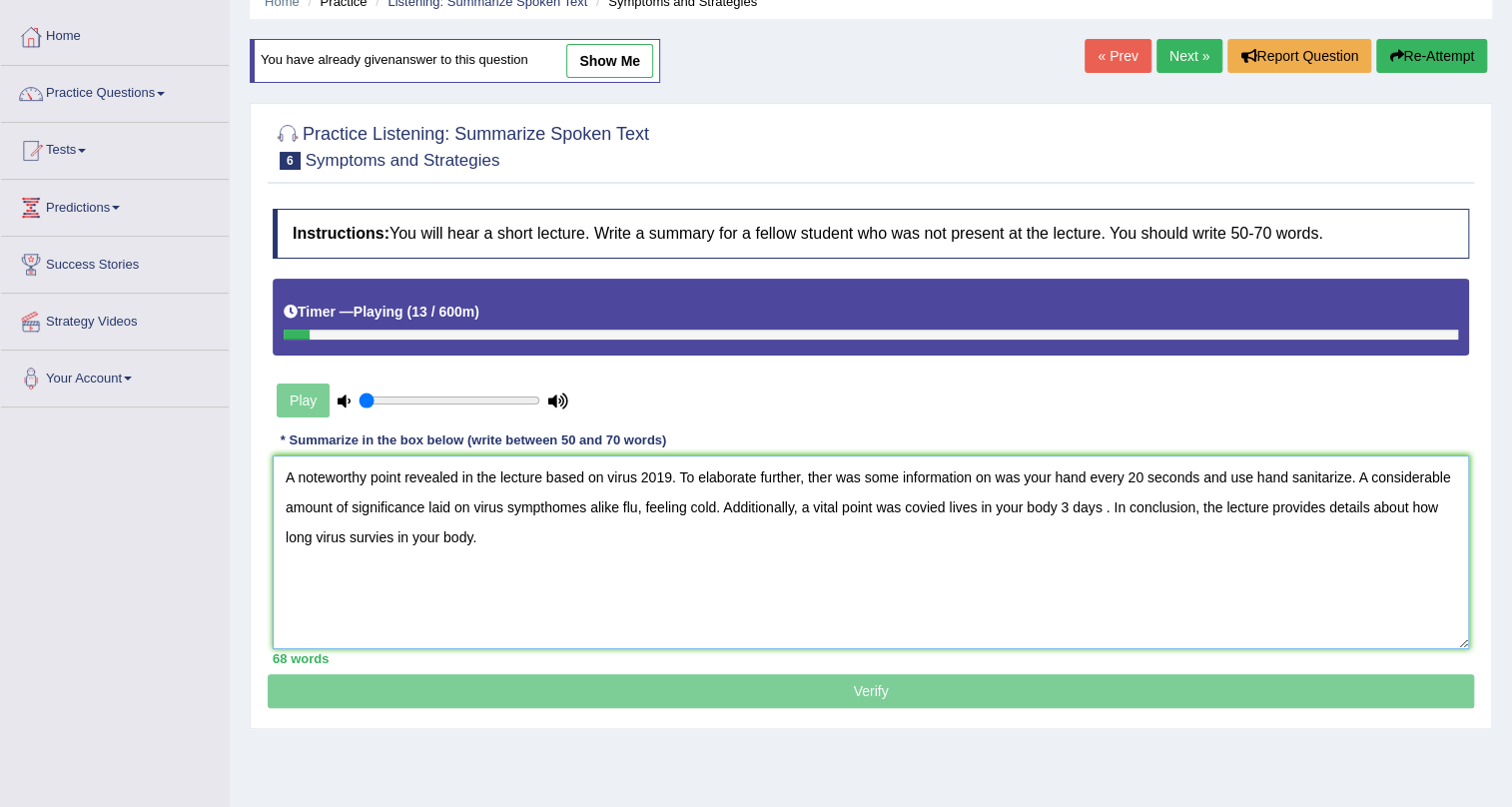 click on "A noteworthy point revealed in the lecture based on virus 2019. To elaborate further, ther was some information on was your hand every 20 seconds and use hand sanitarize. A considerable amount of significance laid on virus sympthomes alike flu, feeling cold. Additionally, a vital point was covied lives in your body 3 days . In conclusion, the lecture provides details about how long virus survies in your body." at bounding box center [871, 552] 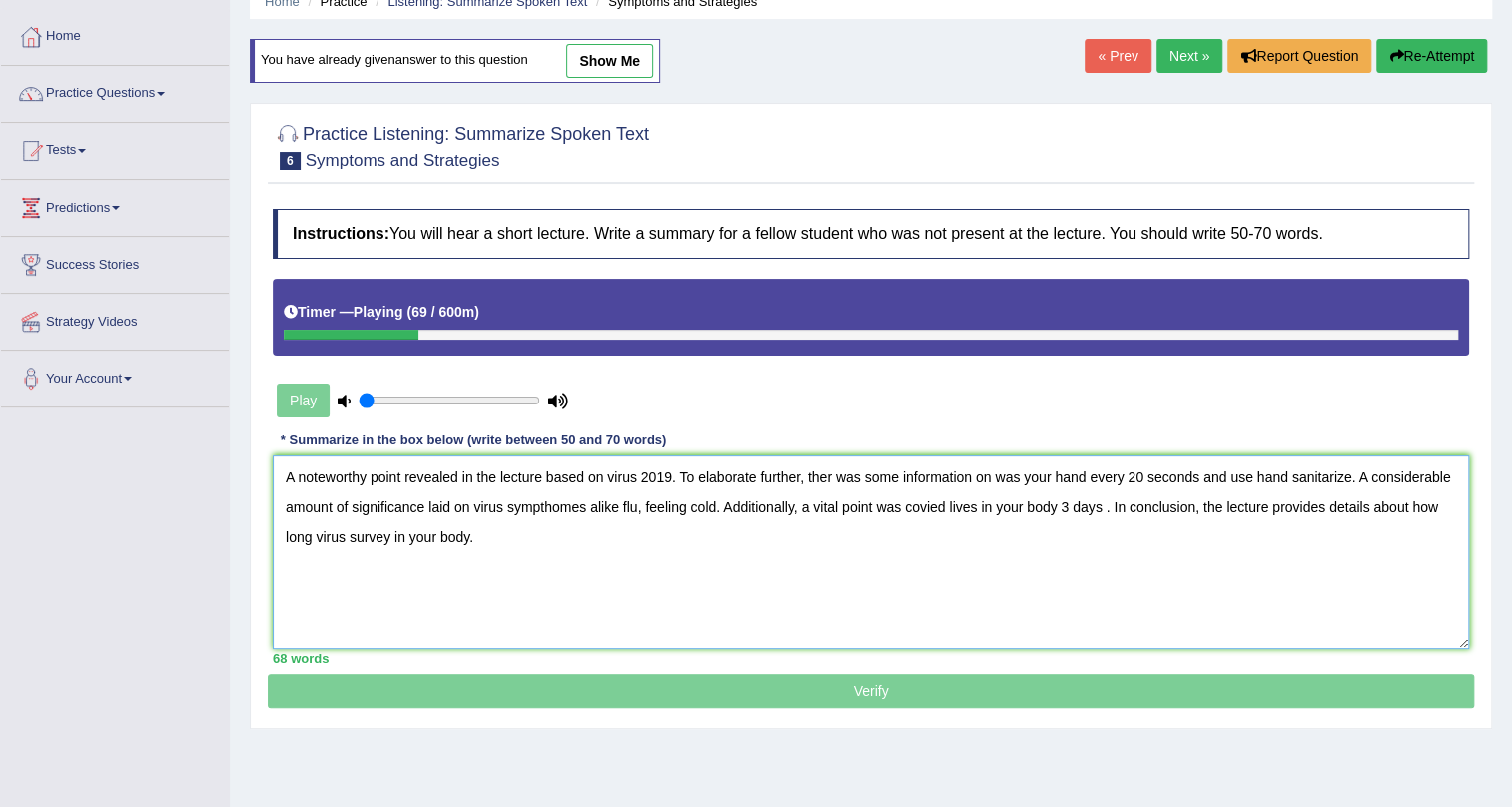 drag, startPoint x: 316, startPoint y: 539, endPoint x: 521, endPoint y: 548, distance: 205.1975 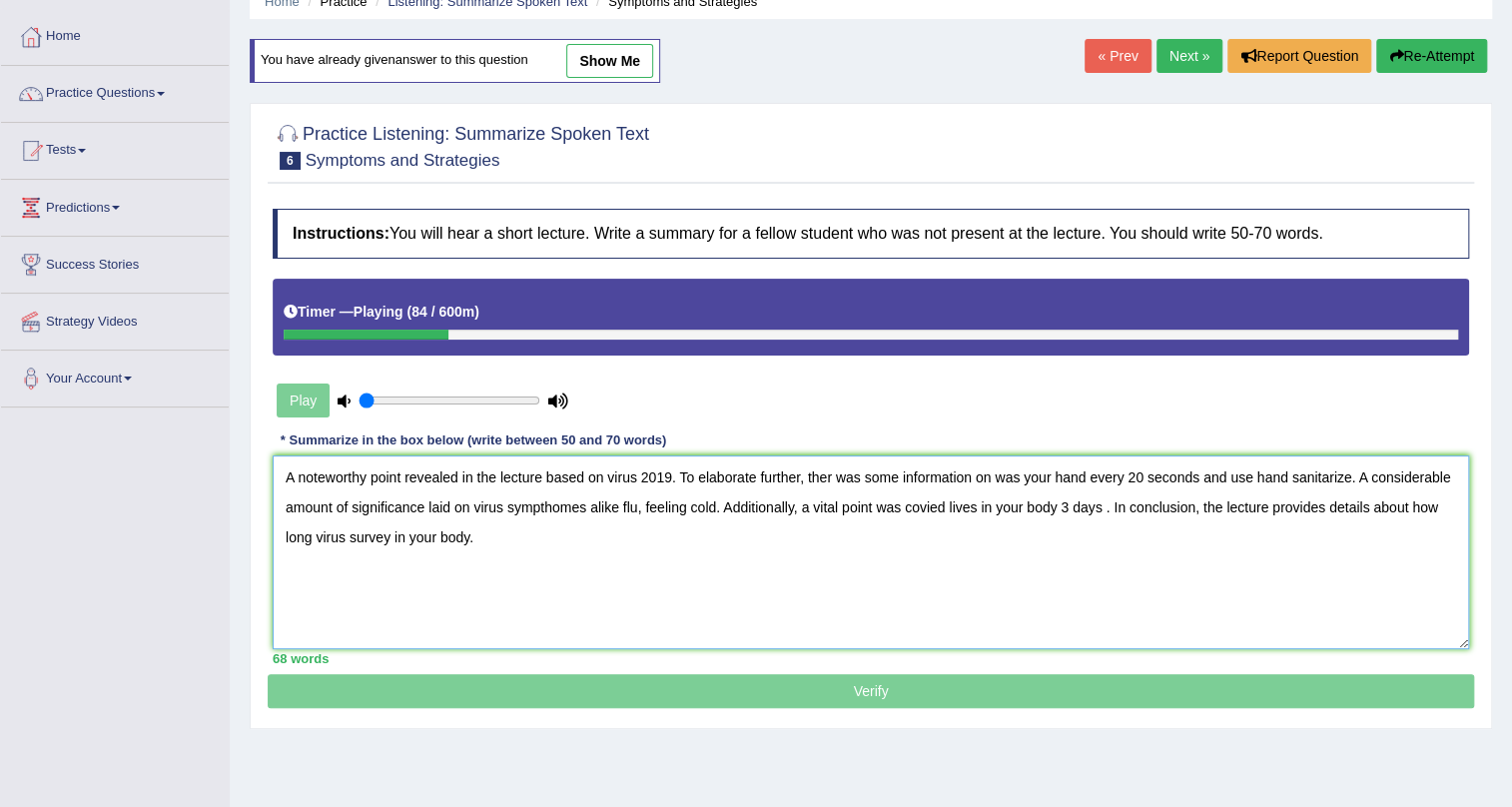 click on "A noteworthy point revealed in the lecture based on virus 2019. To elaborate further, ther was some information on was your hand every 20 seconds and use hand sanitarize. A considerable amount of significance laid on virus sympthomes alike flu, feeling cold. Additionally, a vital point was covied lives in your body 3 days . In conclusion, the lecture provides details about how long virus survey in your body." at bounding box center (871, 552) 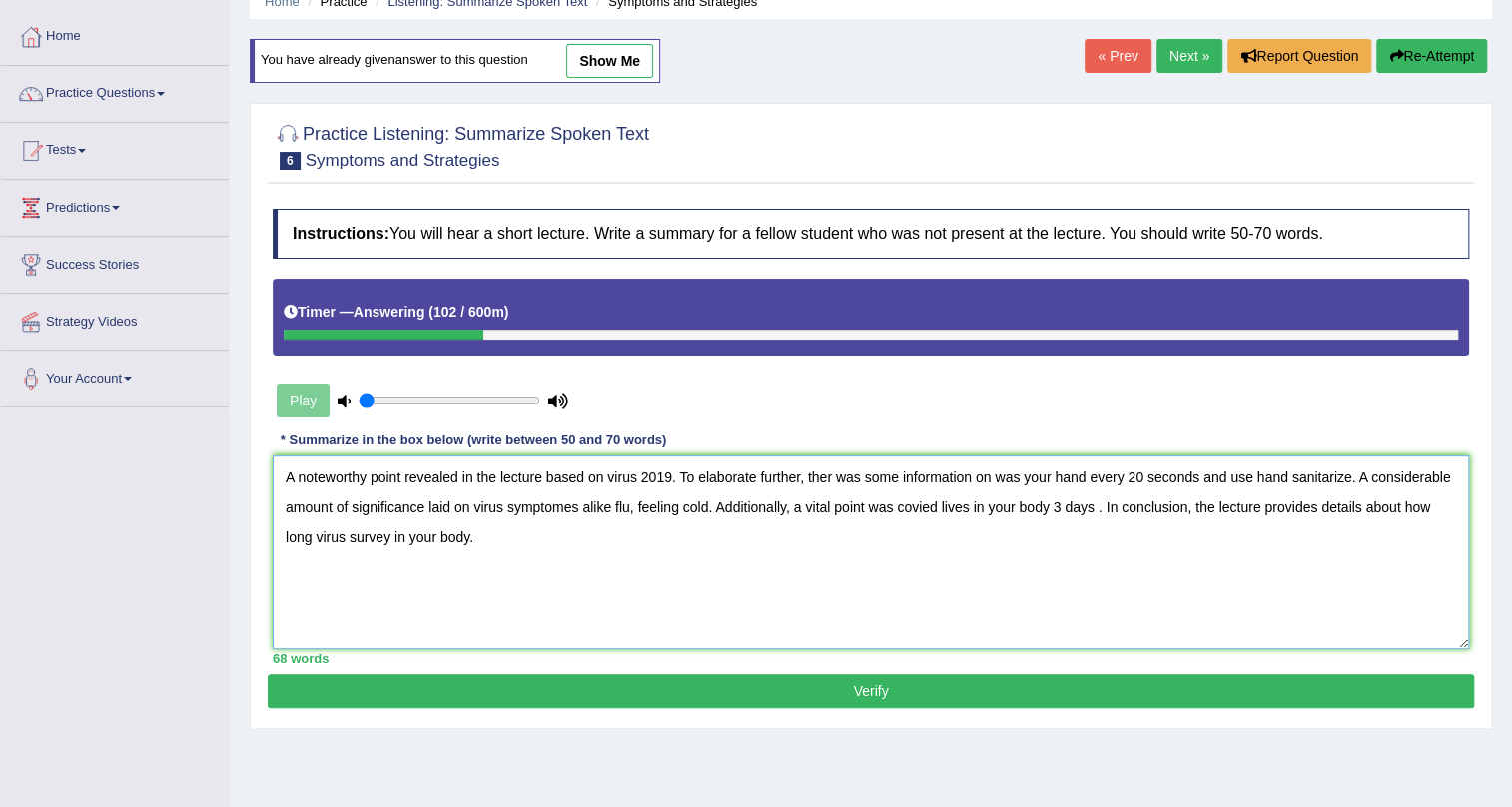 type on "A noteworthy point revealed in the lecture based on virus 2019. To elaborate further, ther was some information on was your hand every 20 seconds and use hand sanitarize. A considerable amount of significance laid on virus symptomes alike flu, feeling cold. Additionally, a vital point was covied lives in your body 3 days . In conclusion, the lecture provides details about how long virus survey in your body." 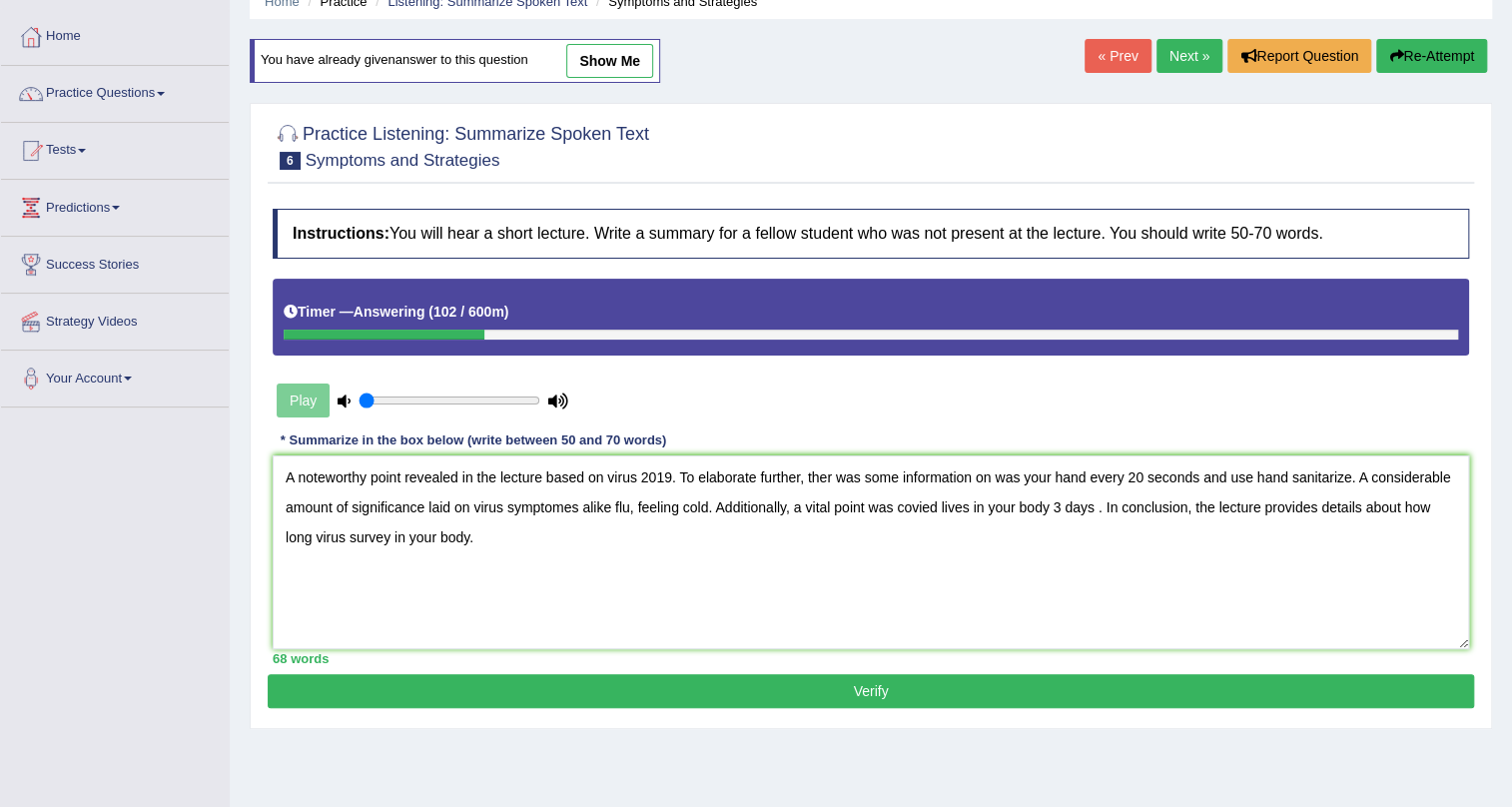 click on "Verify" at bounding box center (871, 691) 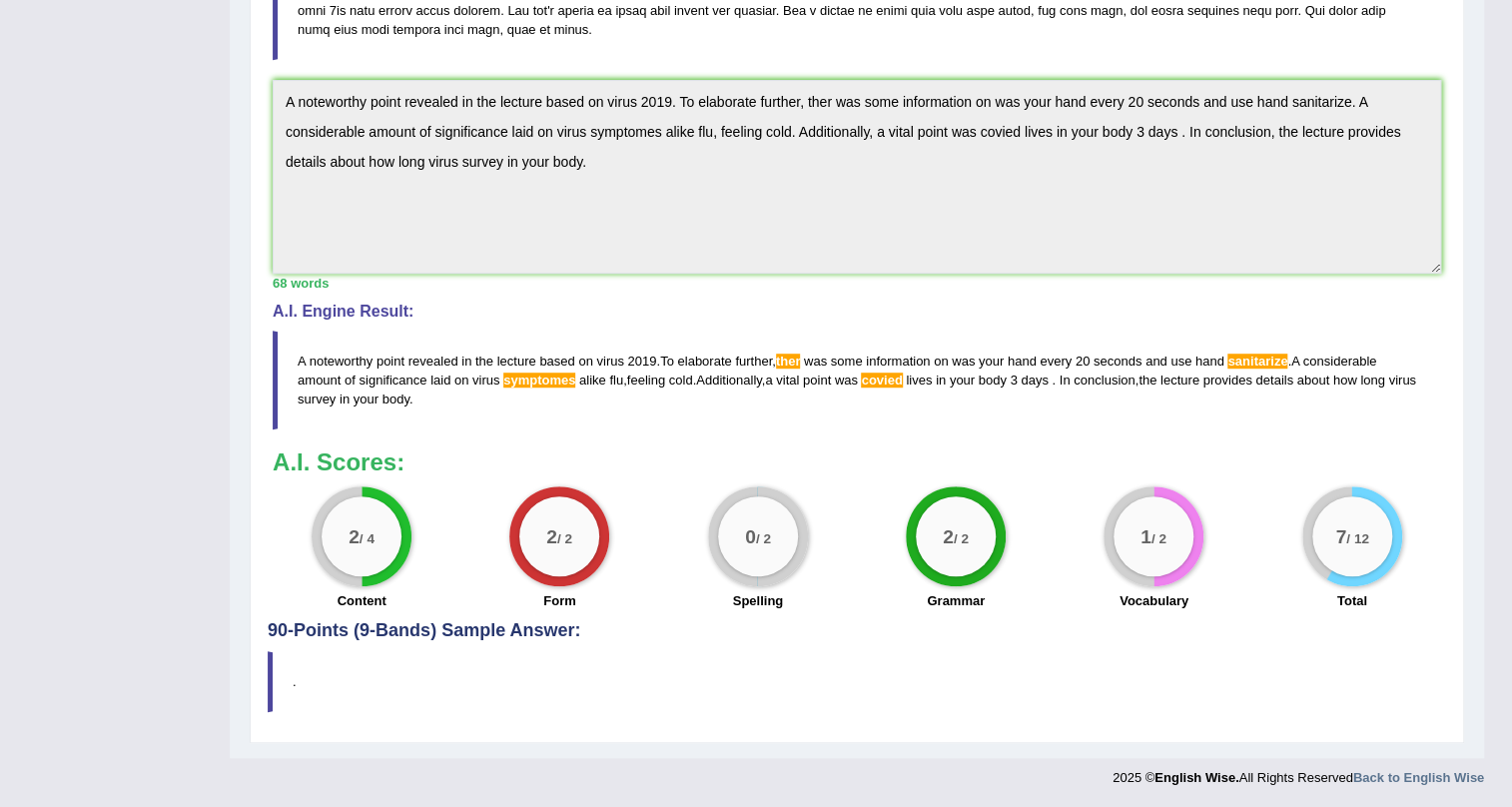 scroll, scrollTop: 0, scrollLeft: 0, axis: both 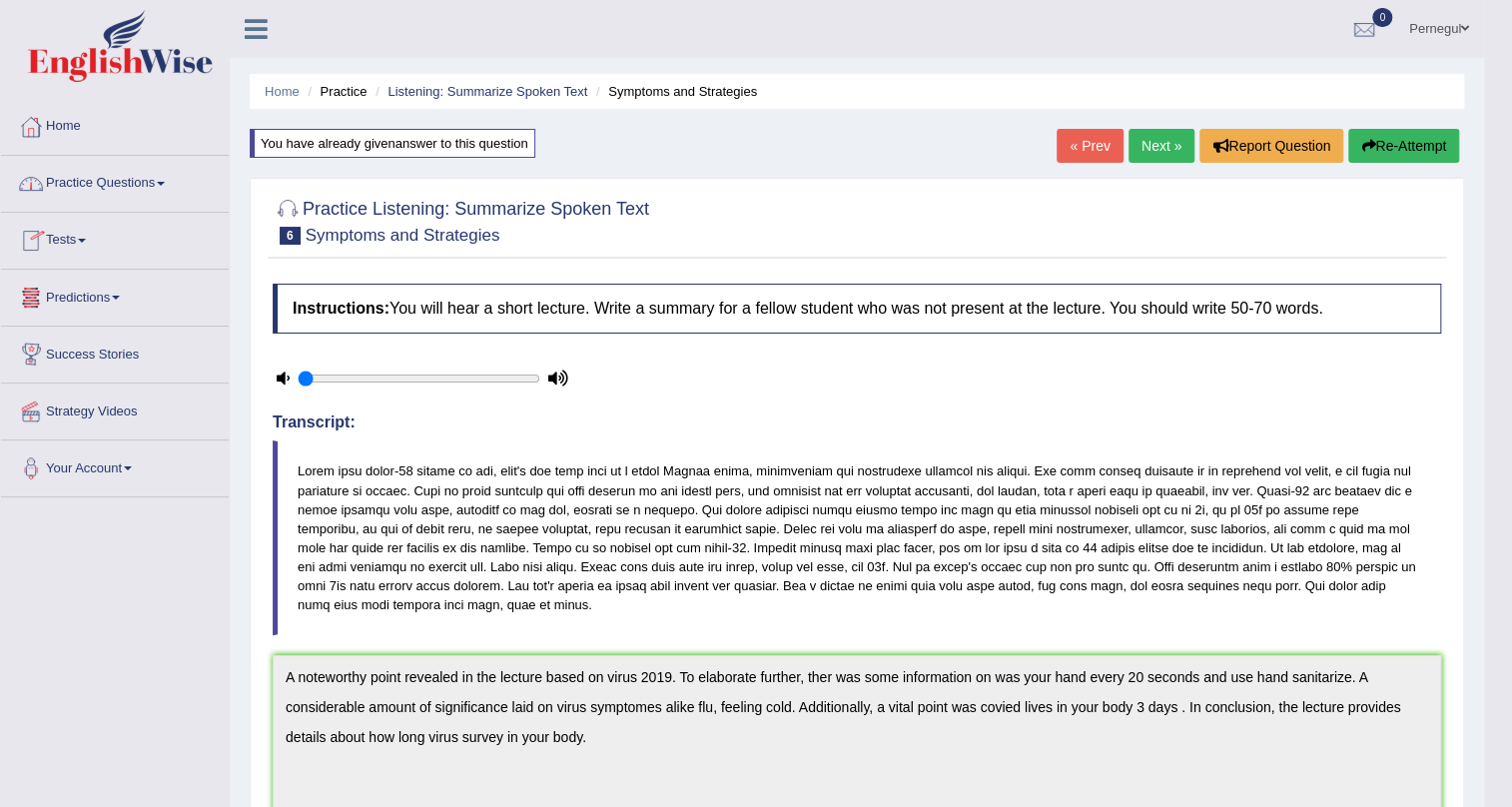 click on "Tests" at bounding box center [115, 238] 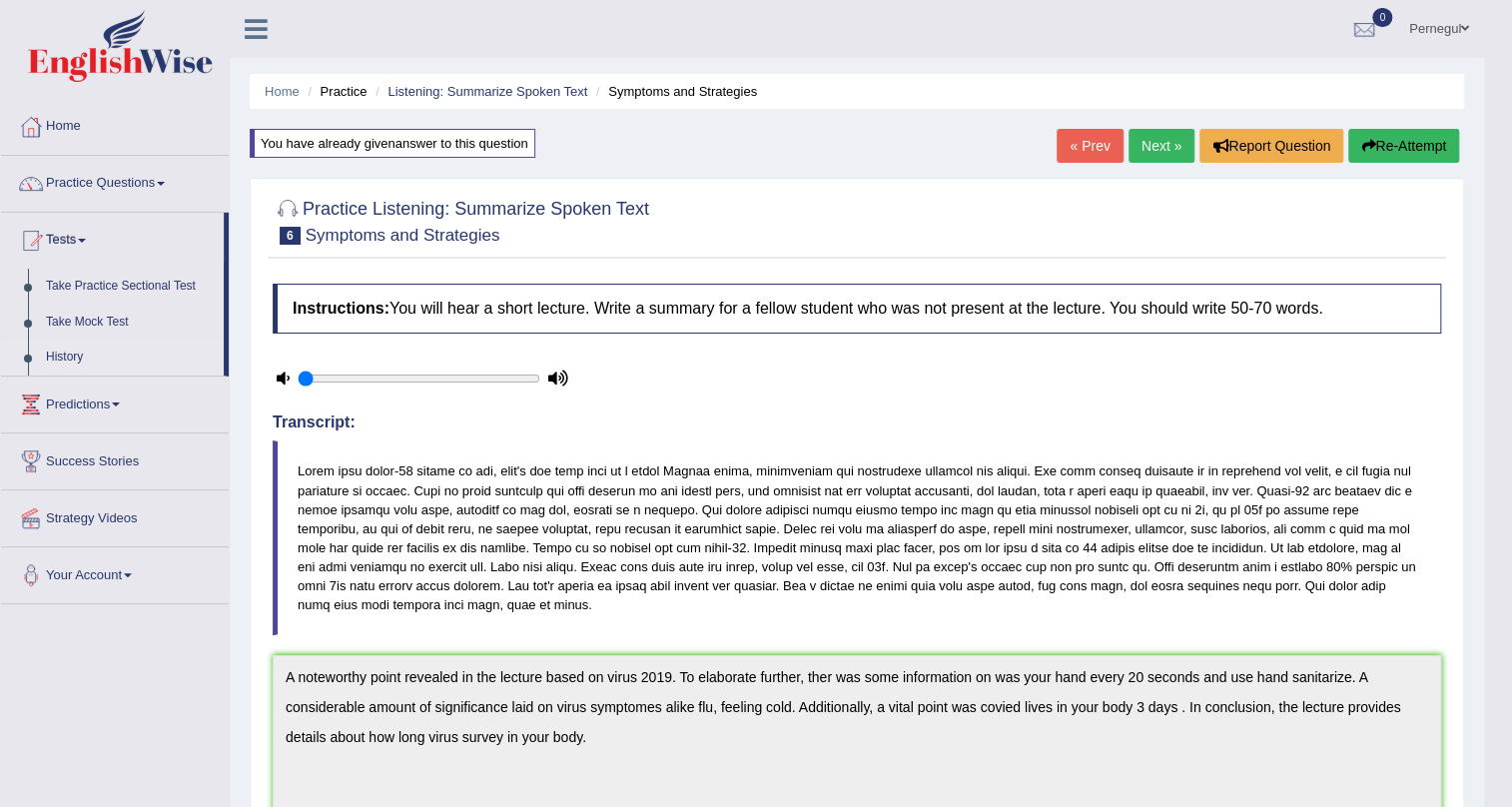 click on "History" at bounding box center [130, 358] 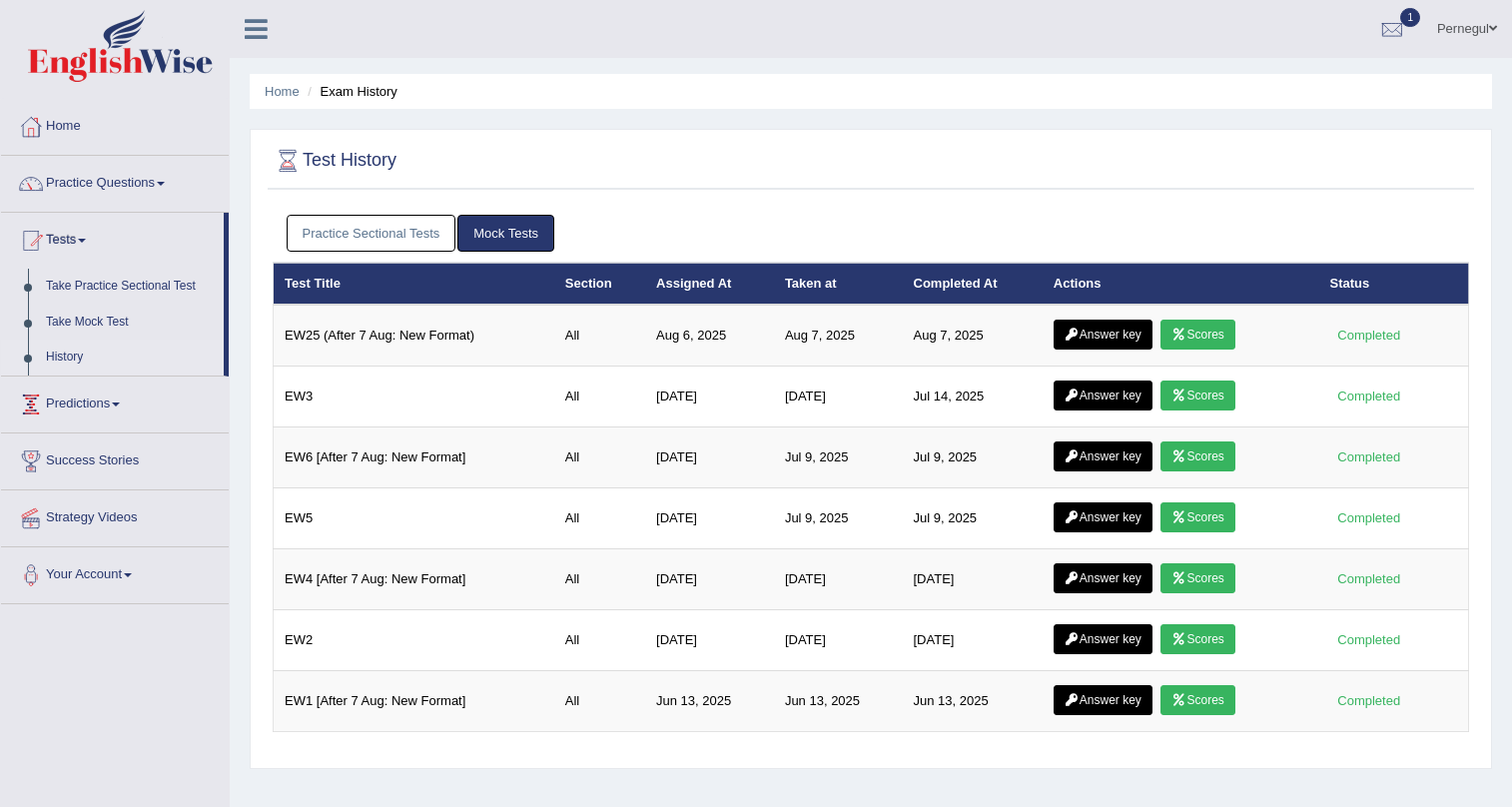 scroll, scrollTop: 0, scrollLeft: 0, axis: both 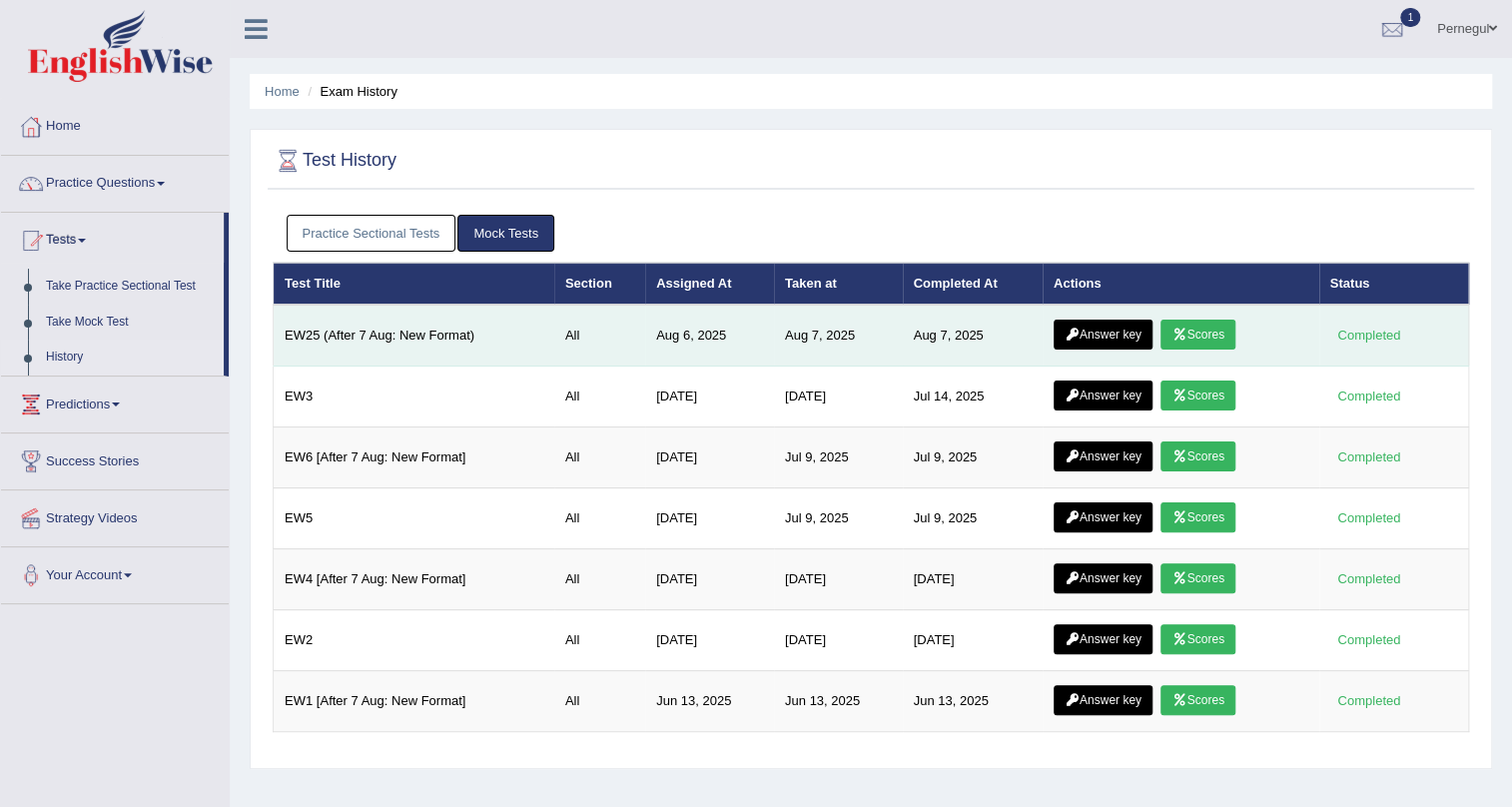 click on "Answer key" at bounding box center [1103, 335] 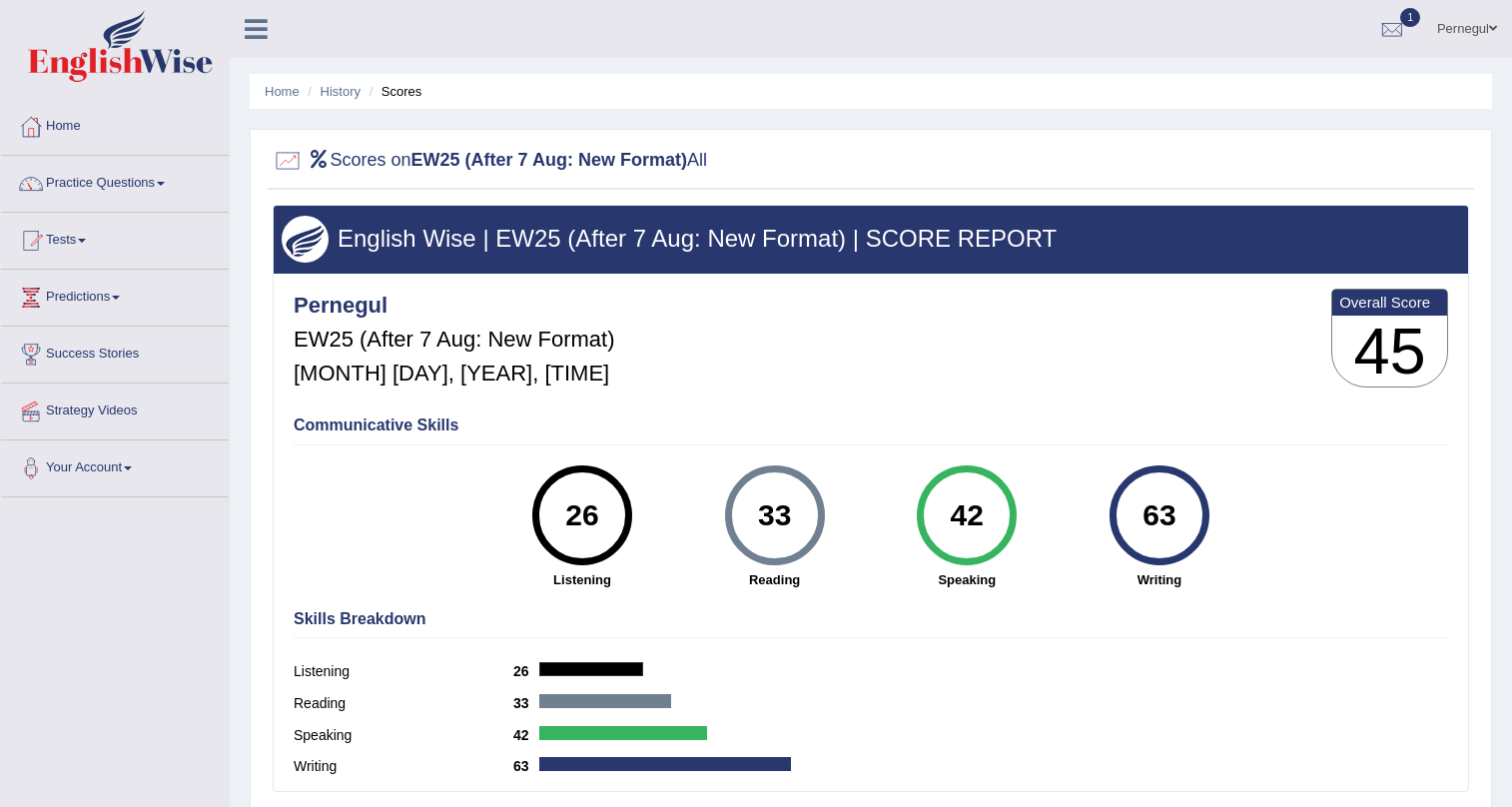 scroll, scrollTop: 241, scrollLeft: 0, axis: vertical 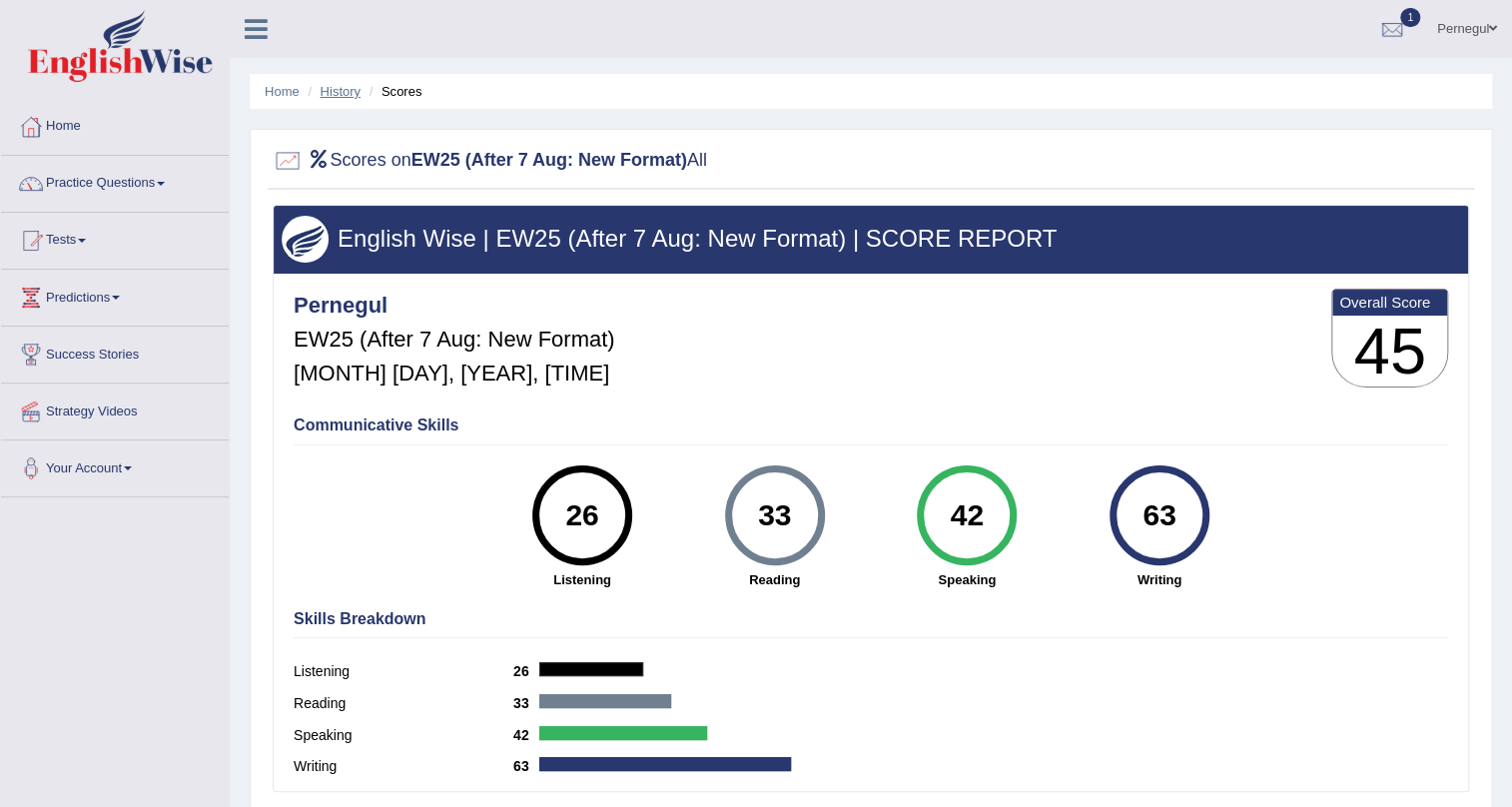 click on "History" at bounding box center (341, 91) 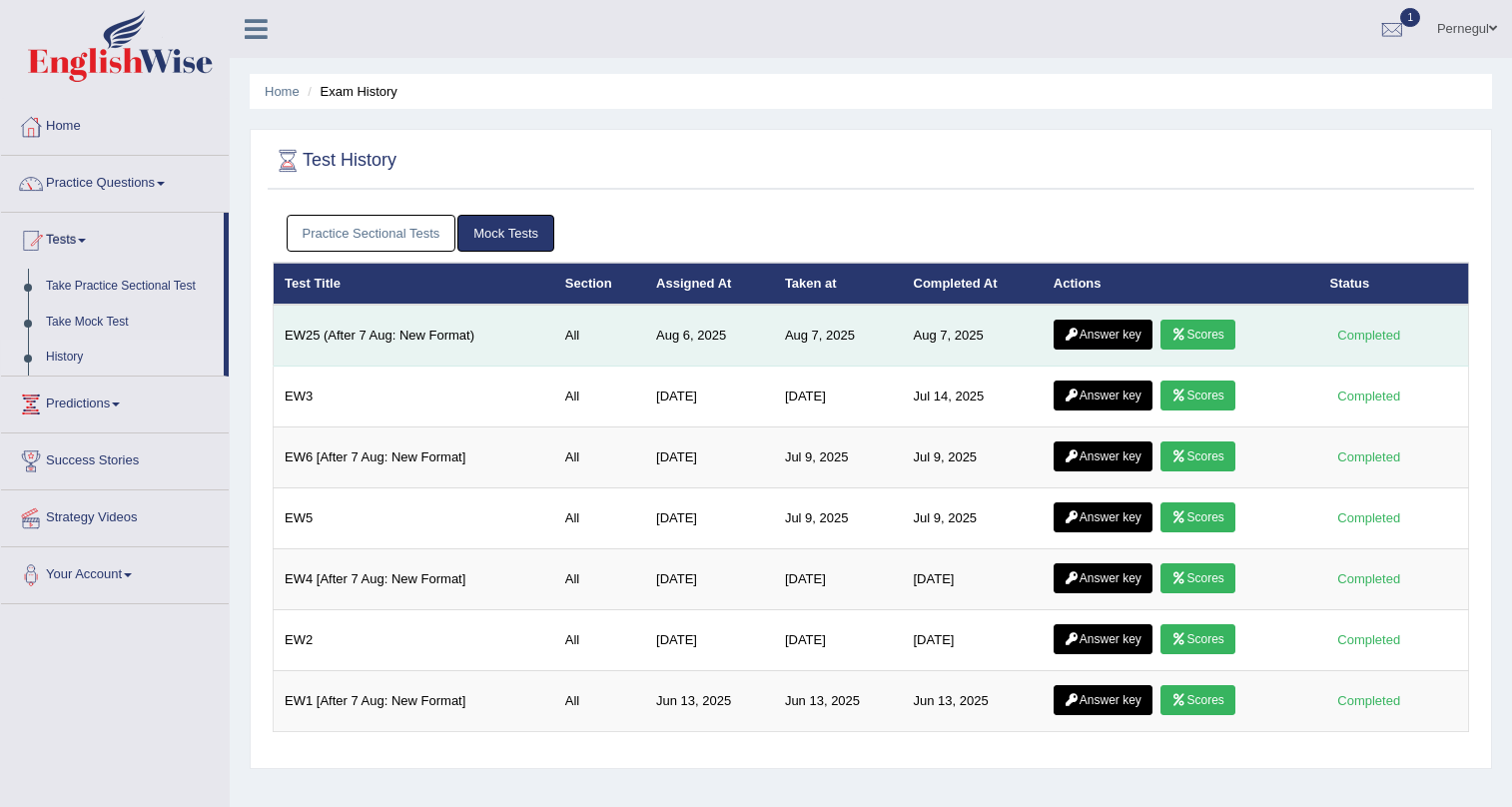 scroll, scrollTop: 0, scrollLeft: 0, axis: both 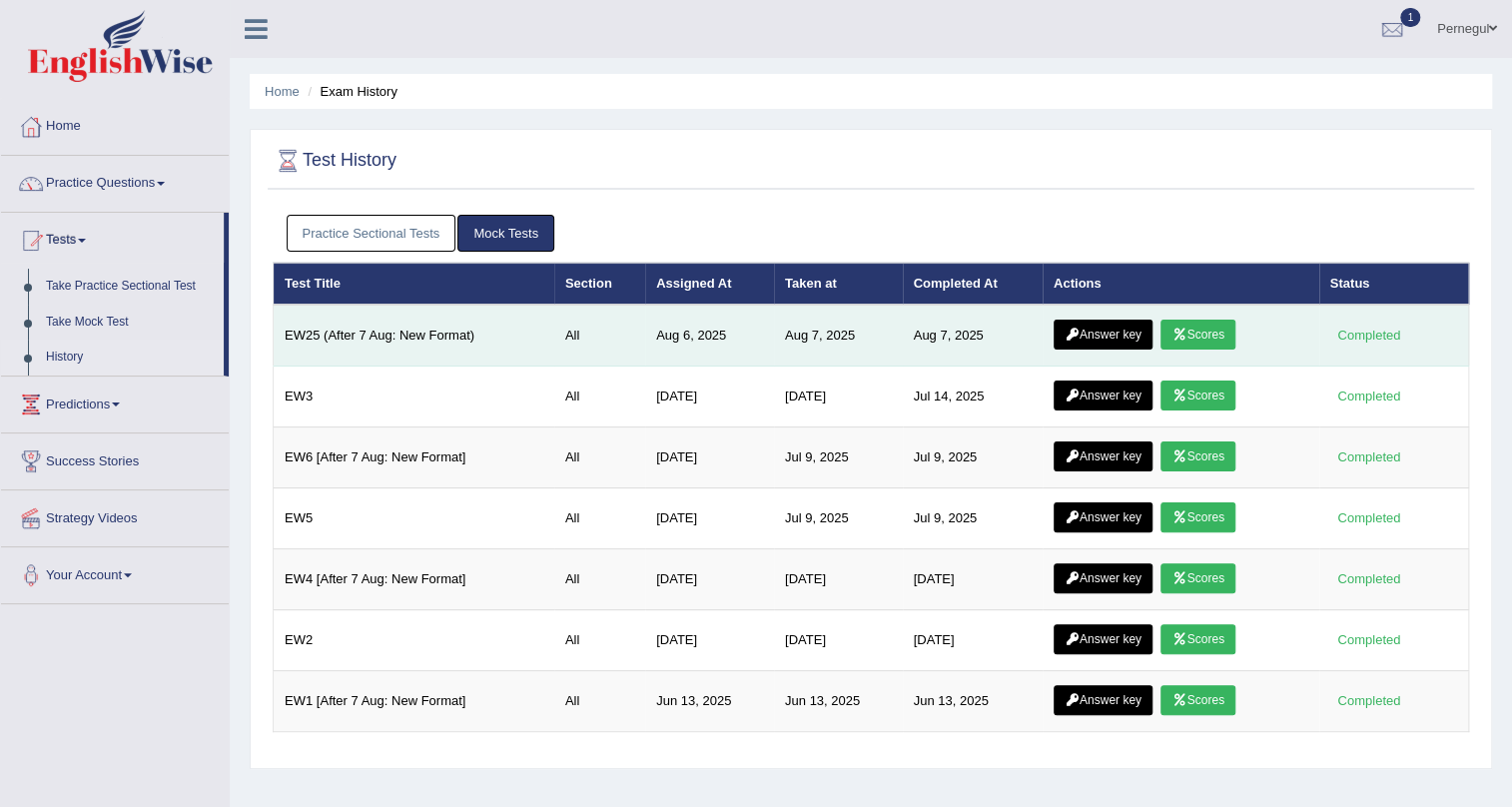 click on "Answer key" at bounding box center (1103, 335) 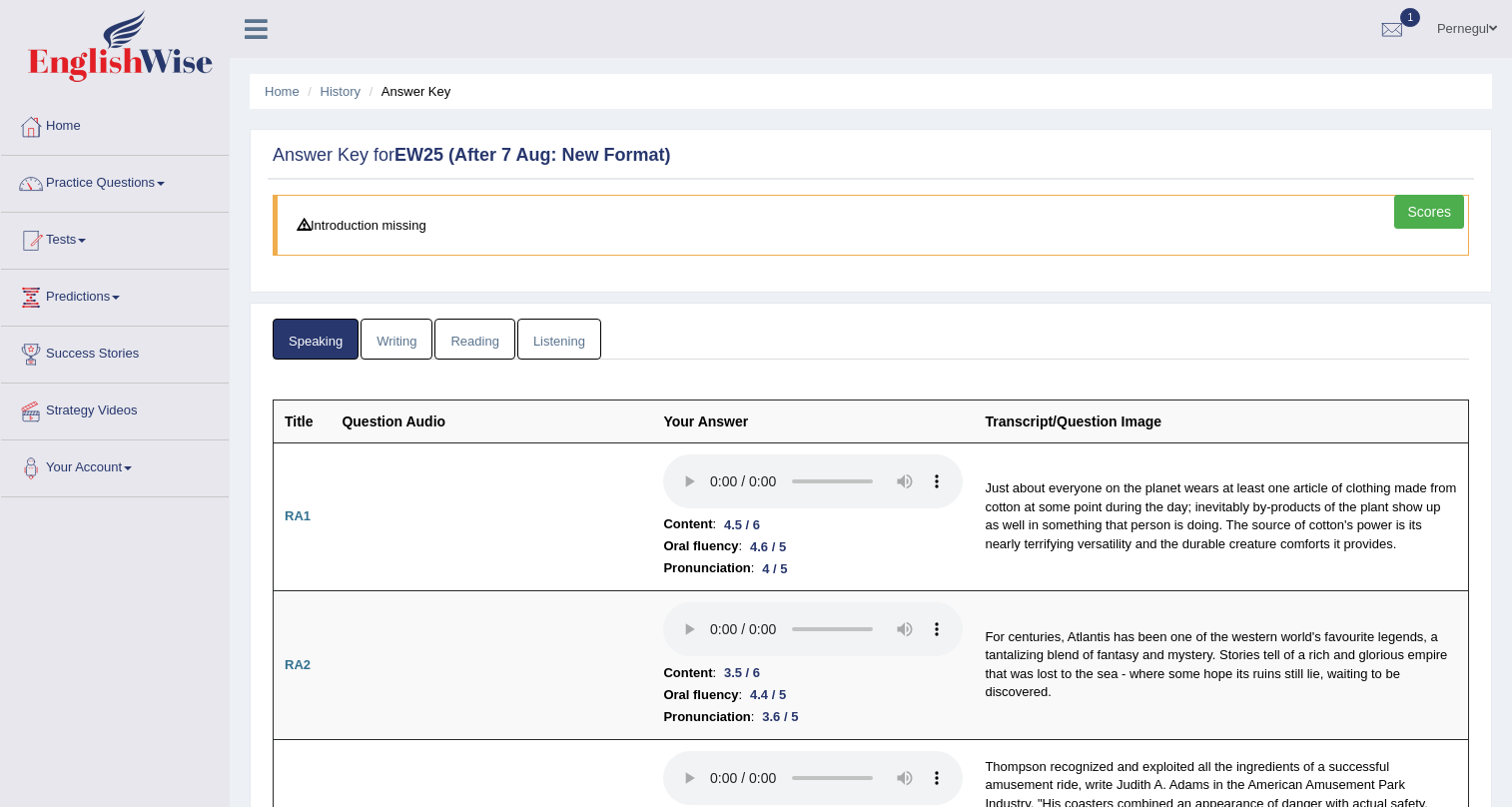 click on "Listening" at bounding box center [559, 339] 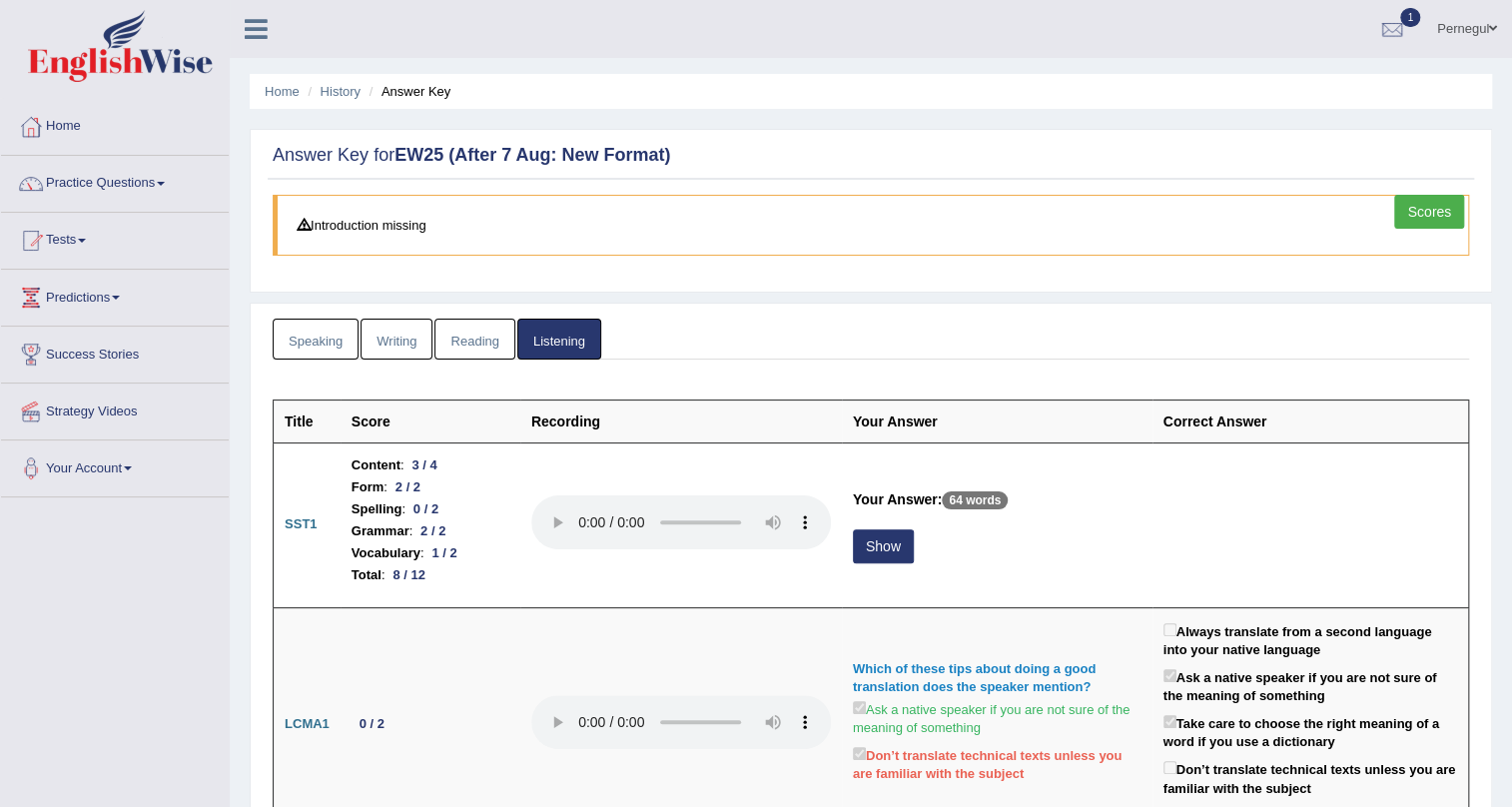 scroll, scrollTop: 0, scrollLeft: 0, axis: both 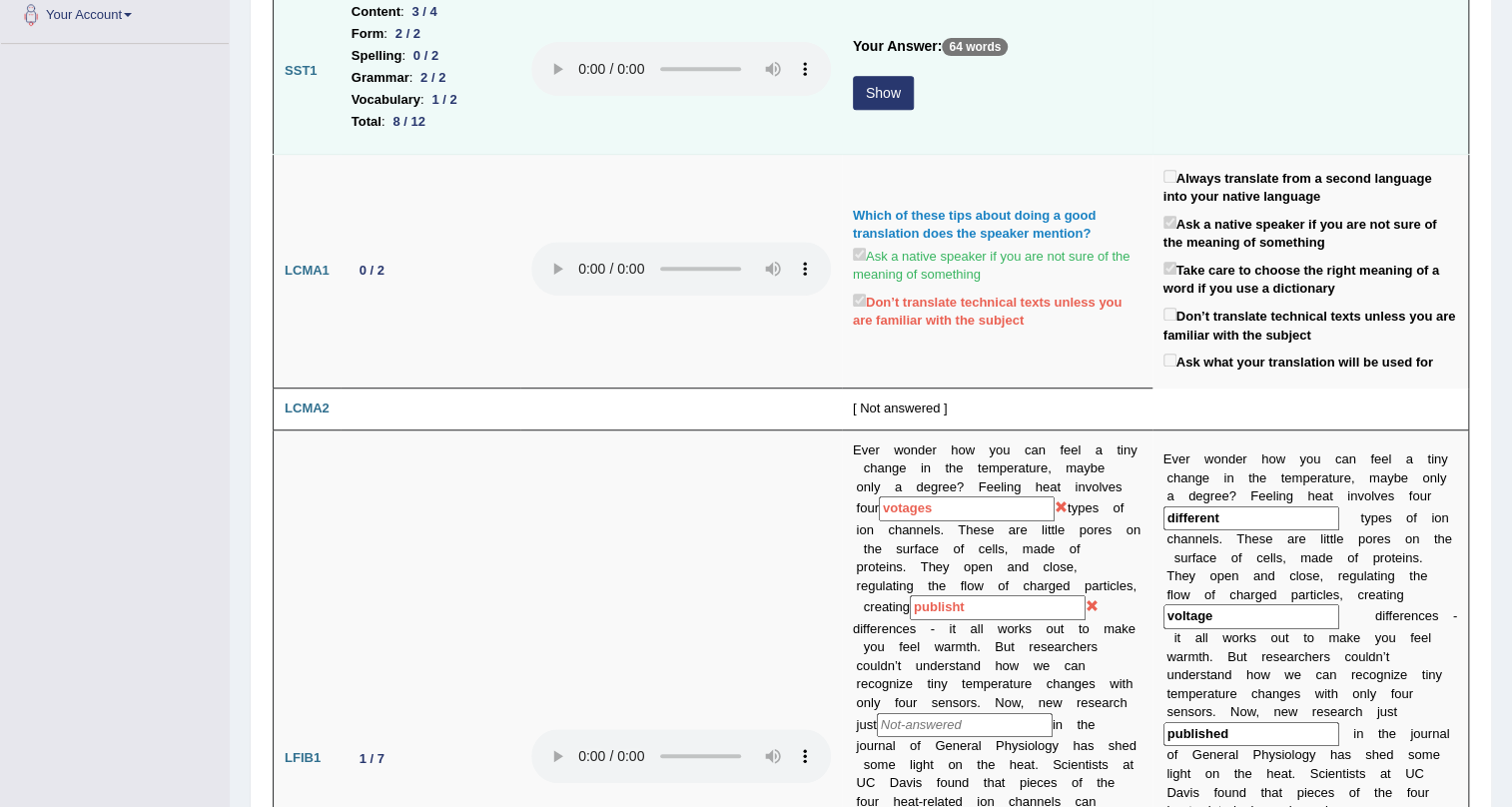 click on "Show" at bounding box center [883, 93] 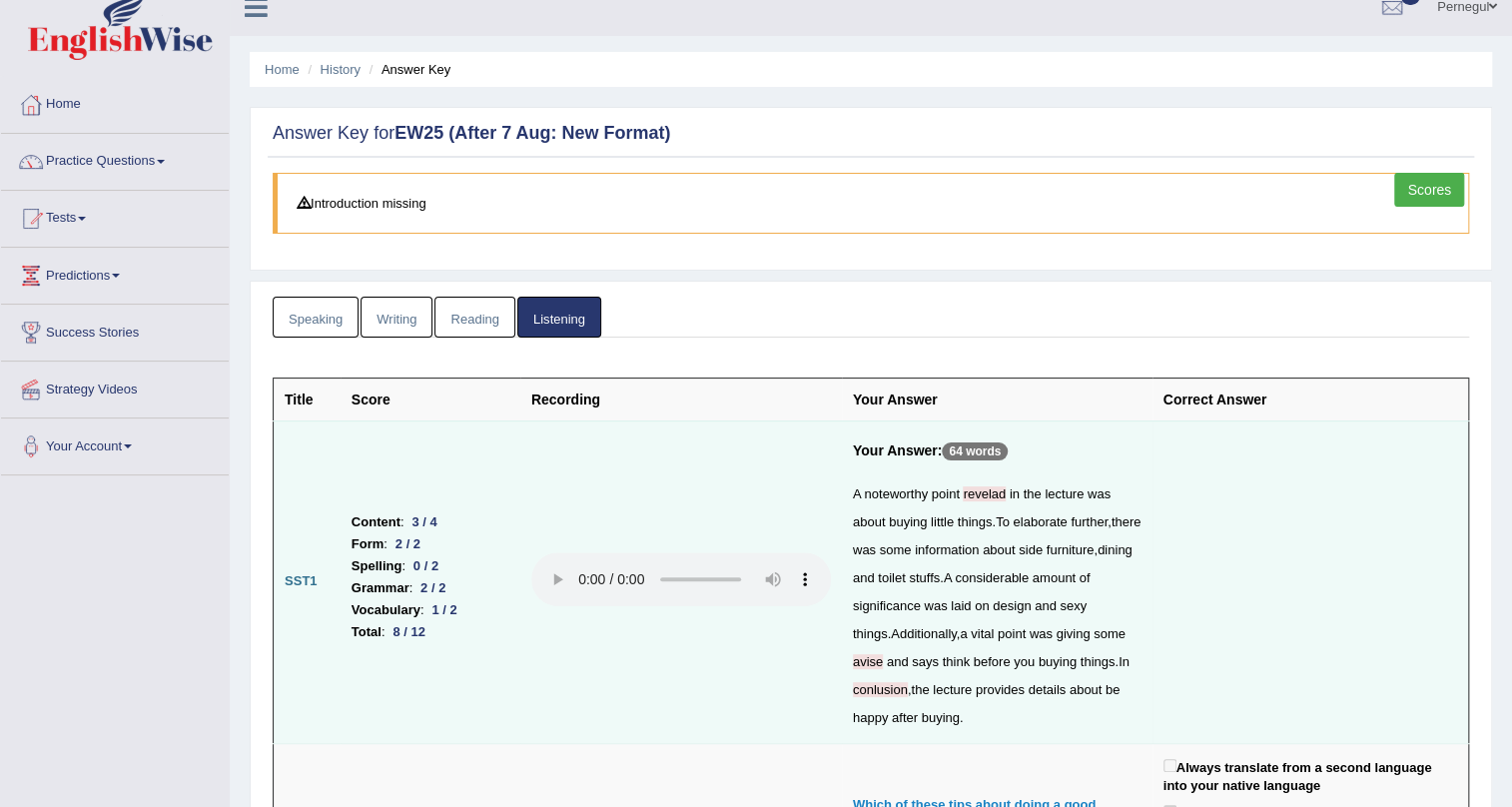 scroll, scrollTop: 0, scrollLeft: 0, axis: both 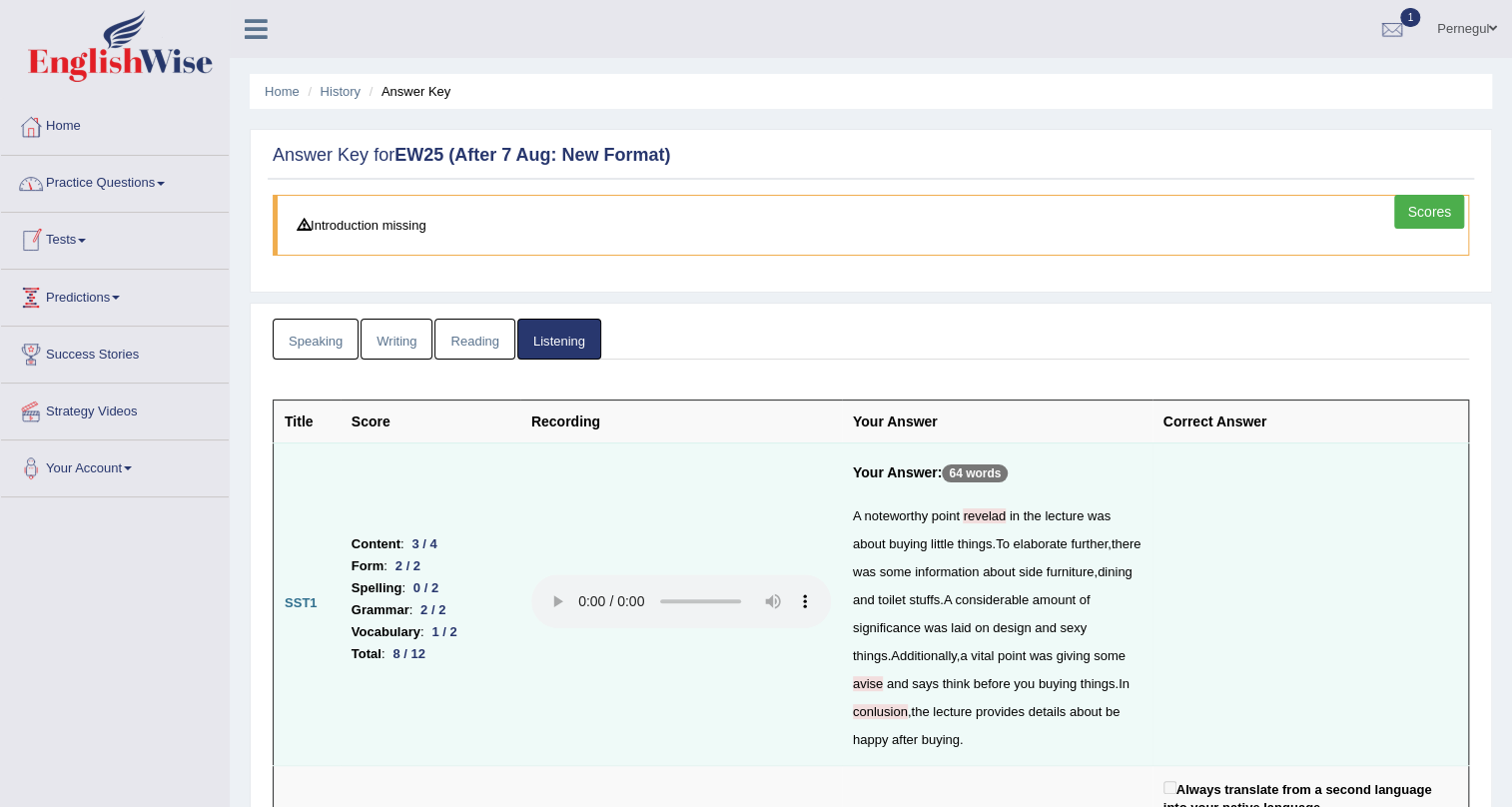 click on "Practice Questions" at bounding box center [115, 181] 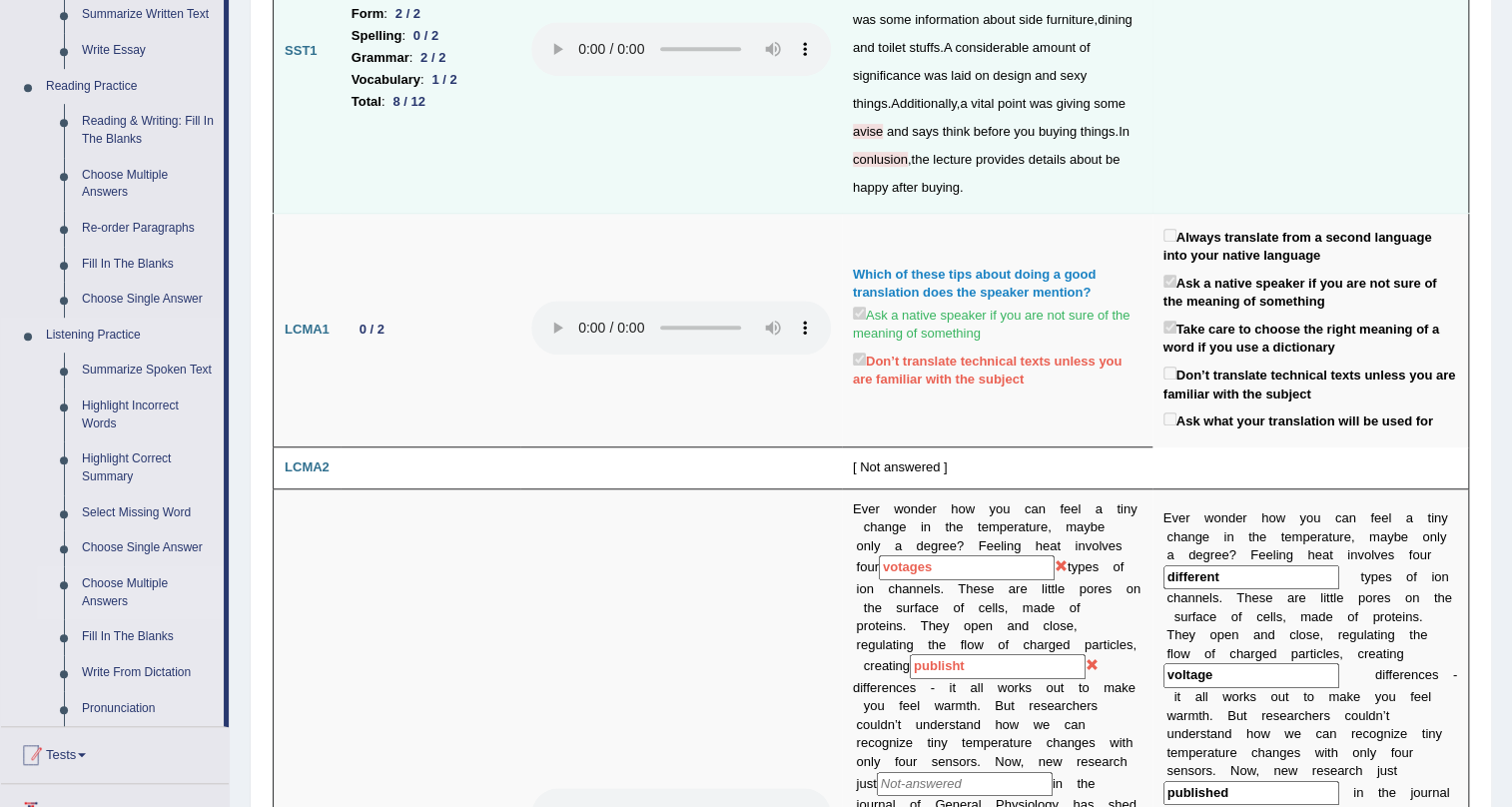 scroll, scrollTop: 544, scrollLeft: 0, axis: vertical 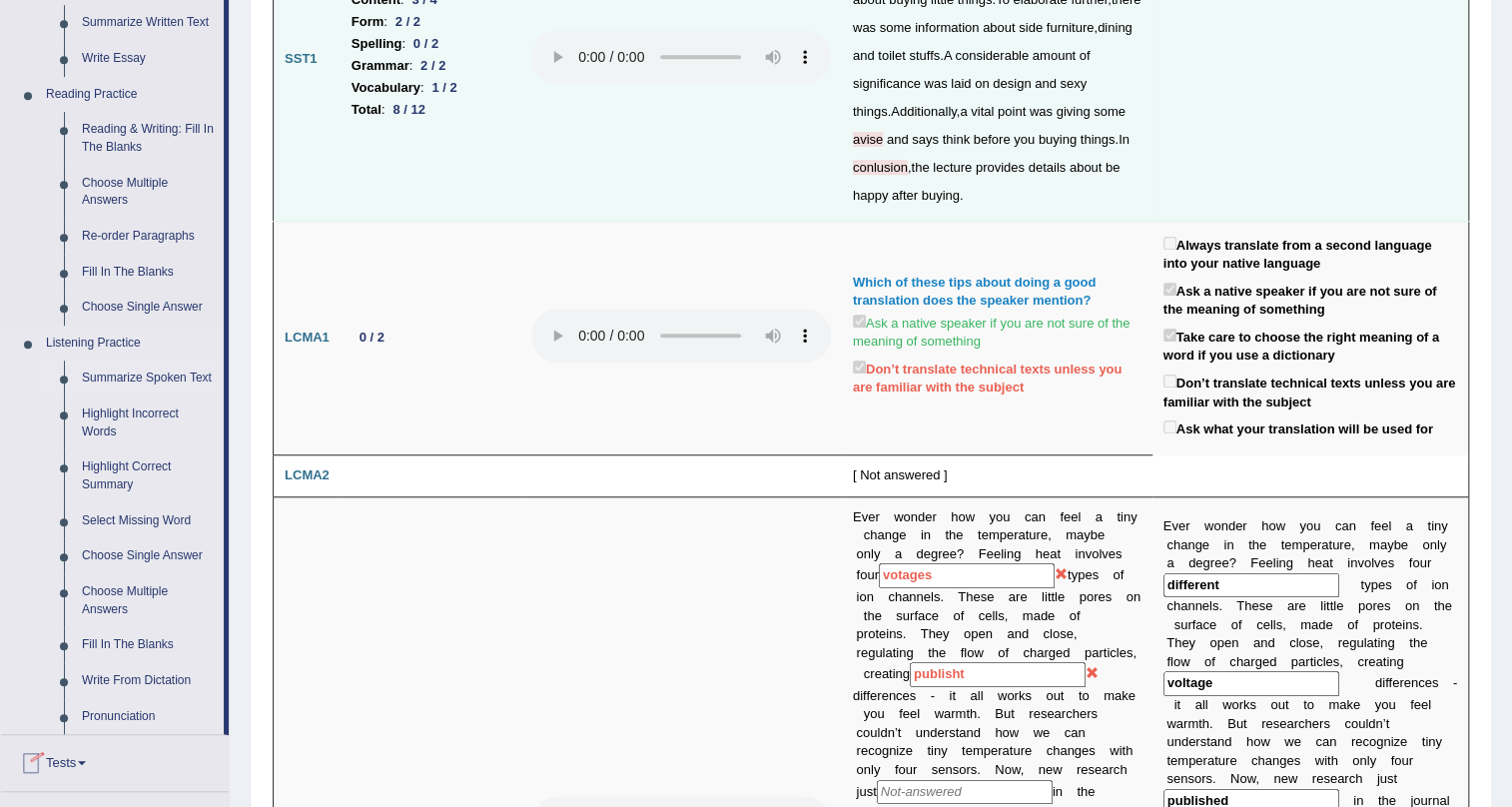 click on "Summarize Spoken Text" at bounding box center (148, 379) 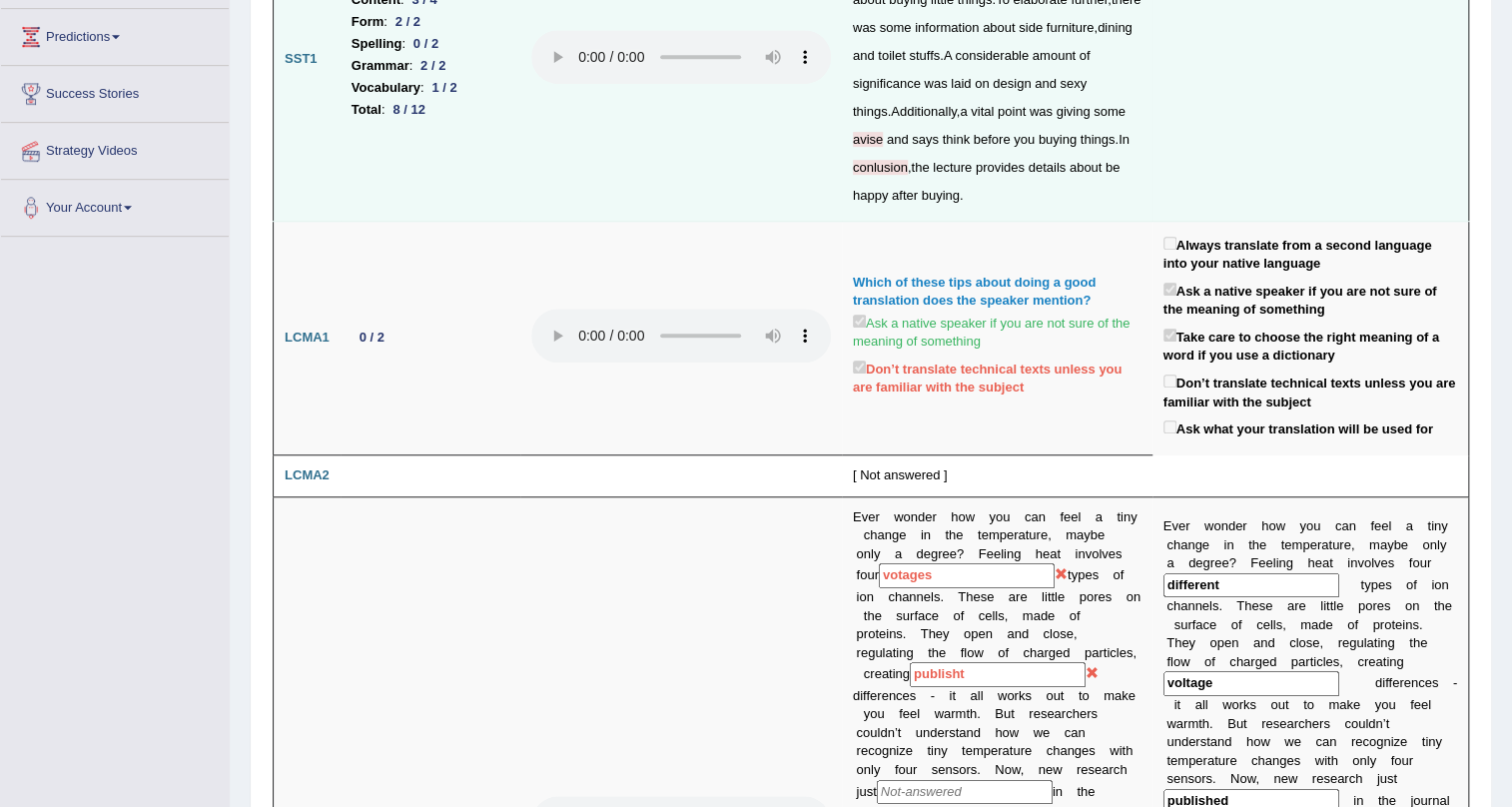 scroll, scrollTop: 342, scrollLeft: 0, axis: vertical 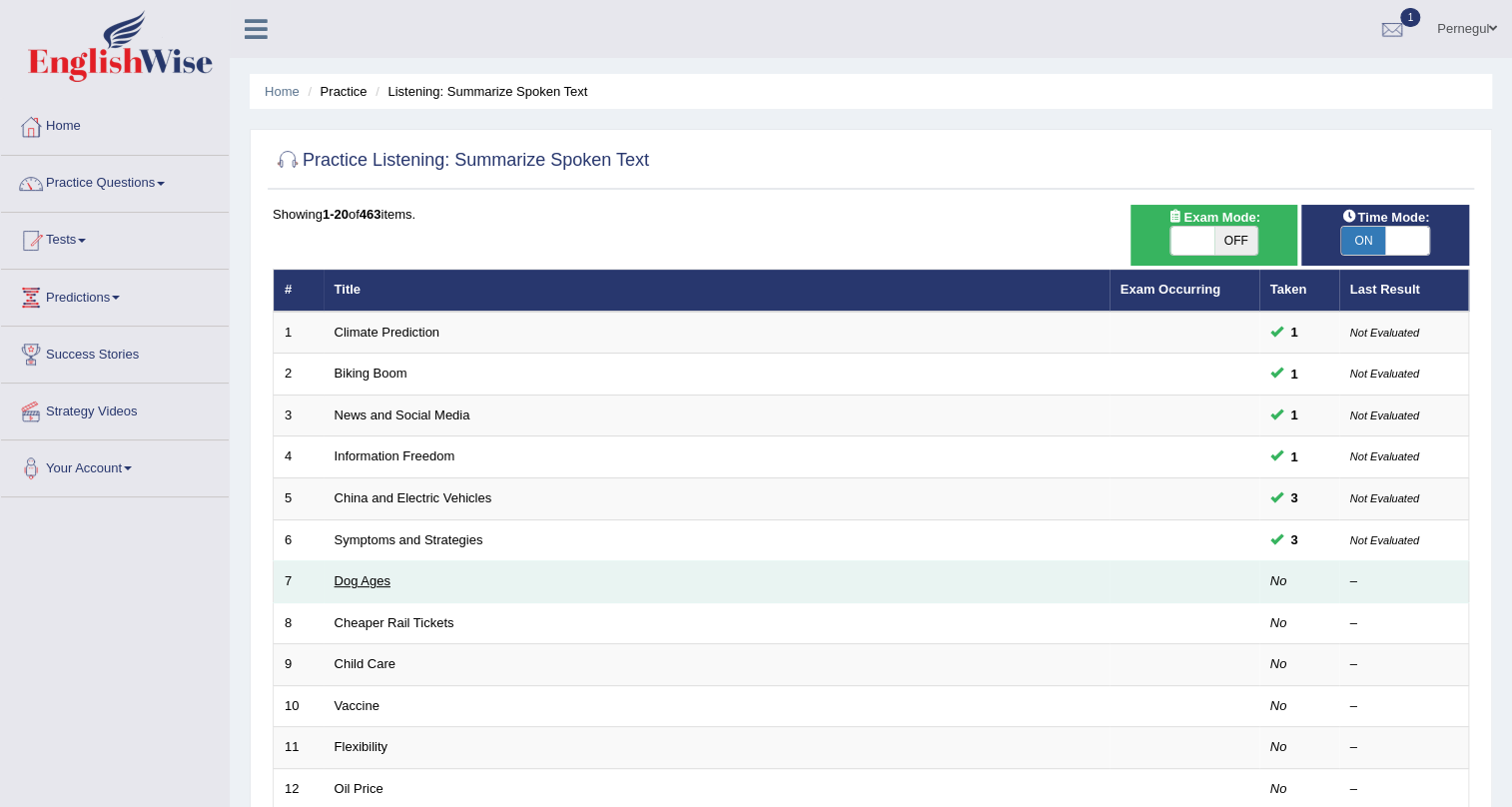 click on "Dog Ages" at bounding box center (363, 580) 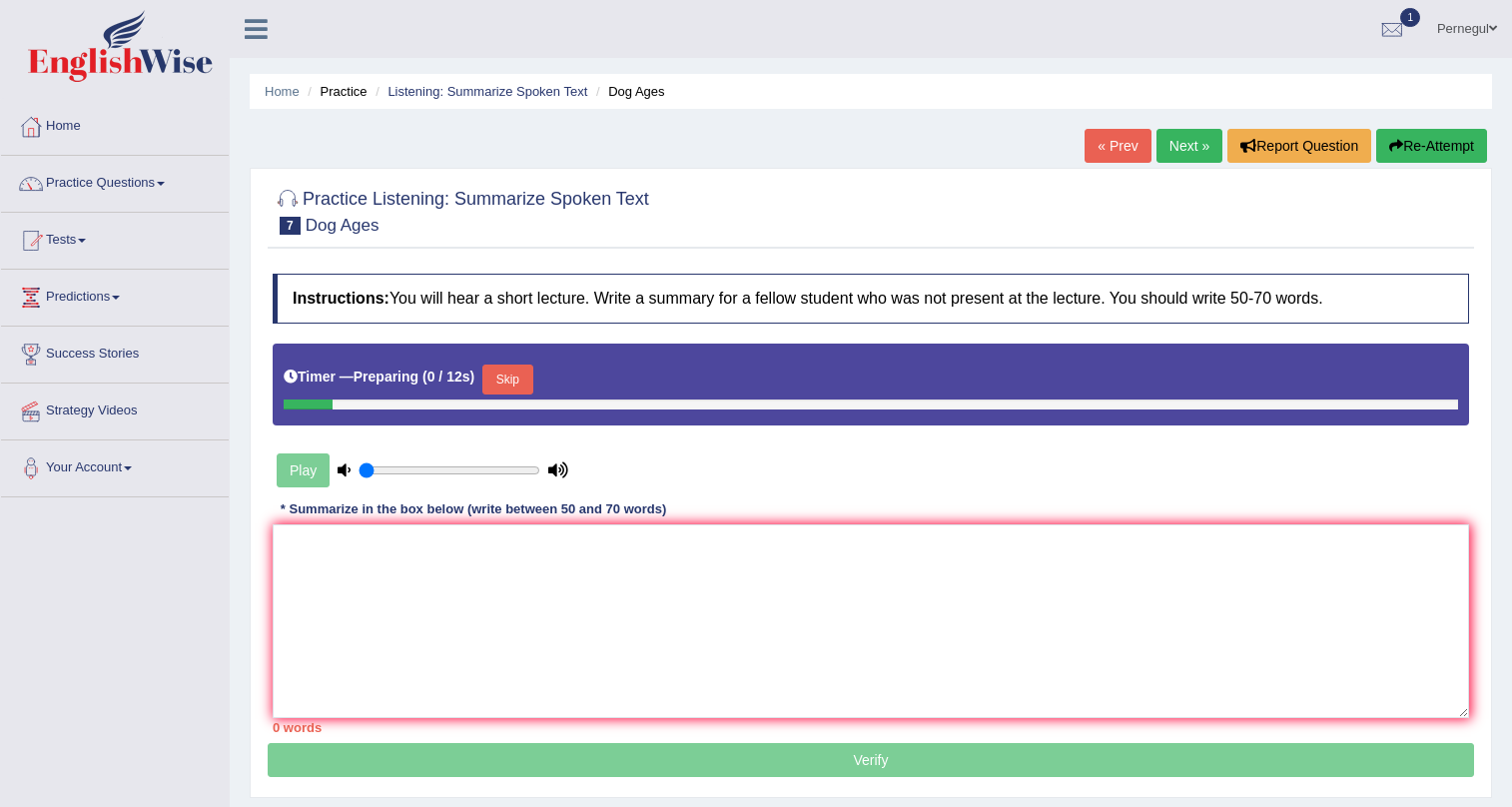 scroll, scrollTop: 0, scrollLeft: 0, axis: both 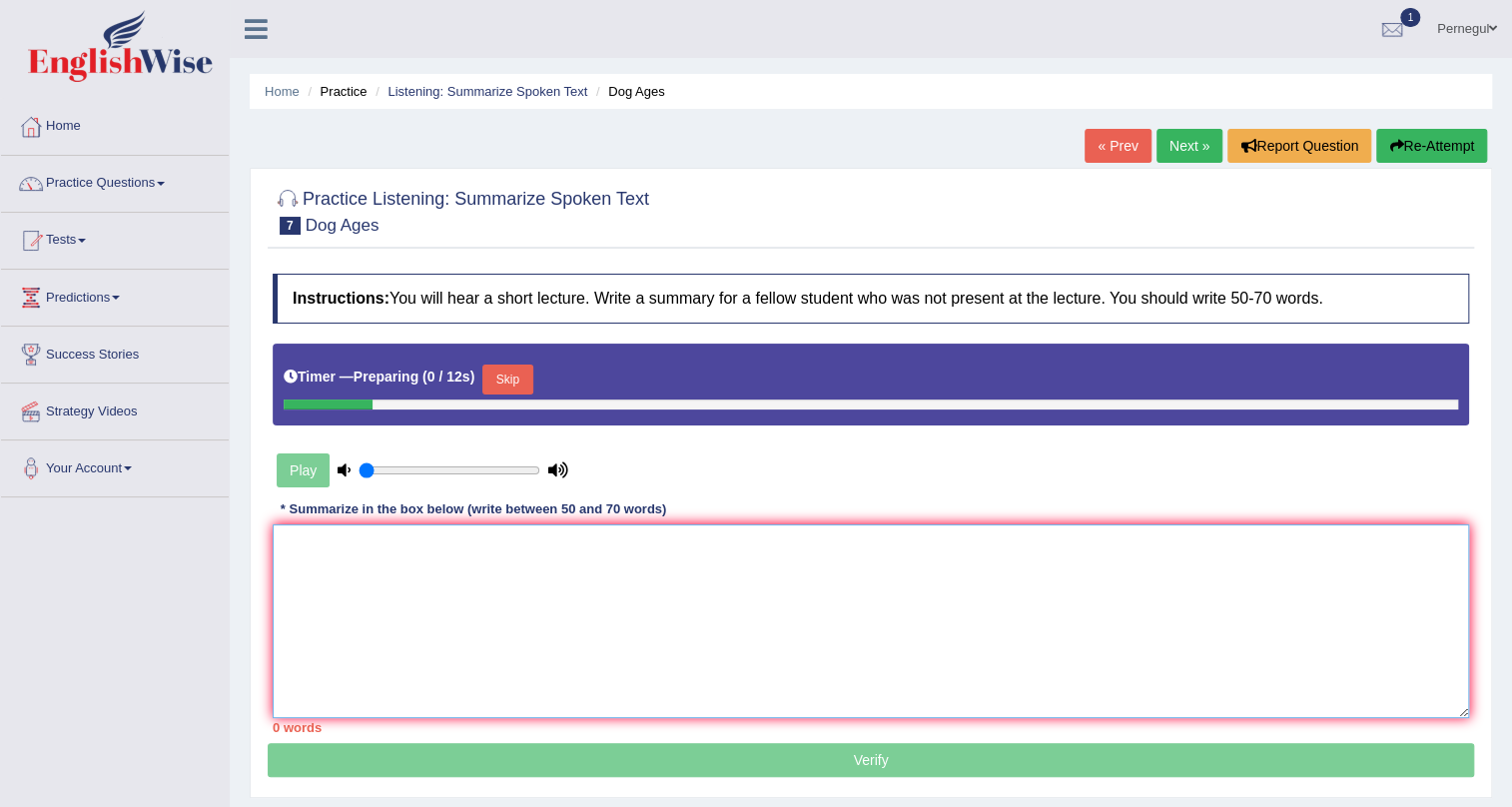 click at bounding box center (871, 621) 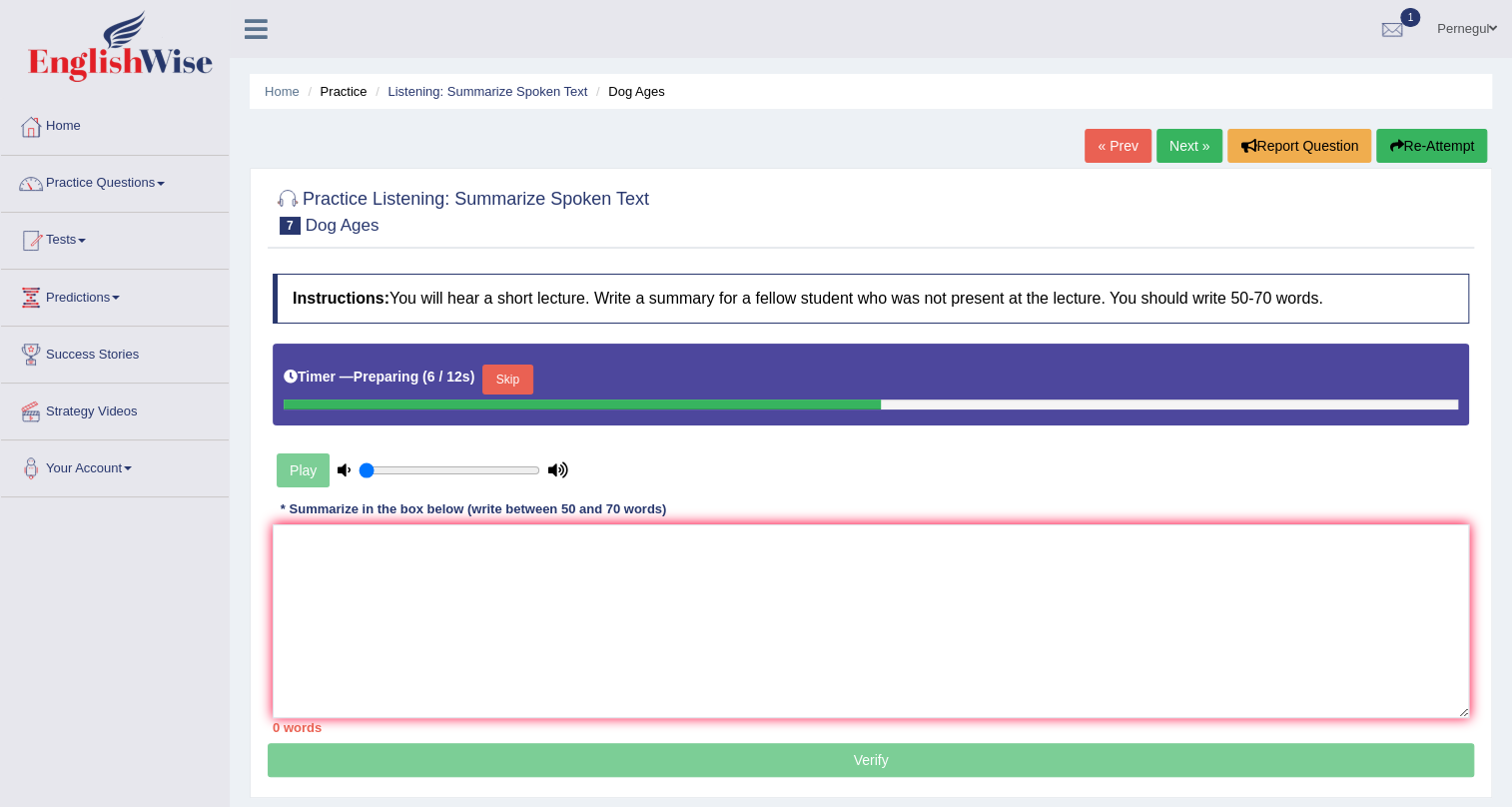 click on "Skip" at bounding box center (507, 380) 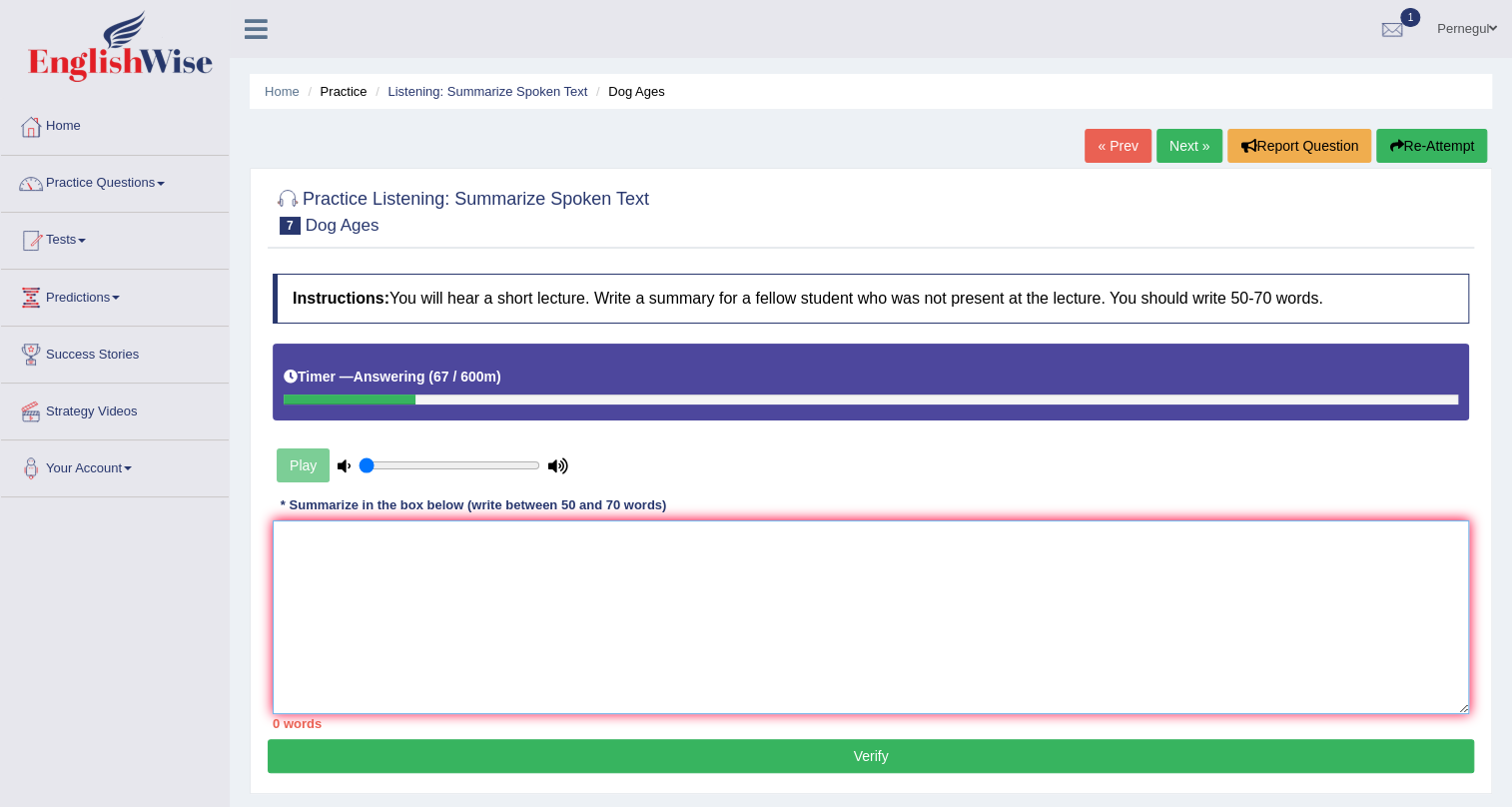 click at bounding box center (871, 617) 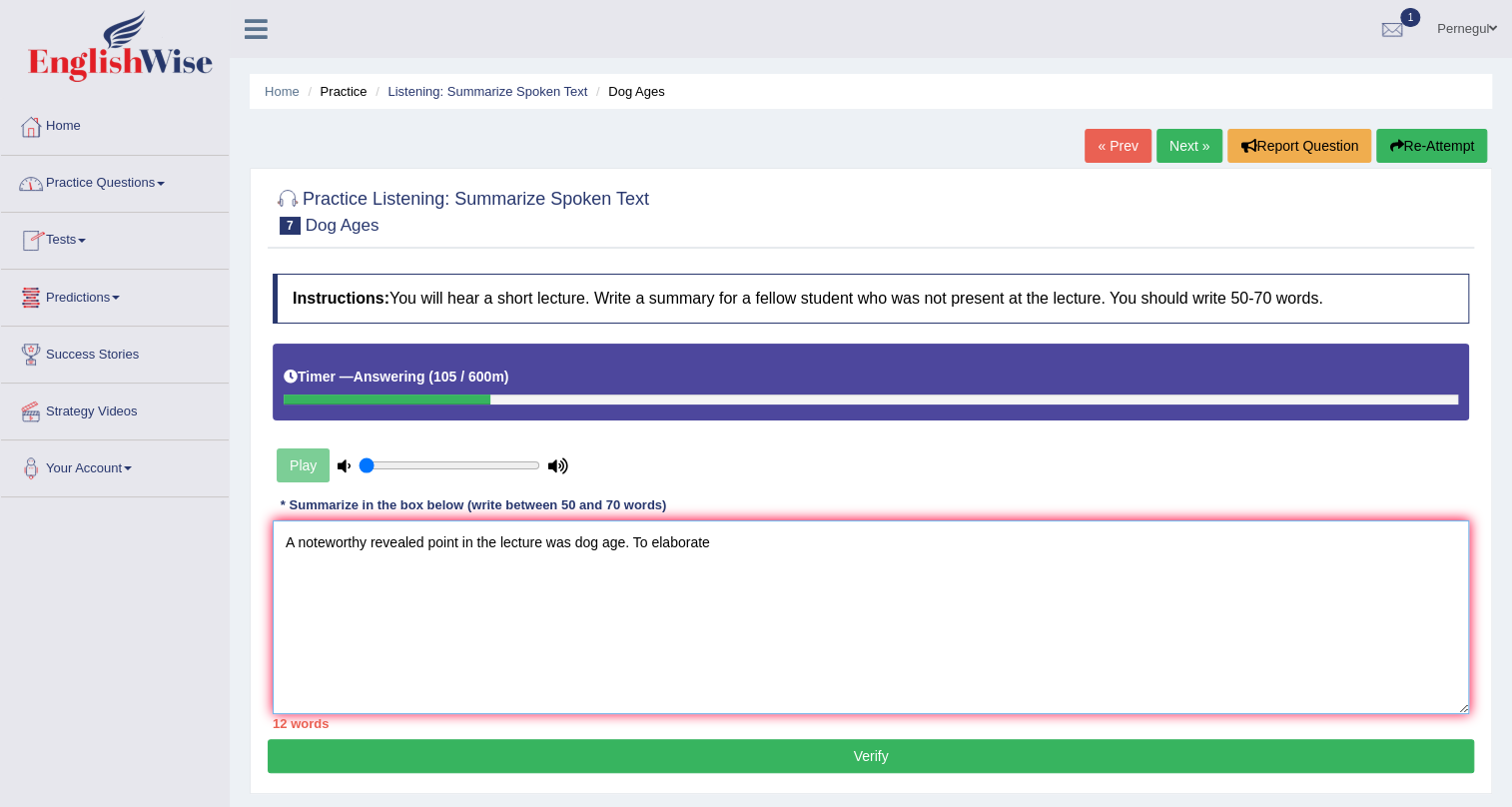 click on "A noteworthy revealed point in the lecture was dog age. To elaborate" at bounding box center [871, 617] 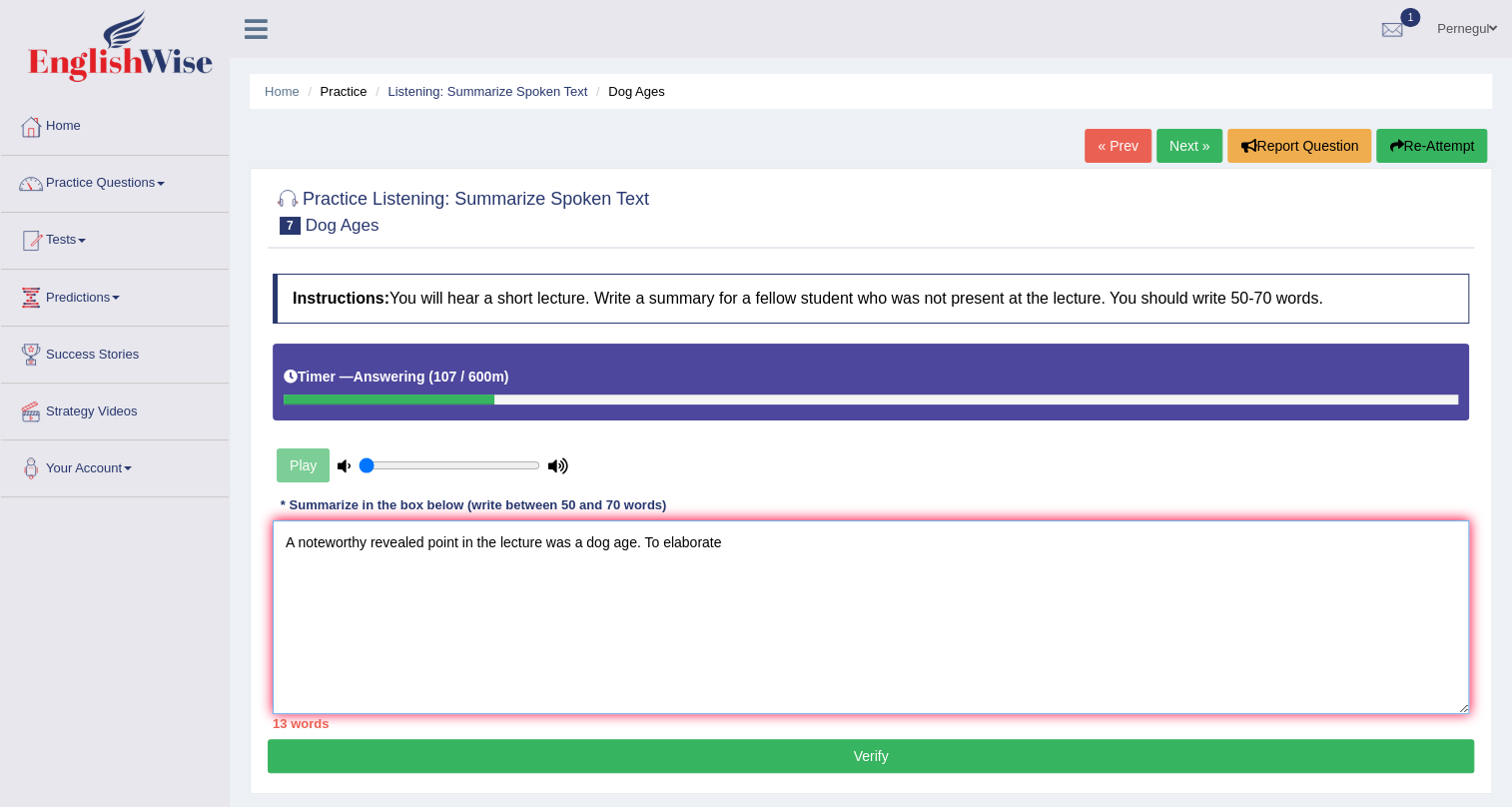 click on "A noteworthy revealed point in the lecture was a dog age. To elaborate" at bounding box center [871, 617] 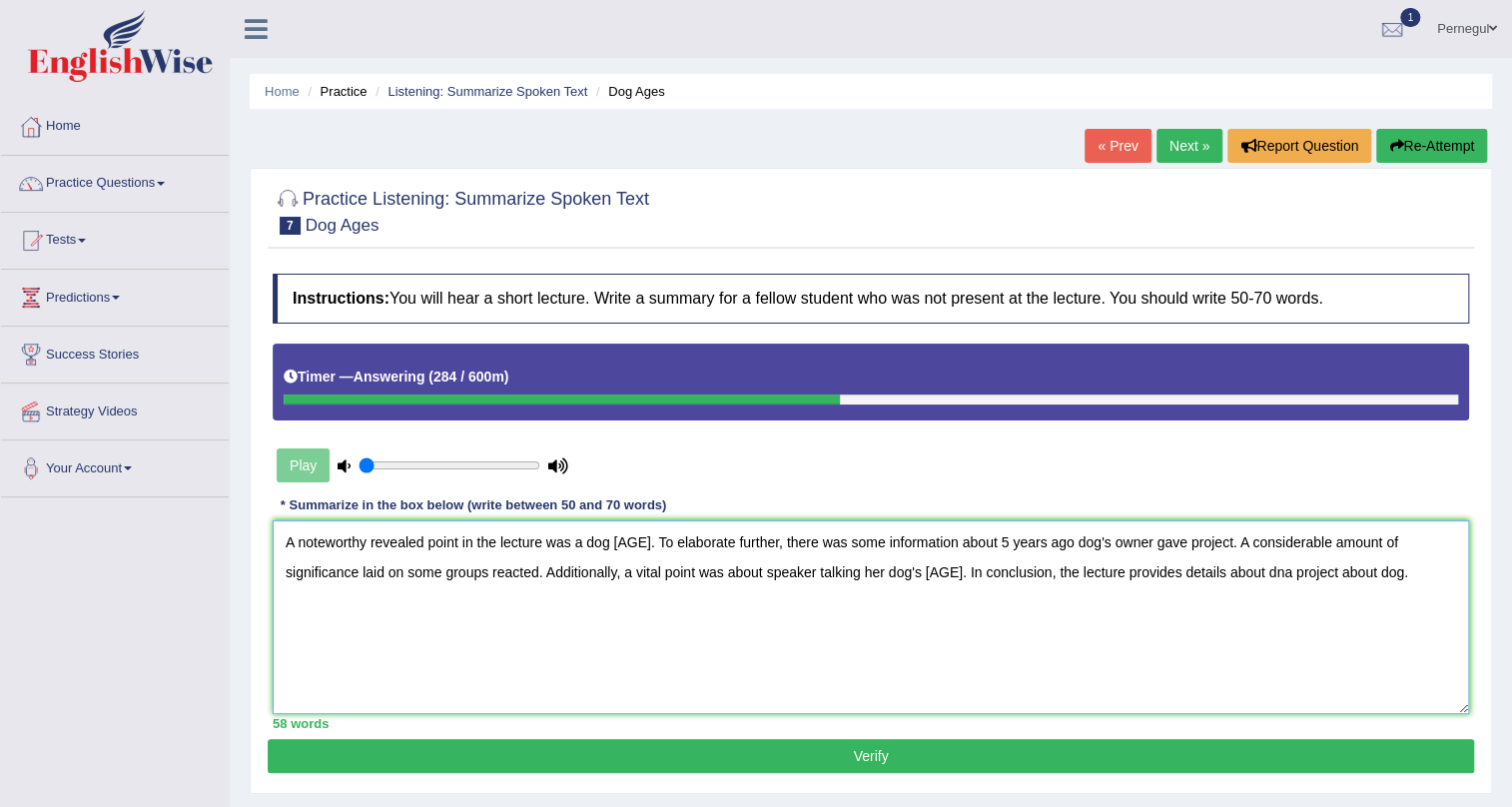type on "A noteworthy revealed point in the lecture was a dog age. To elaborate further, there was some information about 5 years ago dog's owner gave project. A considerable amount of significance laid on some groups reacted. Additionally, a vital point was about speaker talking her dog's age. In conclusion, the lecture provides details about dna project about dog." 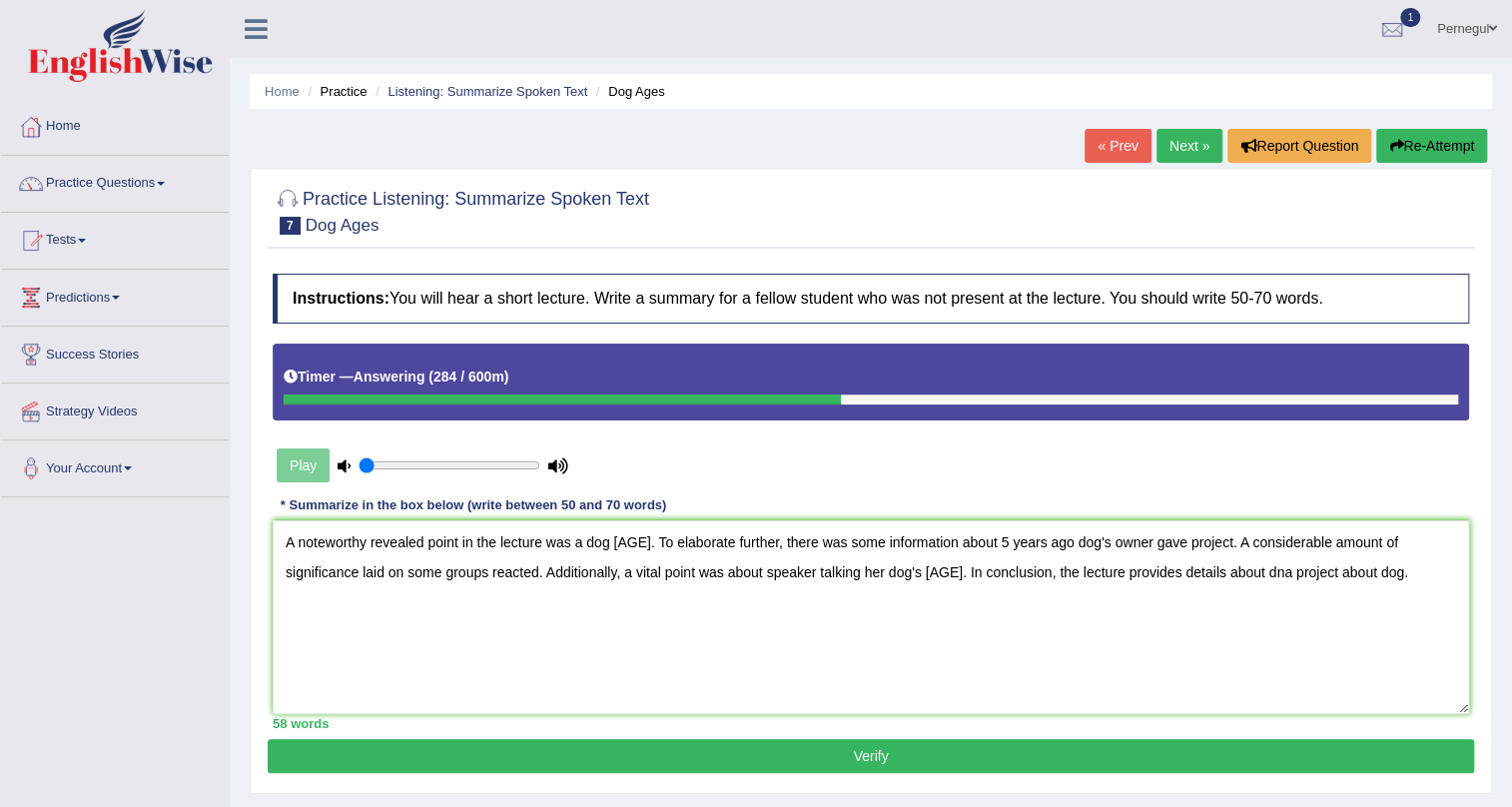 click on "Verify" at bounding box center (871, 756) 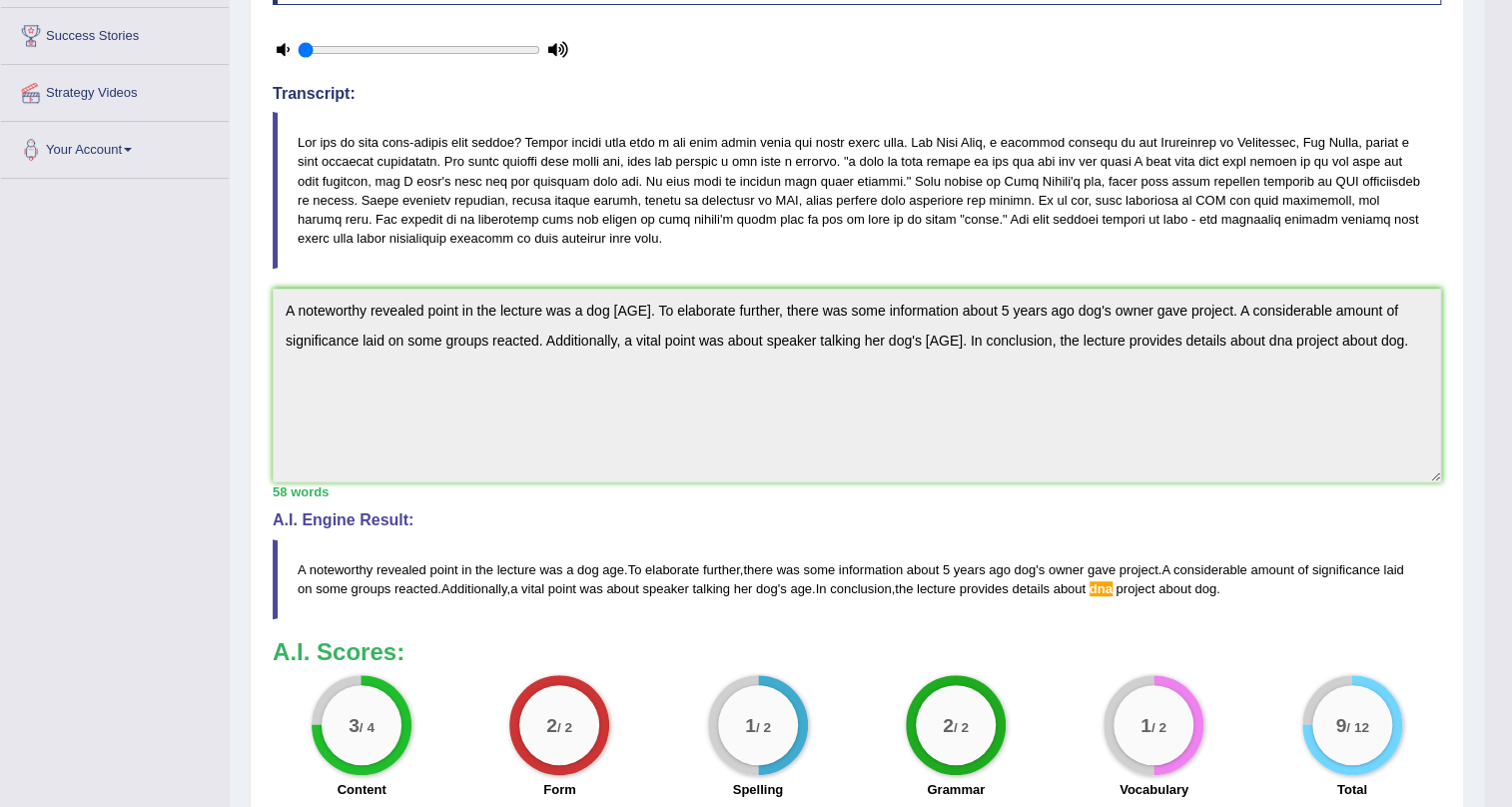 scroll, scrollTop: 508, scrollLeft: 0, axis: vertical 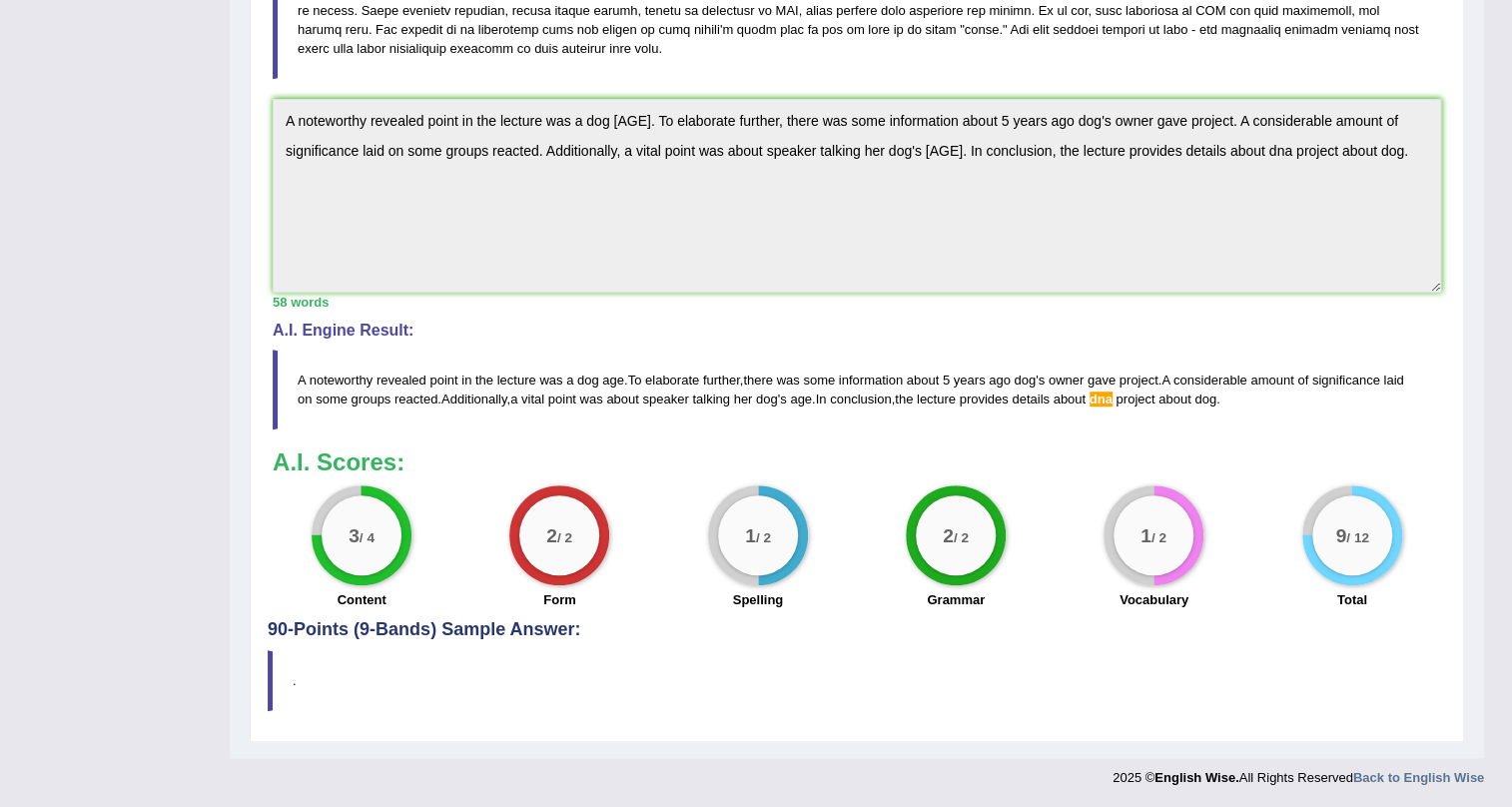click on "Toggle navigation
Home
Practice Questions   Speaking Practice Read Aloud
Repeat Sentence
Describe Image
Re-tell Lecture
Answer Short Question
Summarize Group Discussion
Respond To A Situation
Writing Practice  Summarize Written Text
Write Essay
Reading Practice  Reading & Writing: Fill In The Blanks
Choose Multiple Answers
Re-order Paragraphs
Fill In The Blanks
Choose Single Answer
Listening Practice  Summarize Spoken Text
Highlight Incorrect Words
Highlight Correct Summary
Select Missing Word
Choose Single Answer
Choose Multiple Answers
Fill In The Blanks
Write From Dictation
Pronunciation
Tests
Take Mock Test" at bounding box center [756, -105] 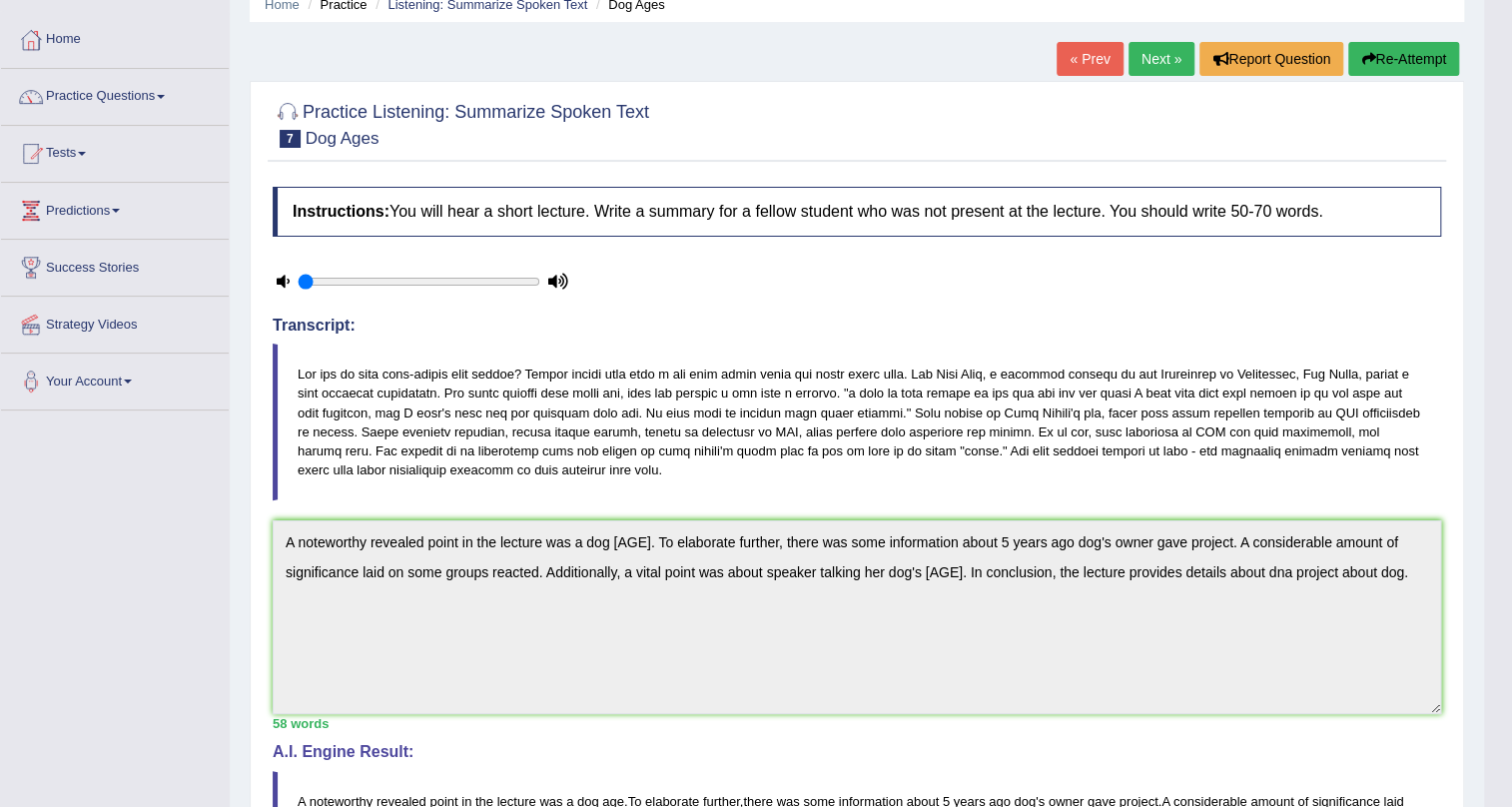 scroll, scrollTop: 54, scrollLeft: 0, axis: vertical 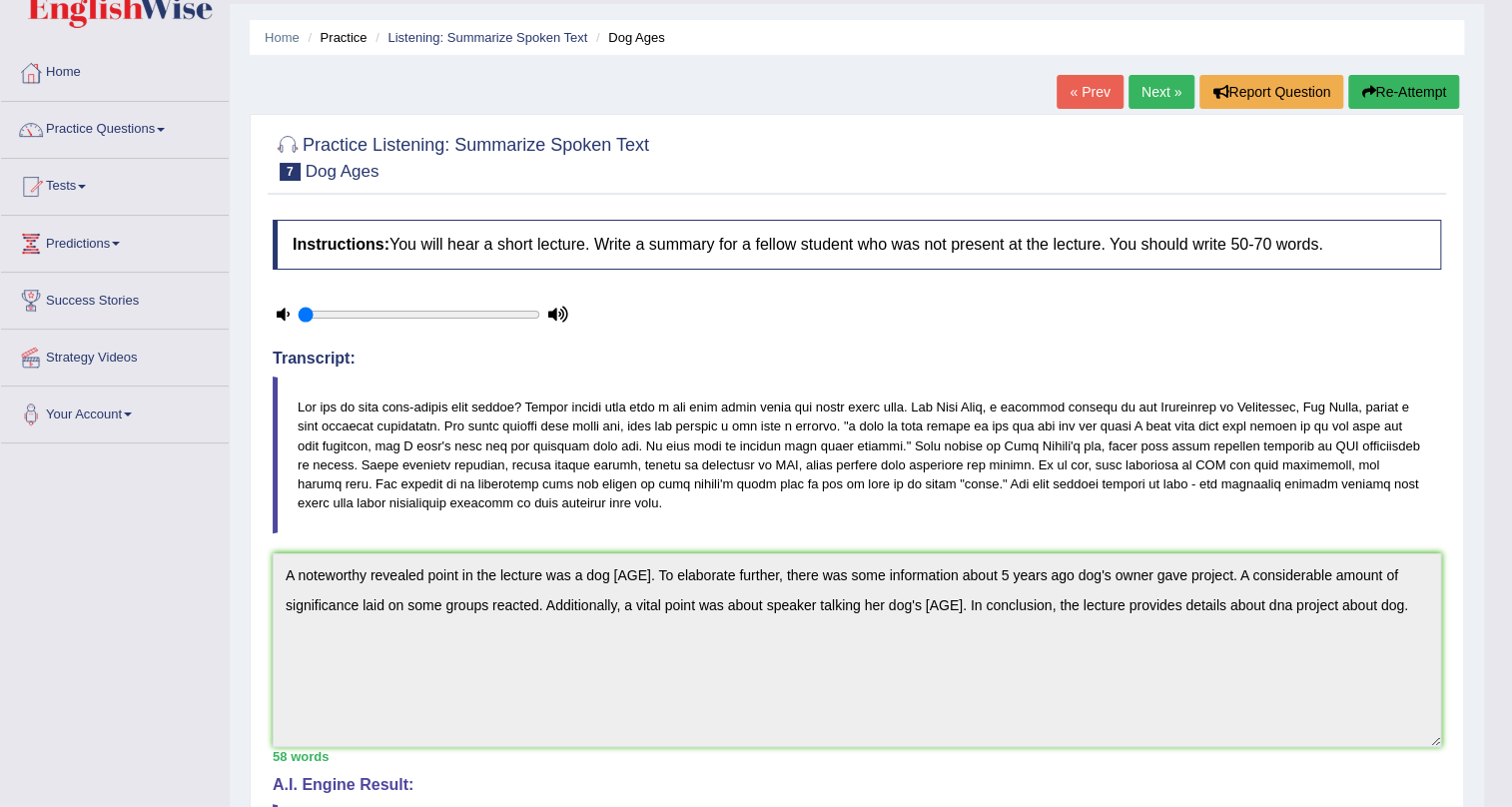 click on "Re-Attempt" at bounding box center [1403, 92] 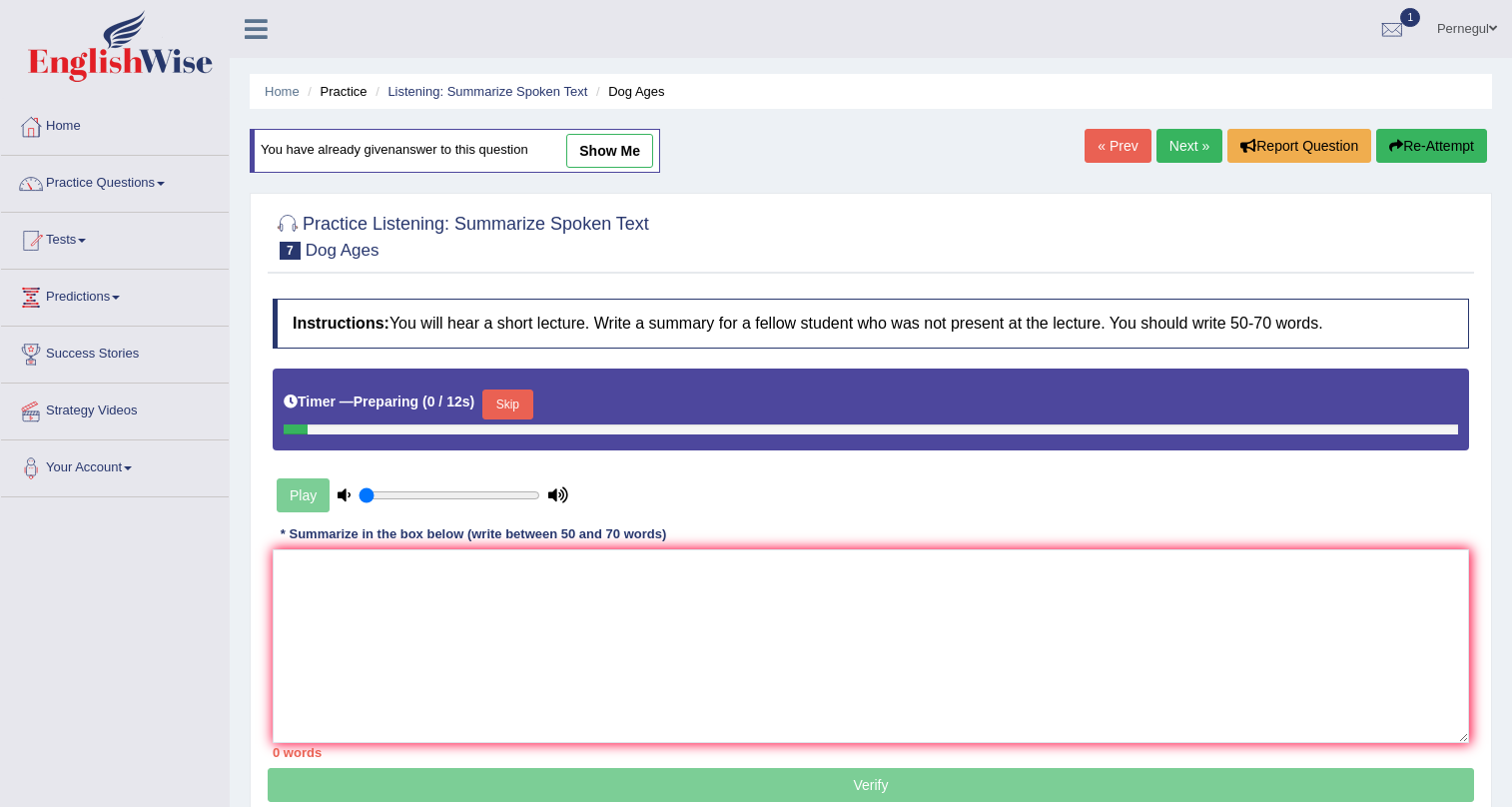 scroll, scrollTop: 54, scrollLeft: 0, axis: vertical 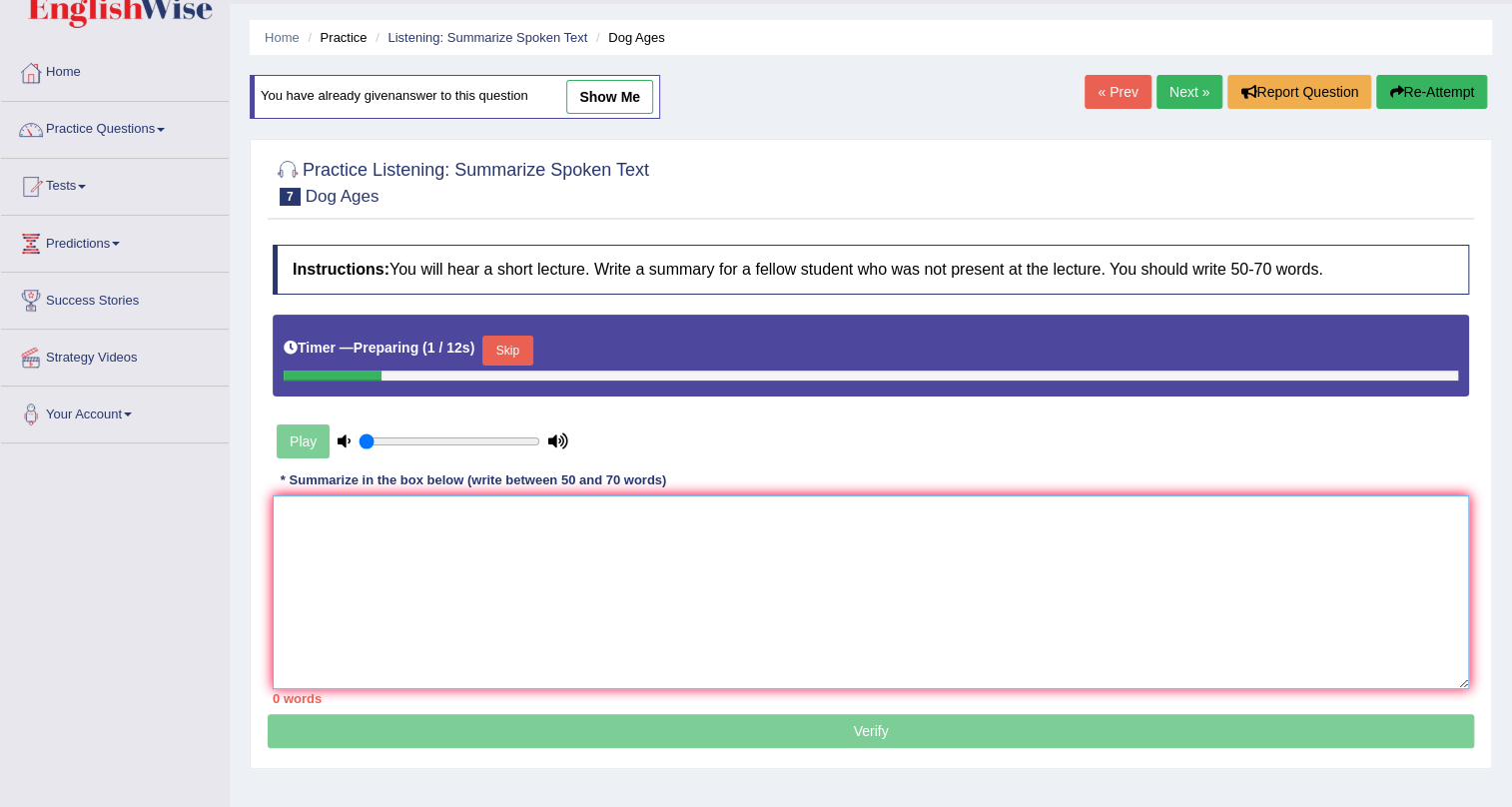 click at bounding box center [871, 592] 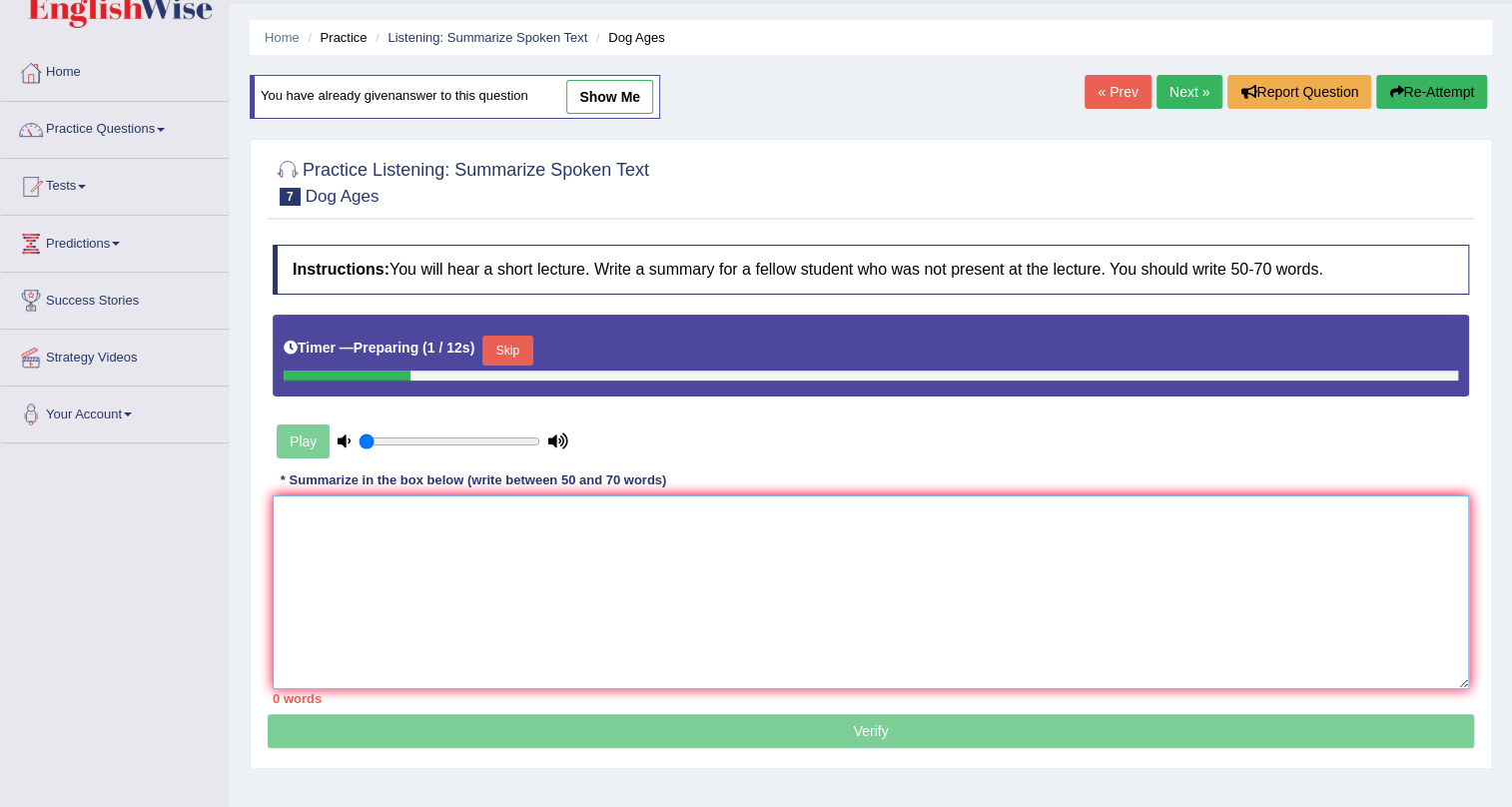 paste on "A noteworthy revealed point in the lecture was a dog age. To elaborate further, there was some information about 5 years ago dog's owner gave project. A considerable amount of significance laid on some groups reacted. Additionally, a vital point was about speaker talking her dog's age. In conclusion, the lecture provides details about dna project about dog." 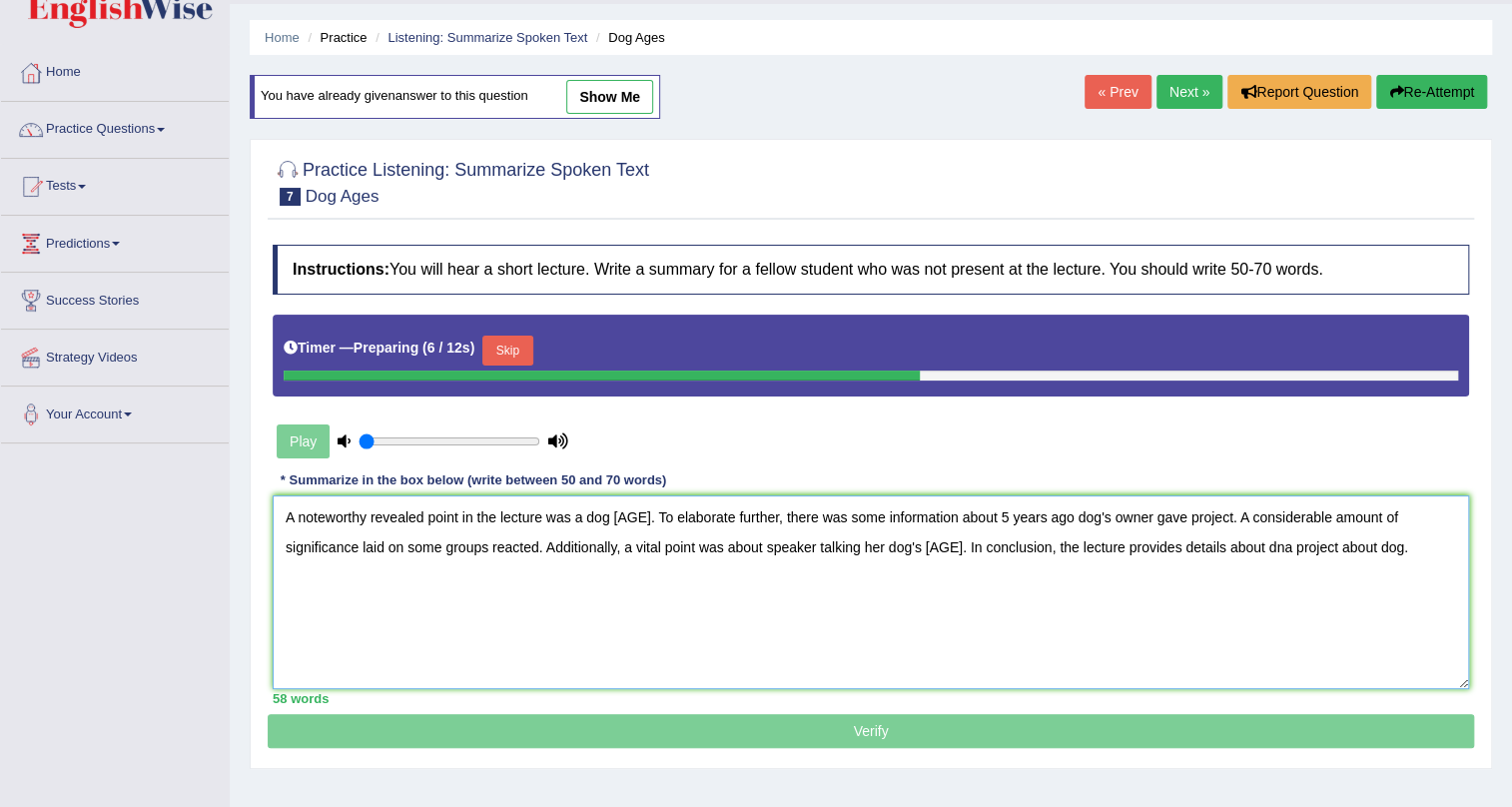 drag, startPoint x: 1252, startPoint y: 545, endPoint x: 1276, endPoint y: 544, distance: 24.020824 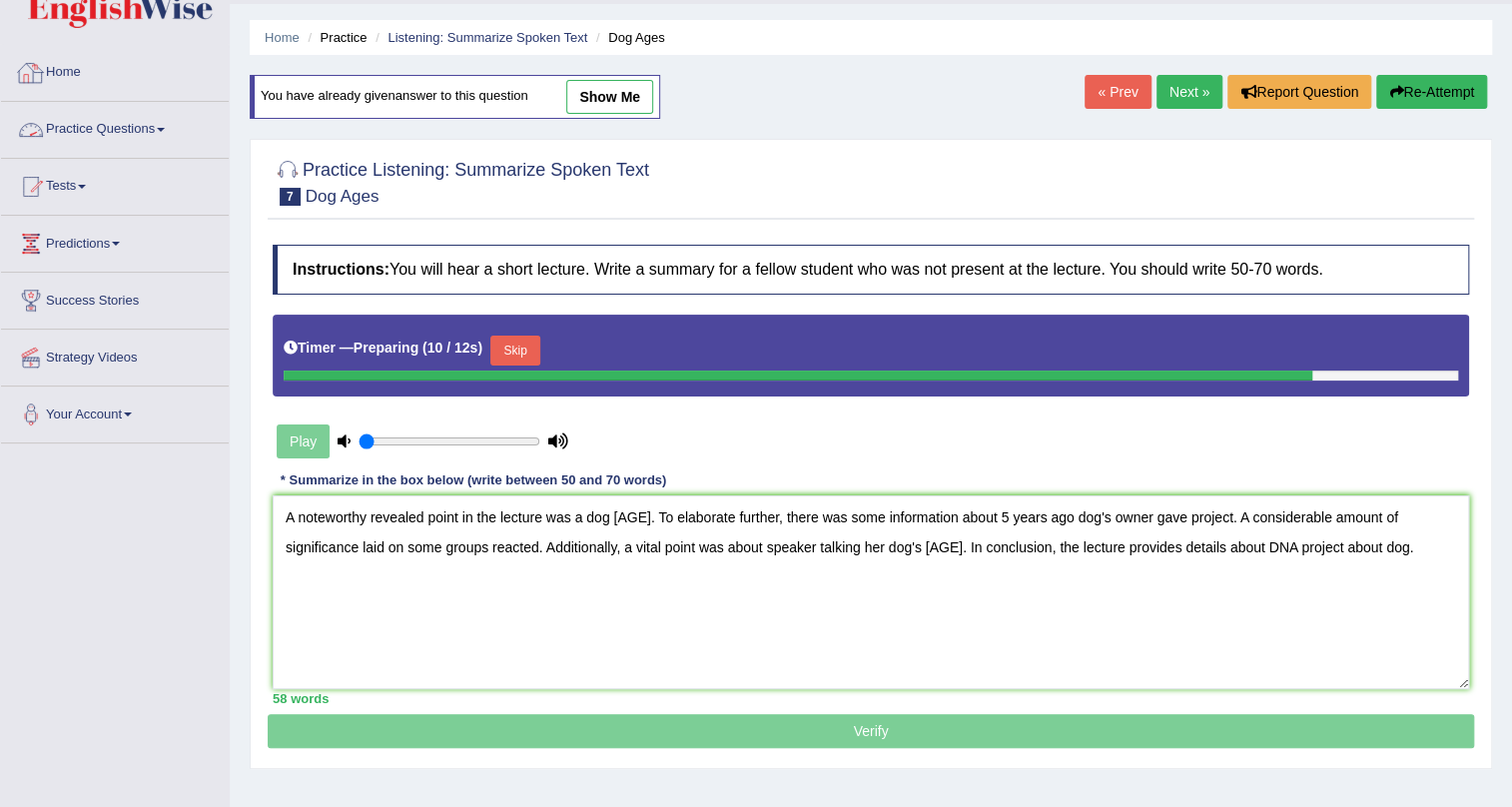 click on "Skip" at bounding box center [515, 351] 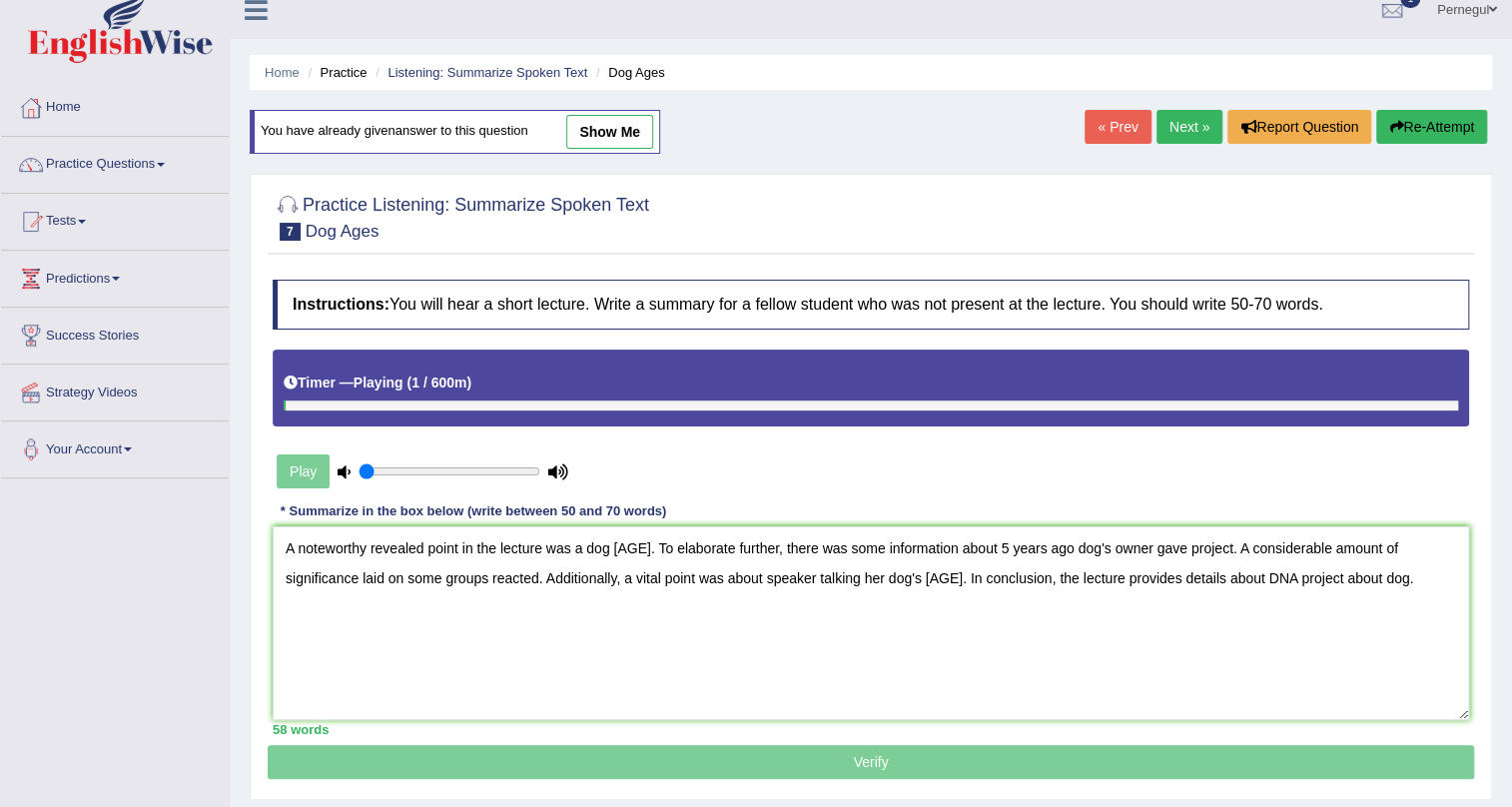 scroll, scrollTop: 0, scrollLeft: 0, axis: both 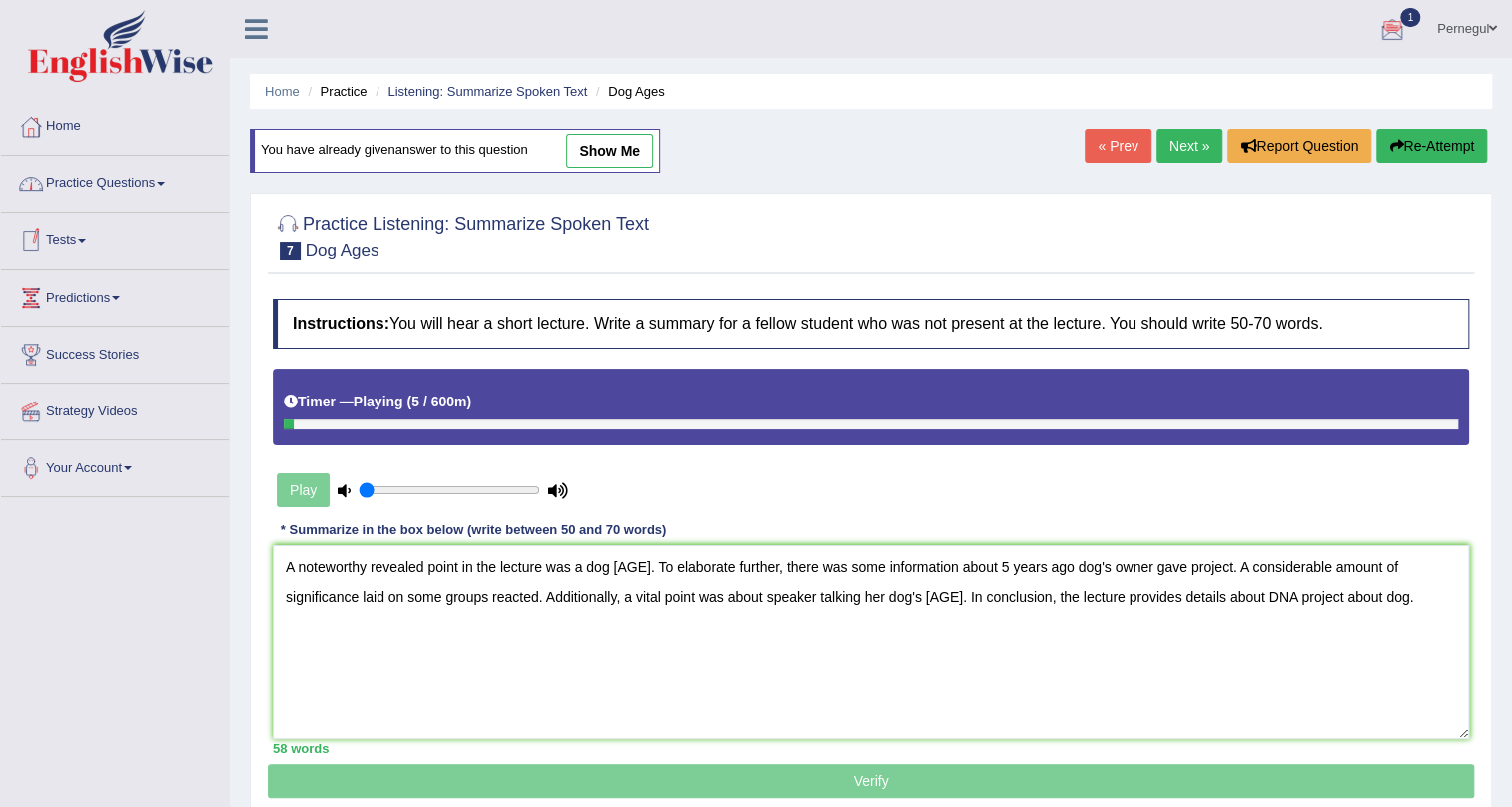 click on "Tests" at bounding box center (115, 238) 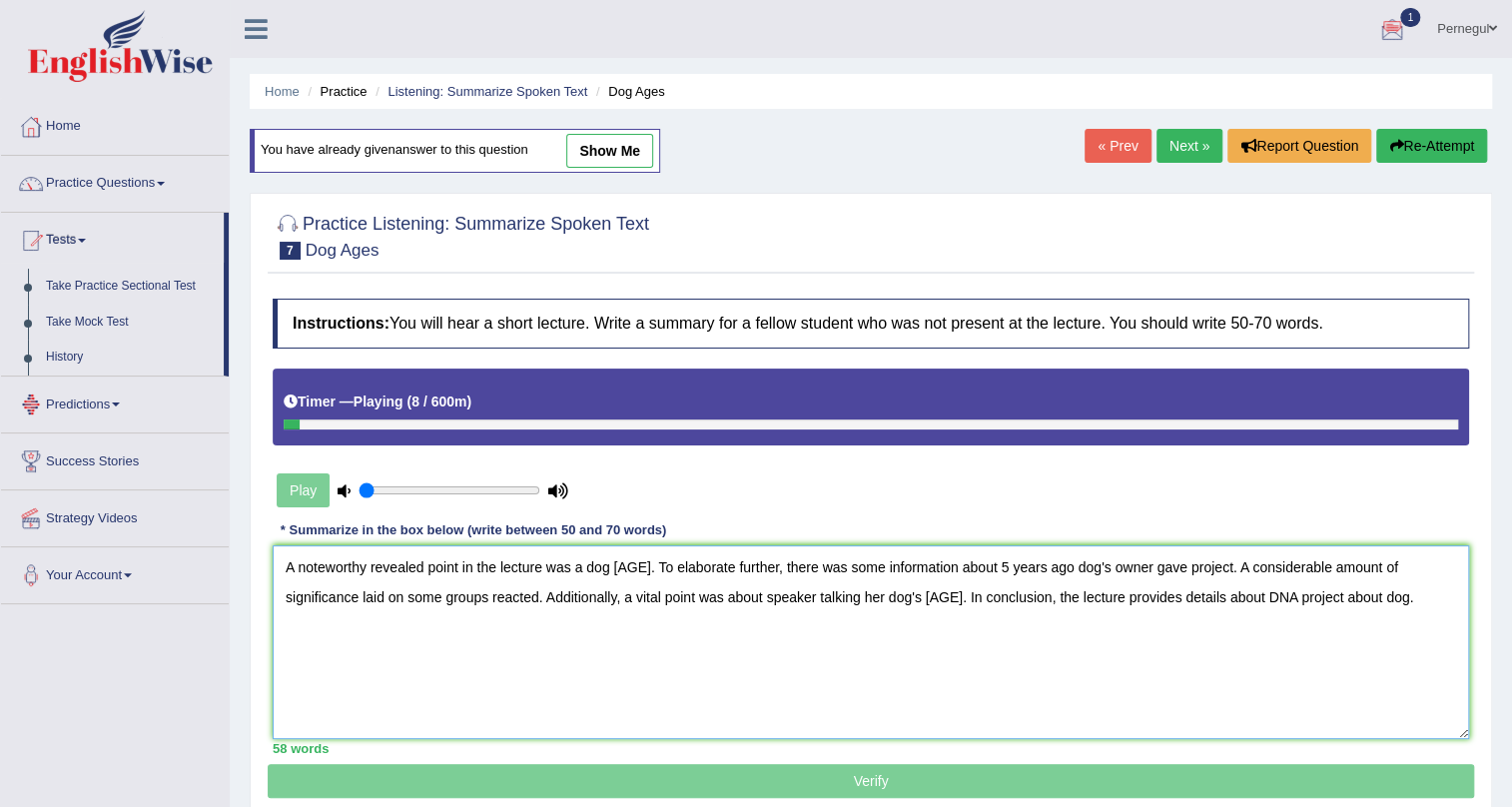 click on "A noteworthy revealed point in the lecture was a dog age. To elaborate further, there was some information about 5 years ago dog's owner gave project. A considerable amount of significance laid on some groups reacted. Additionally, a vital point was about speaker talking her dog's age. In conclusion, the lecture provides details about DNA project about dog." at bounding box center [871, 642] 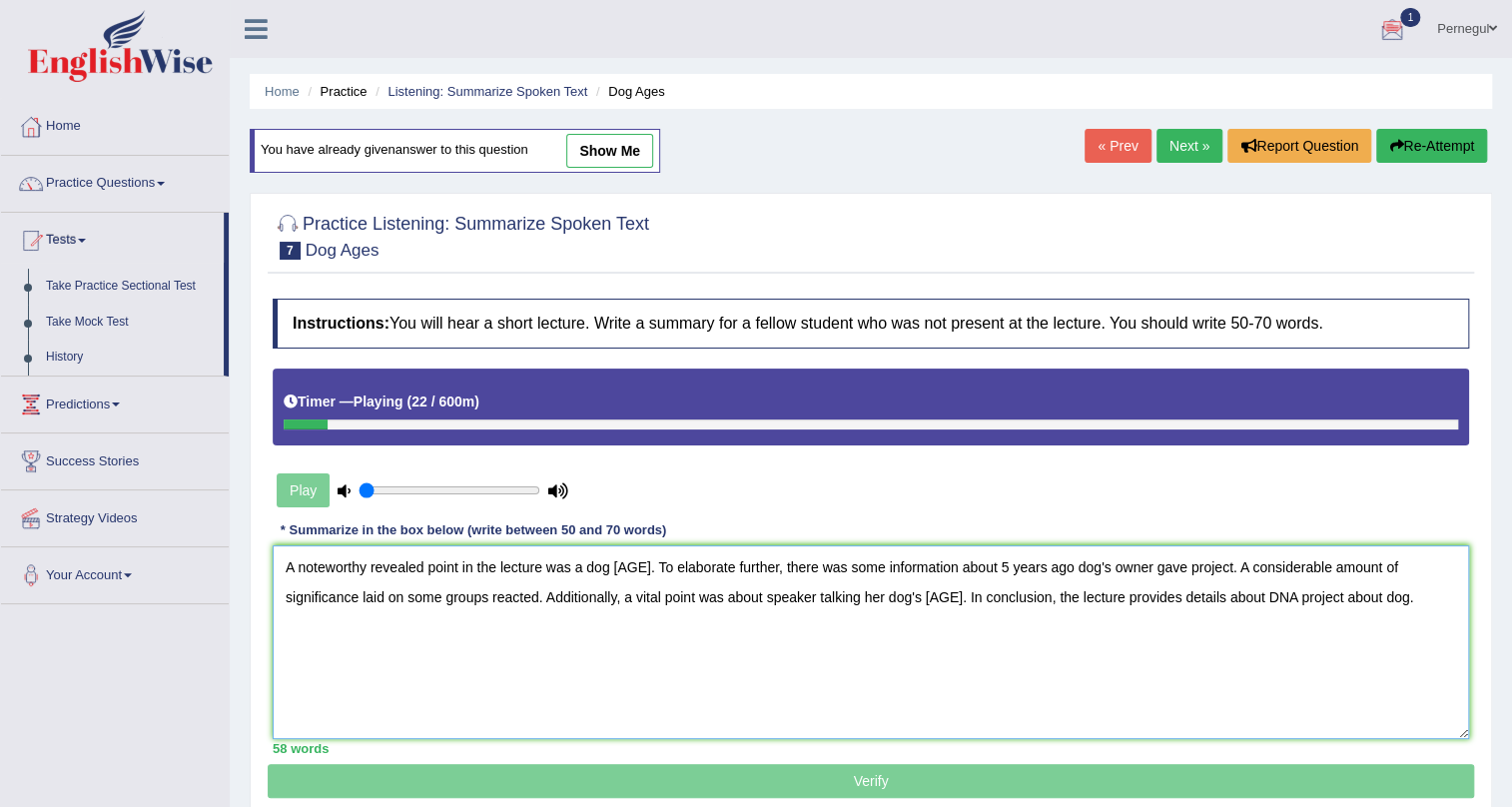 drag, startPoint x: 1254, startPoint y: 597, endPoint x: 1368, endPoint y: 600, distance: 114.03947 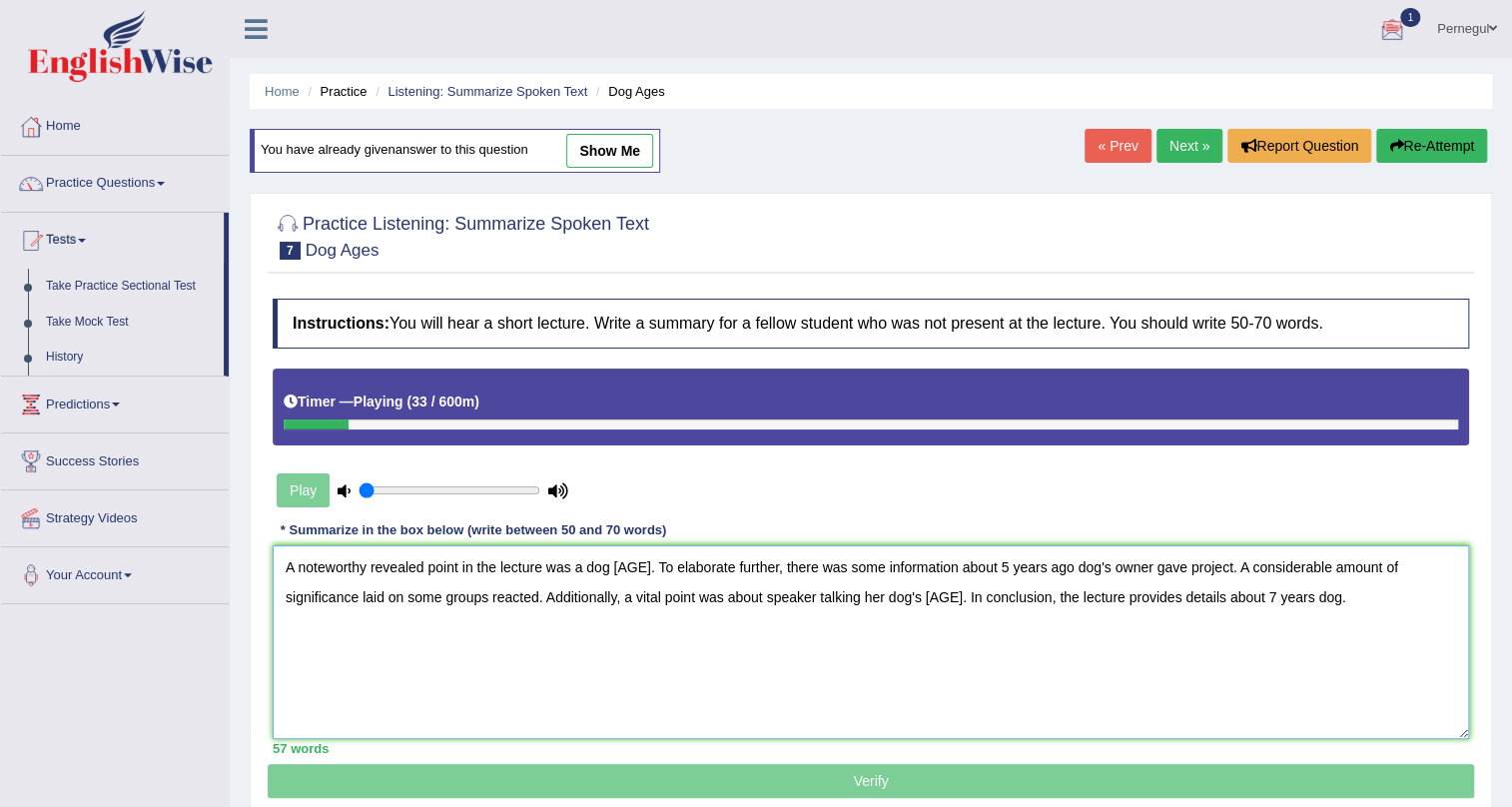 click on "A noteworthy revealed point in the lecture was a dog age. To elaborate further, there was some information about 5 years ago dog's owner gave project. A considerable amount of significance laid on some groups reacted. Additionally, a vital point was about speaker talking her dog's age. In conclusion, the lecture provides details about 7 years dog." at bounding box center (871, 642) 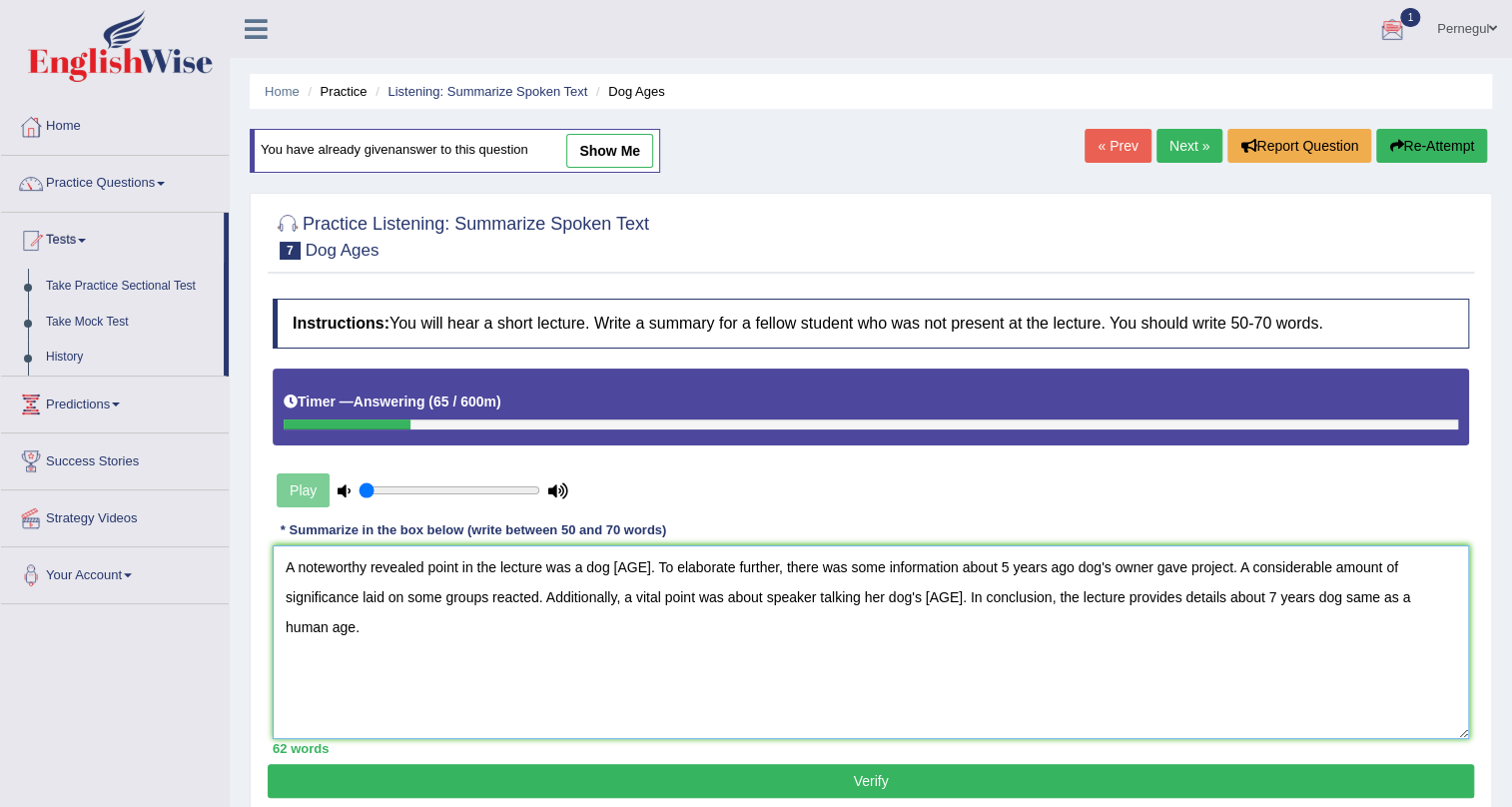 type on "A noteworthy revealed point in the lecture was a dog age. To elaborate further, there was some information about 5 years ago dog's owner gave project. A considerable amount of significance laid on some groups reacted. Additionally, a vital point was about speaker talking her dog's age. In conclusion, the lecture provides details about 7 years dog same as a human age." 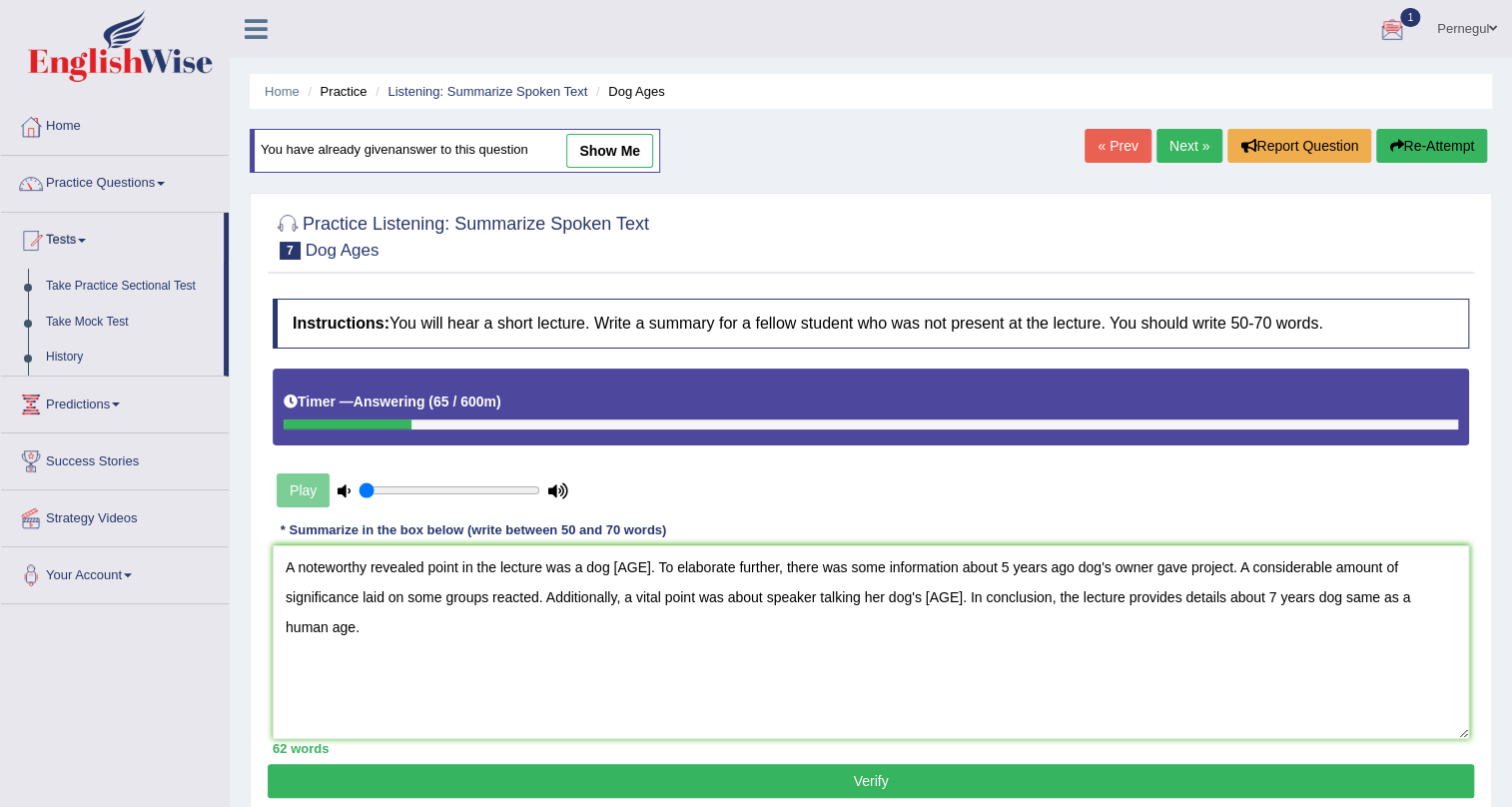 click on "Verify" at bounding box center (871, 781) 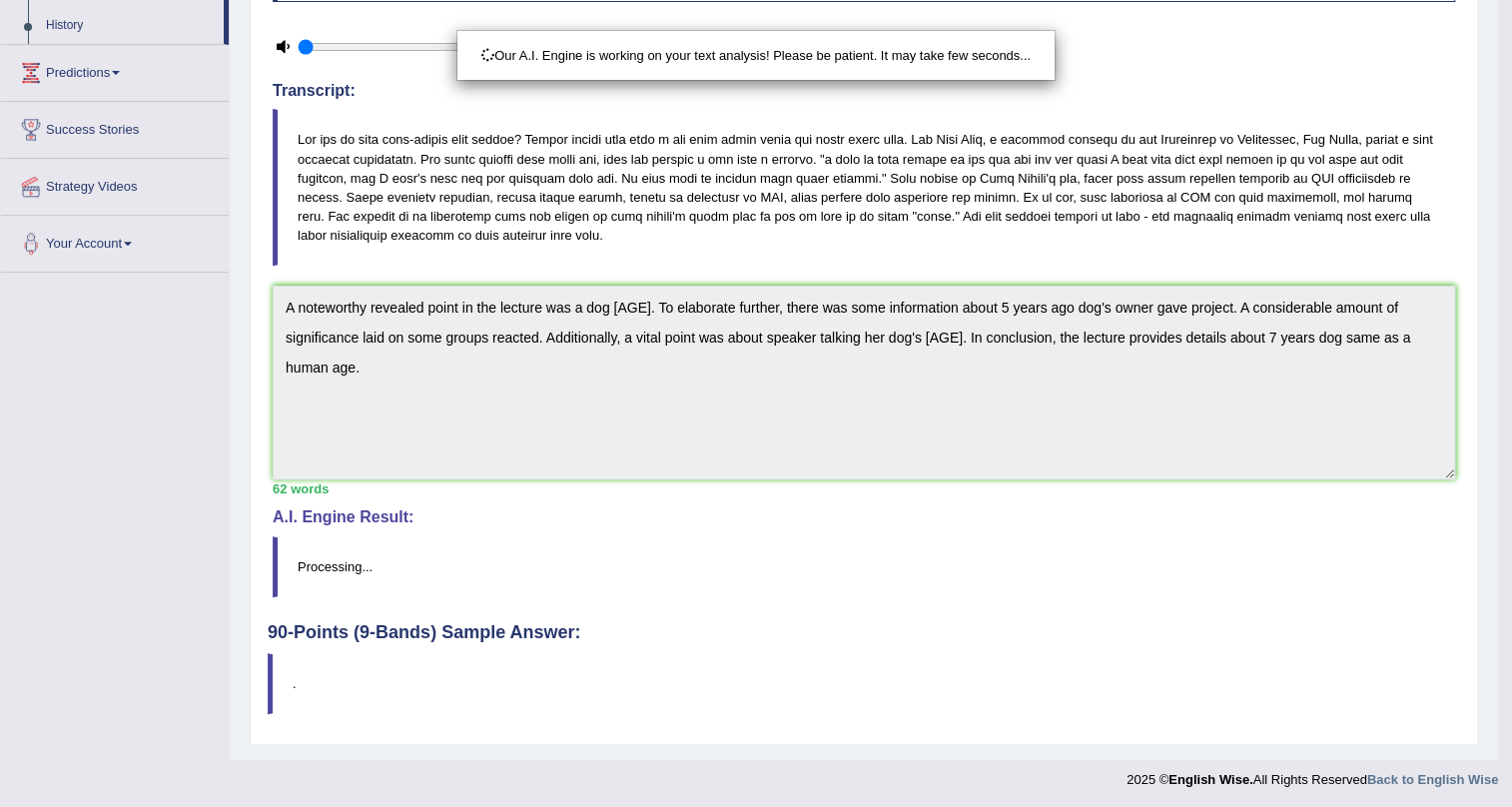 scroll, scrollTop: 333, scrollLeft: 0, axis: vertical 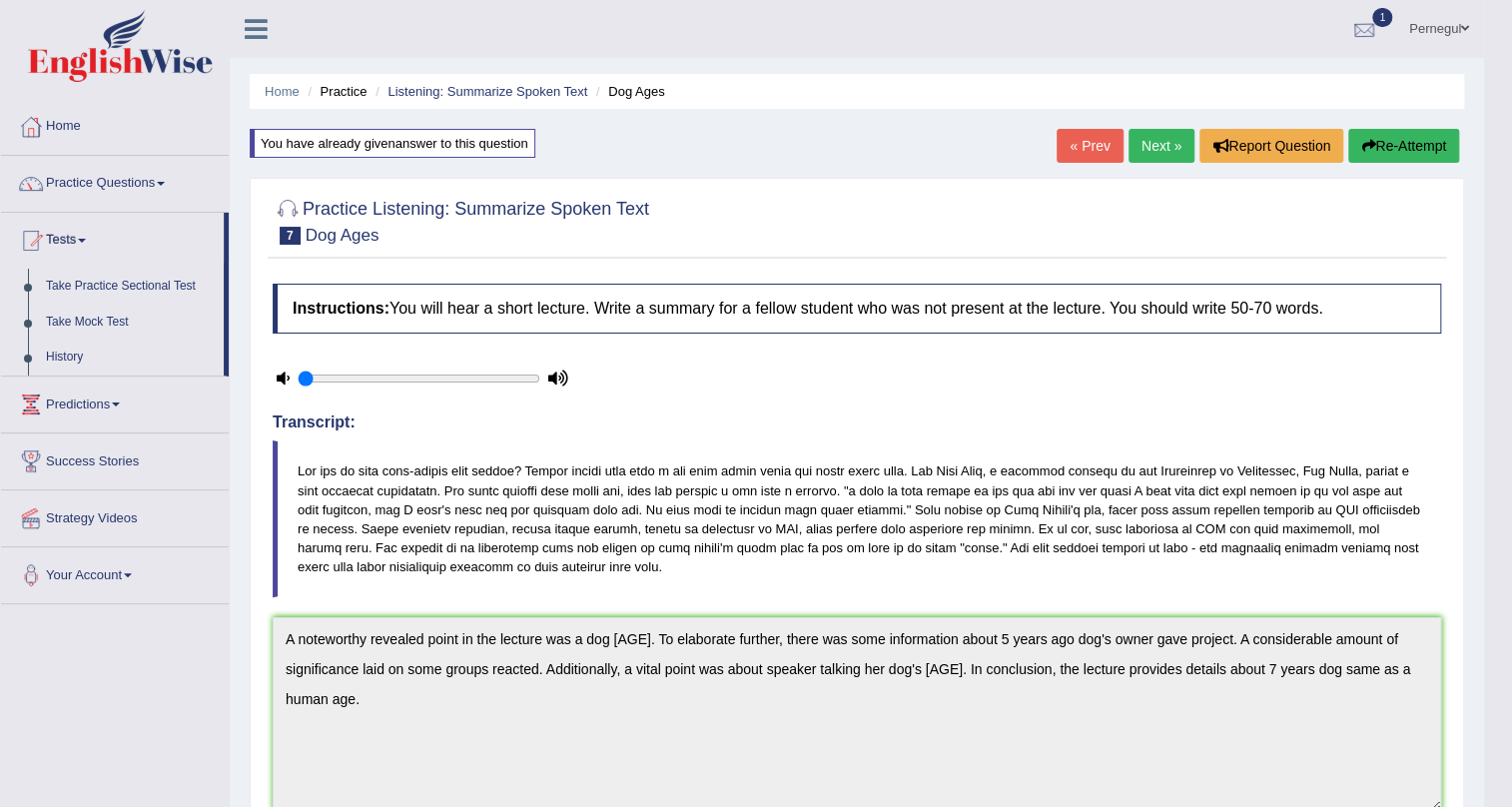 click at bounding box center [1364, 30] 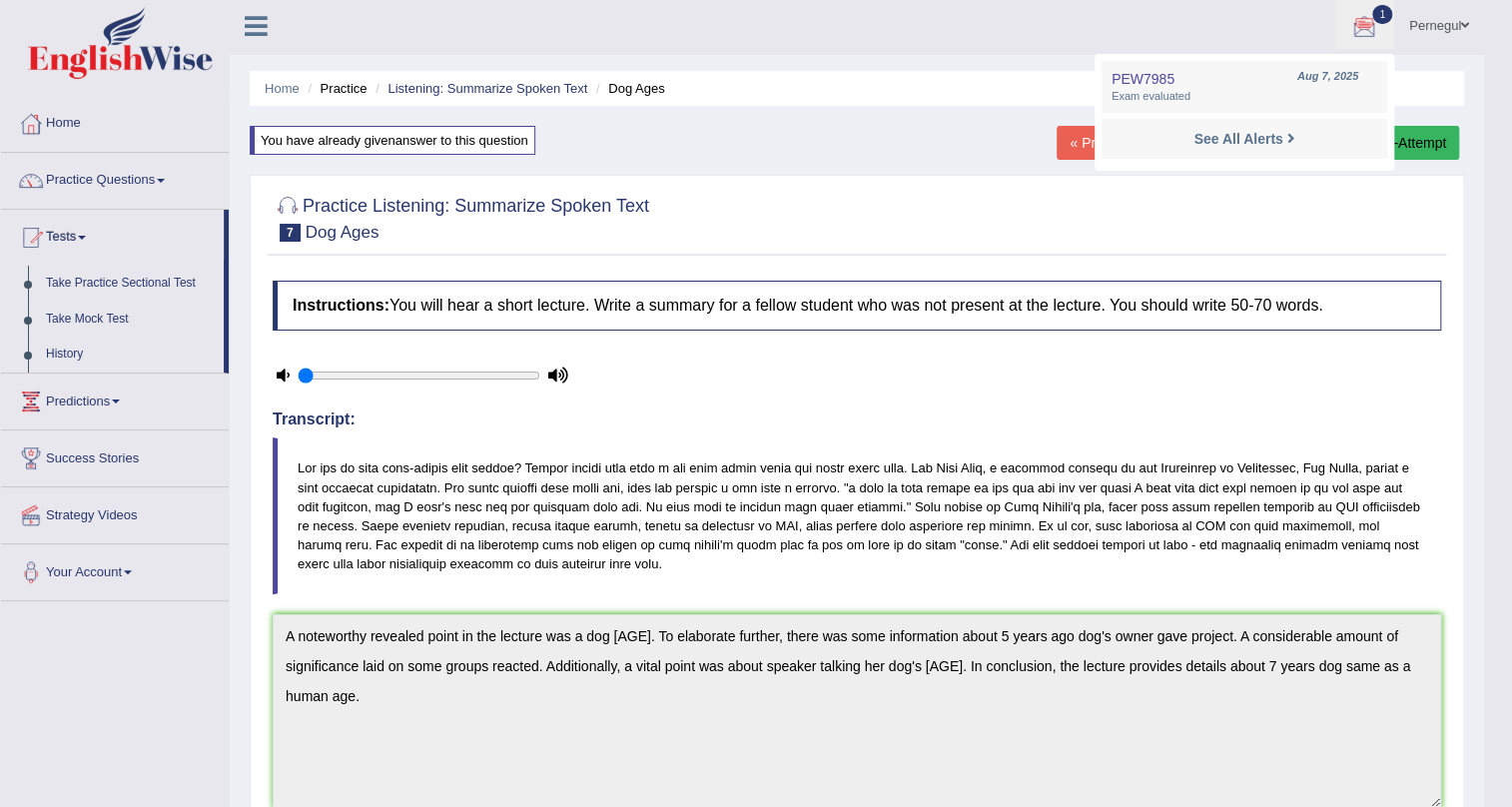 scroll, scrollTop: 0, scrollLeft: 0, axis: both 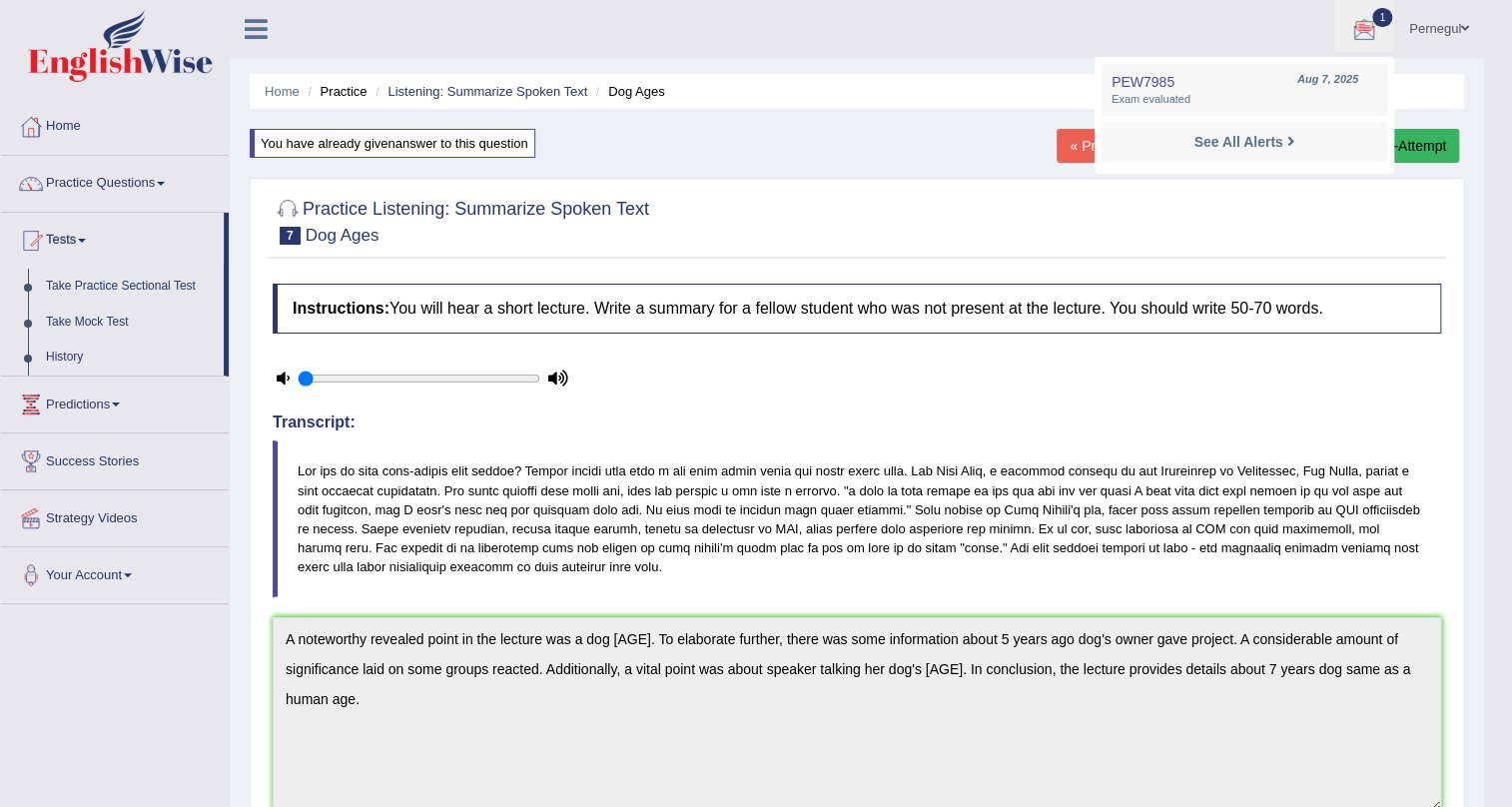 click at bounding box center [857, 220] 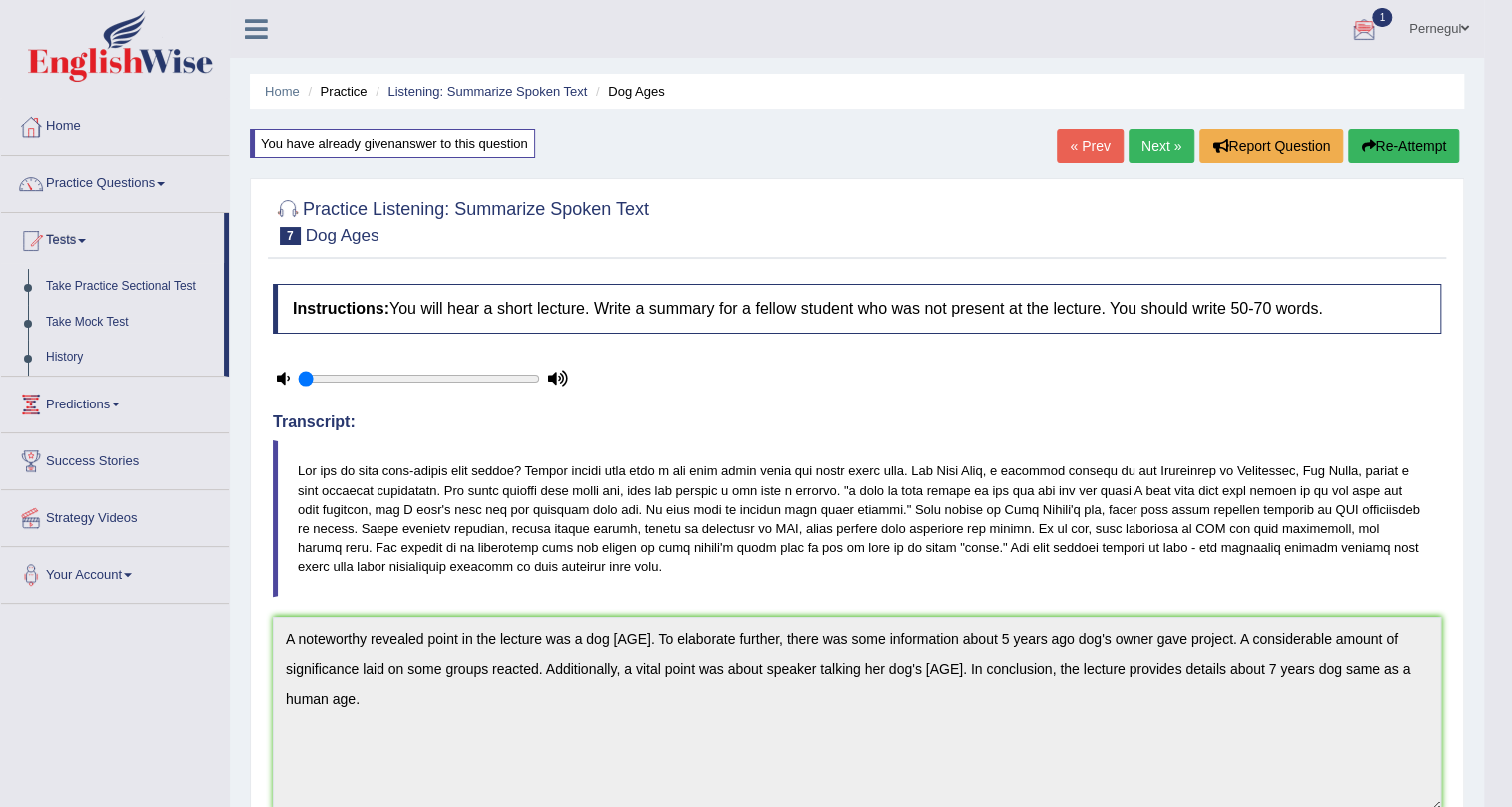click on "Next »" at bounding box center (1161, 146) 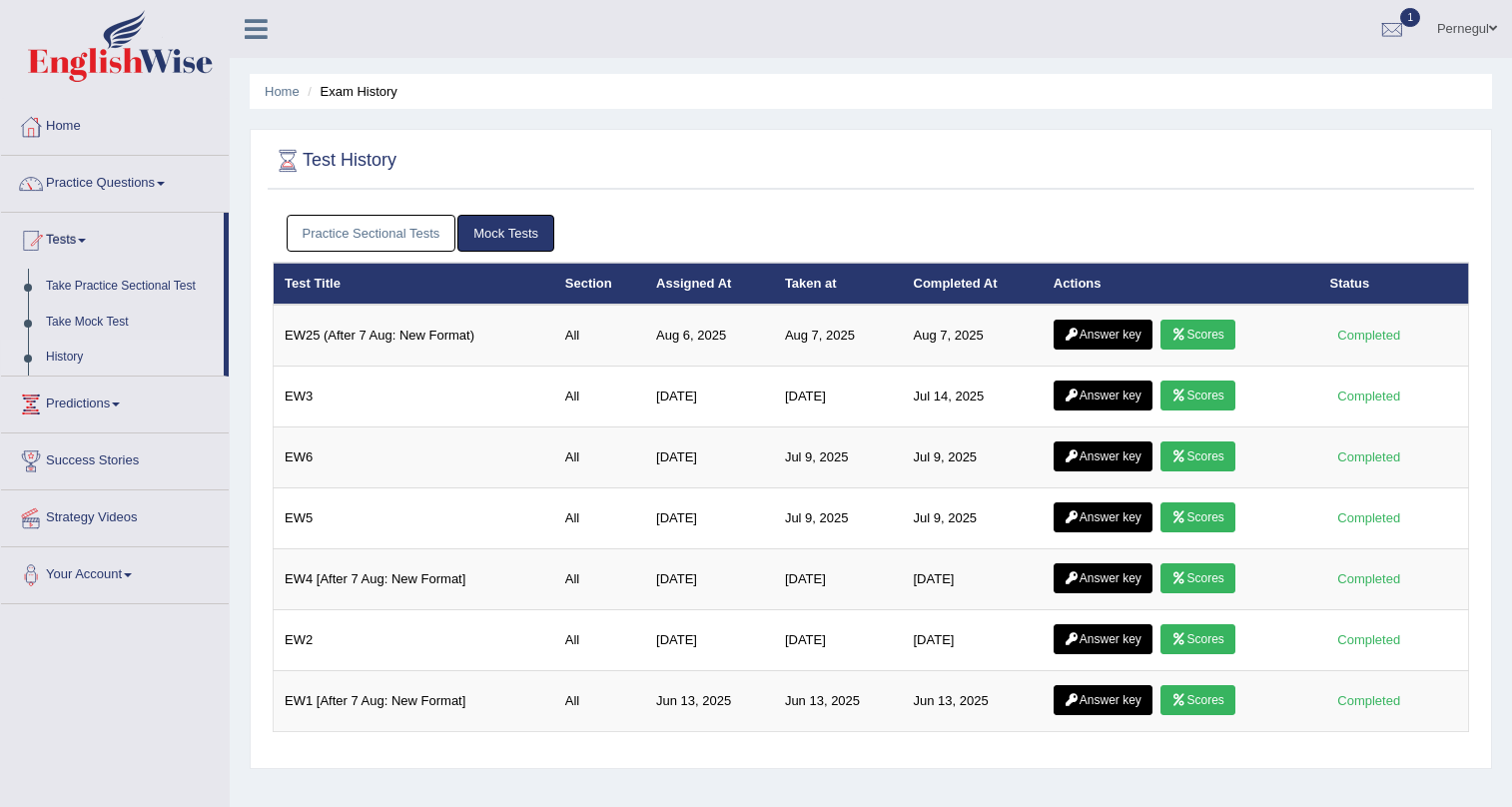 scroll, scrollTop: 0, scrollLeft: 0, axis: both 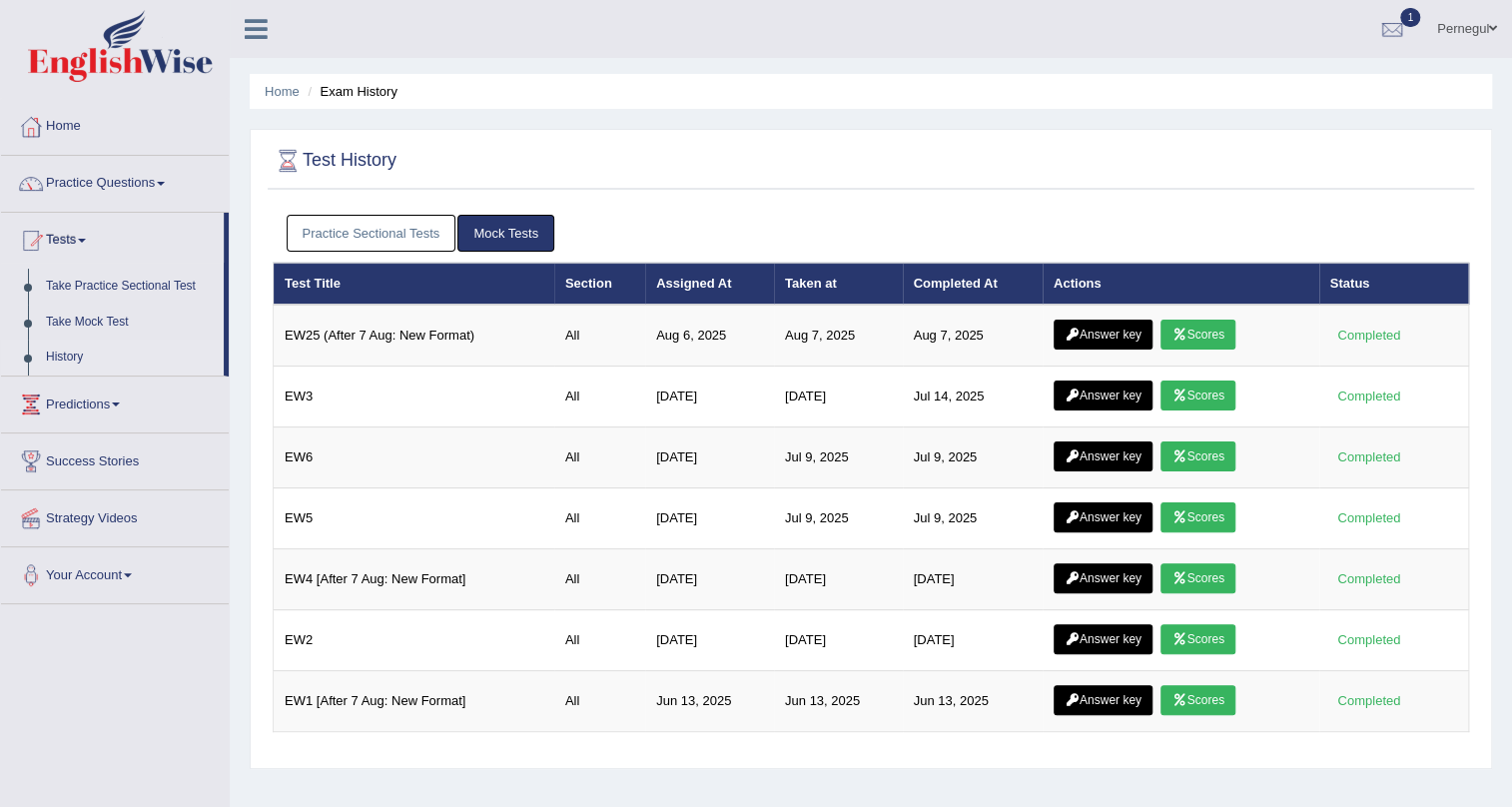 click on "Practice Sectional Tests" at bounding box center (372, 233) 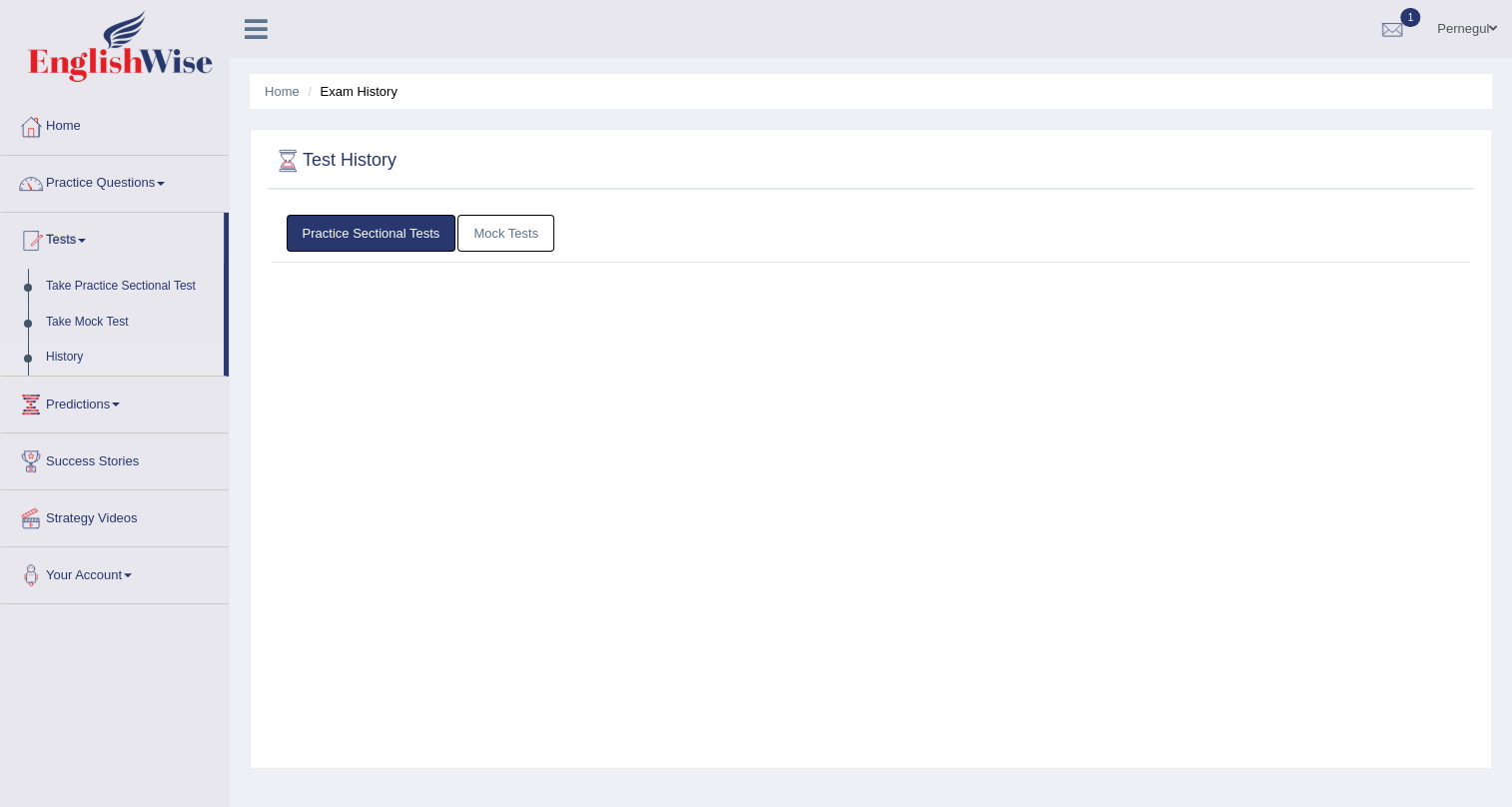 scroll, scrollTop: 0, scrollLeft: 0, axis: both 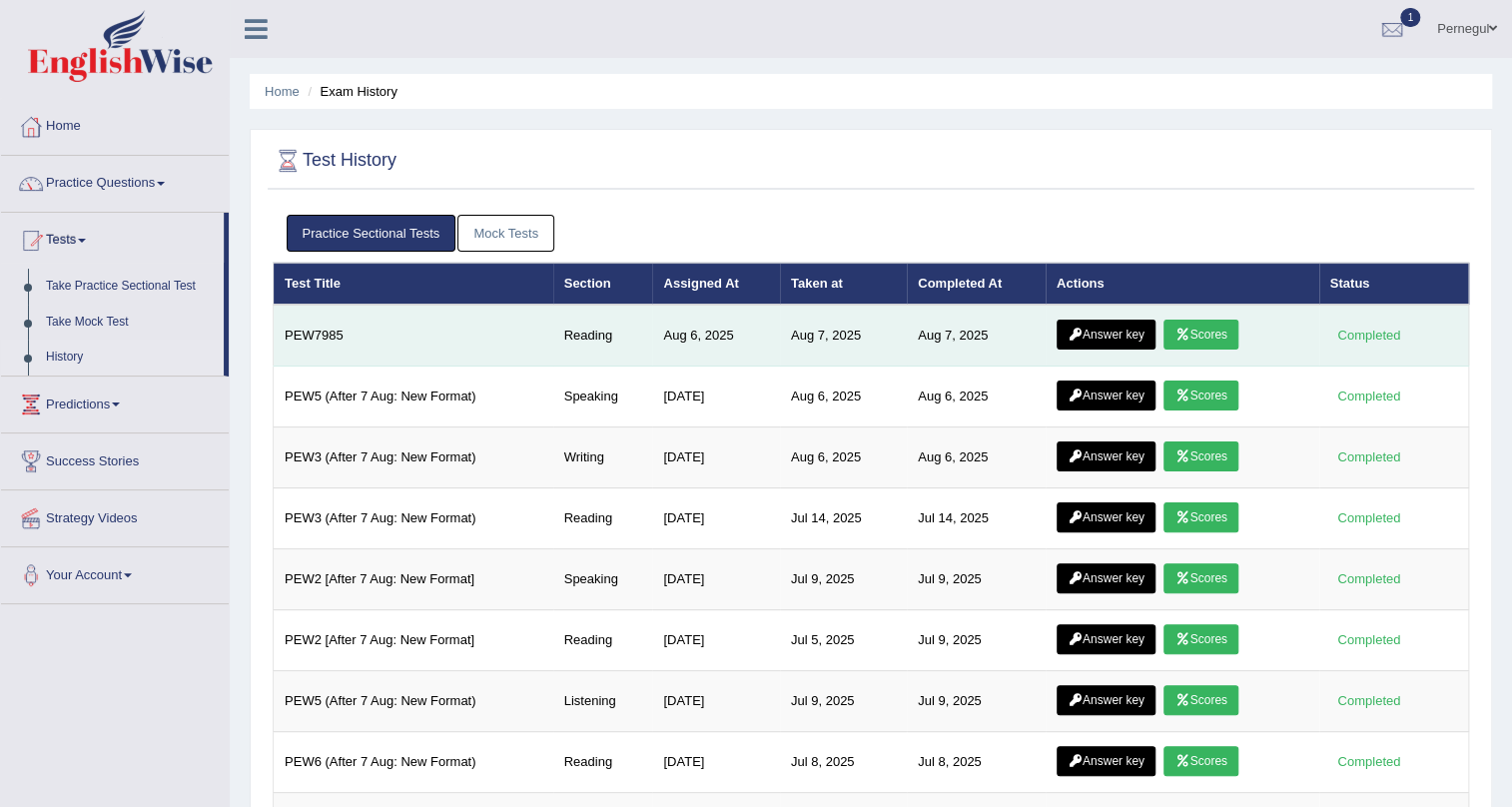 click on "Scores" at bounding box center [1200, 335] 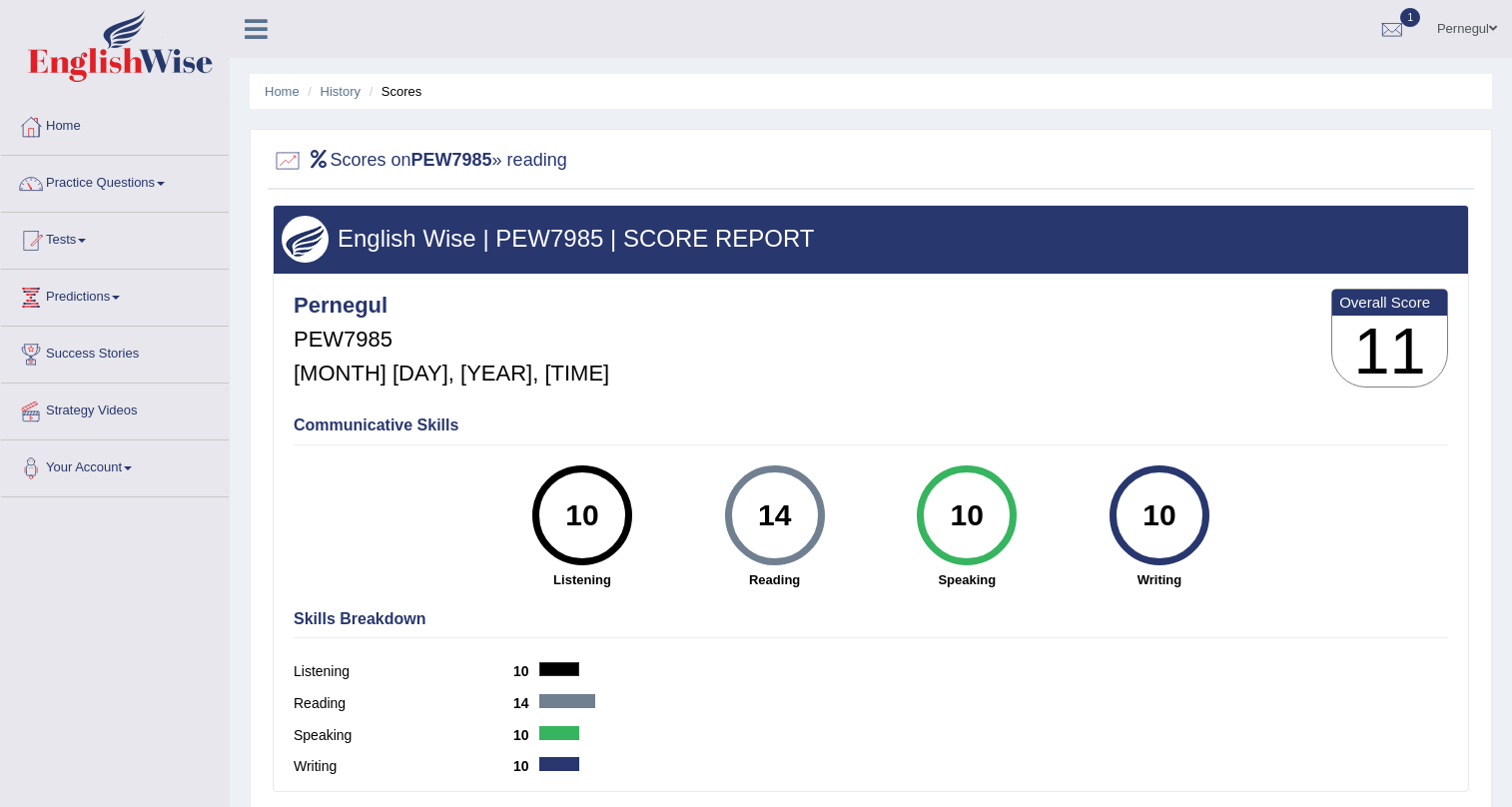 scroll, scrollTop: 0, scrollLeft: 0, axis: both 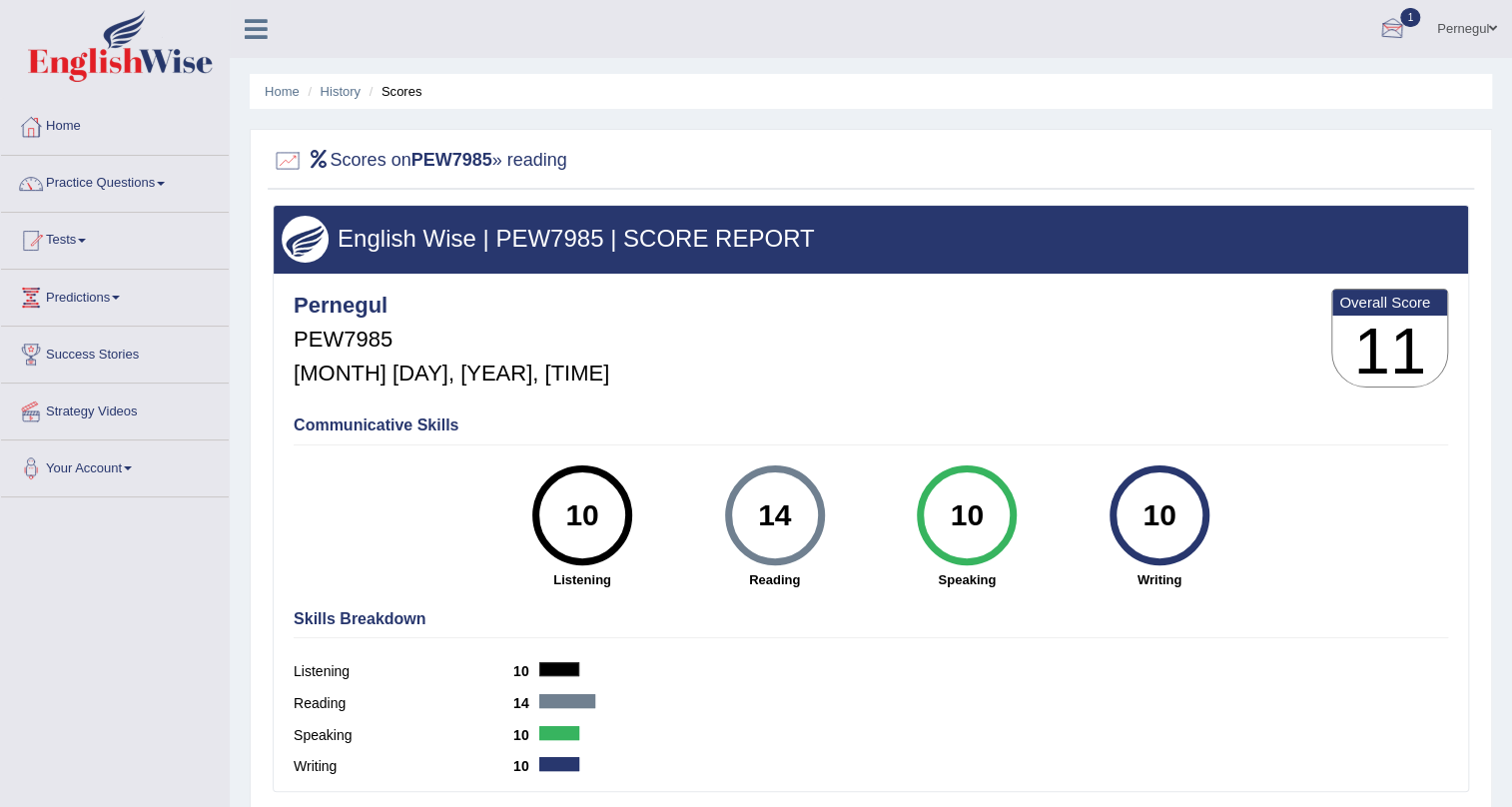 click at bounding box center (1392, 30) 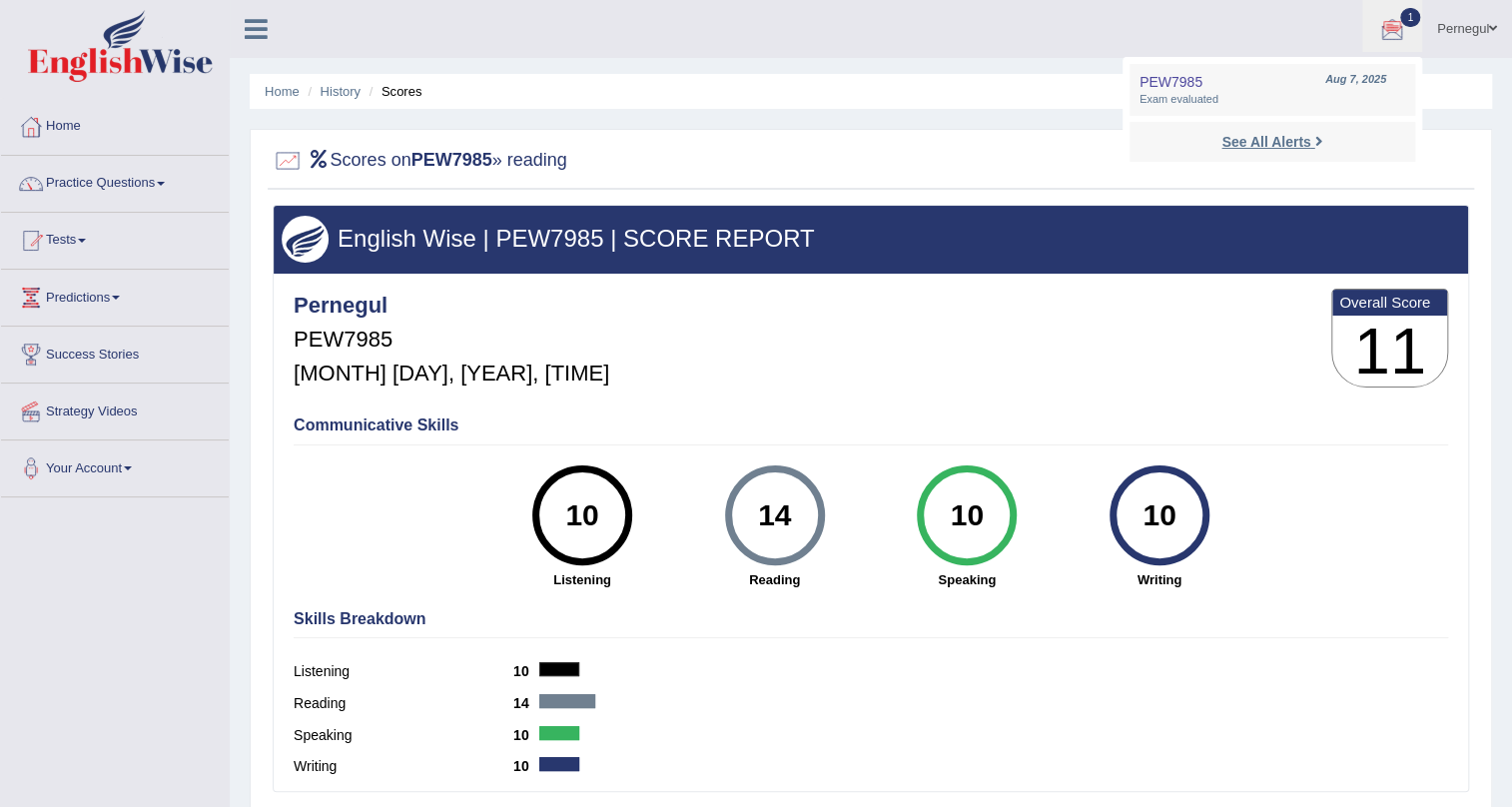 click on "See All Alerts" at bounding box center (1265, 142) 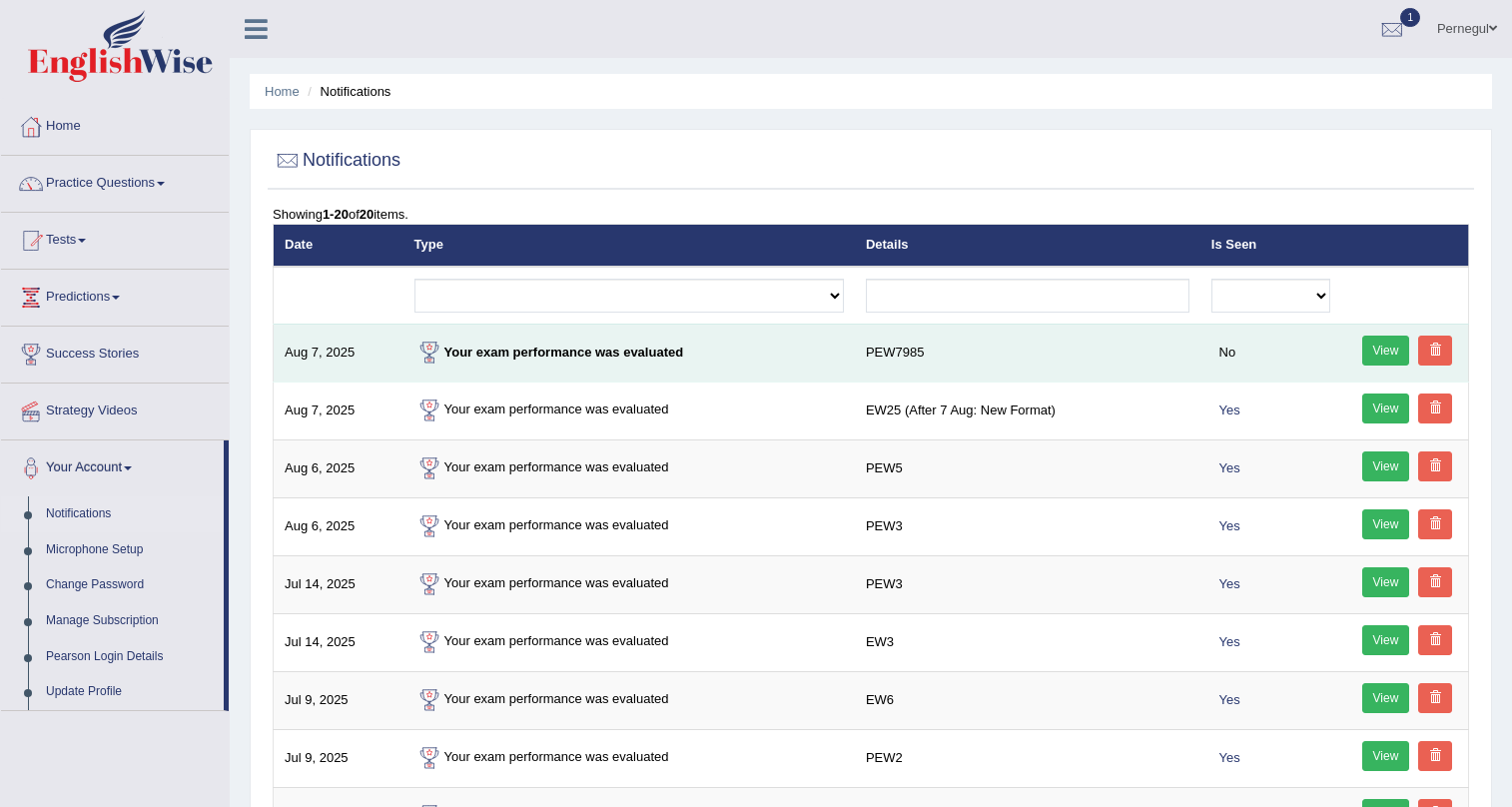 scroll, scrollTop: 0, scrollLeft: 0, axis: both 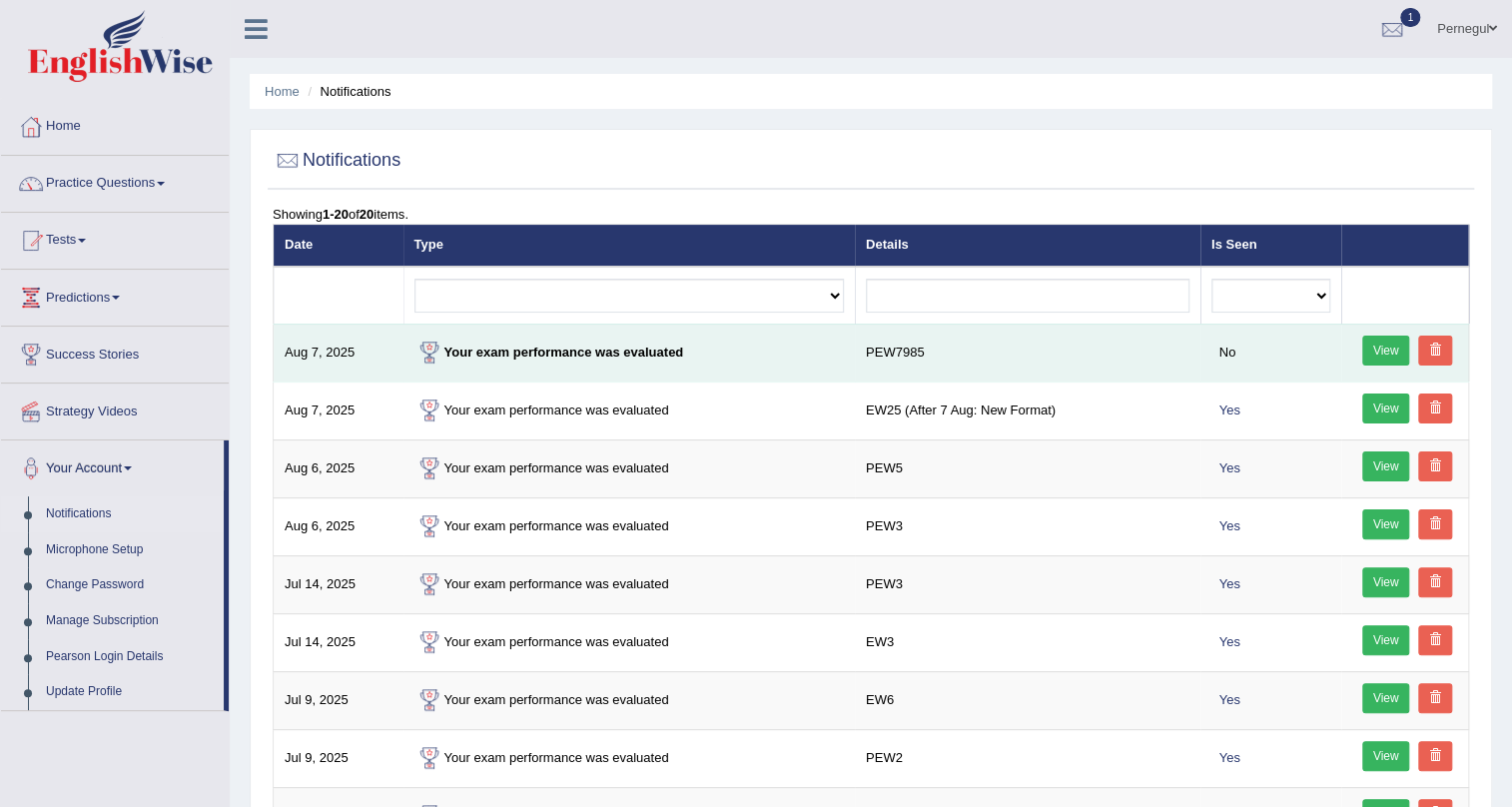 click on "View" at bounding box center (1386, 351) 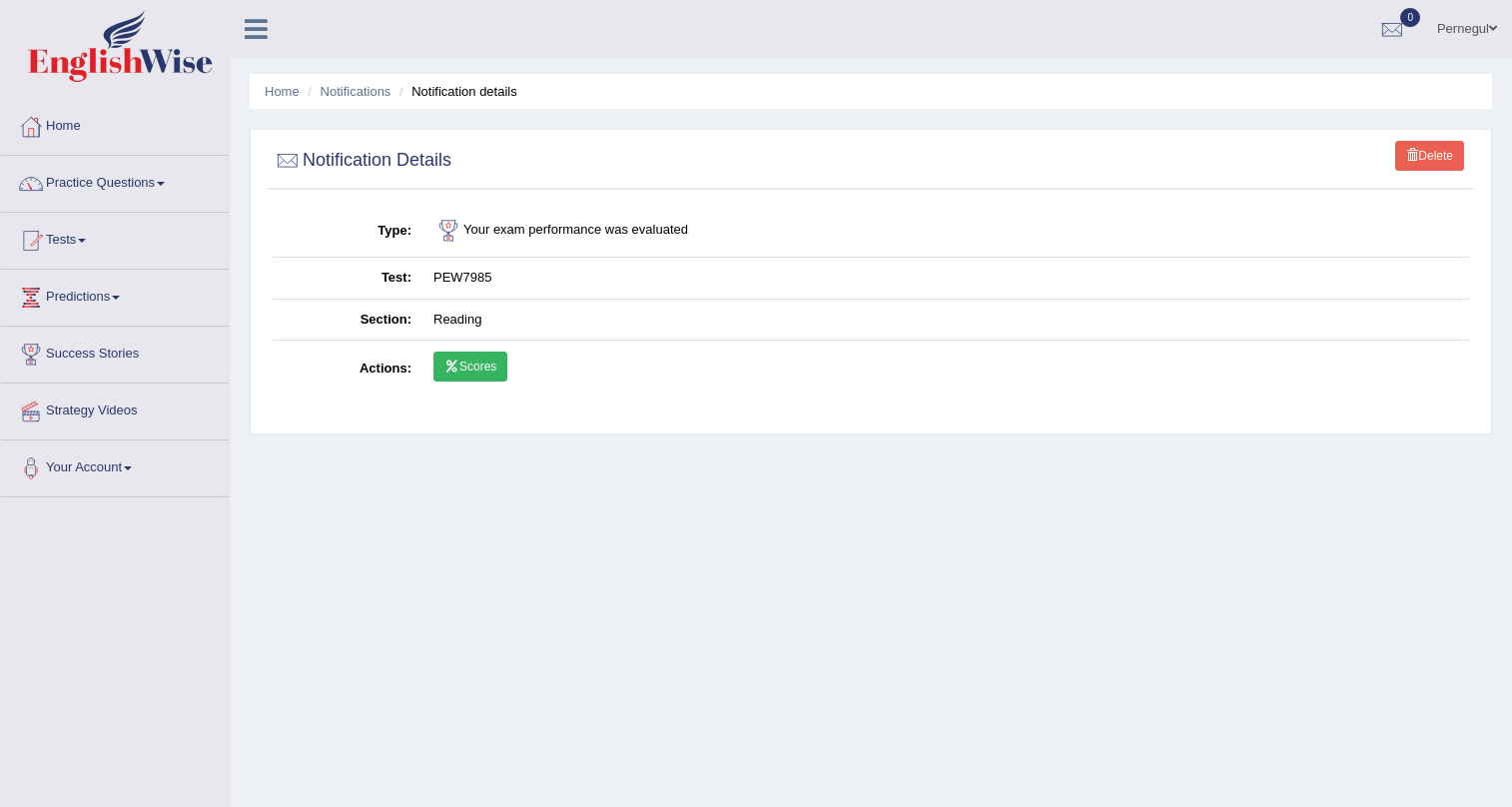 scroll, scrollTop: 0, scrollLeft: 0, axis: both 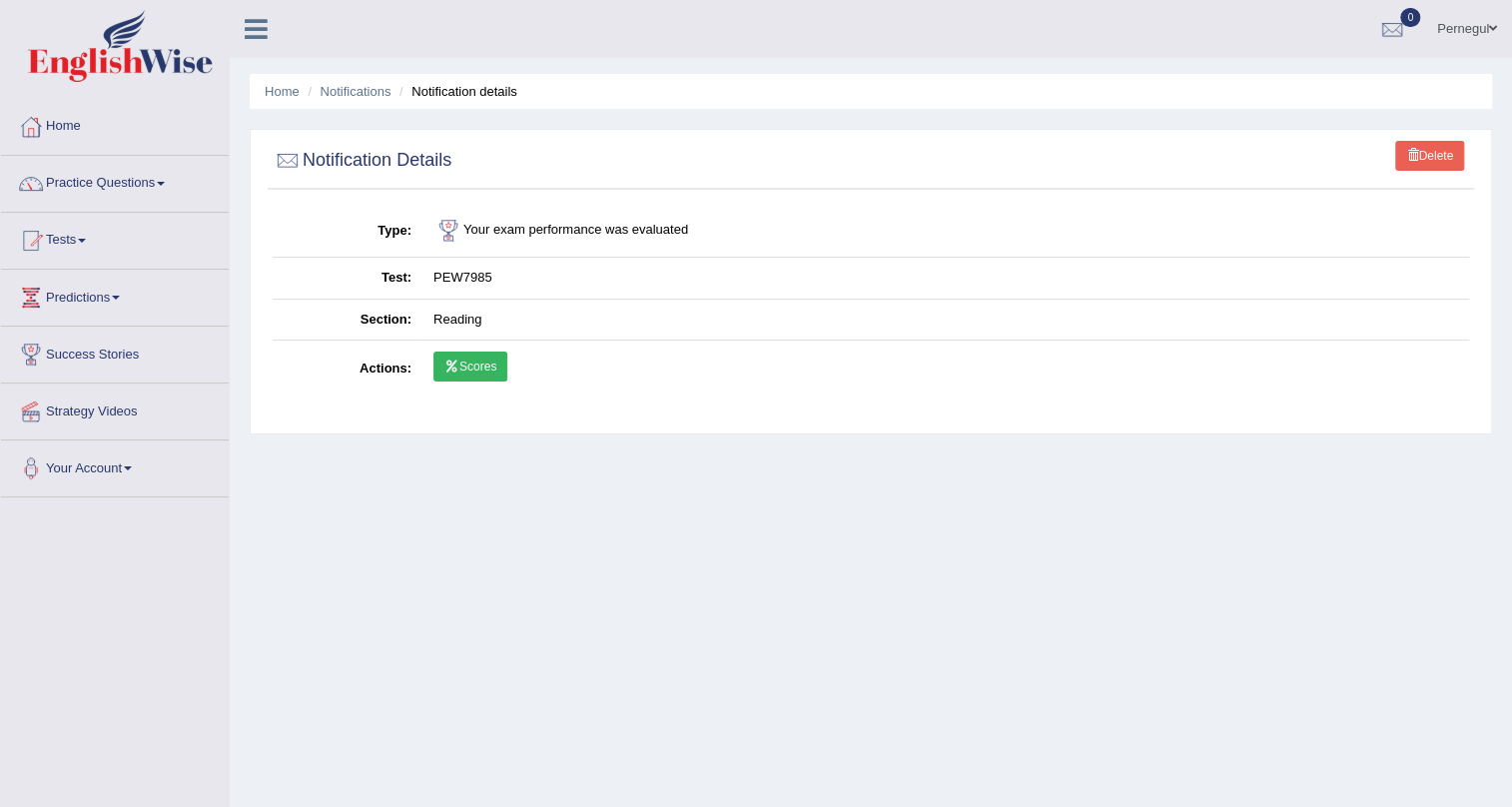click on "Scores" at bounding box center (470, 367) 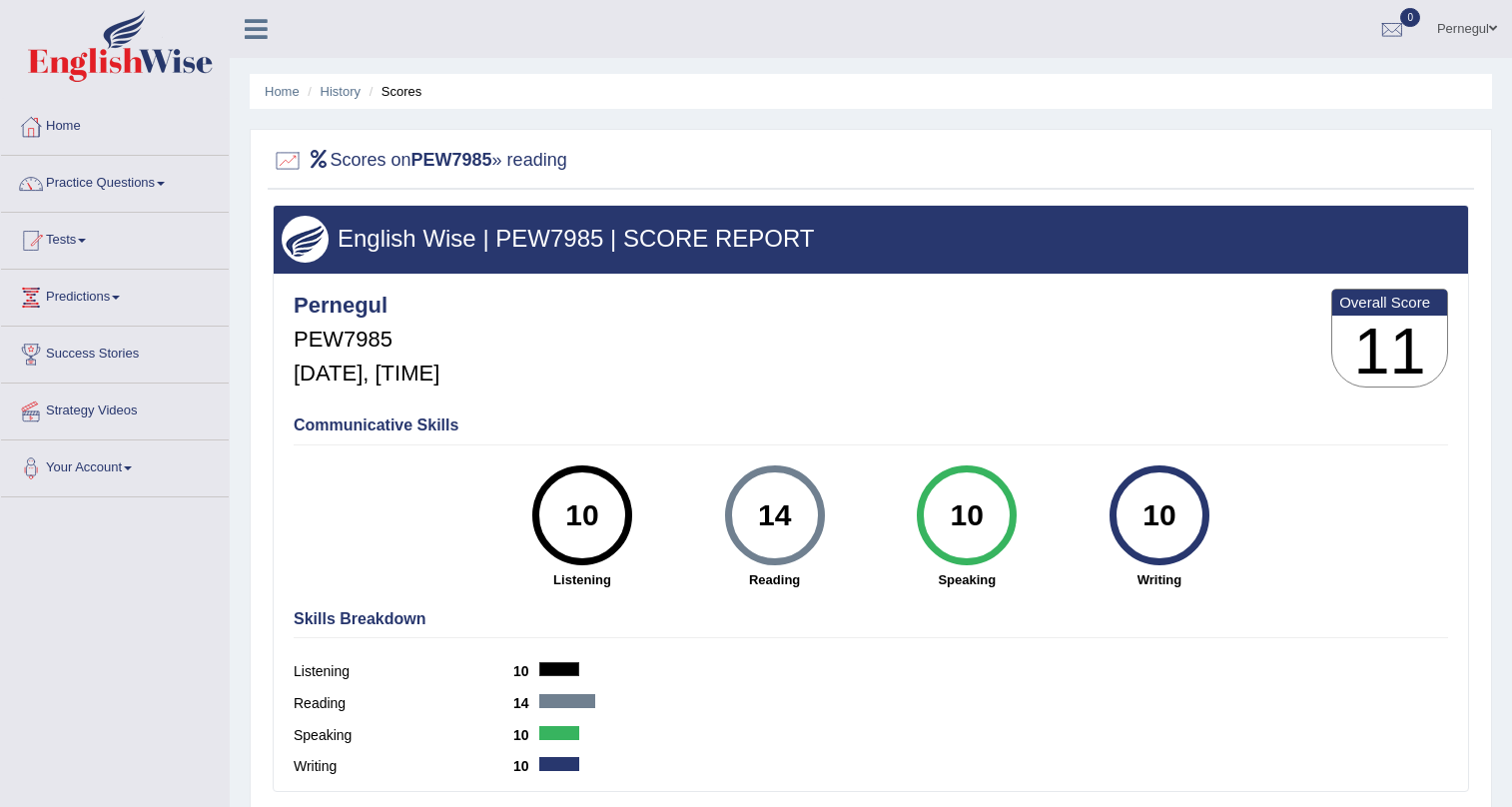 scroll, scrollTop: 0, scrollLeft: 0, axis: both 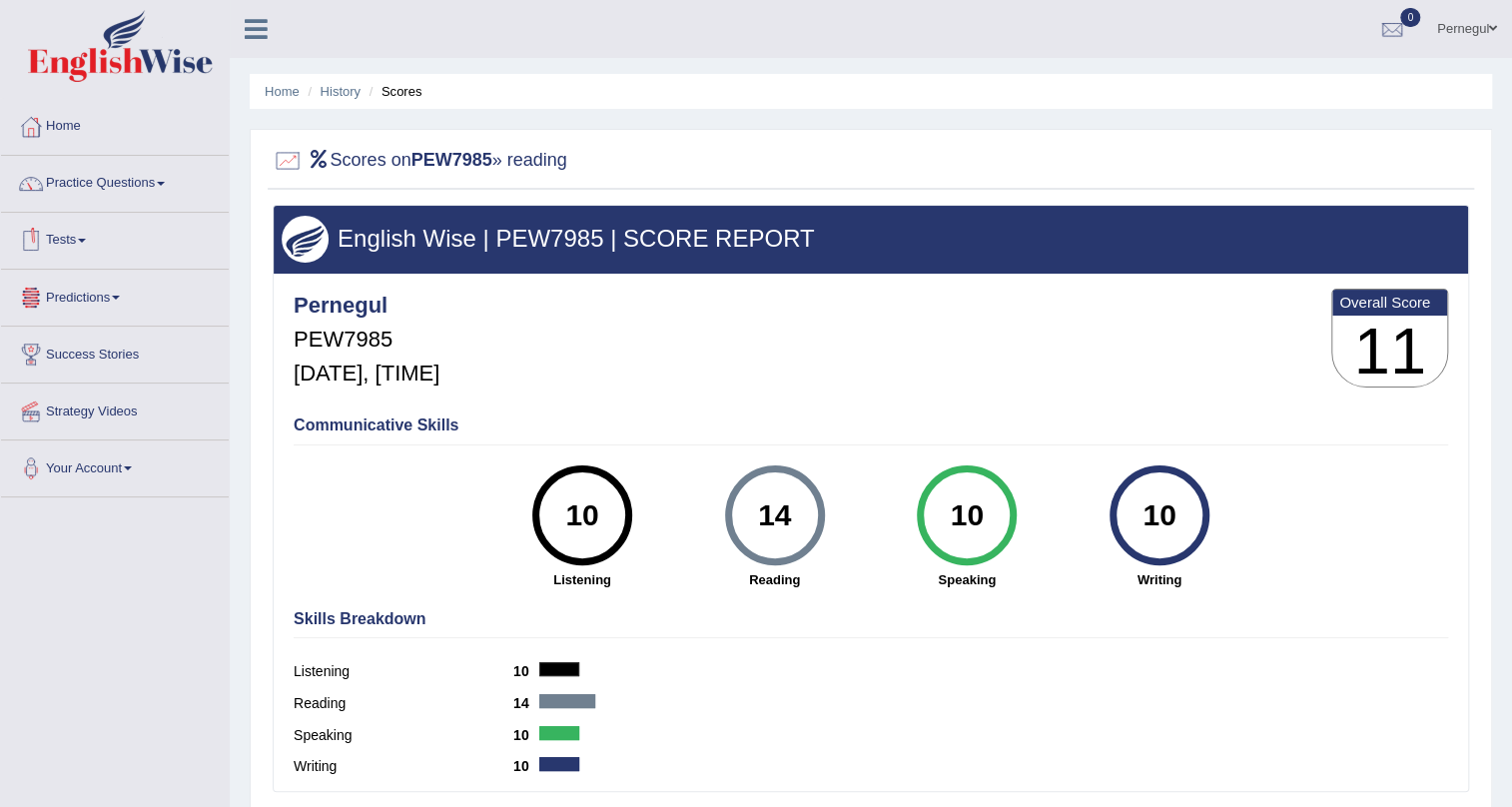 click on "Tests" at bounding box center [115, 238] 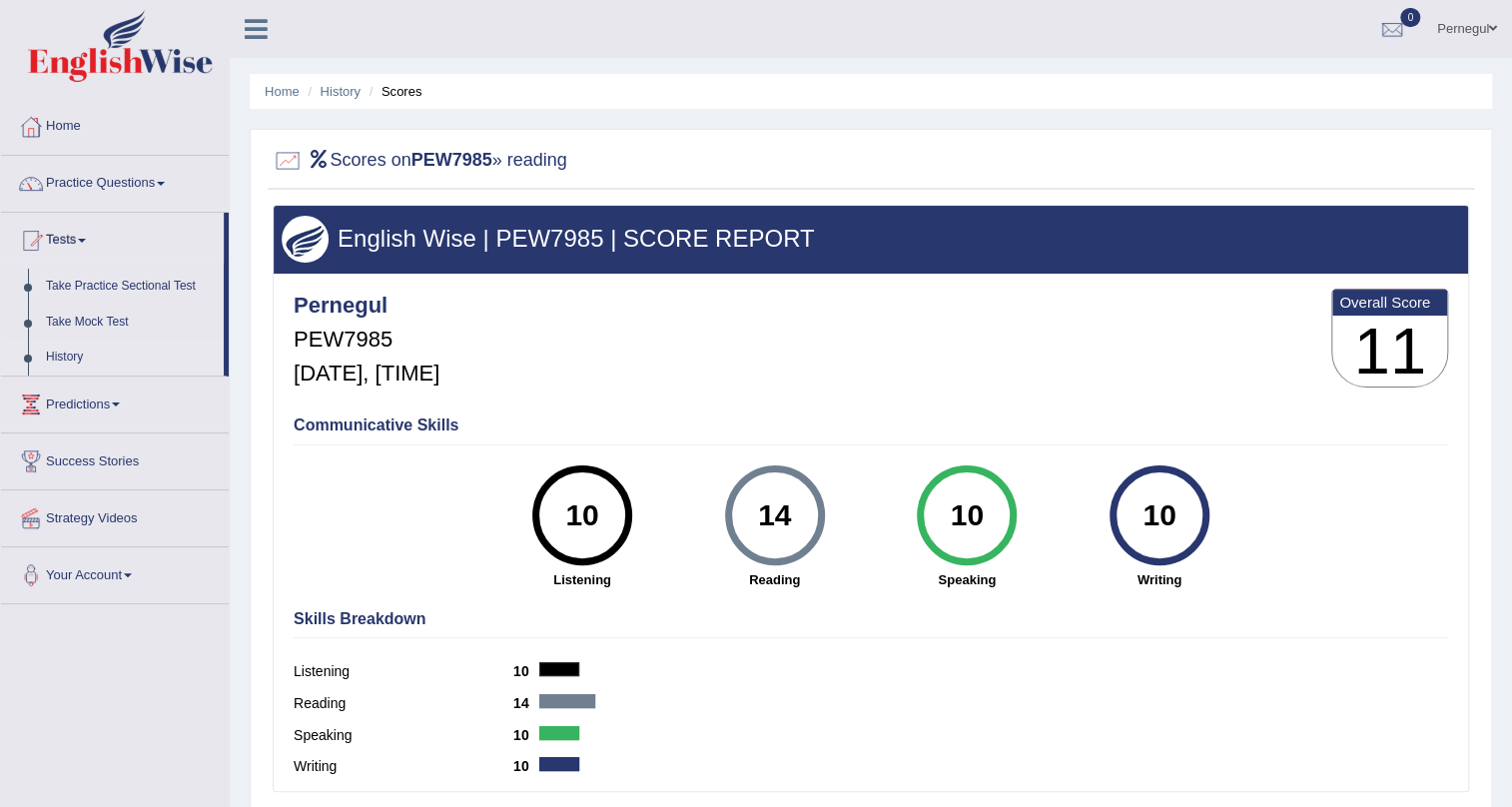 click on "History" at bounding box center [130, 358] 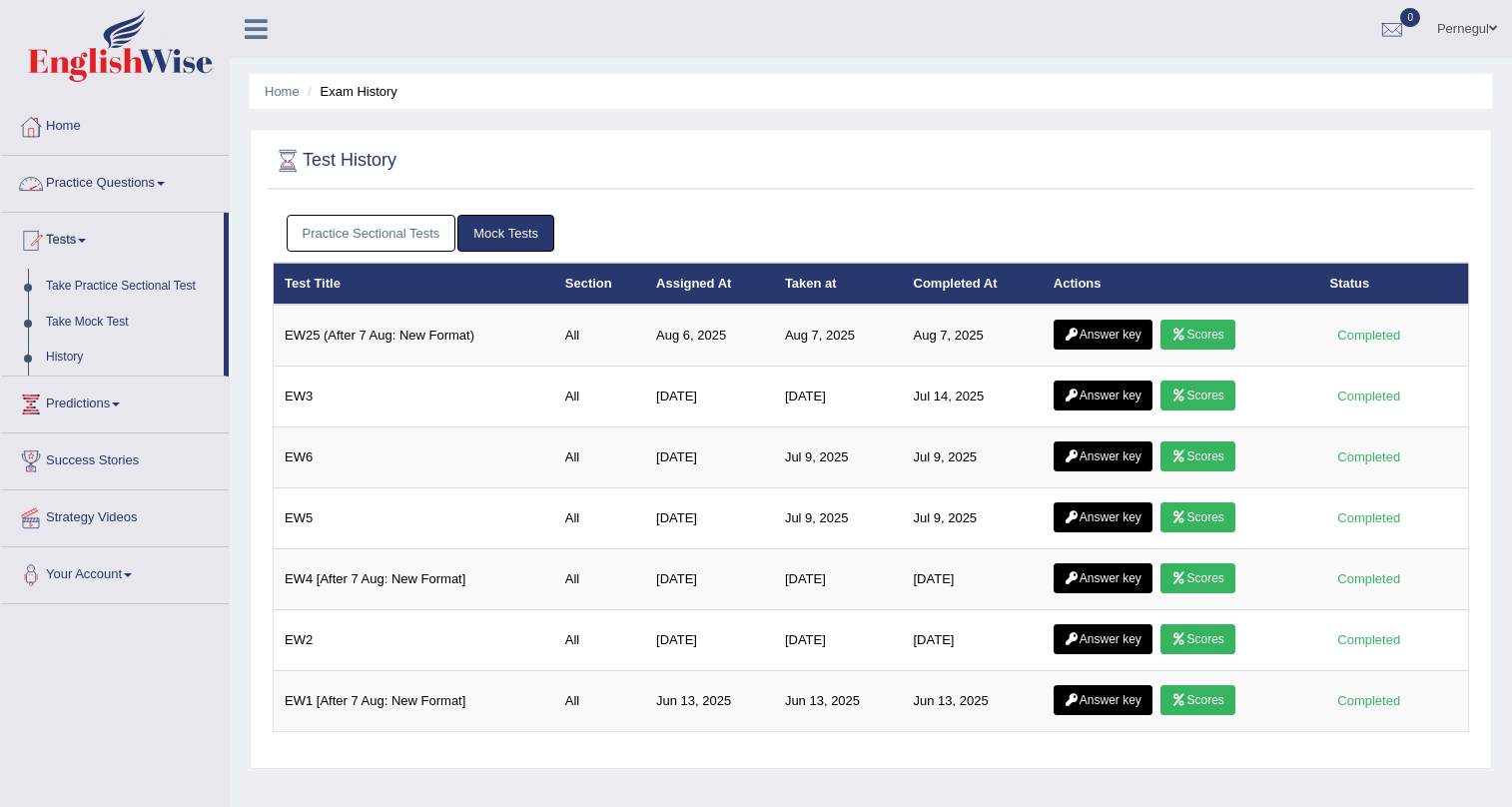 scroll, scrollTop: 0, scrollLeft: 0, axis: both 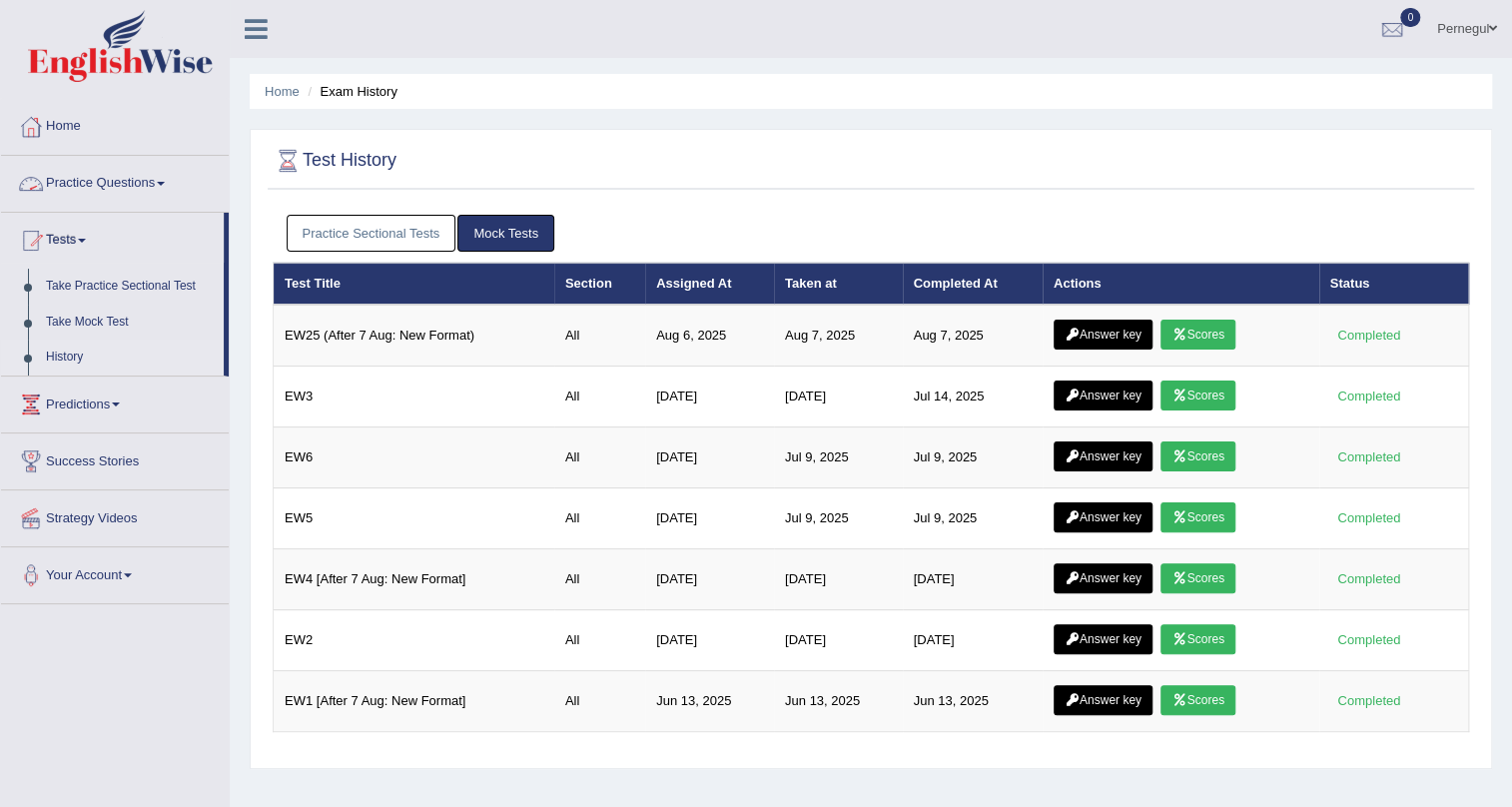 click on "Practice Sectional Tests" at bounding box center [372, 233] 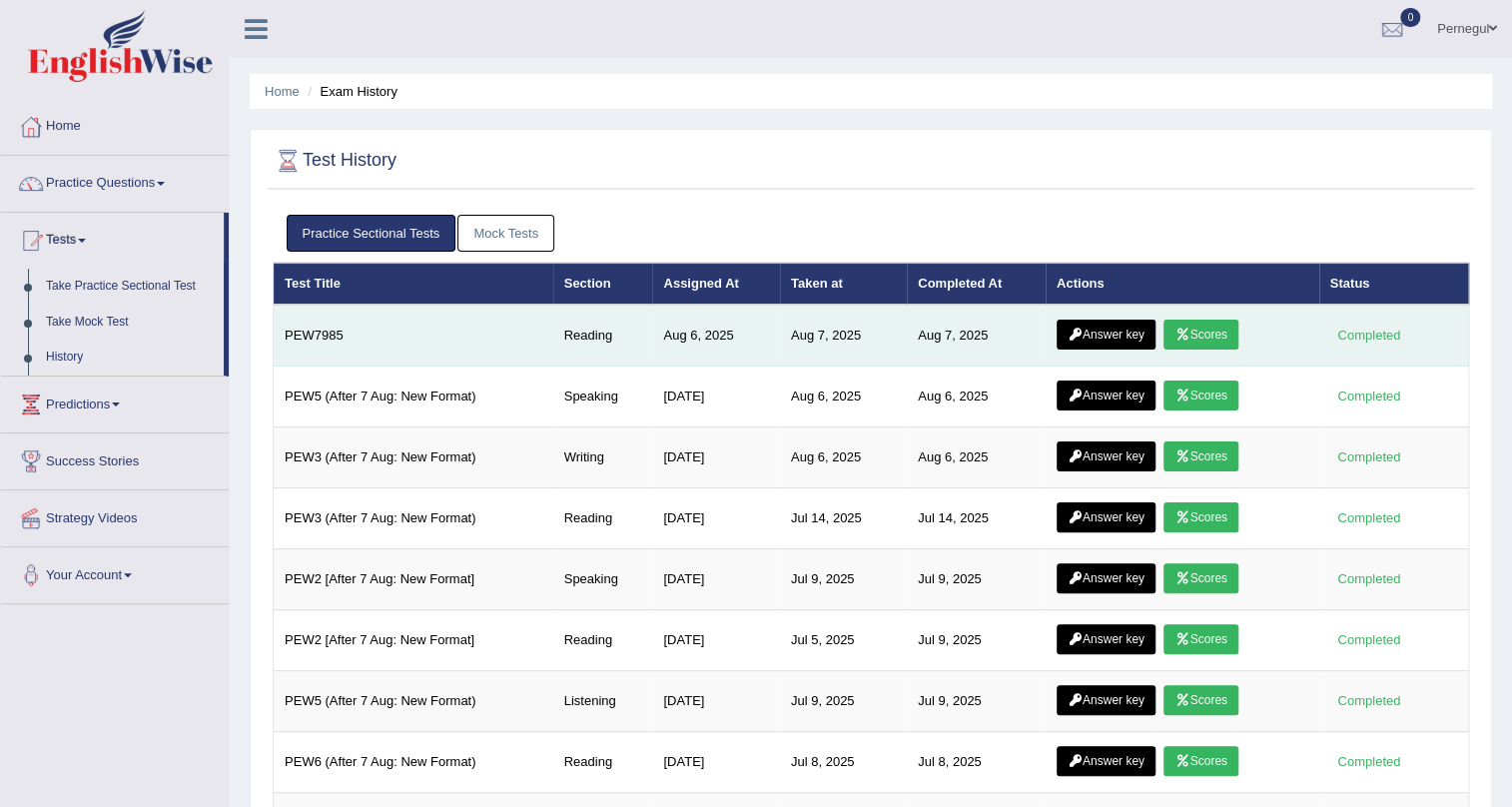 click on "Answer key" at bounding box center (1106, 335) 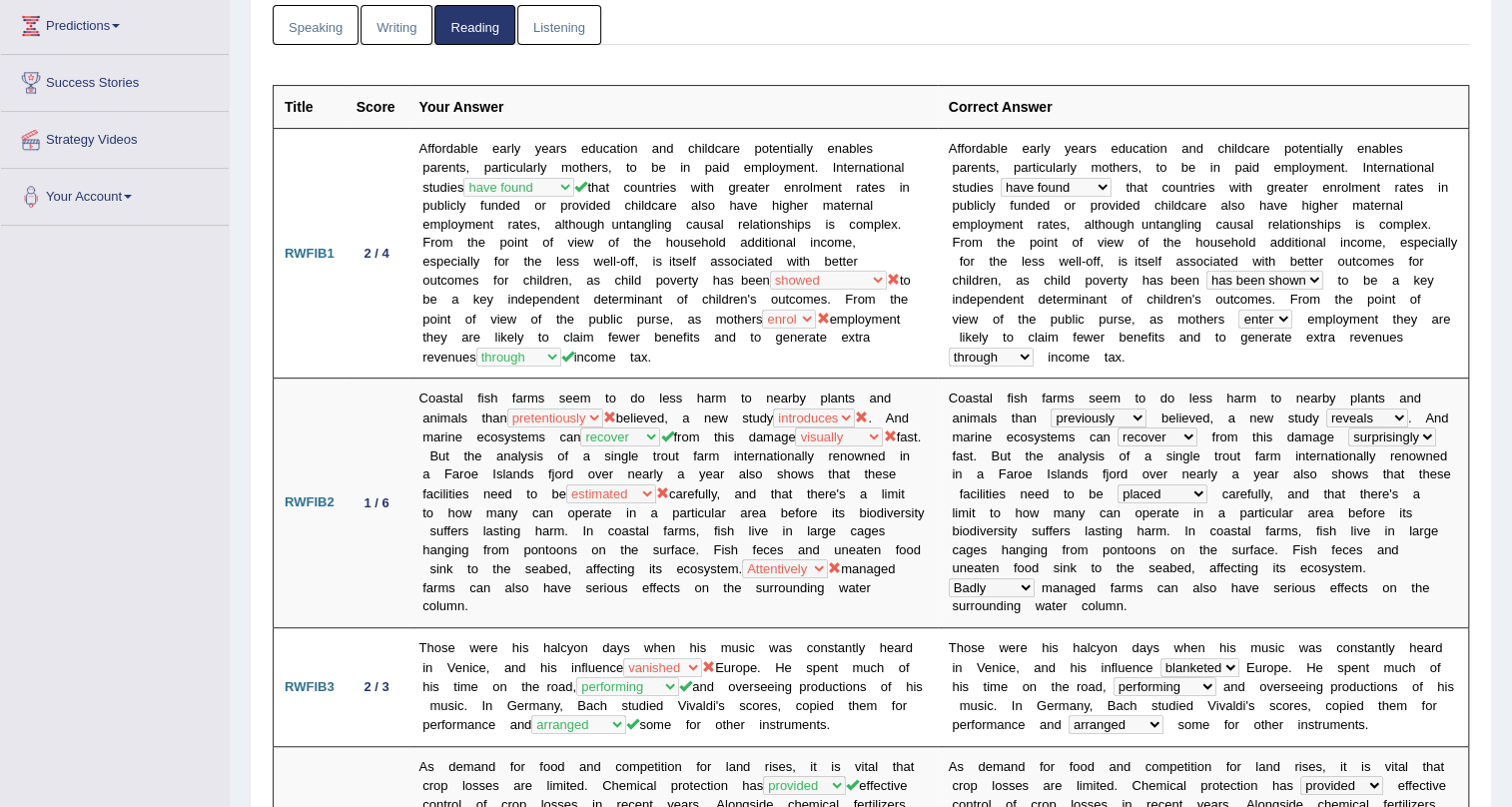 scroll, scrollTop: 272, scrollLeft: 0, axis: vertical 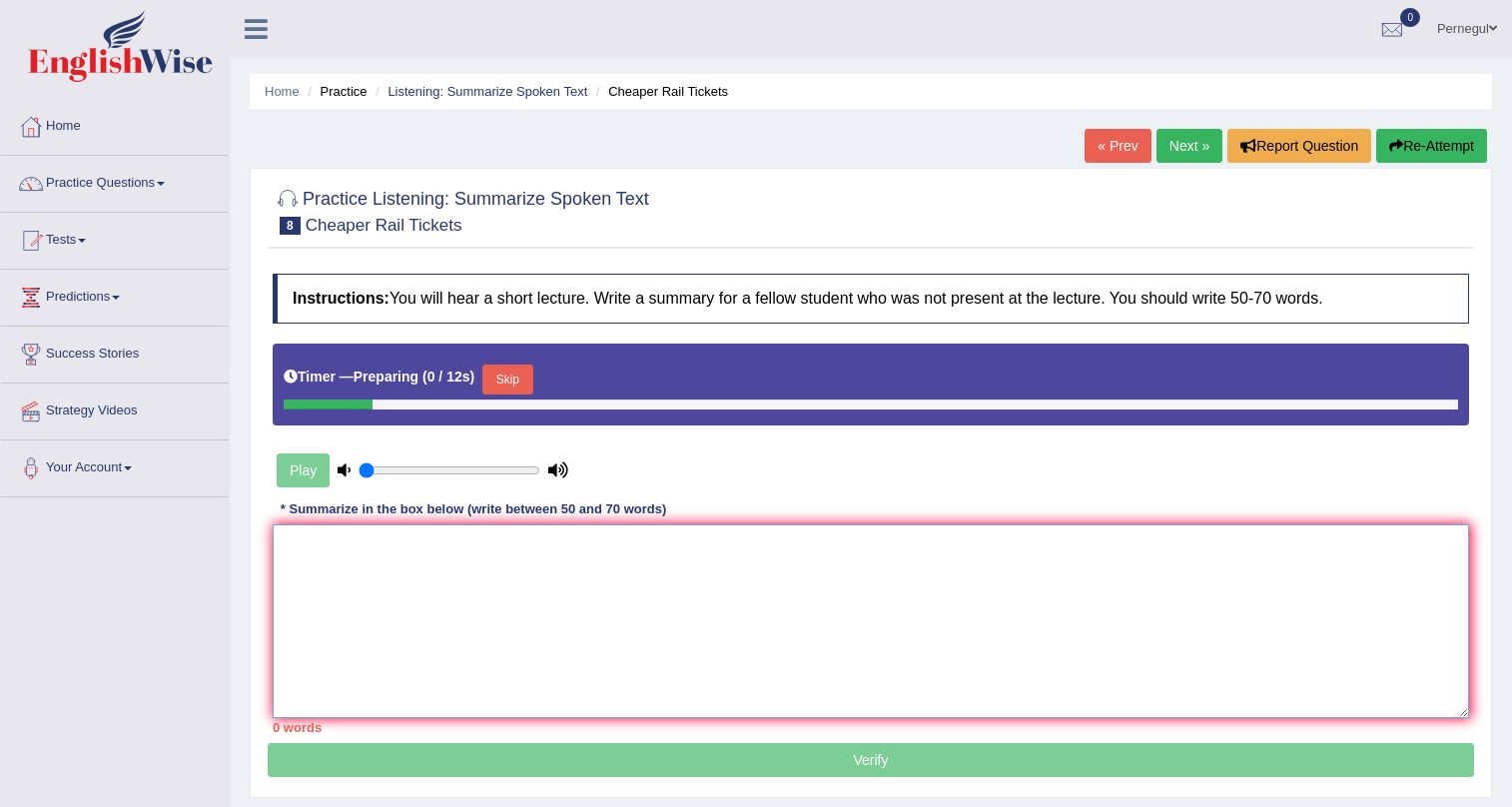 click at bounding box center [871, 621] 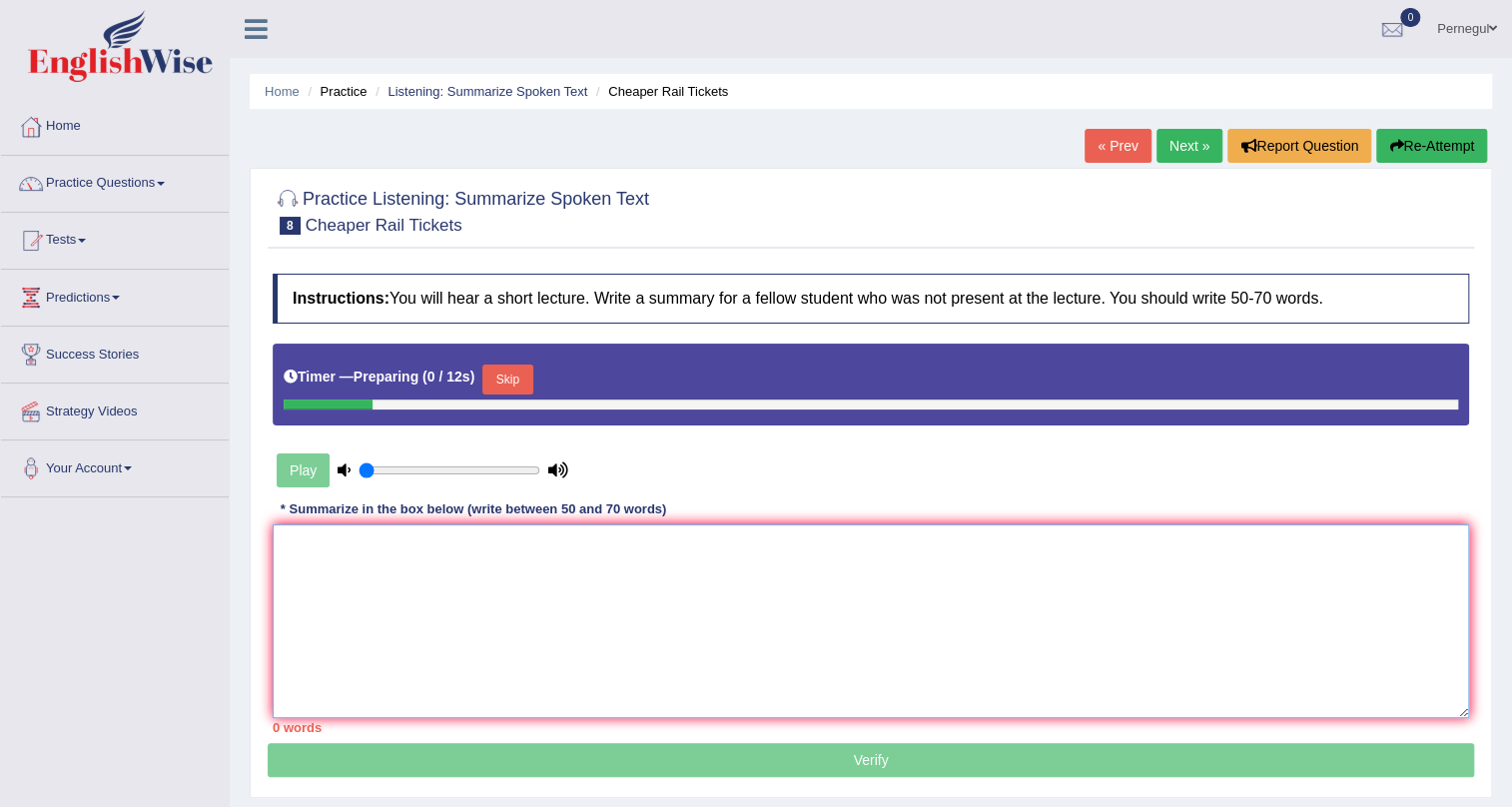 scroll, scrollTop: 0, scrollLeft: 0, axis: both 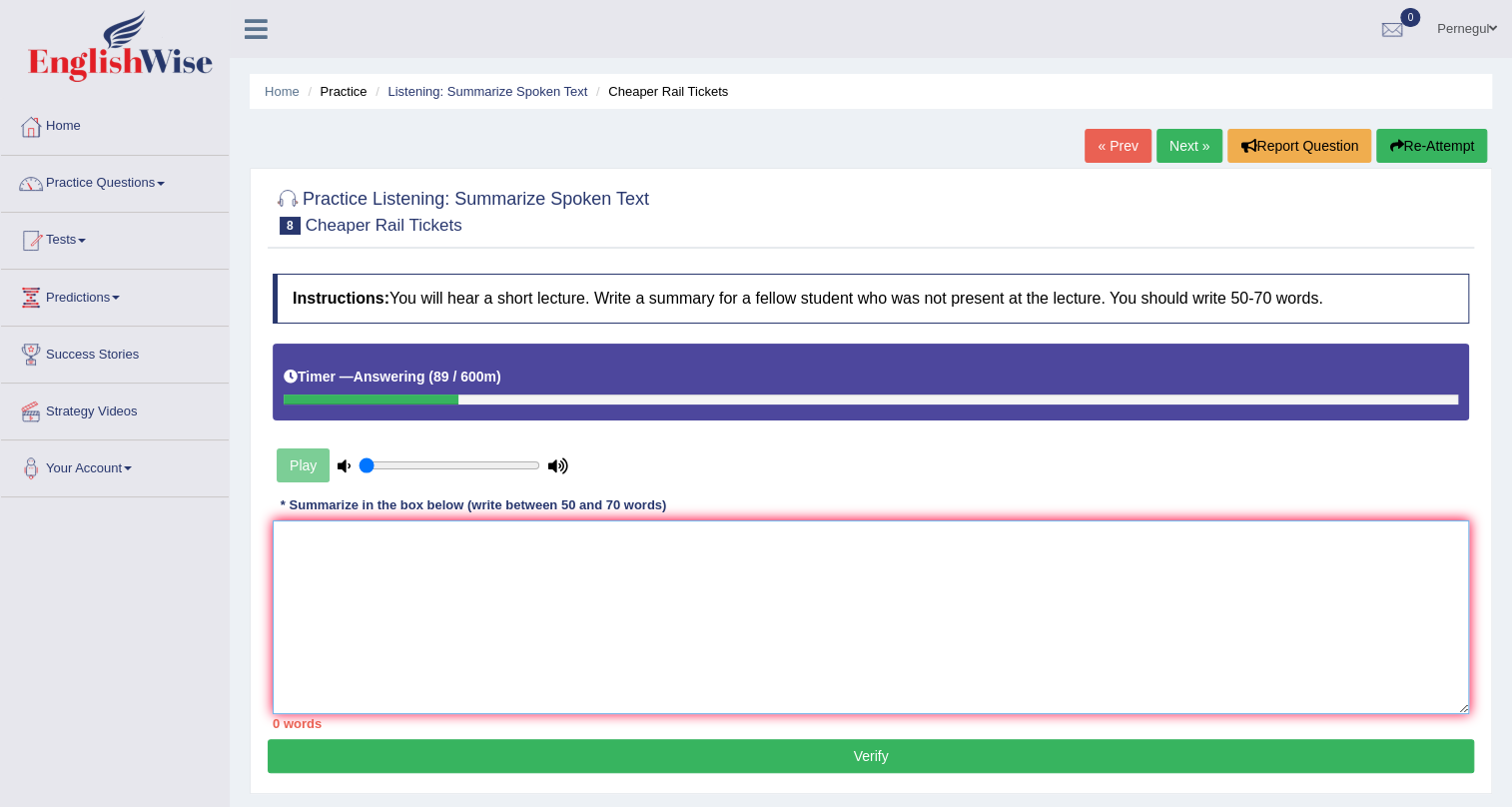 click at bounding box center (871, 617) 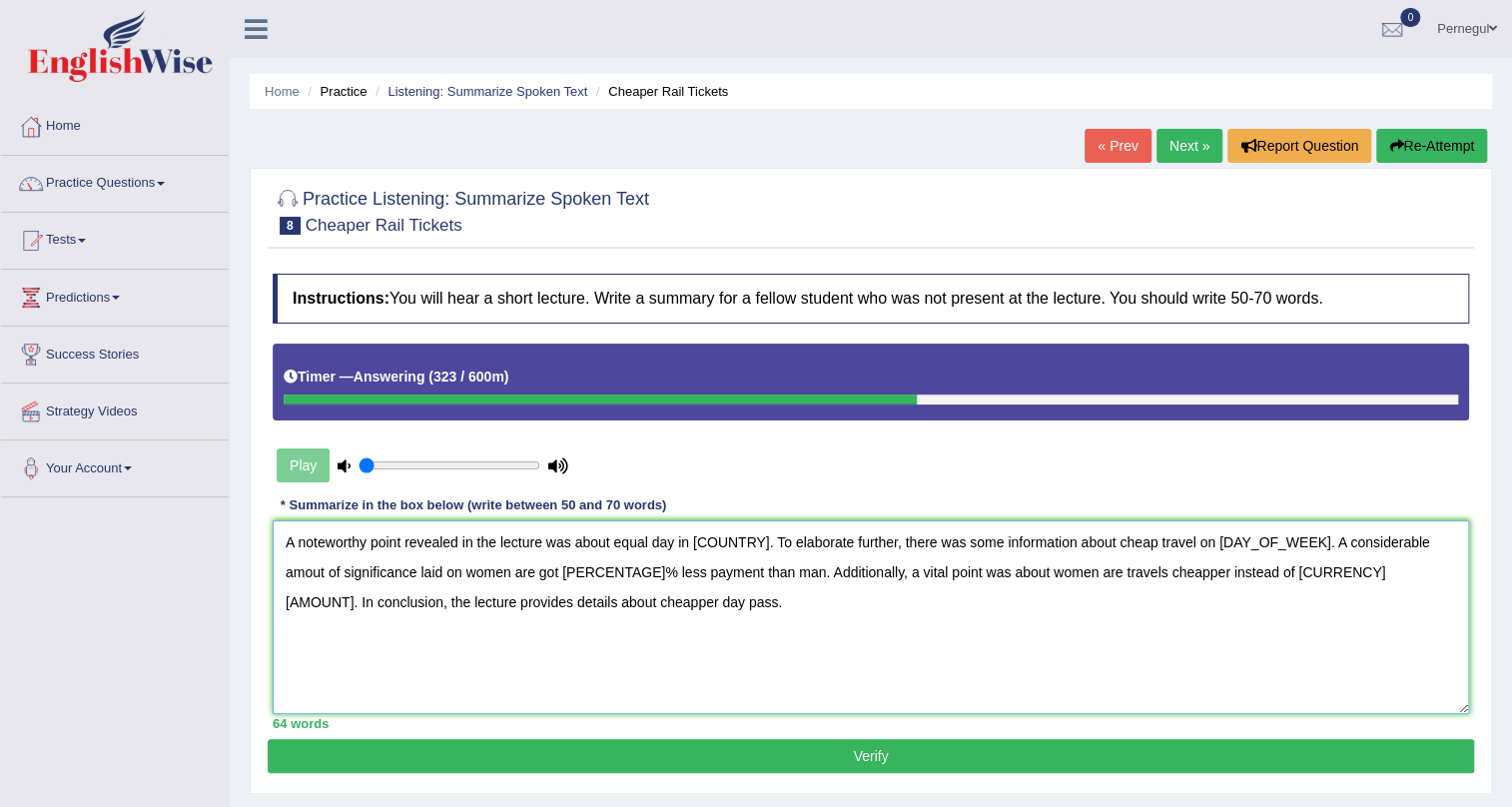 type on "A noteworthy point revealed in the lecture was about equal day in [COUNTRY]. To elaborate further, there was some information about cheap travel on [DAY_OF_WEEK]. A considerable amout of significance laid on women are got [PERCENTAGE]% less payment than man. Additionally, a vital point was about women are travels cheapper instead of [CURRENCY] [AMOUNT]. In conclusion, the lecture provides details about cheapper day pass." 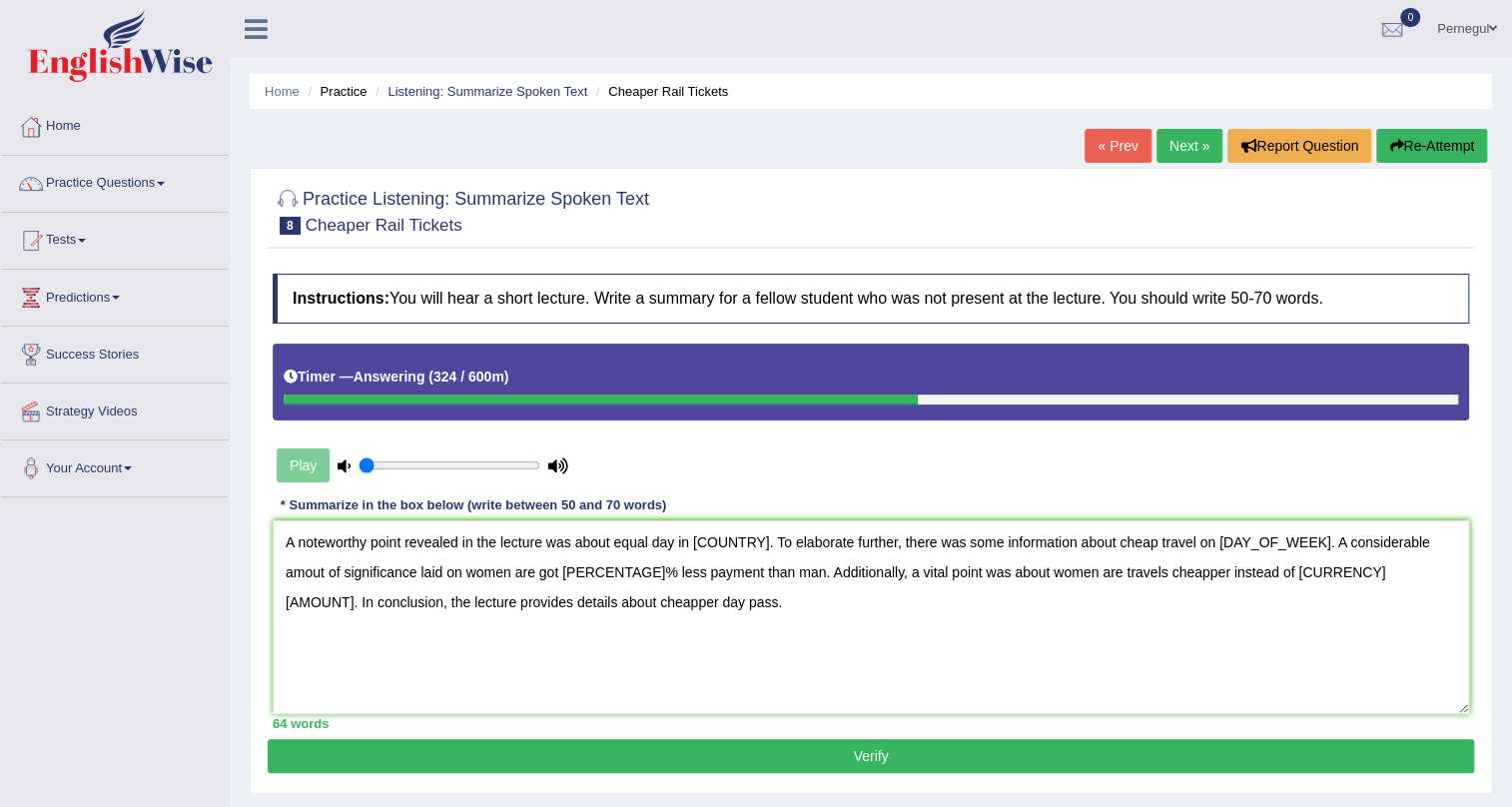 click on "Verify" at bounding box center [871, 756] 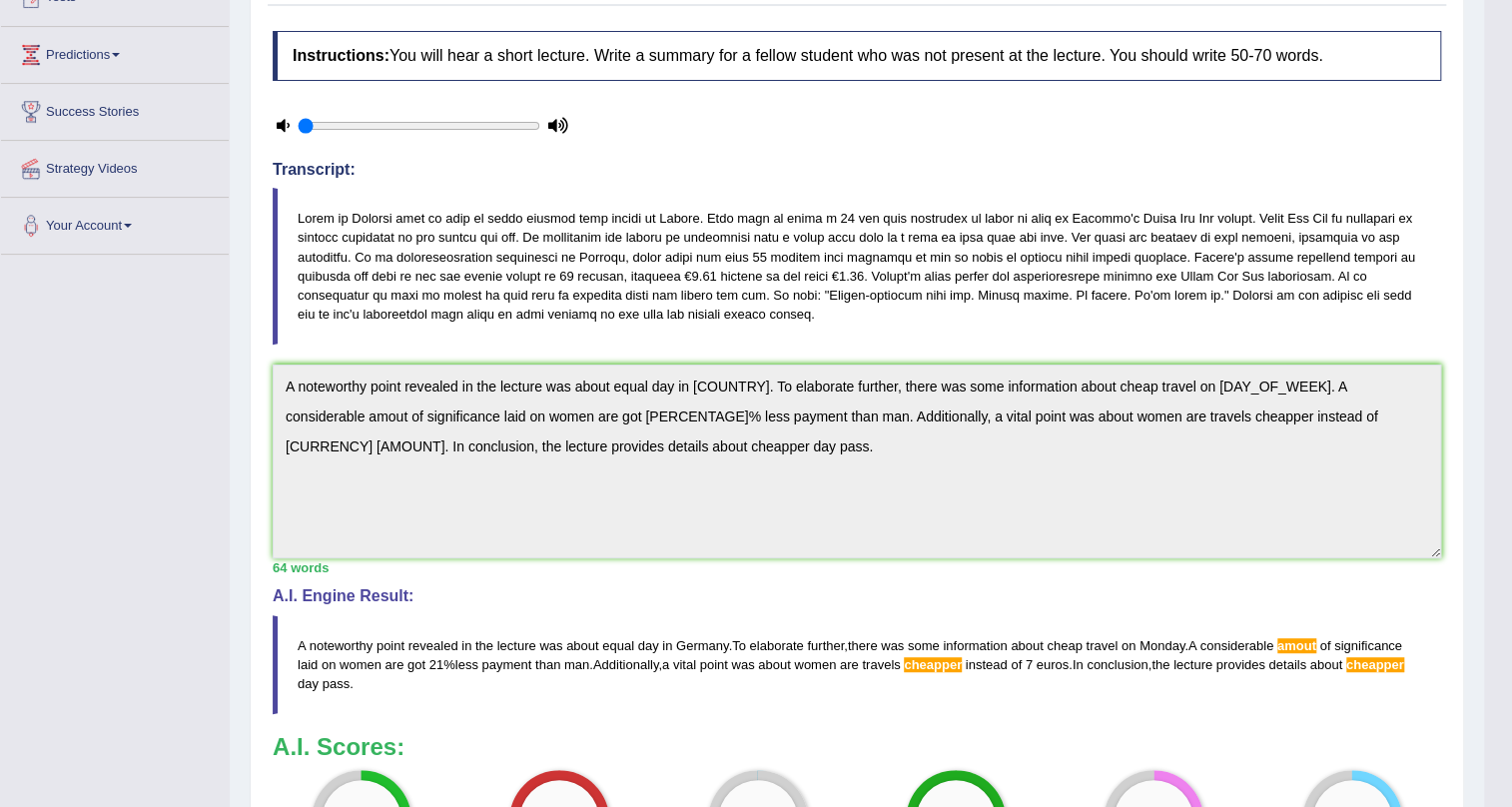 scroll, scrollTop: 0, scrollLeft: 0, axis: both 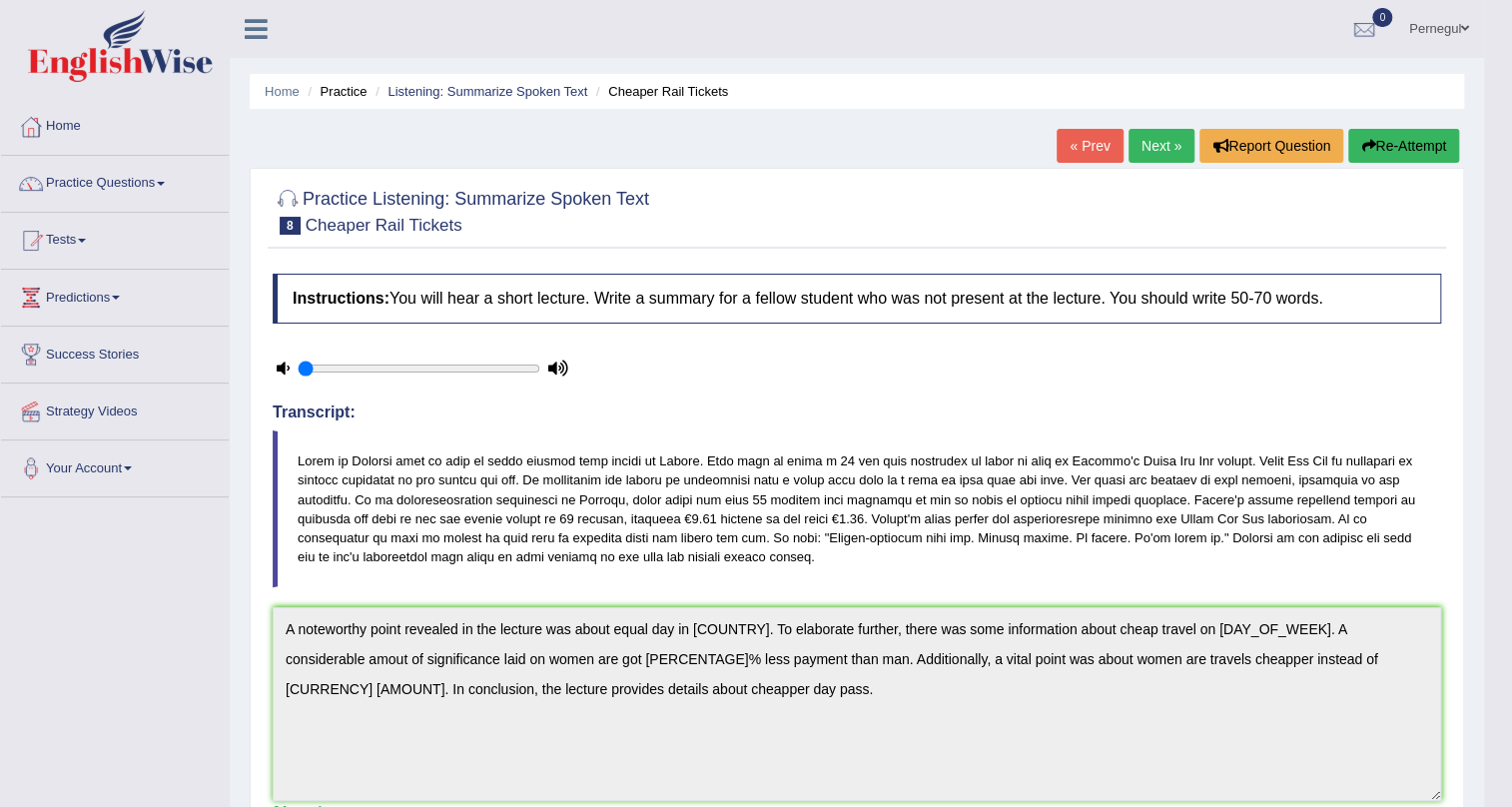 click on "Re-Attempt" at bounding box center (1403, 146) 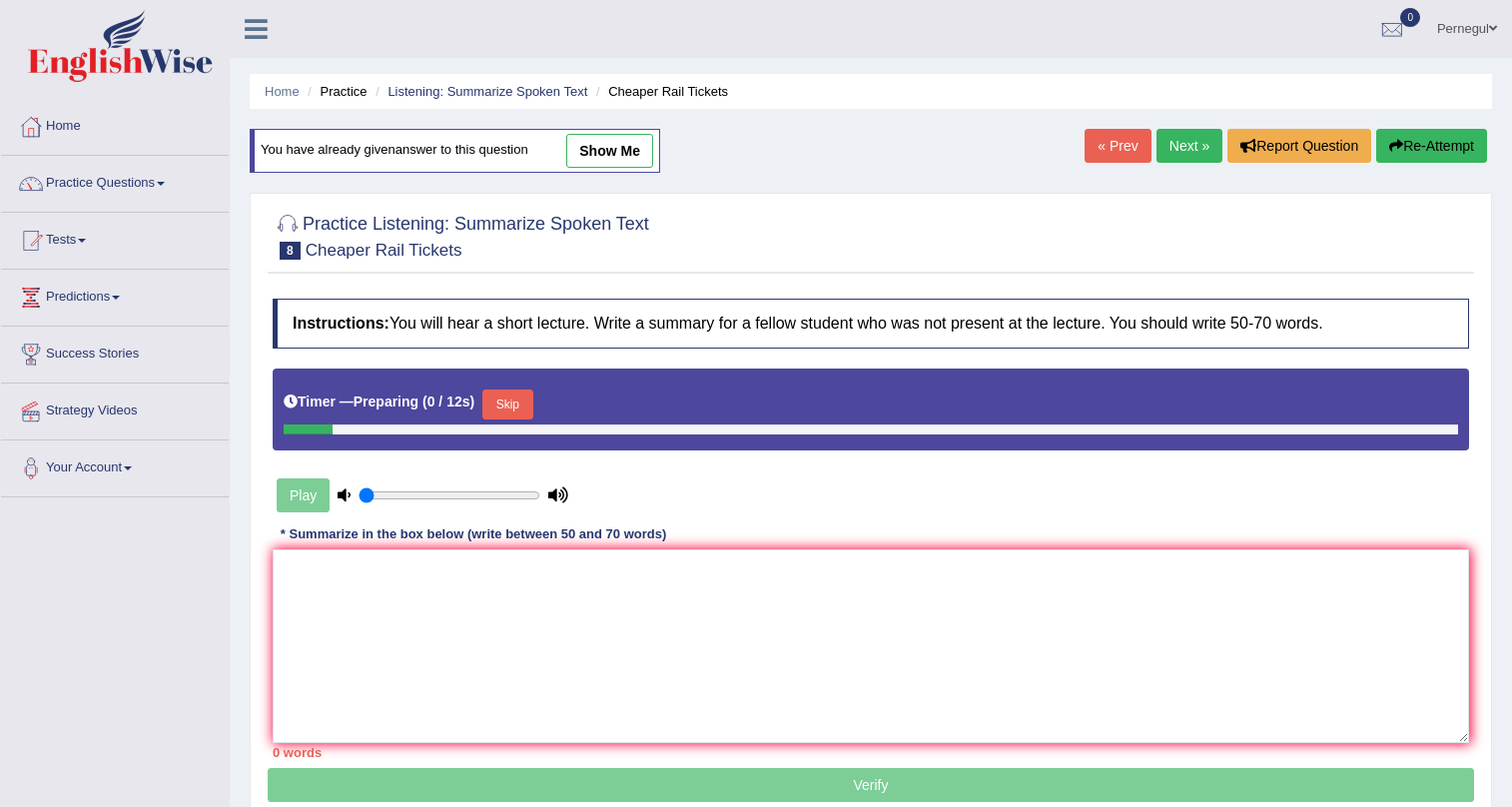scroll, scrollTop: 0, scrollLeft: 0, axis: both 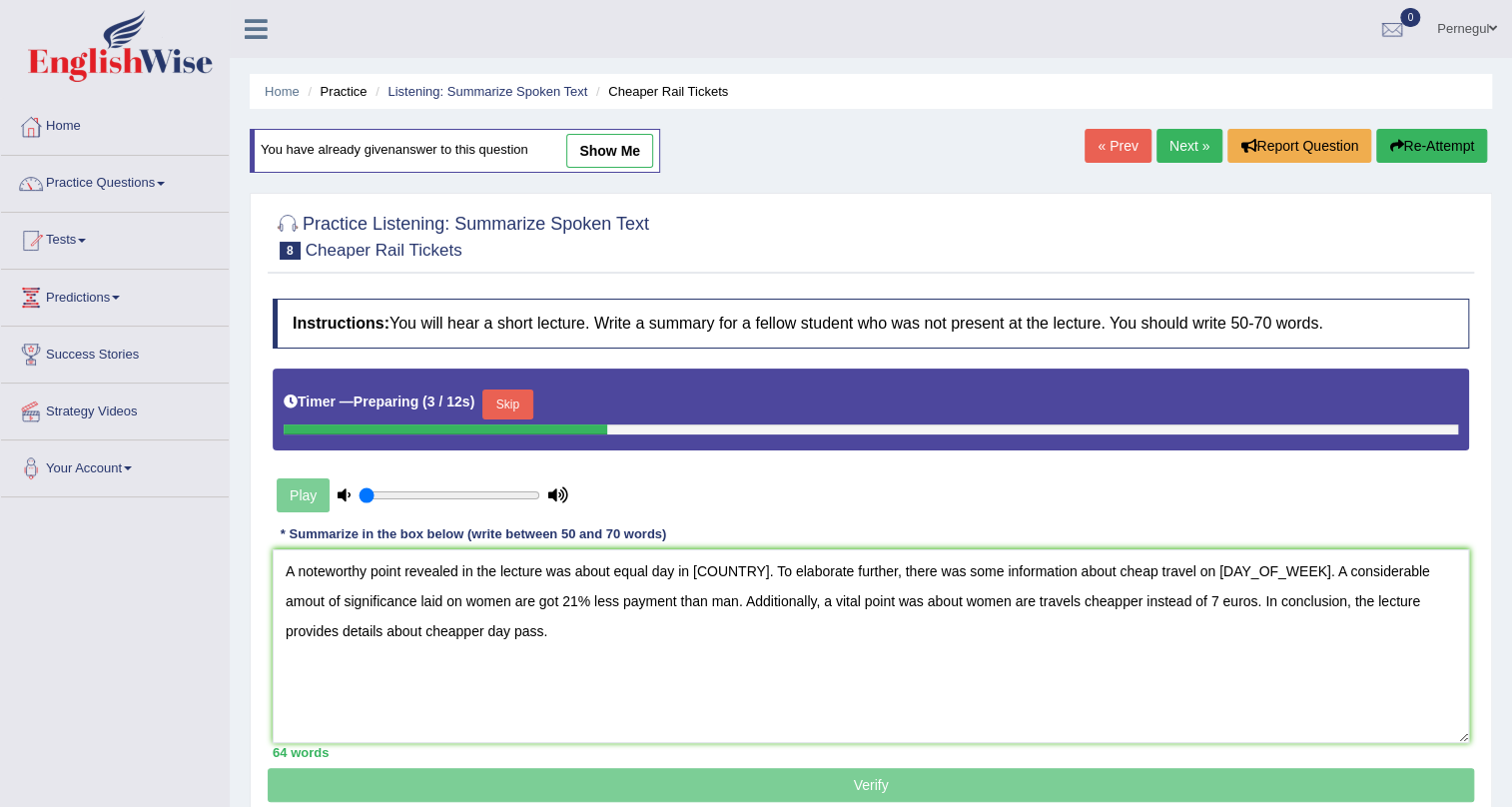 click on "A noteworthy point revealed in the lecture was about equal day in [COUNTRY]. To elaborate further, there was some information about cheap travel on [DAY_OF_WEEK]. A considerable amout of significance laid on women are got 21% less payment than man. Additionally, a vital point was about women are travels cheapper instead of 7 euros. In conclusion, the lecture provides details about cheapper day pass." at bounding box center [871, 646] 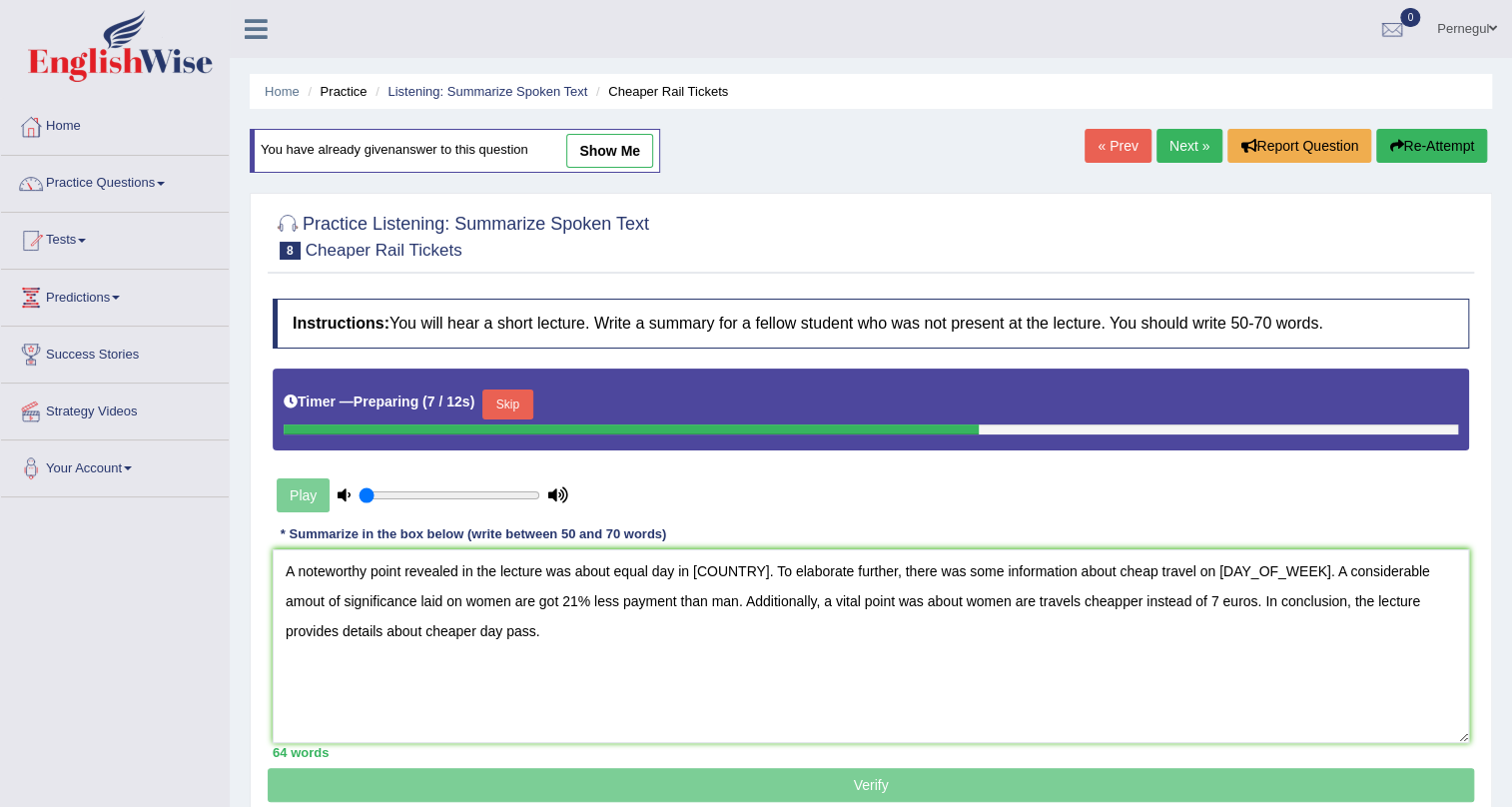 click on "A noteworthy point revealed in the lecture was about equal day in [COUNTRY]. To elaborate further, there was some information about cheap travel on [DAY_OF_WEEK]. A considerable amout of significance laid on women are got 21% less payment than man. Additionally, a vital point was about women are travels cheapper instead of 7 euros. In conclusion, the lecture provides details about cheaper day pass." at bounding box center (871, 646) 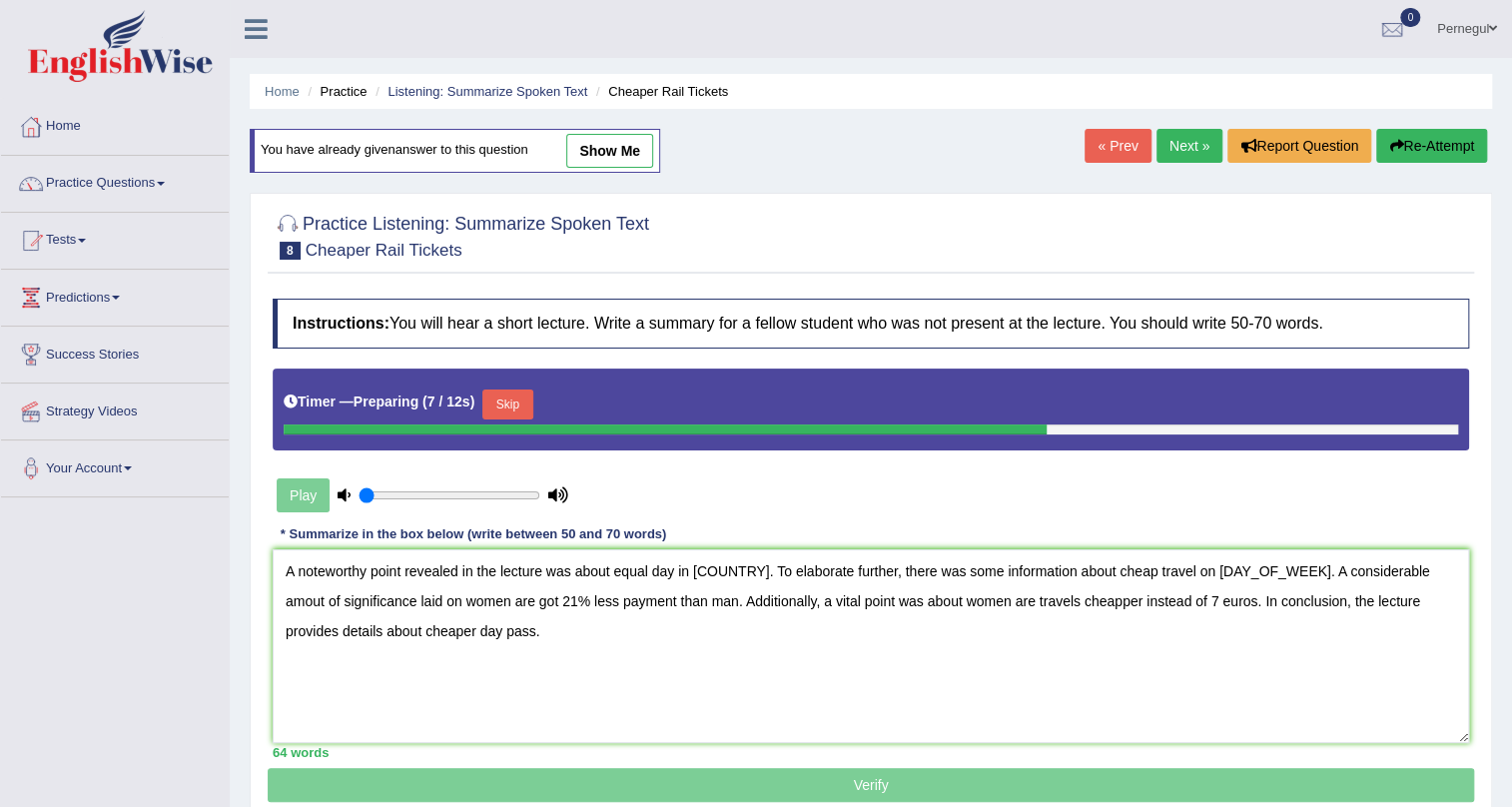 type on "A noteworthy point revealed in the lecture was about equal day in [COUNTRY]. To elaborate further, there was some information about cheap travel on [DAY_OF_WEEK]. A considerable amout of significance laid on women are got 21% less payment than man. Additionally, a vital point was about women are travels cheaper instead of 7 euros. In conclusion, the lecture provides details about cheaper day pass." 